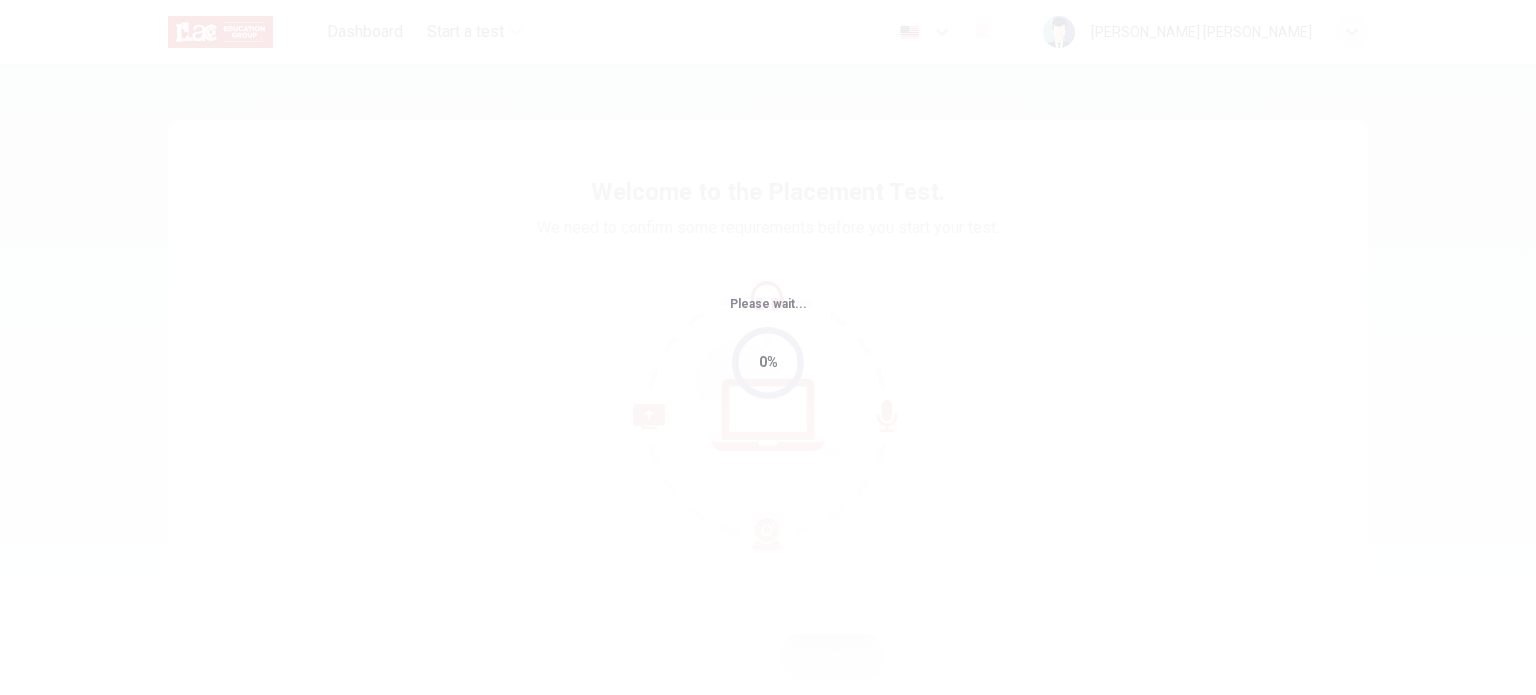 scroll, scrollTop: 0, scrollLeft: 0, axis: both 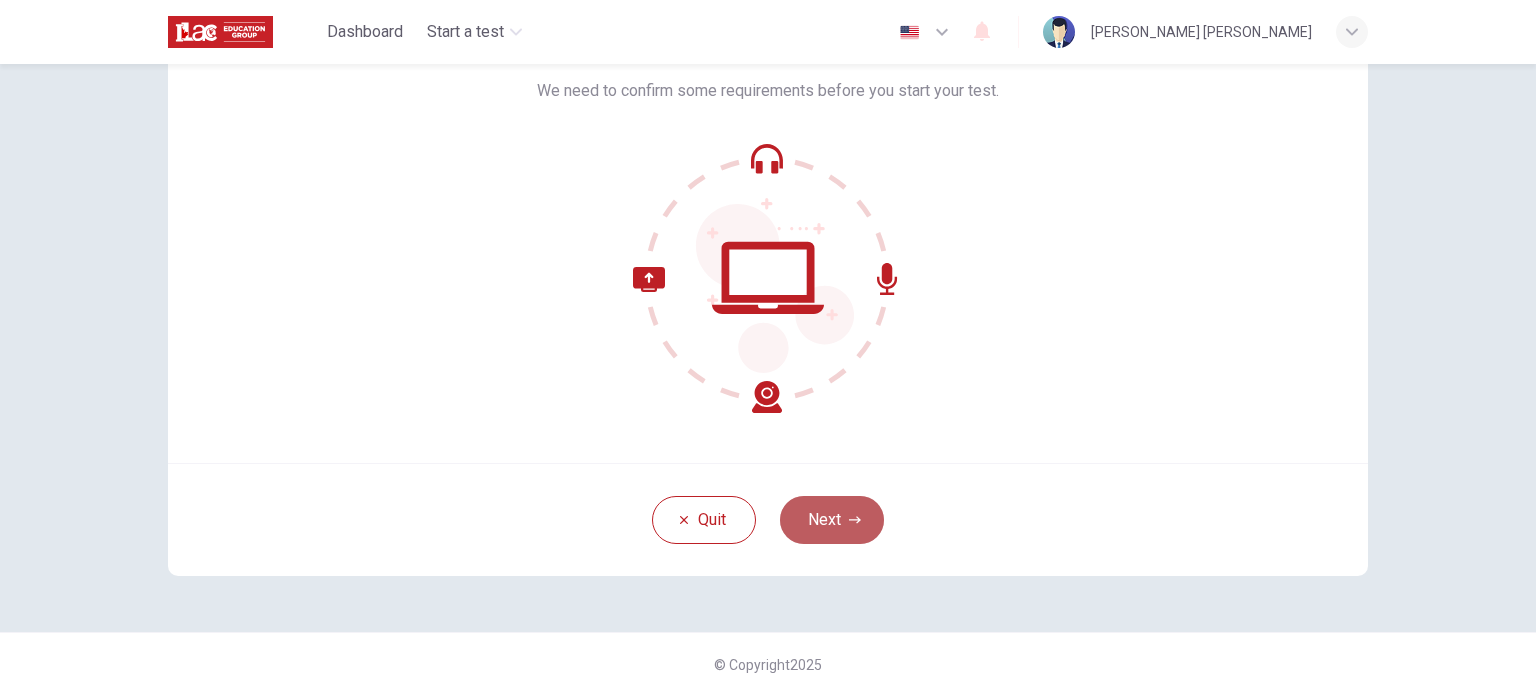 click 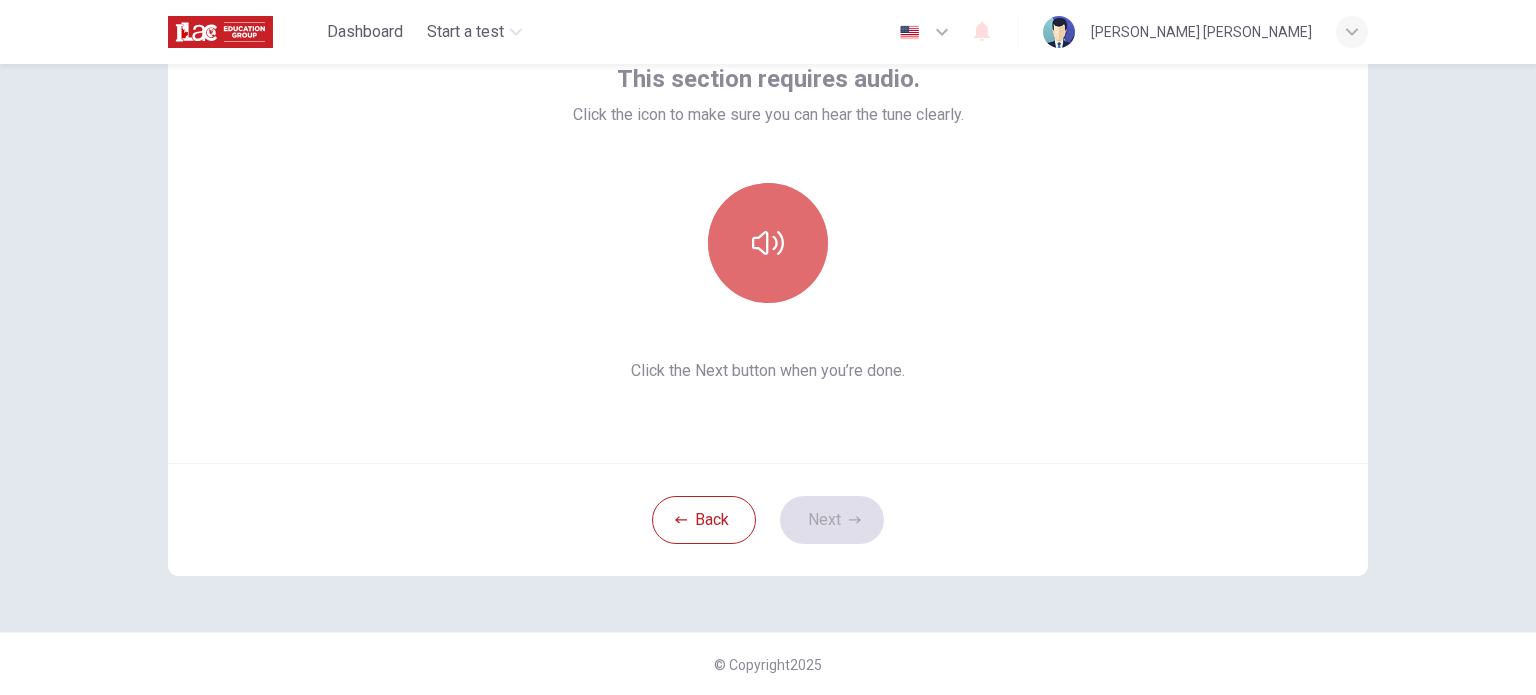 click 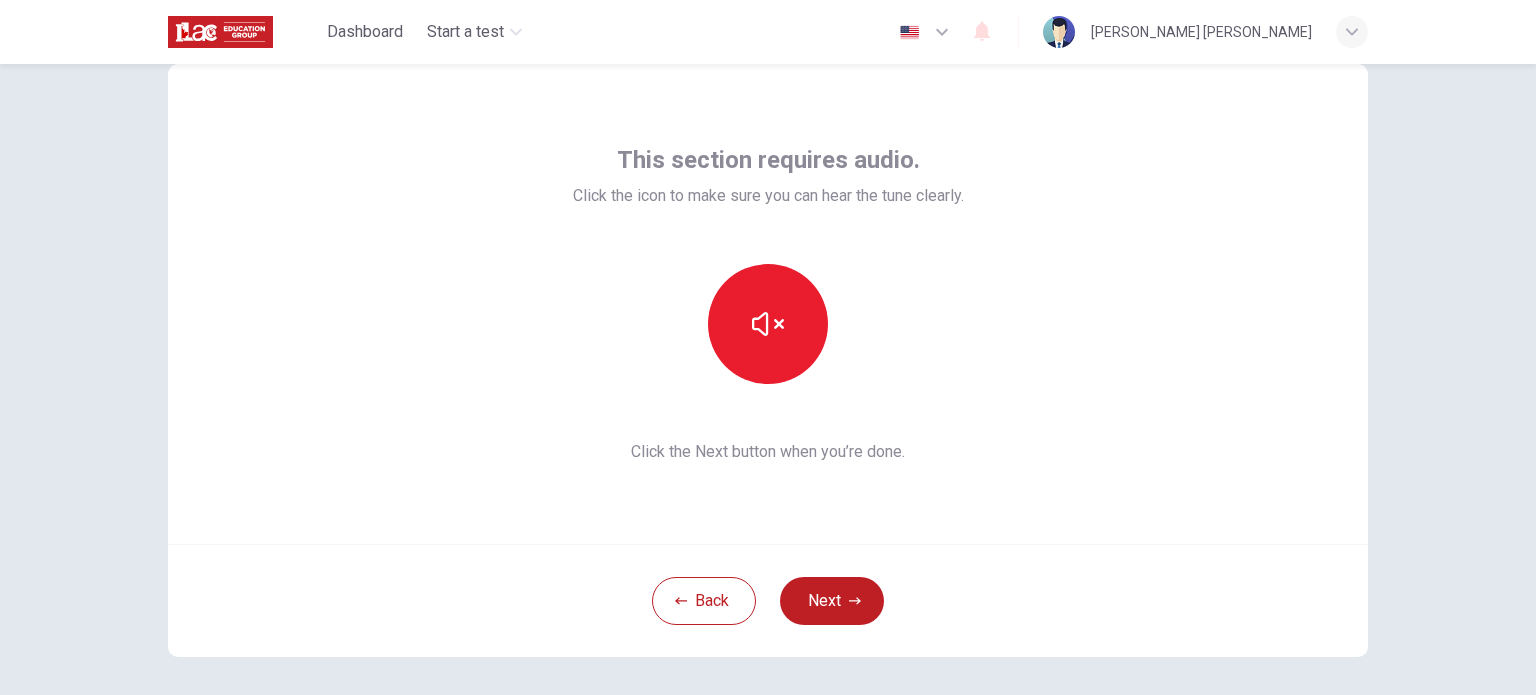 scroll, scrollTop: 45, scrollLeft: 0, axis: vertical 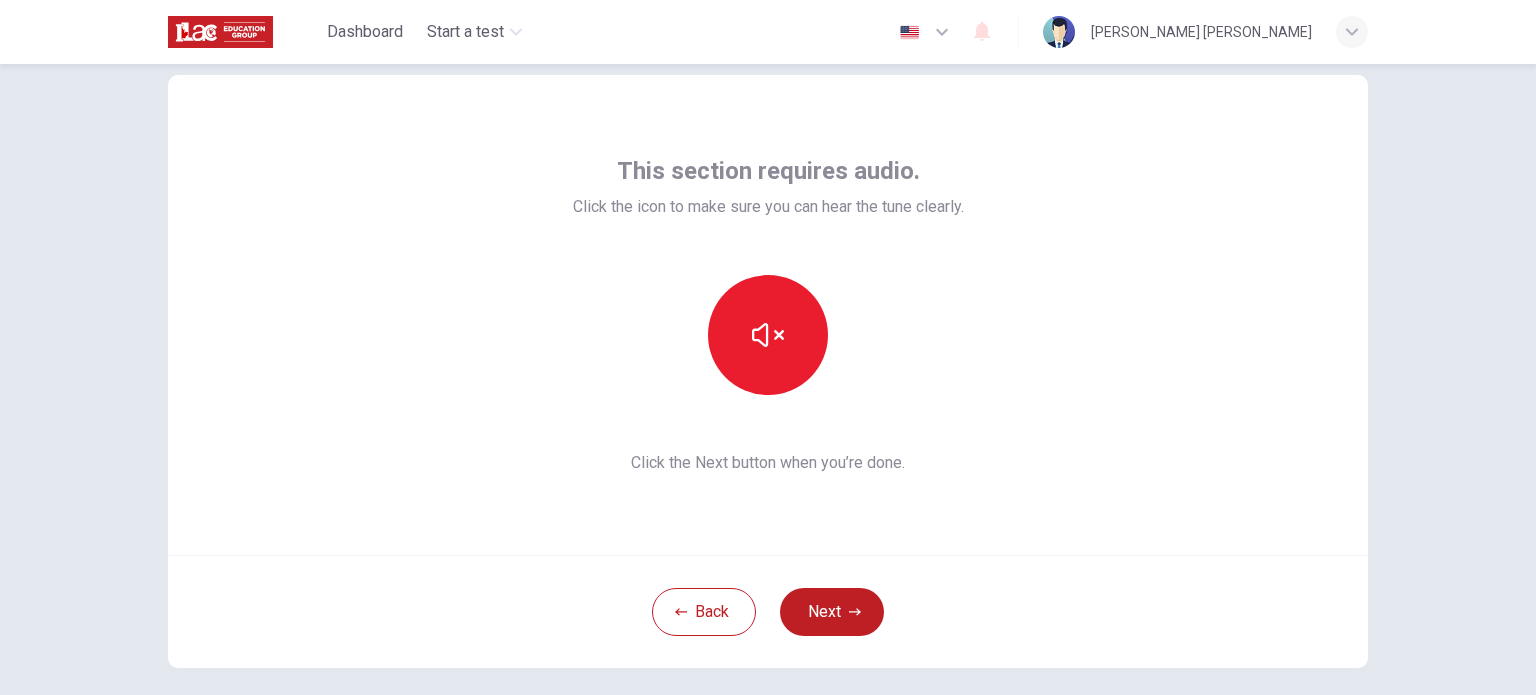 type 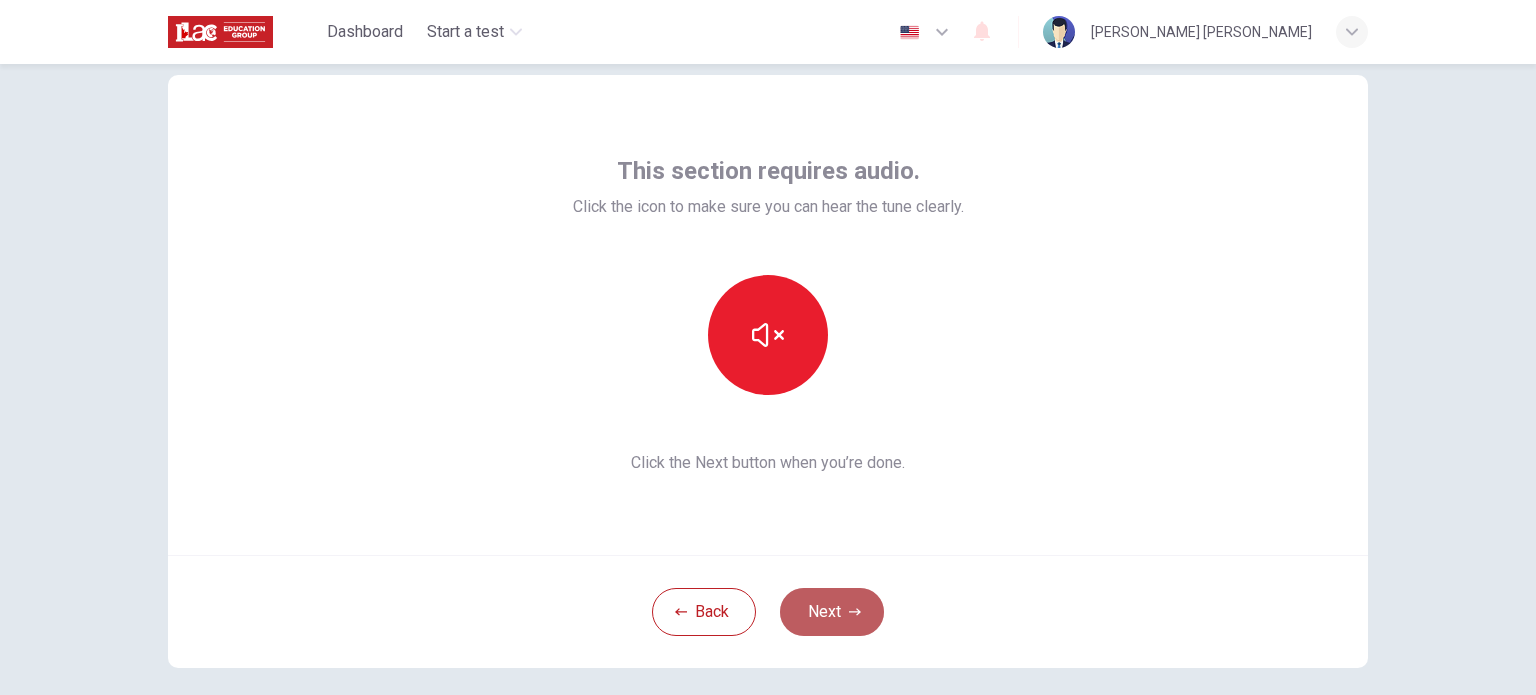 click on "Next" at bounding box center (832, 612) 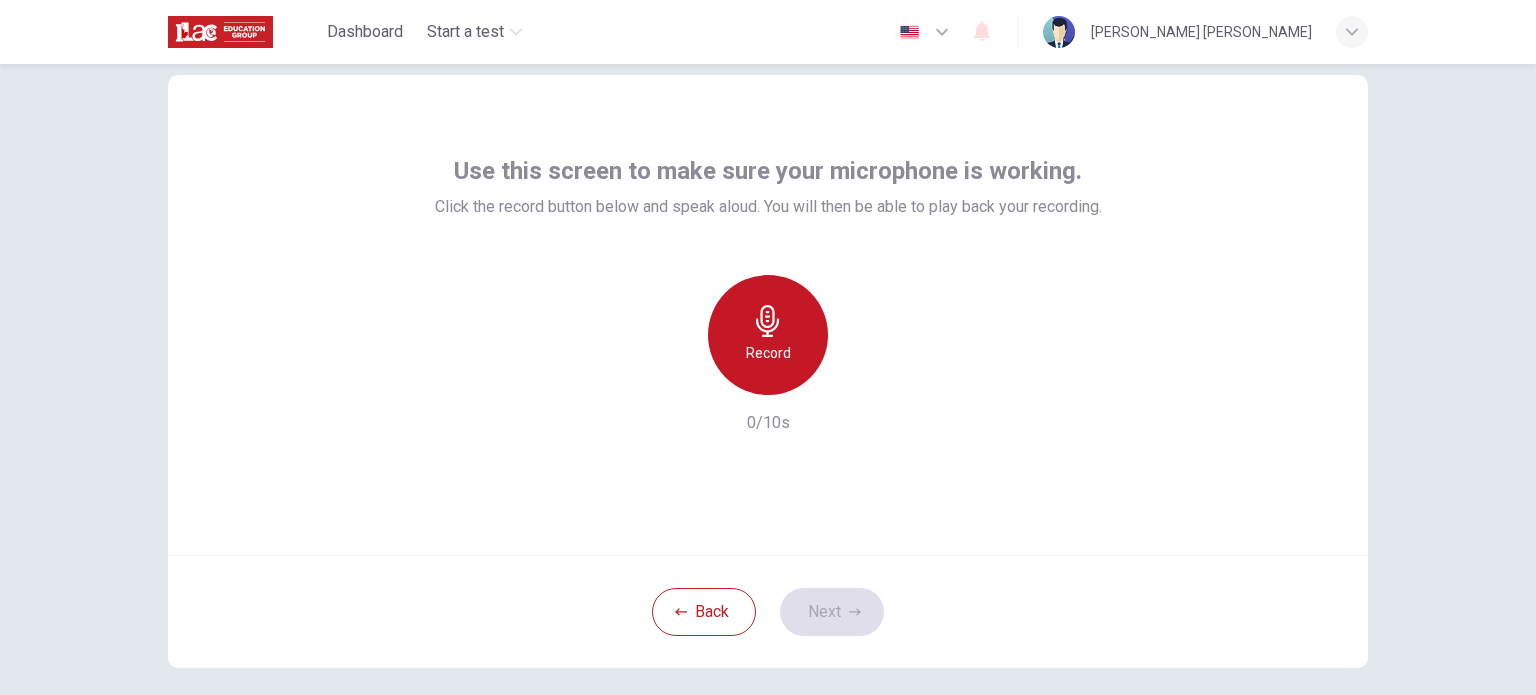 click on "Record" at bounding box center (768, 335) 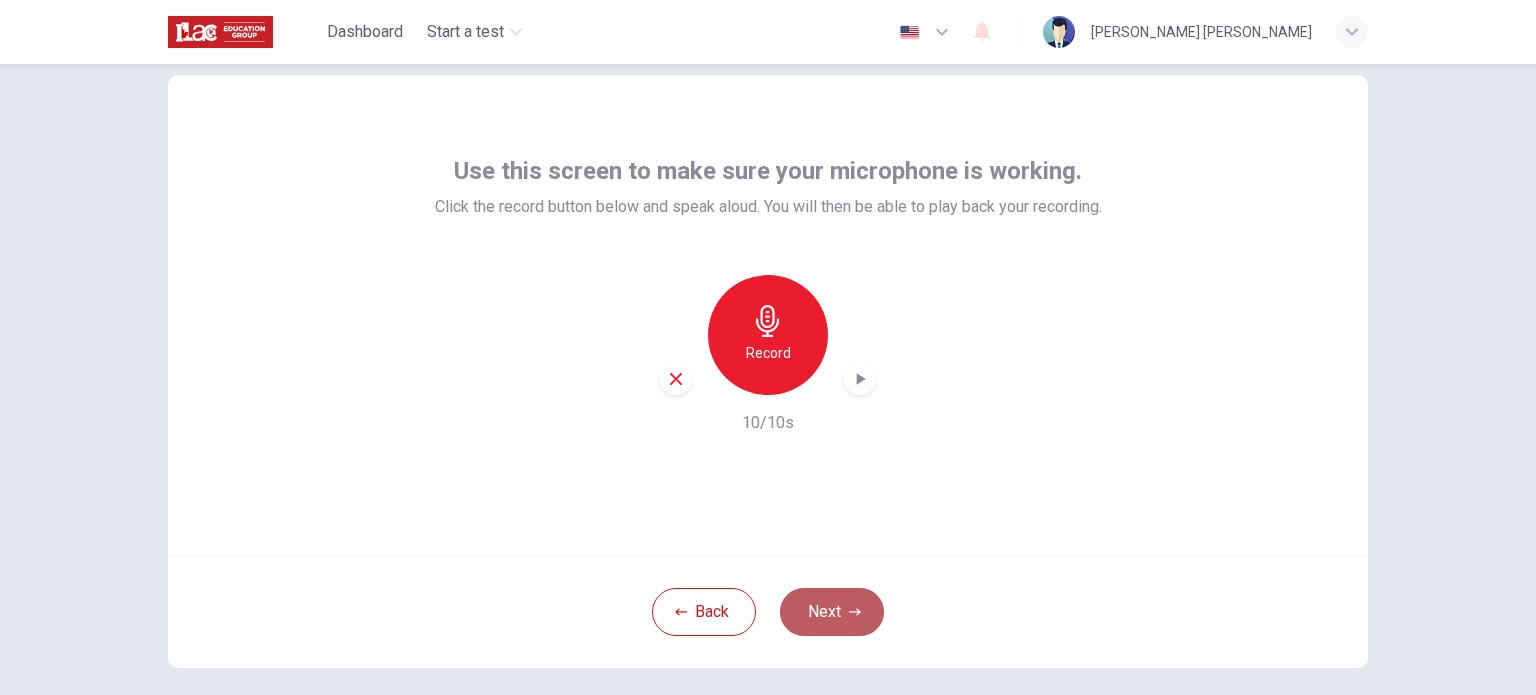 click on "Next" at bounding box center (832, 612) 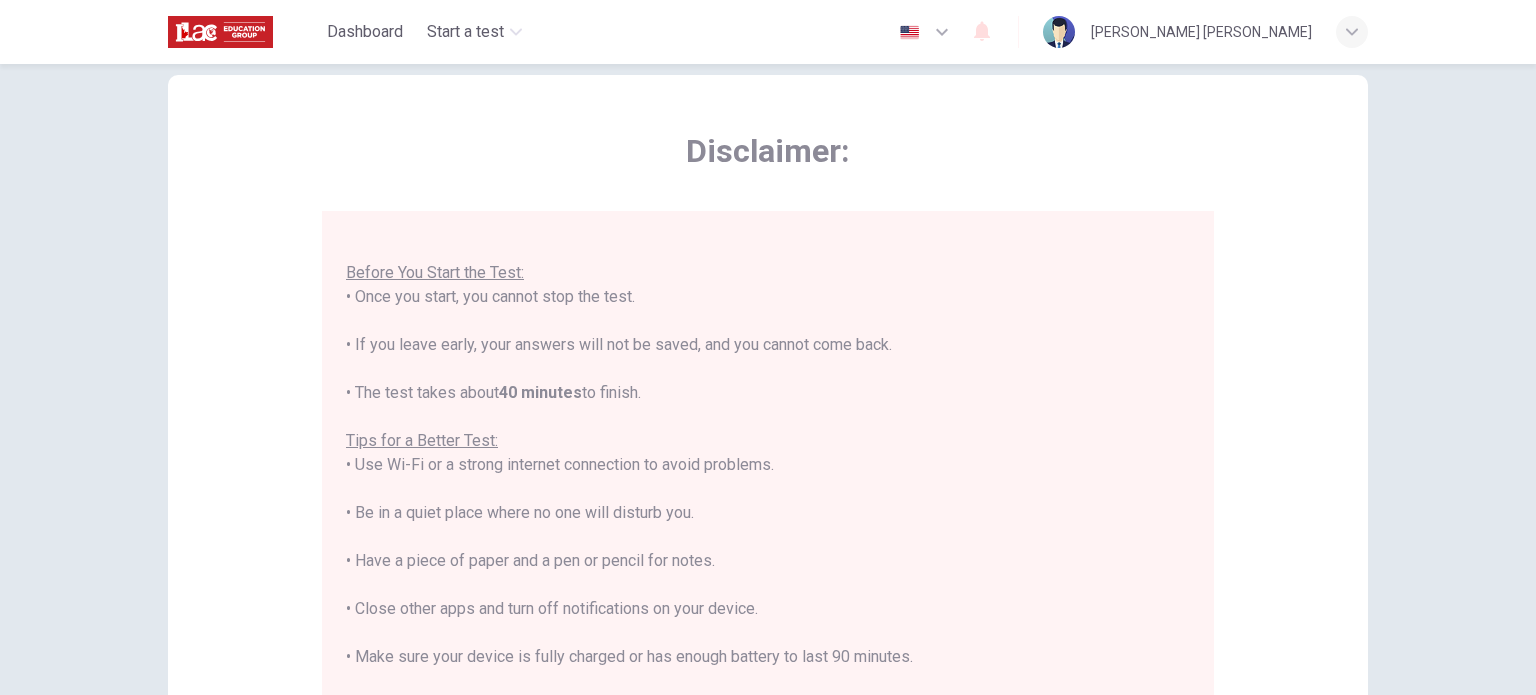 scroll, scrollTop: 23, scrollLeft: 0, axis: vertical 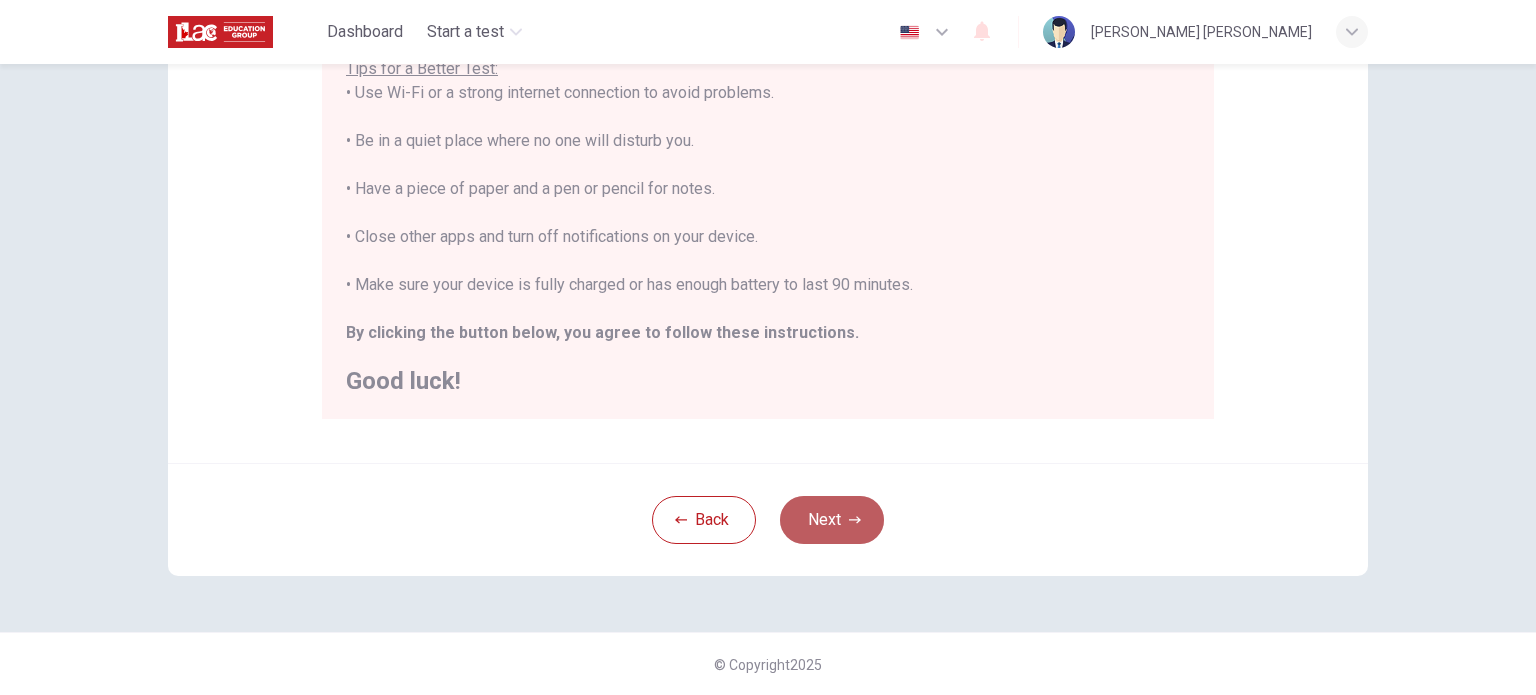 click on "Next" at bounding box center (832, 520) 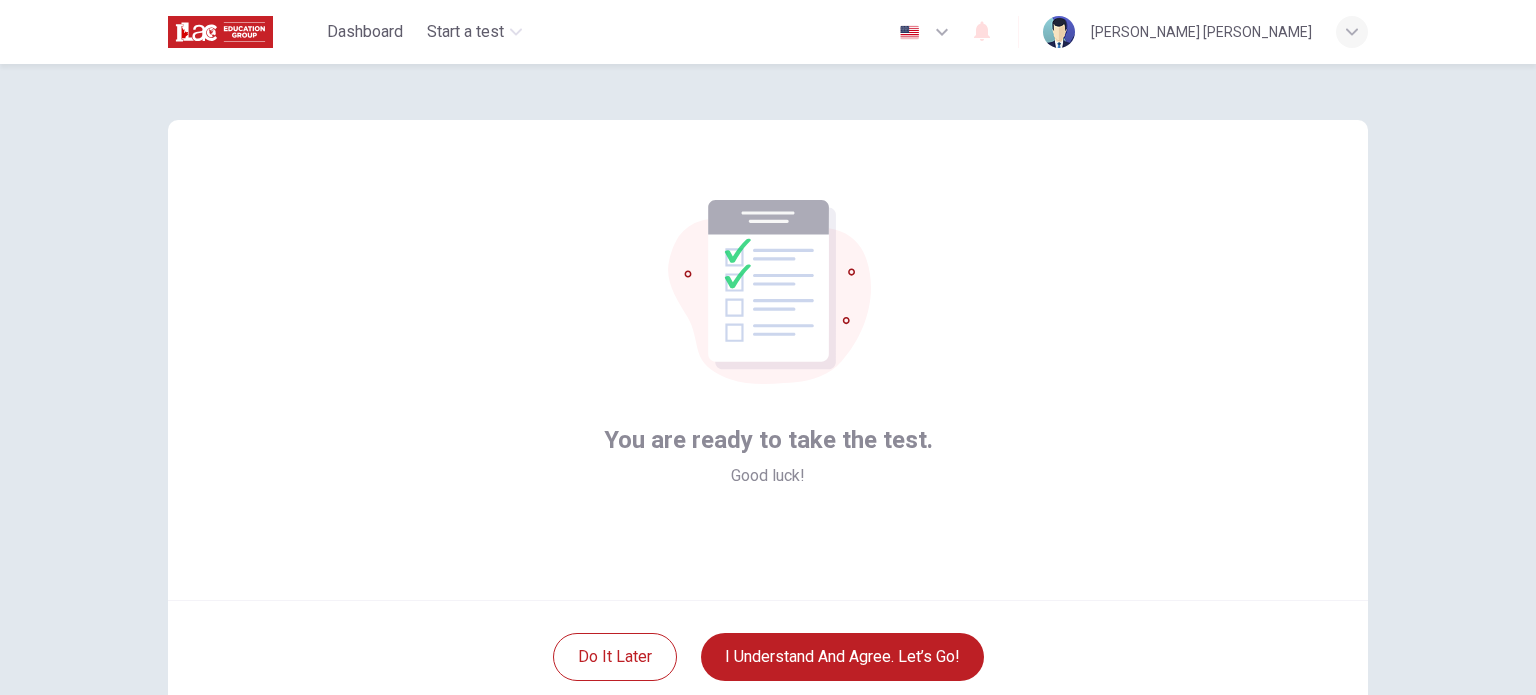 scroll, scrollTop: 0, scrollLeft: 0, axis: both 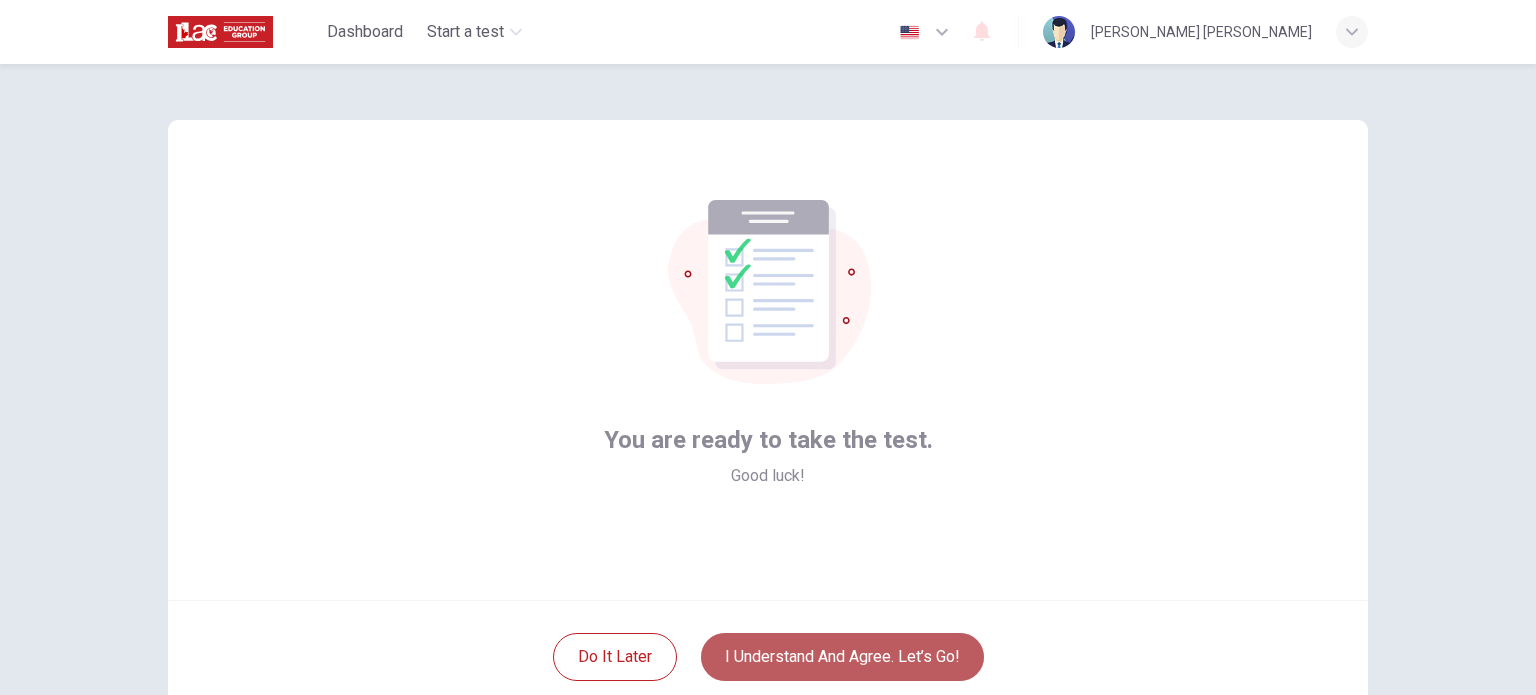 click on "I understand and agree. Let’s go!" at bounding box center (842, 657) 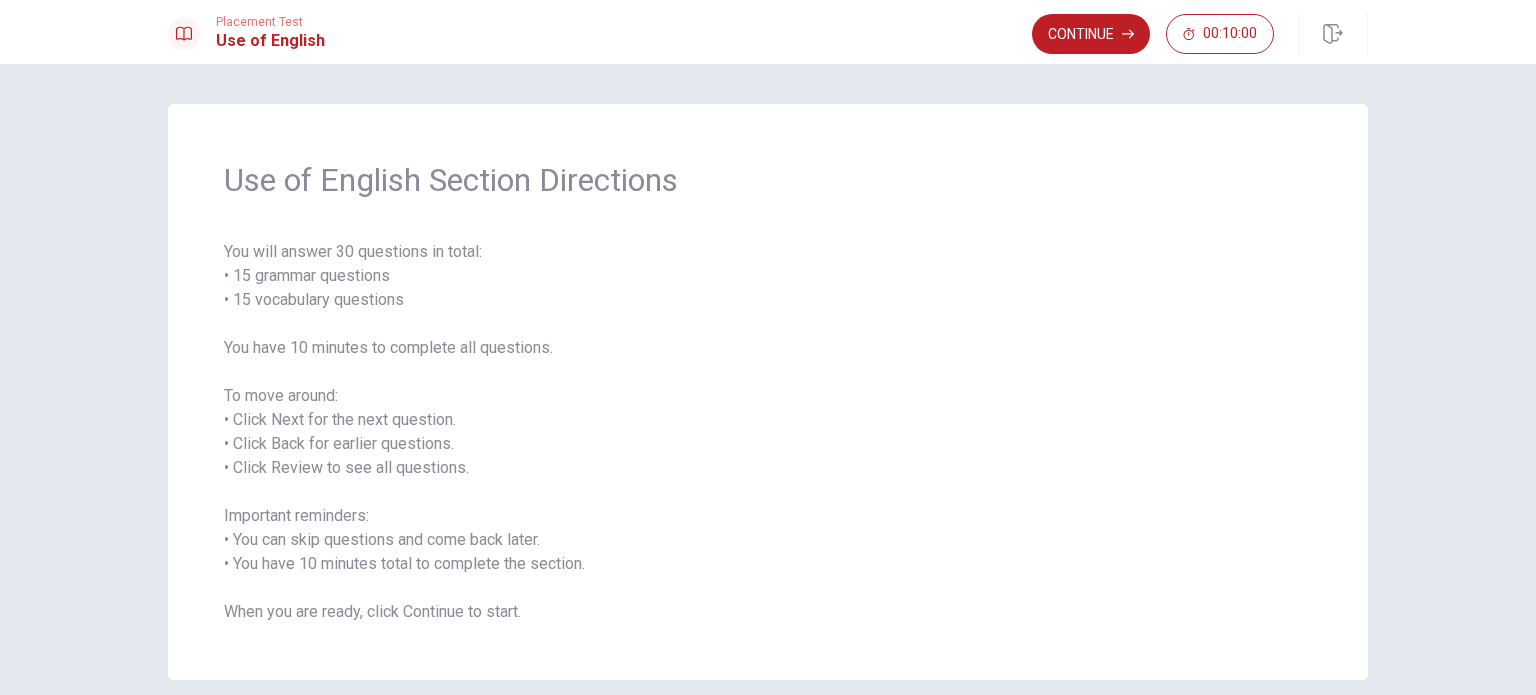 scroll, scrollTop: 88, scrollLeft: 0, axis: vertical 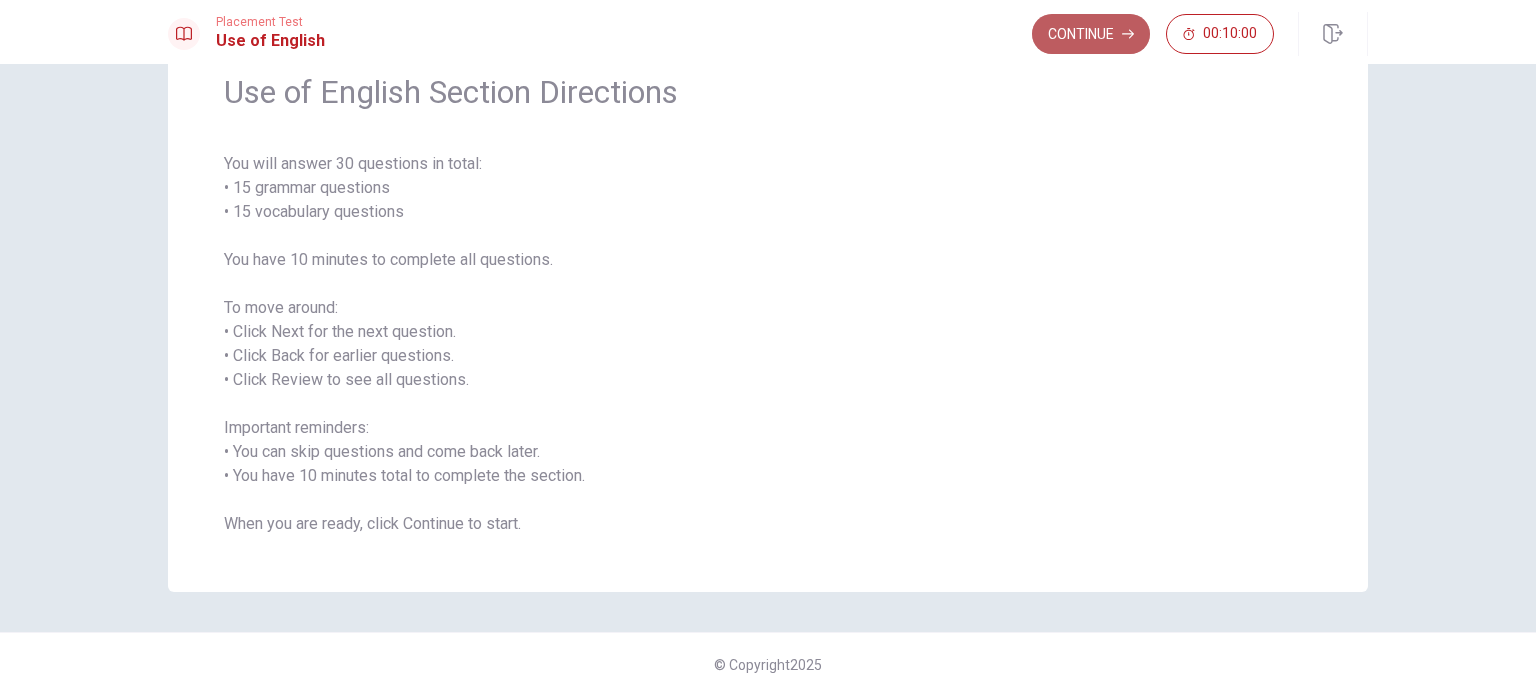 click on "Continue" at bounding box center [1091, 34] 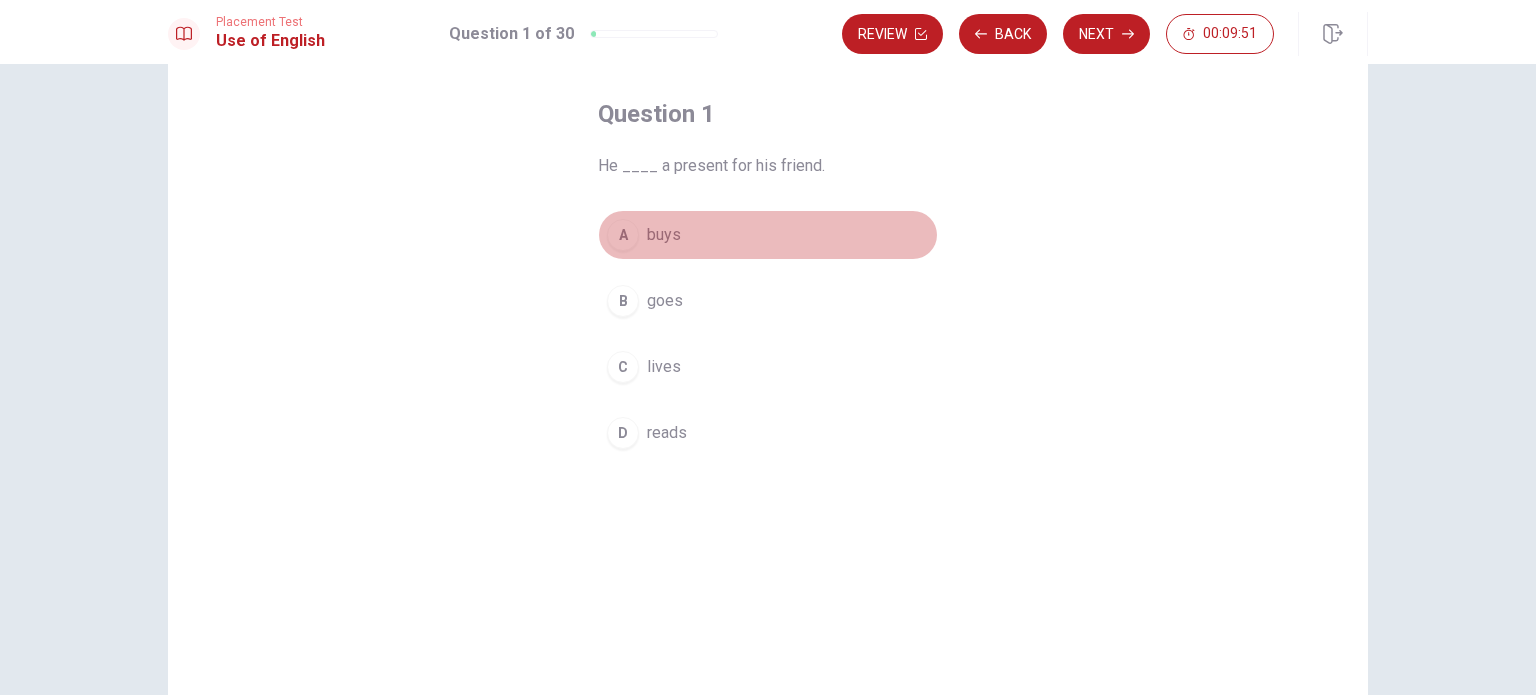 click on "A" at bounding box center (623, 235) 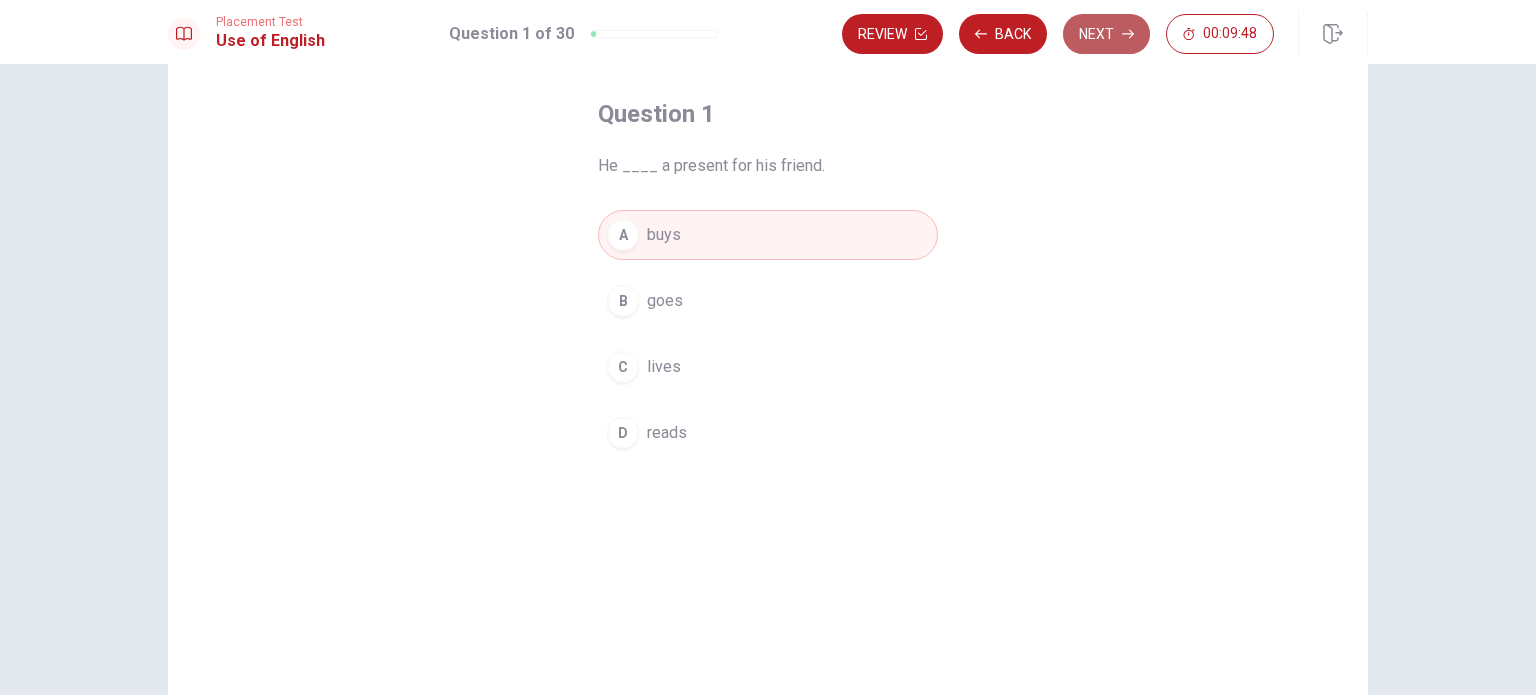 click on "Next" at bounding box center (1106, 34) 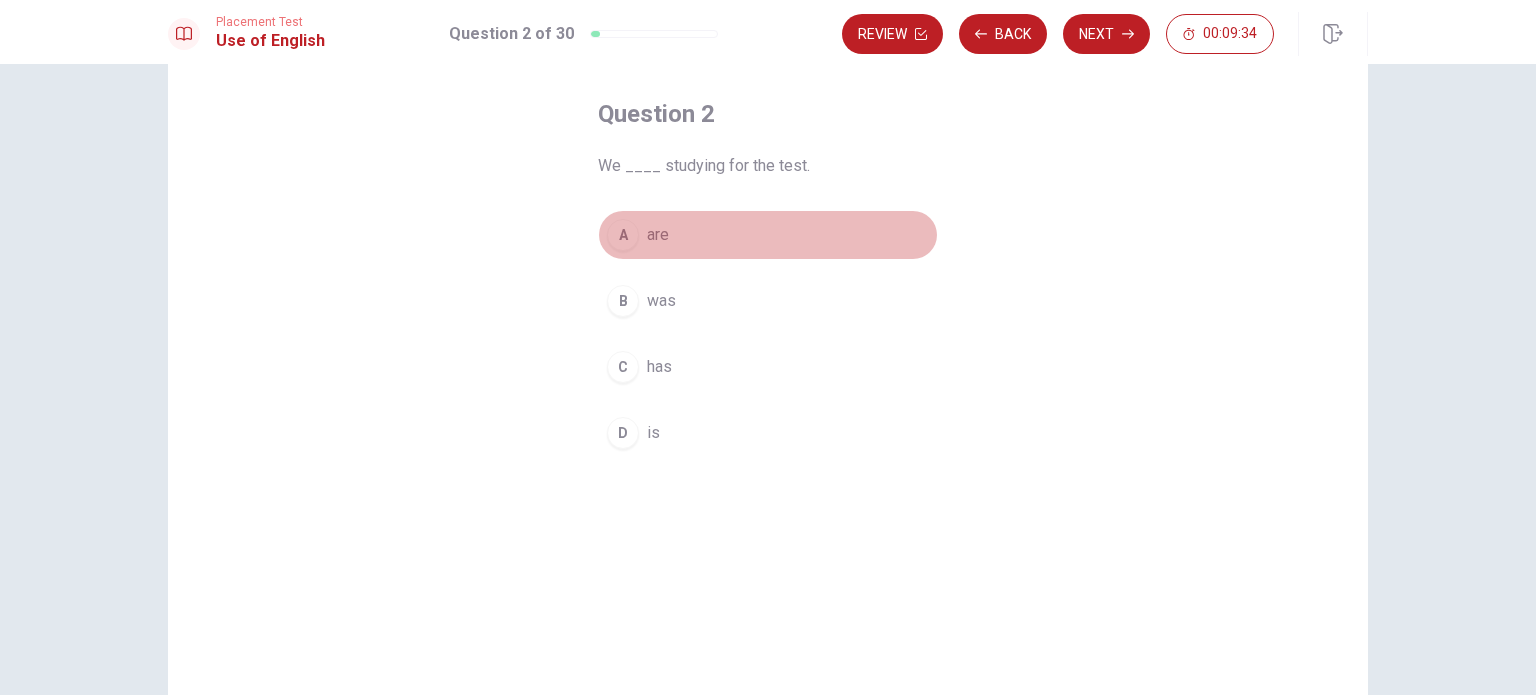 click on "A" at bounding box center [623, 235] 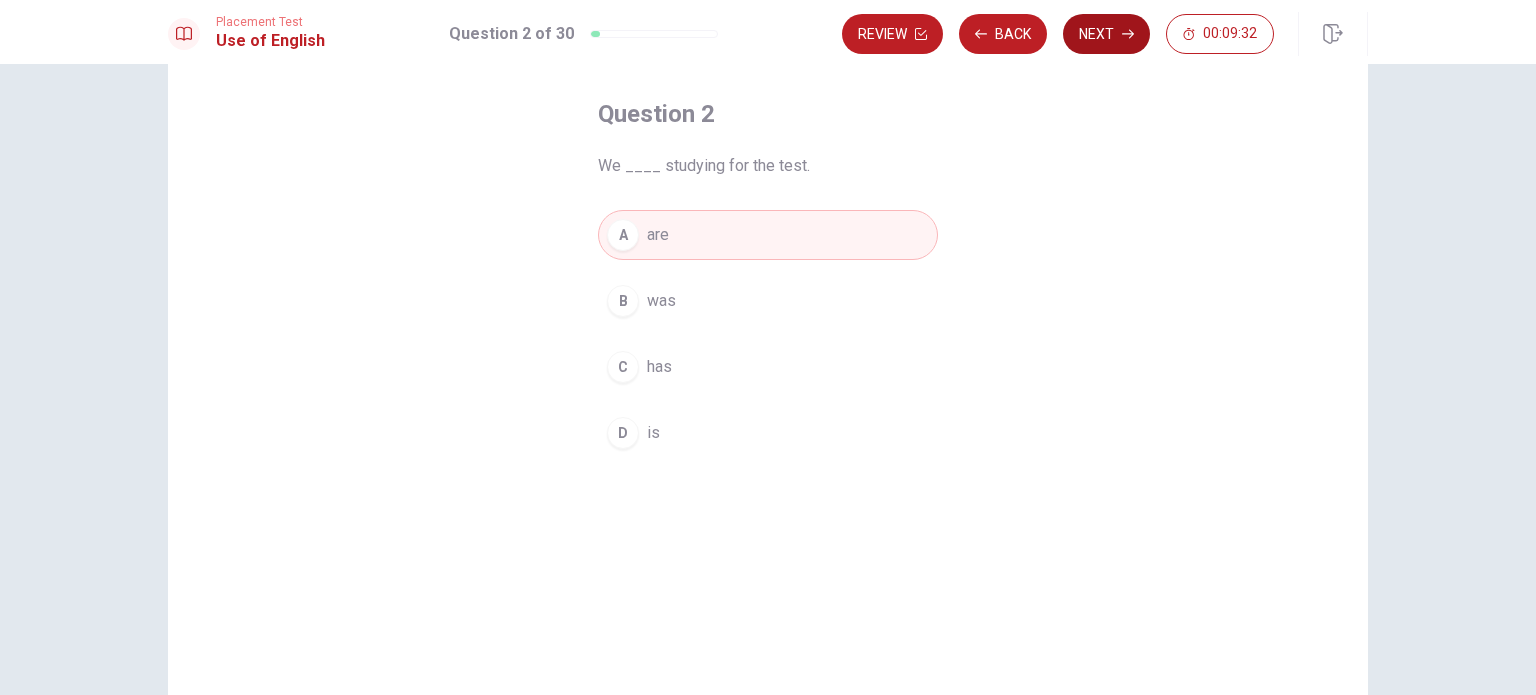 click on "Next" at bounding box center [1106, 34] 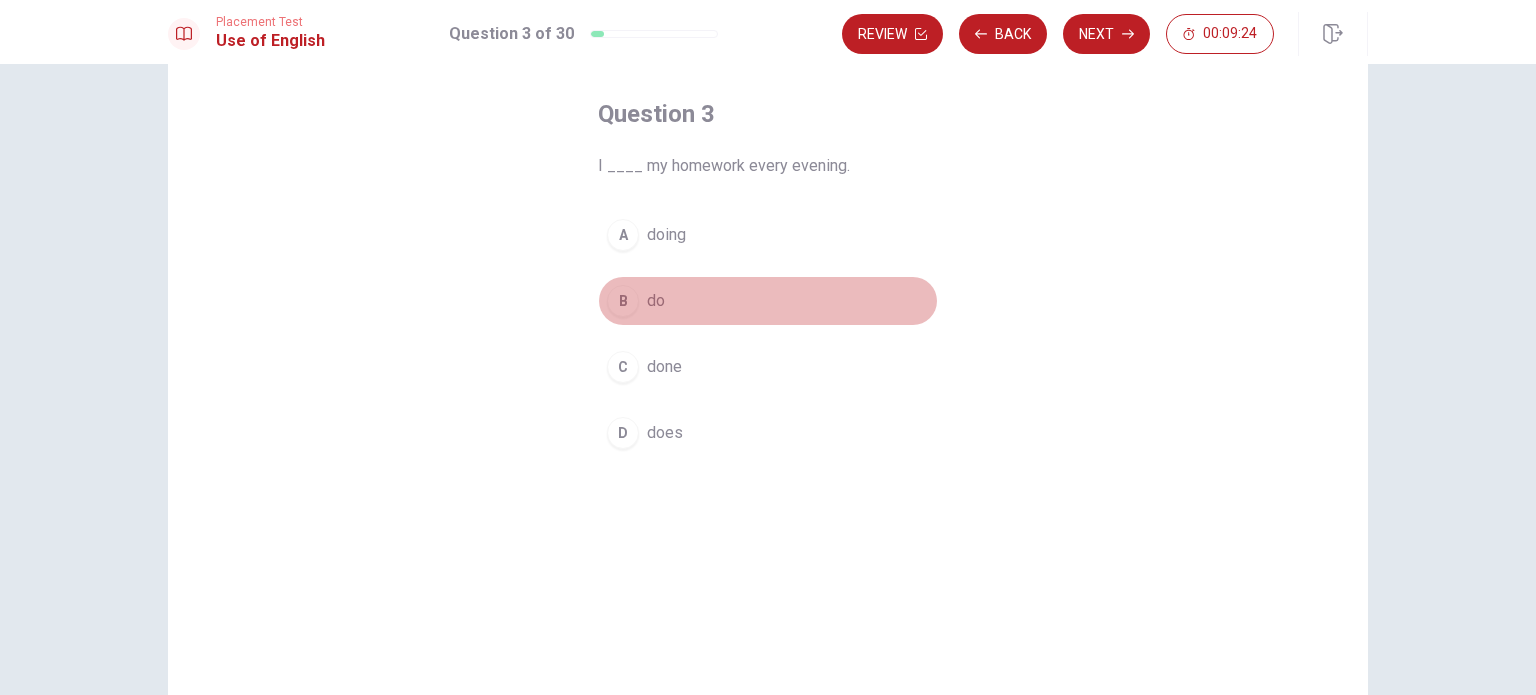 click on "B" at bounding box center [623, 301] 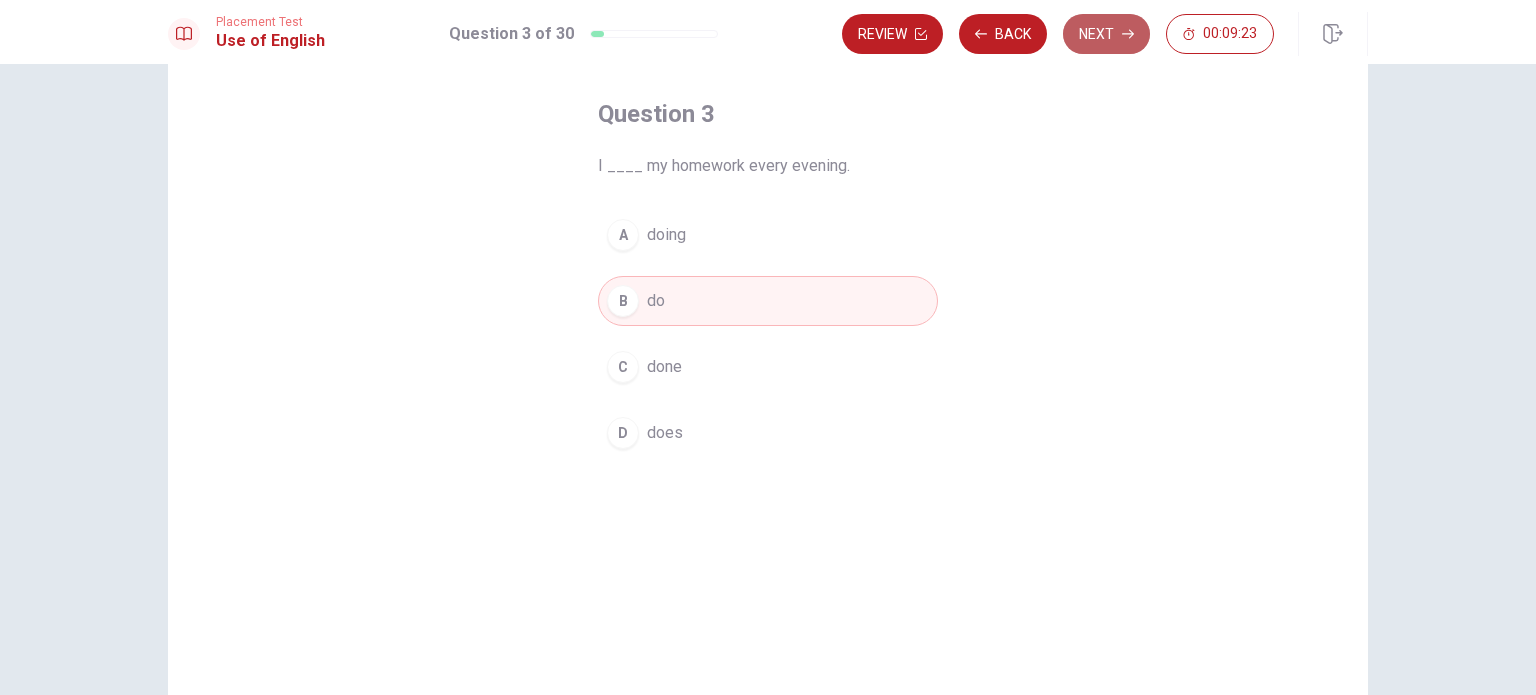 click on "Next" at bounding box center (1106, 34) 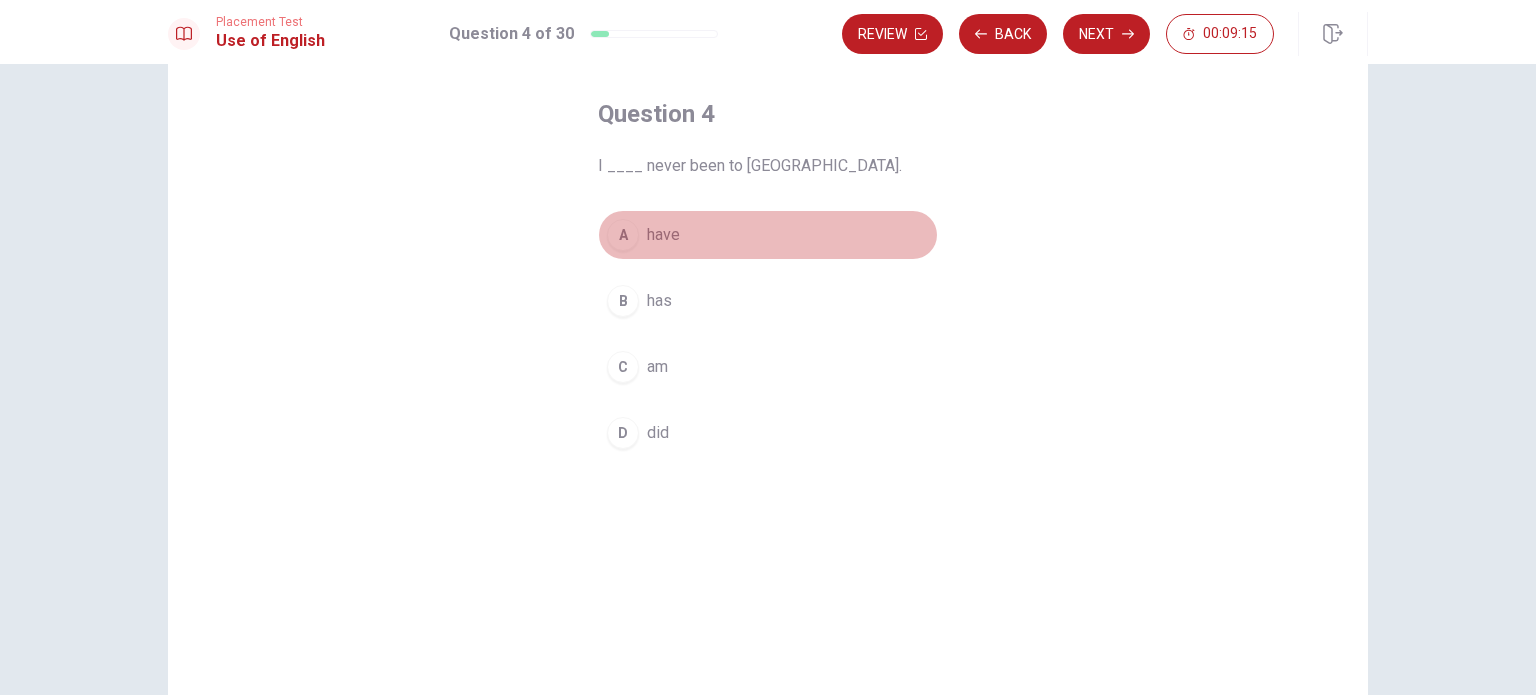 click on "A" at bounding box center [623, 235] 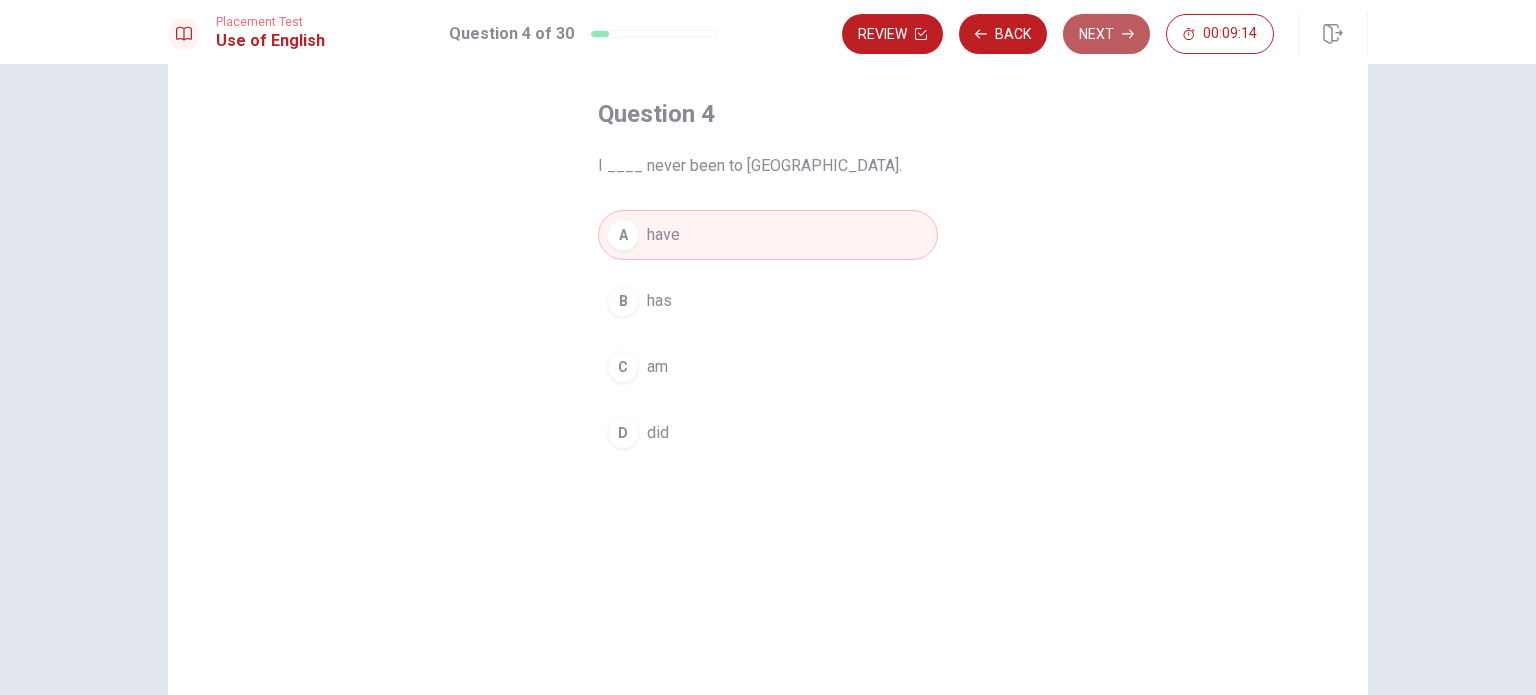 click on "Next" at bounding box center [1106, 34] 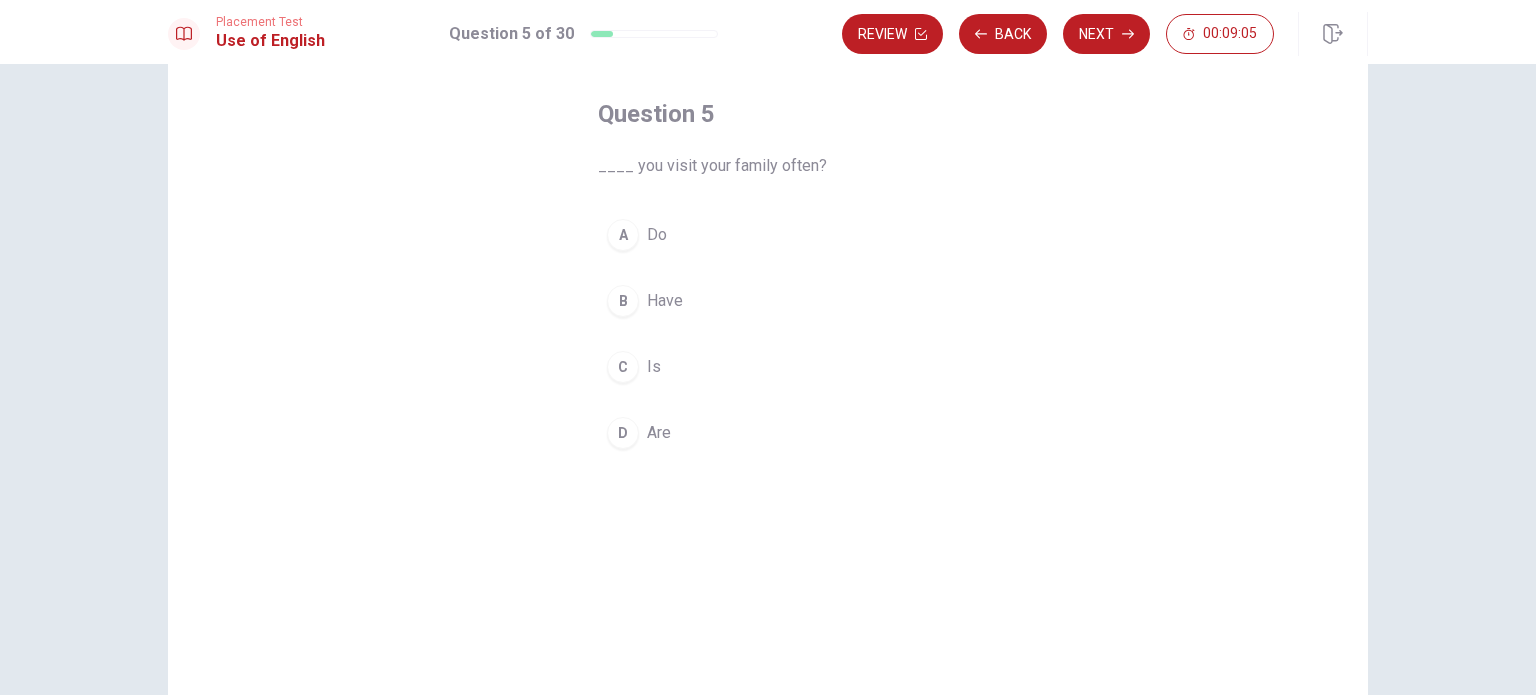click on "A" at bounding box center [623, 235] 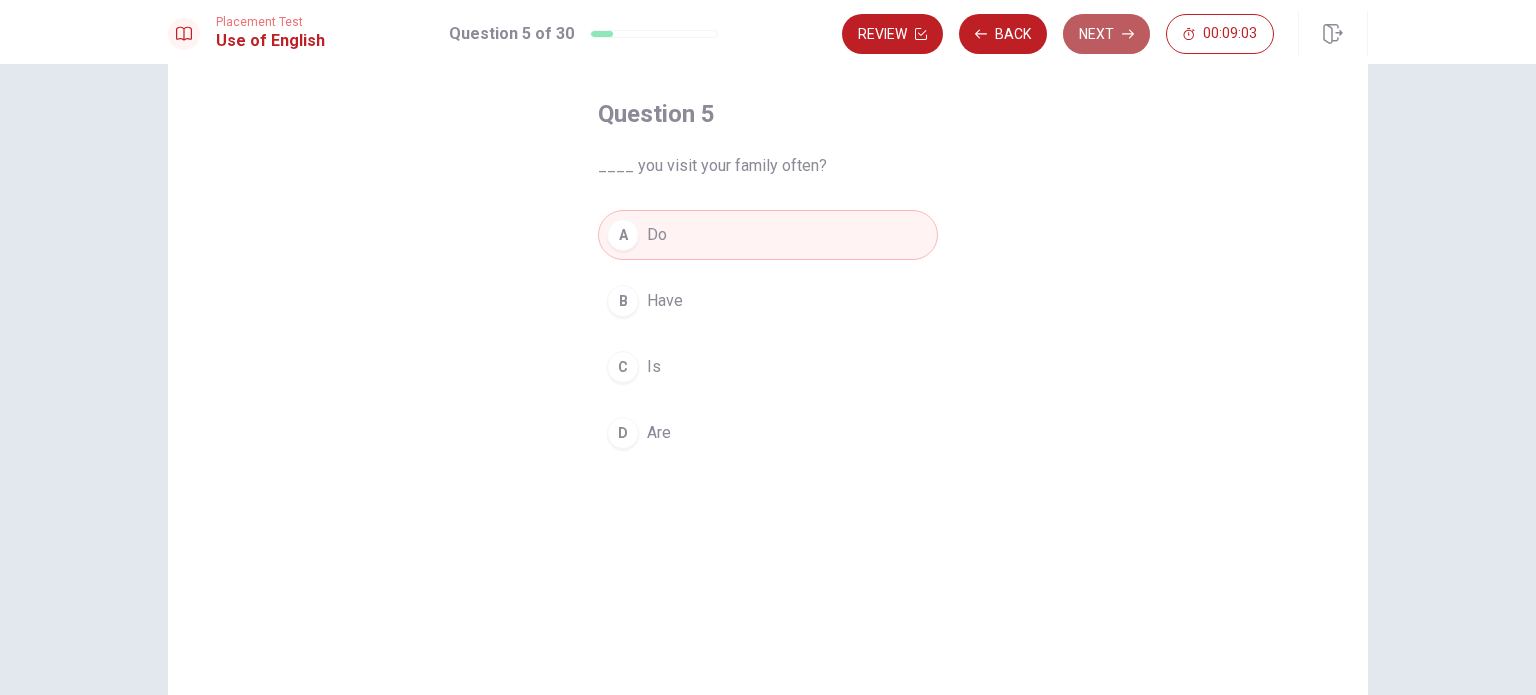 click on "Next" at bounding box center [1106, 34] 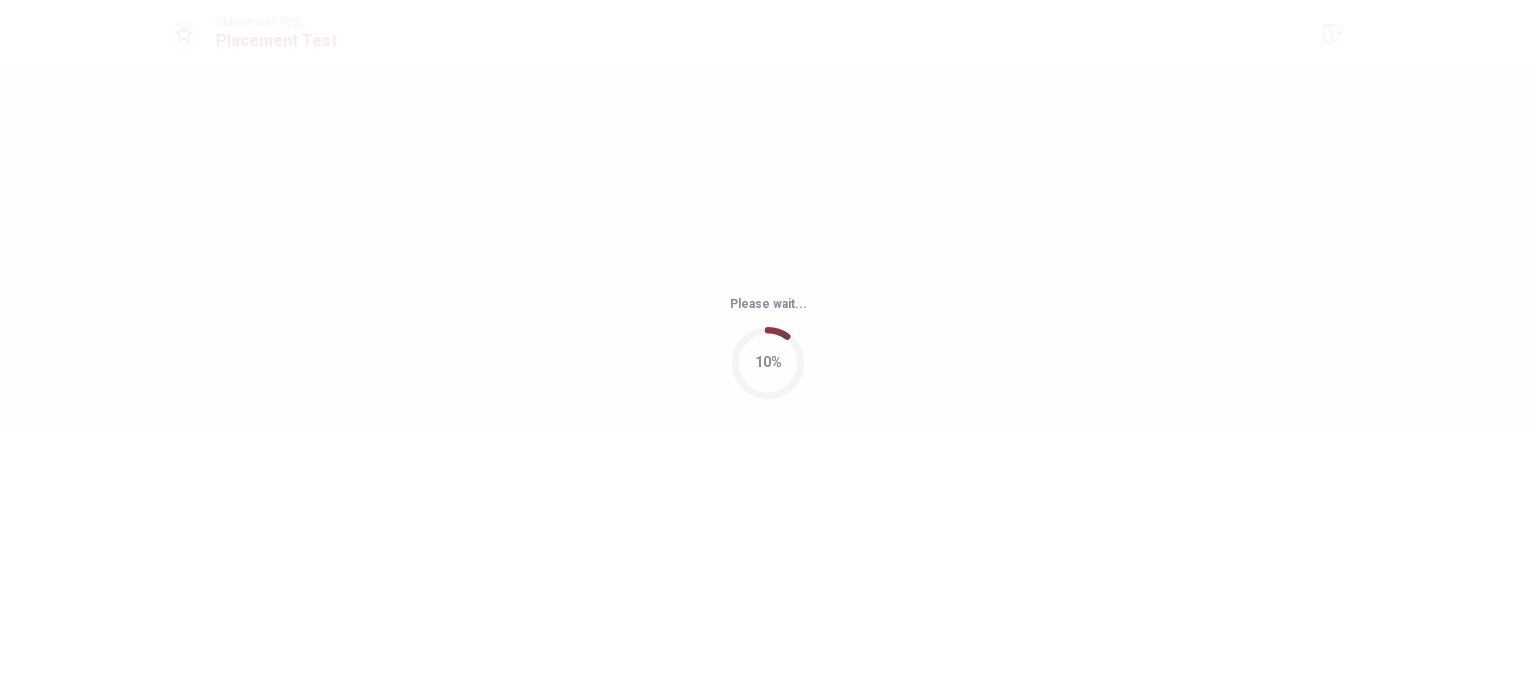 scroll, scrollTop: 0, scrollLeft: 0, axis: both 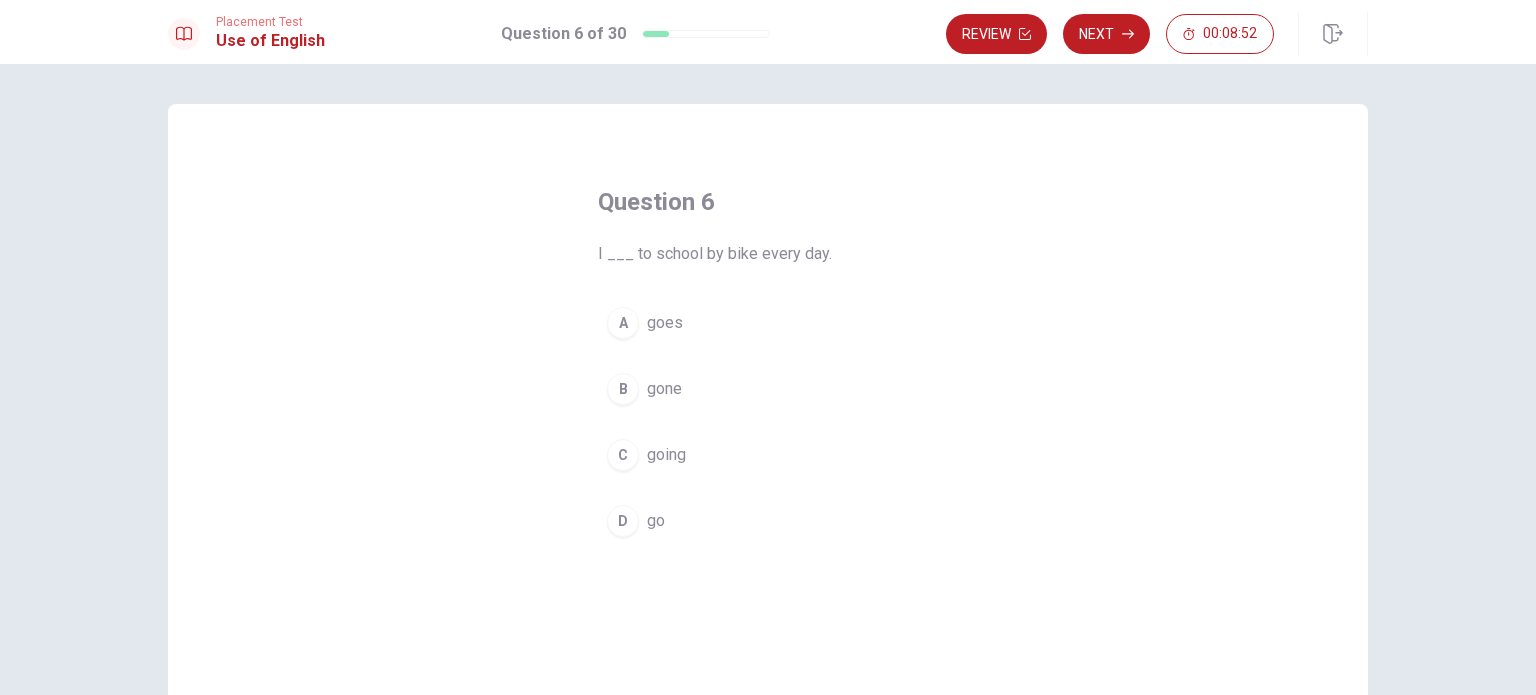 click on "D" at bounding box center [623, 521] 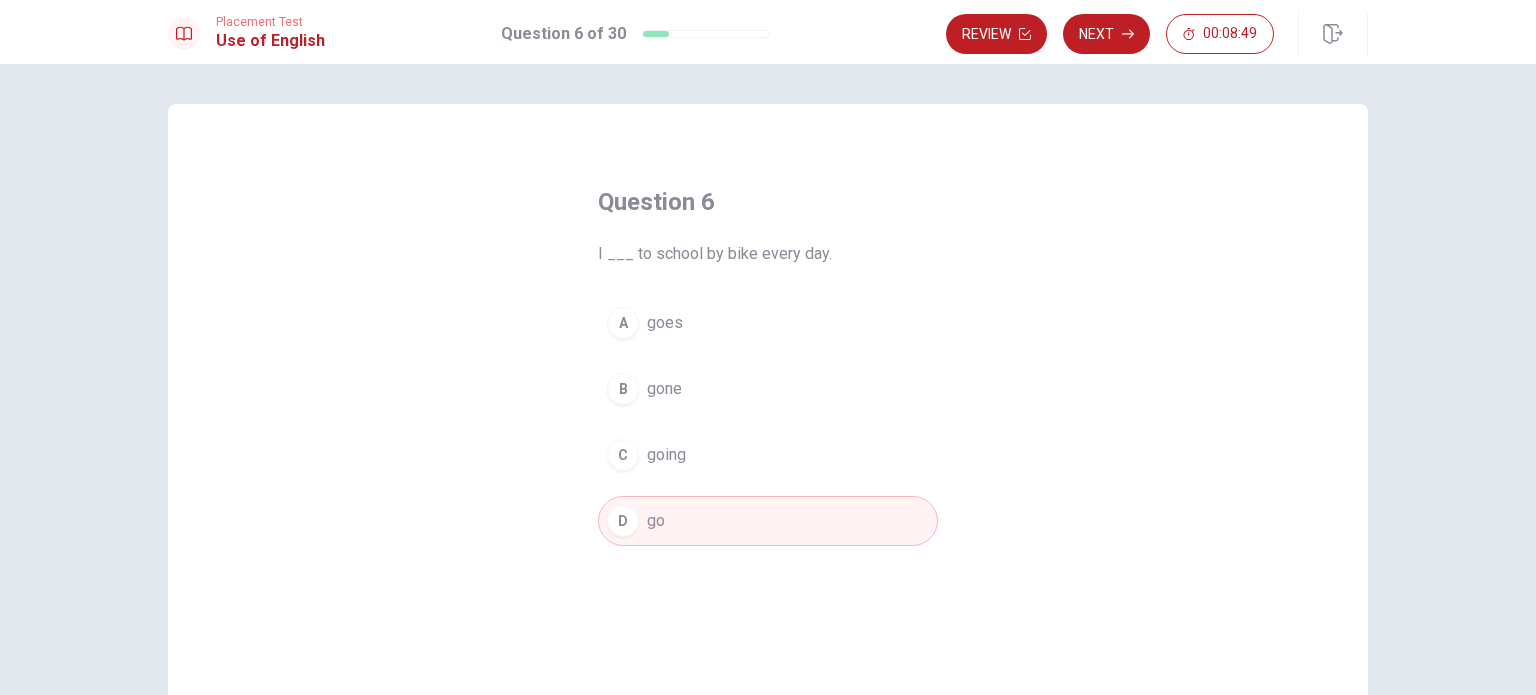click on "D go" at bounding box center [768, 521] 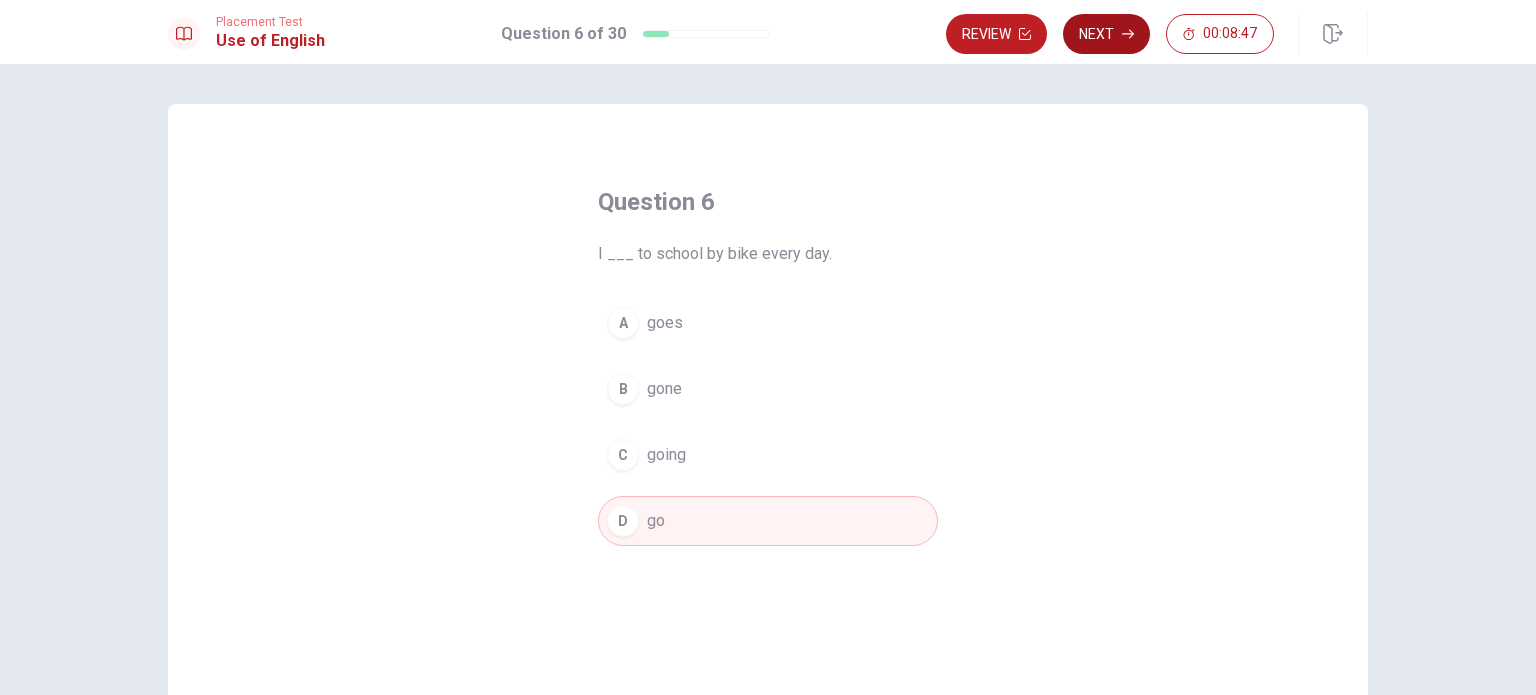 click on "Next" at bounding box center [1106, 34] 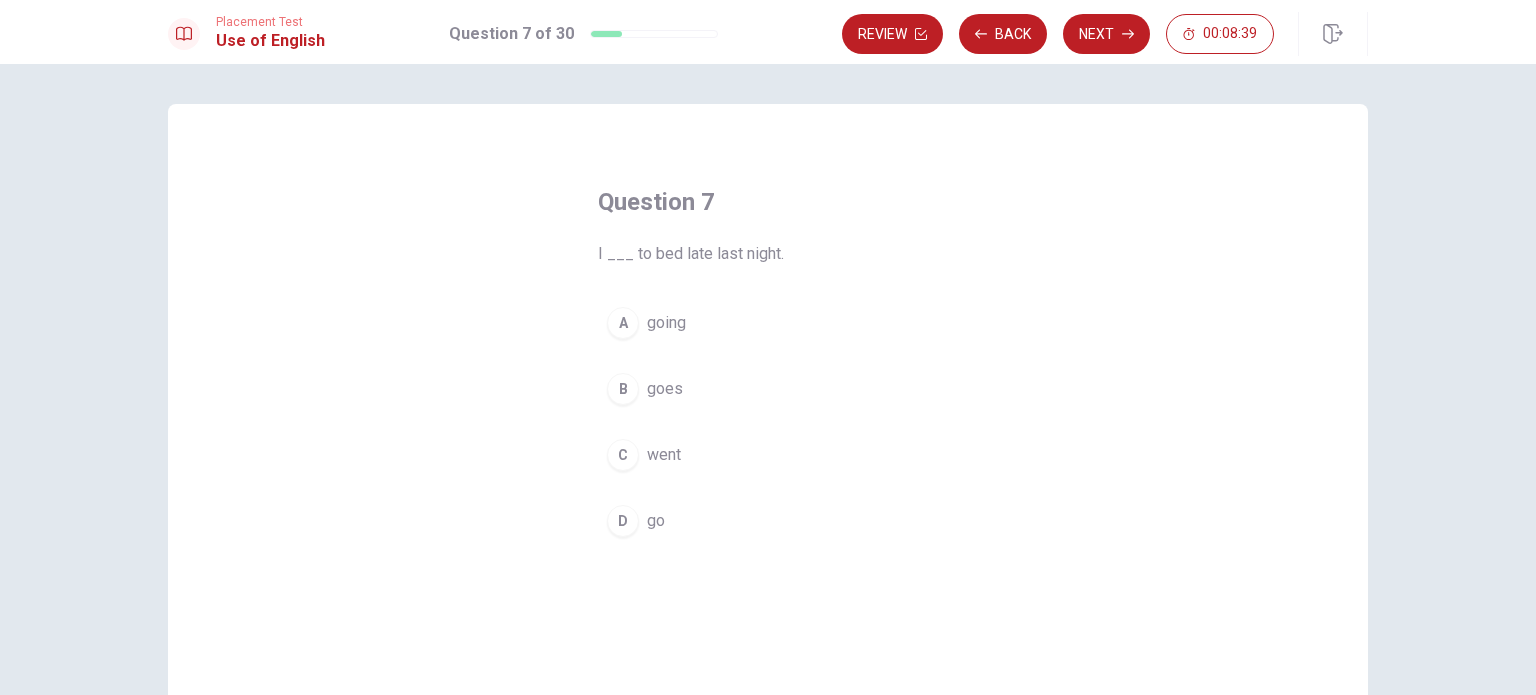click on "C" at bounding box center [623, 455] 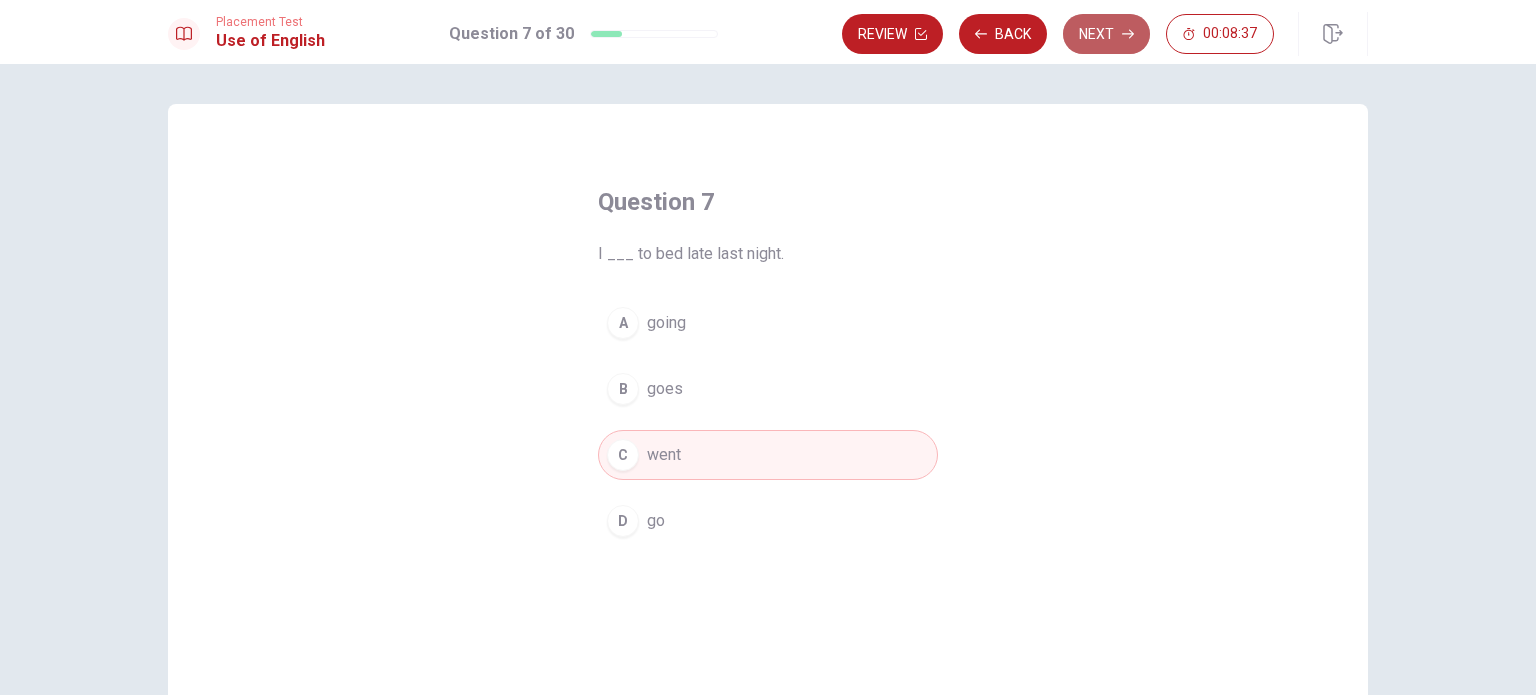 click on "Next" at bounding box center [1106, 34] 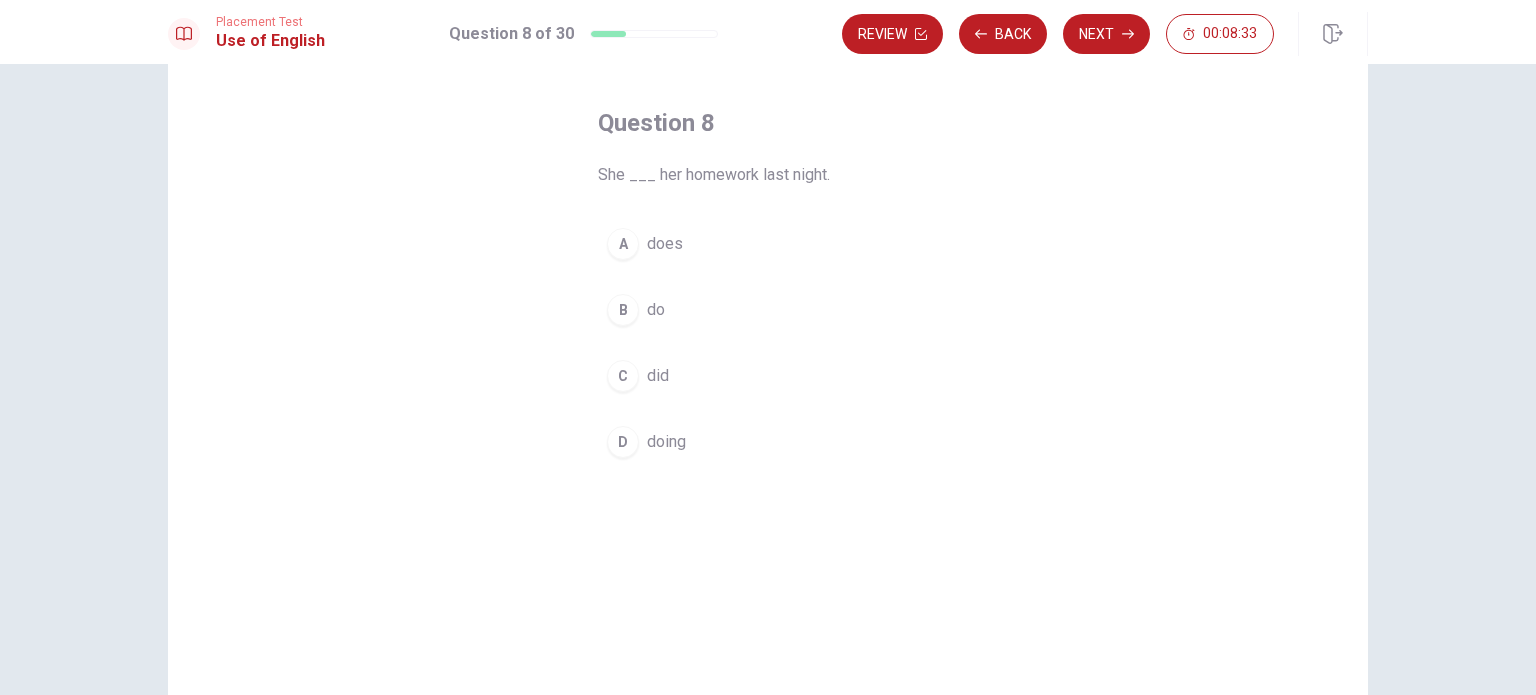 scroll, scrollTop: 80, scrollLeft: 0, axis: vertical 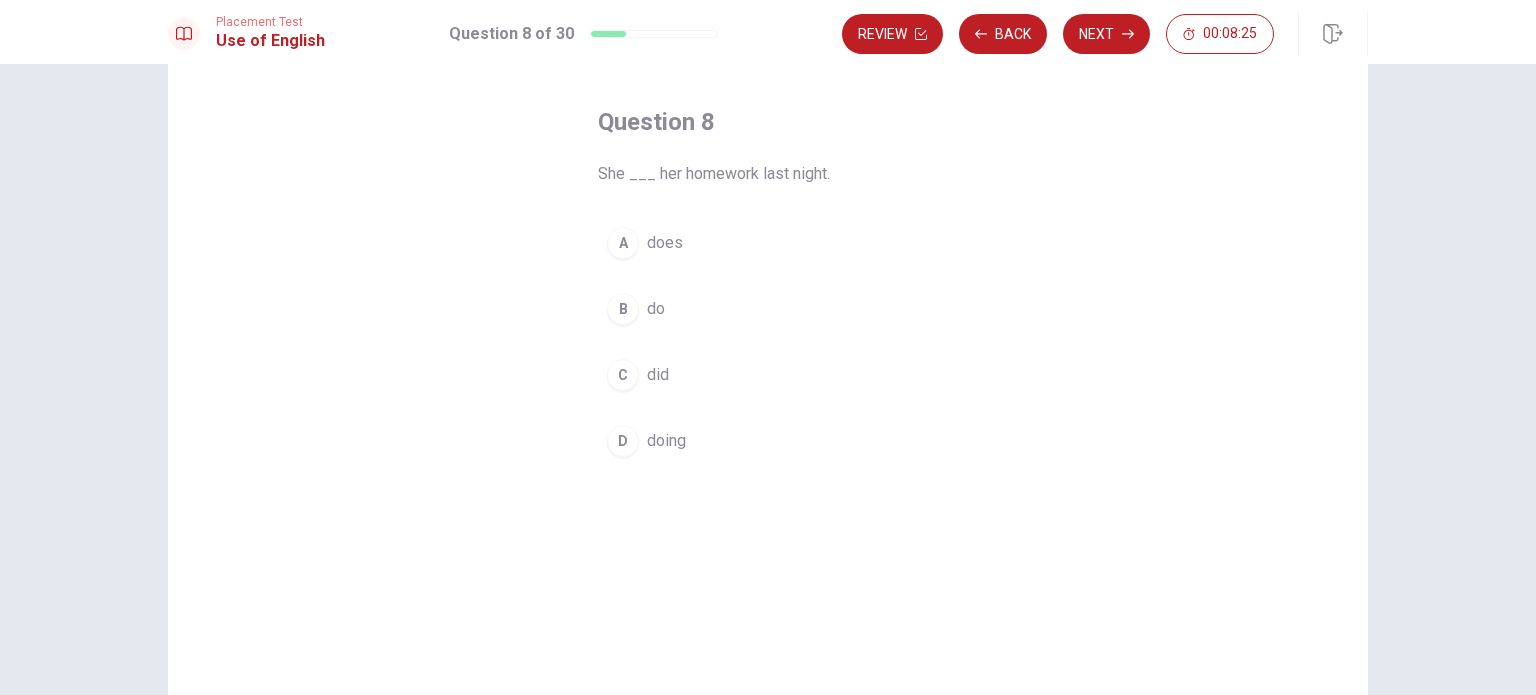 click on "C" at bounding box center [623, 375] 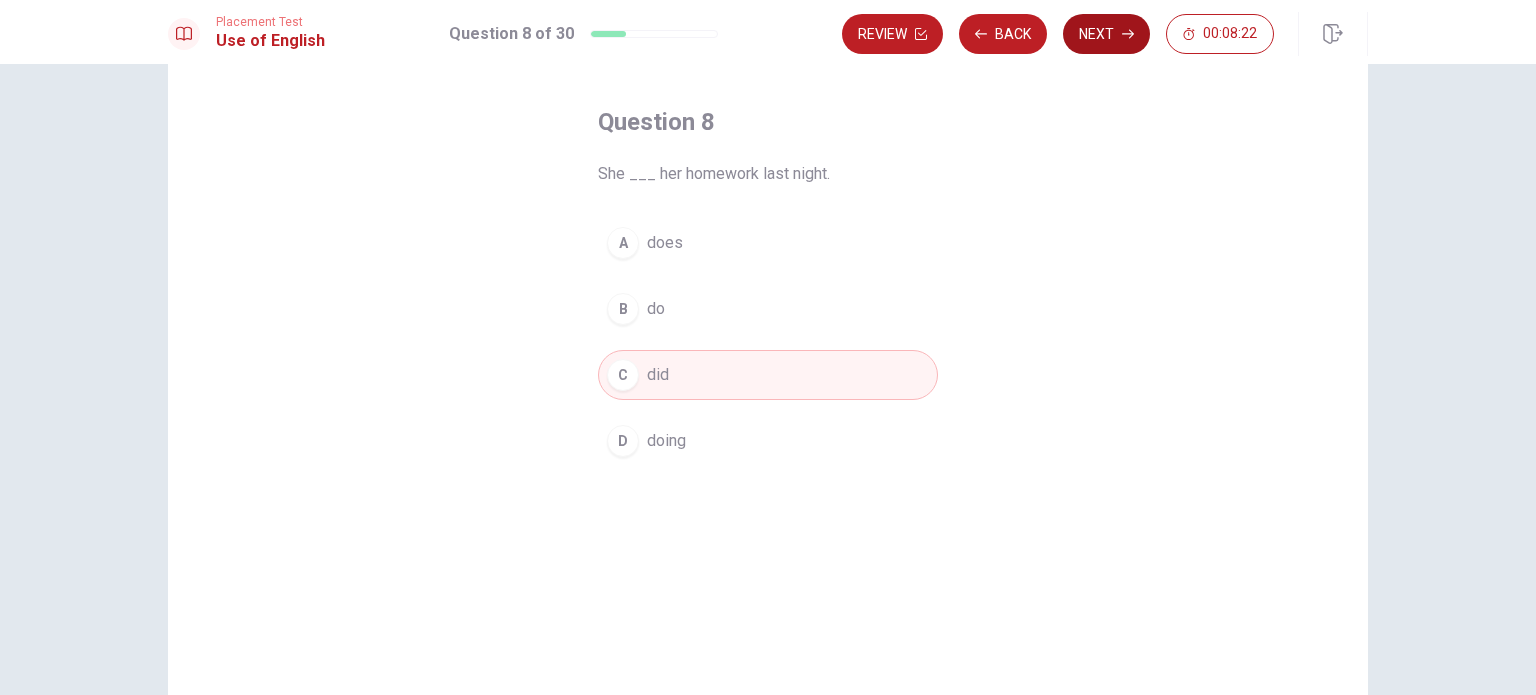 click on "Next" at bounding box center [1106, 34] 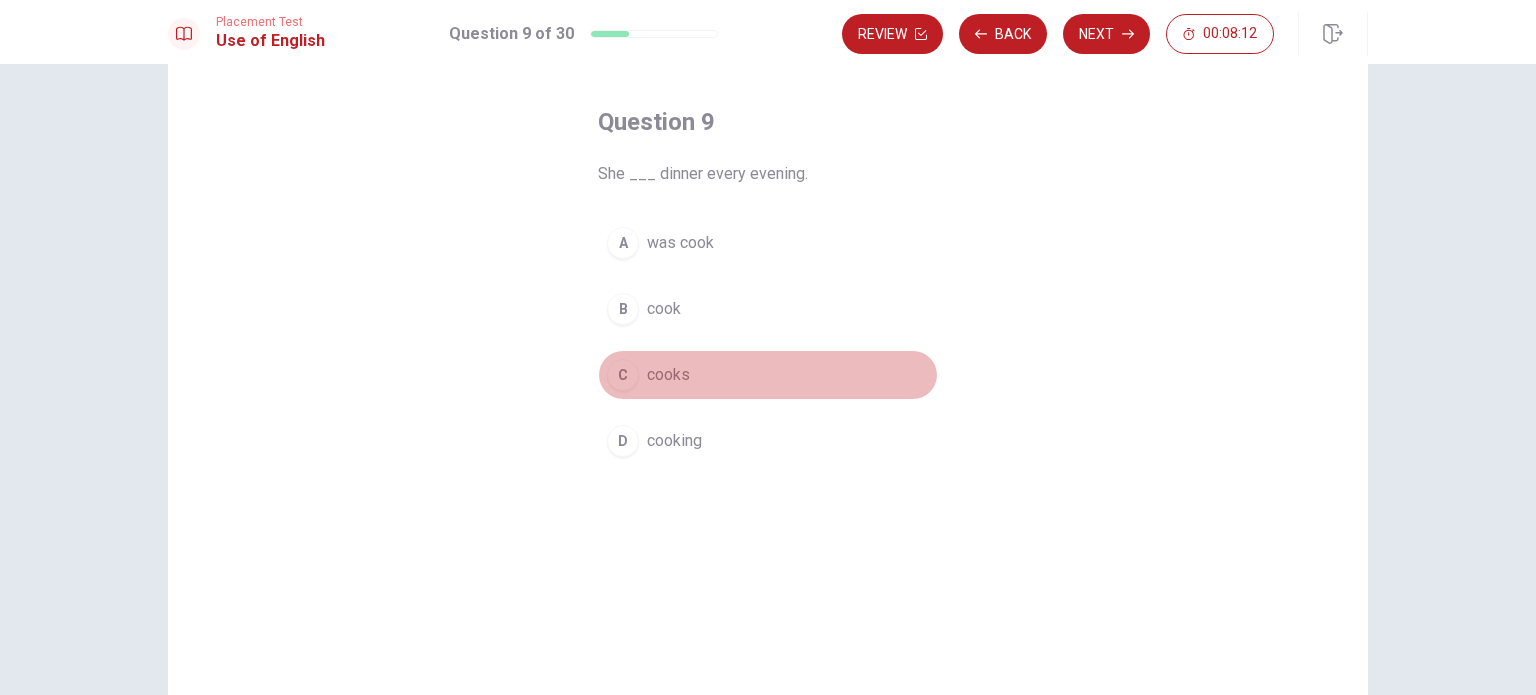 click on "C" at bounding box center [623, 375] 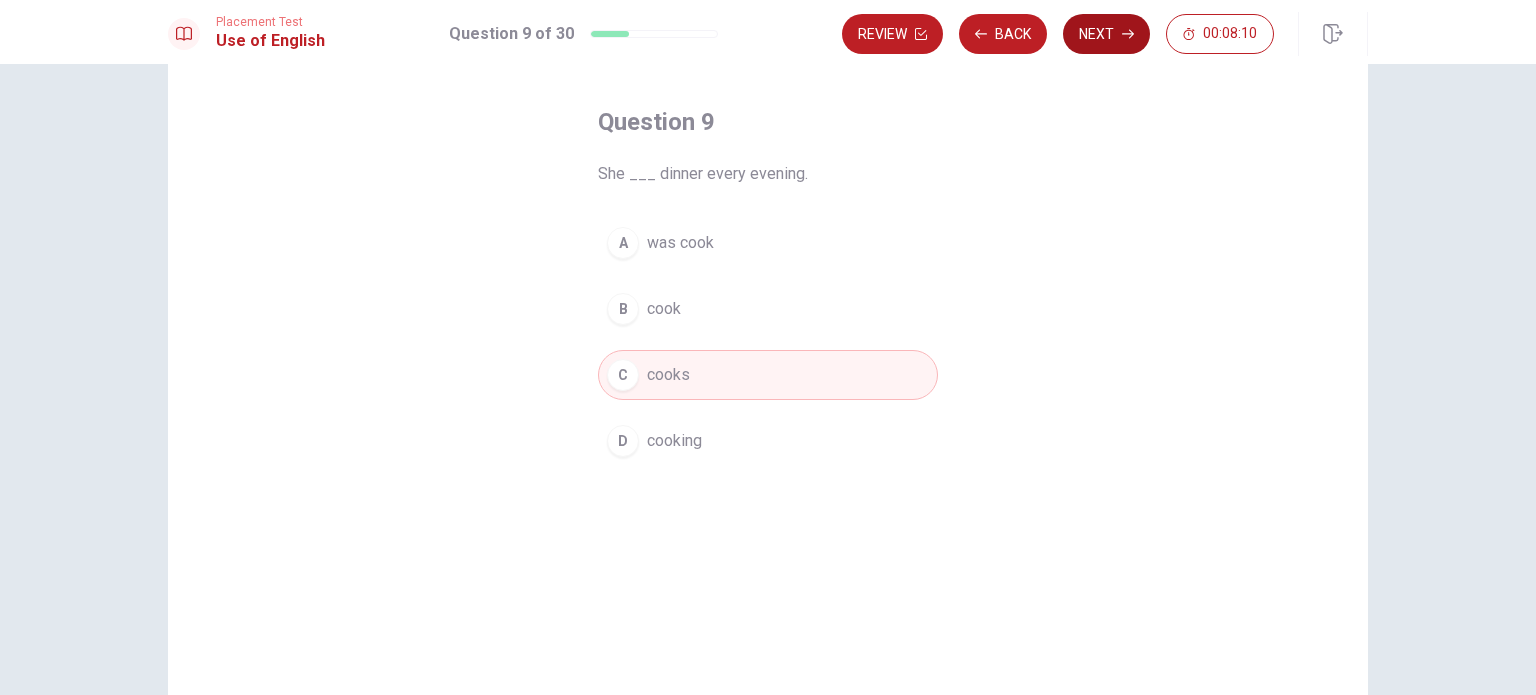 click 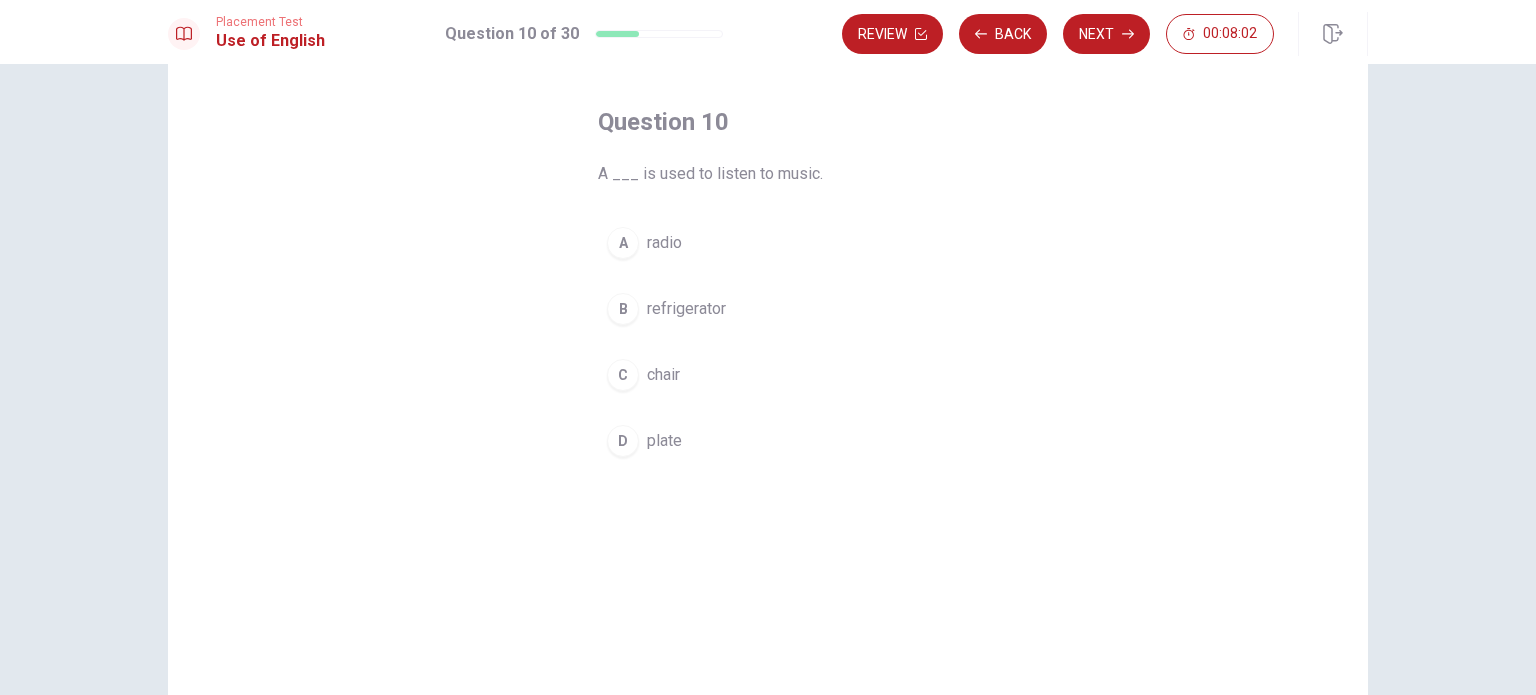 click on "A" at bounding box center (623, 243) 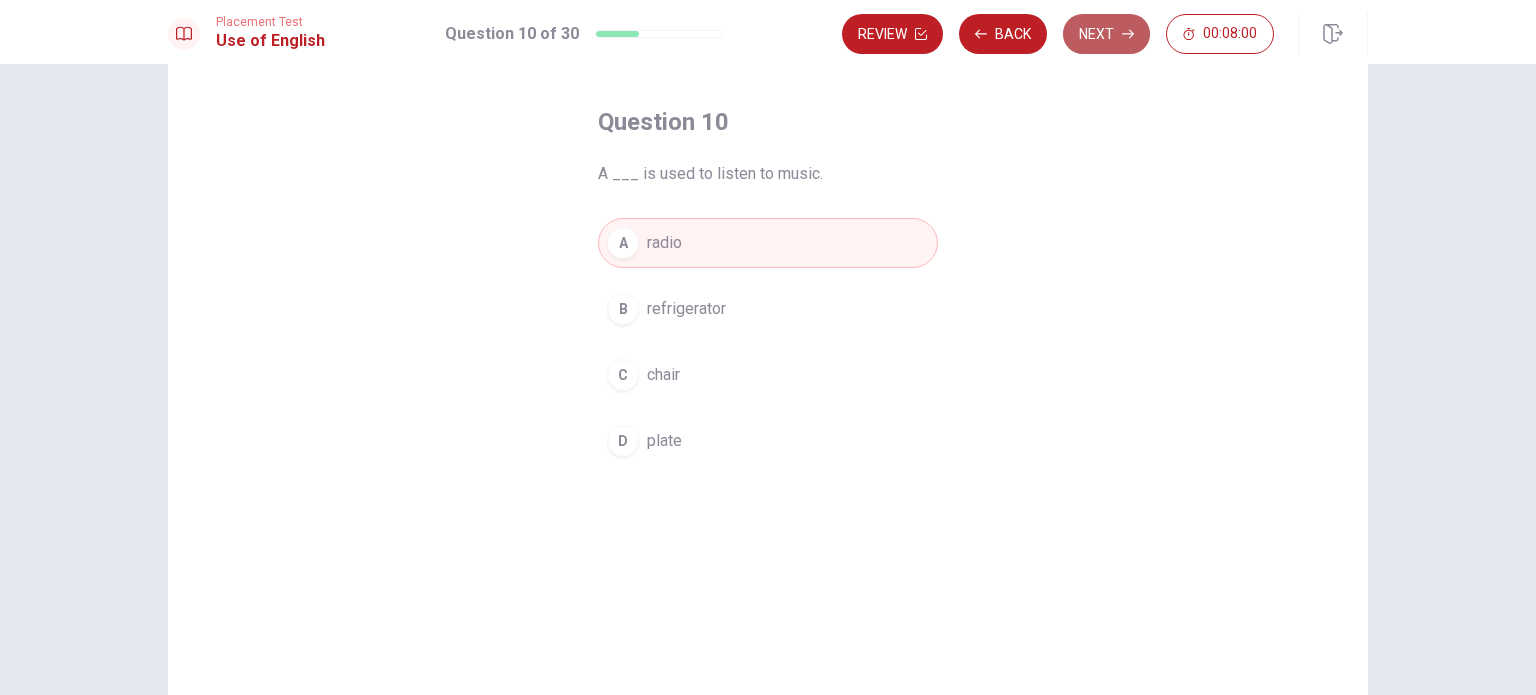 click on "Next" at bounding box center (1106, 34) 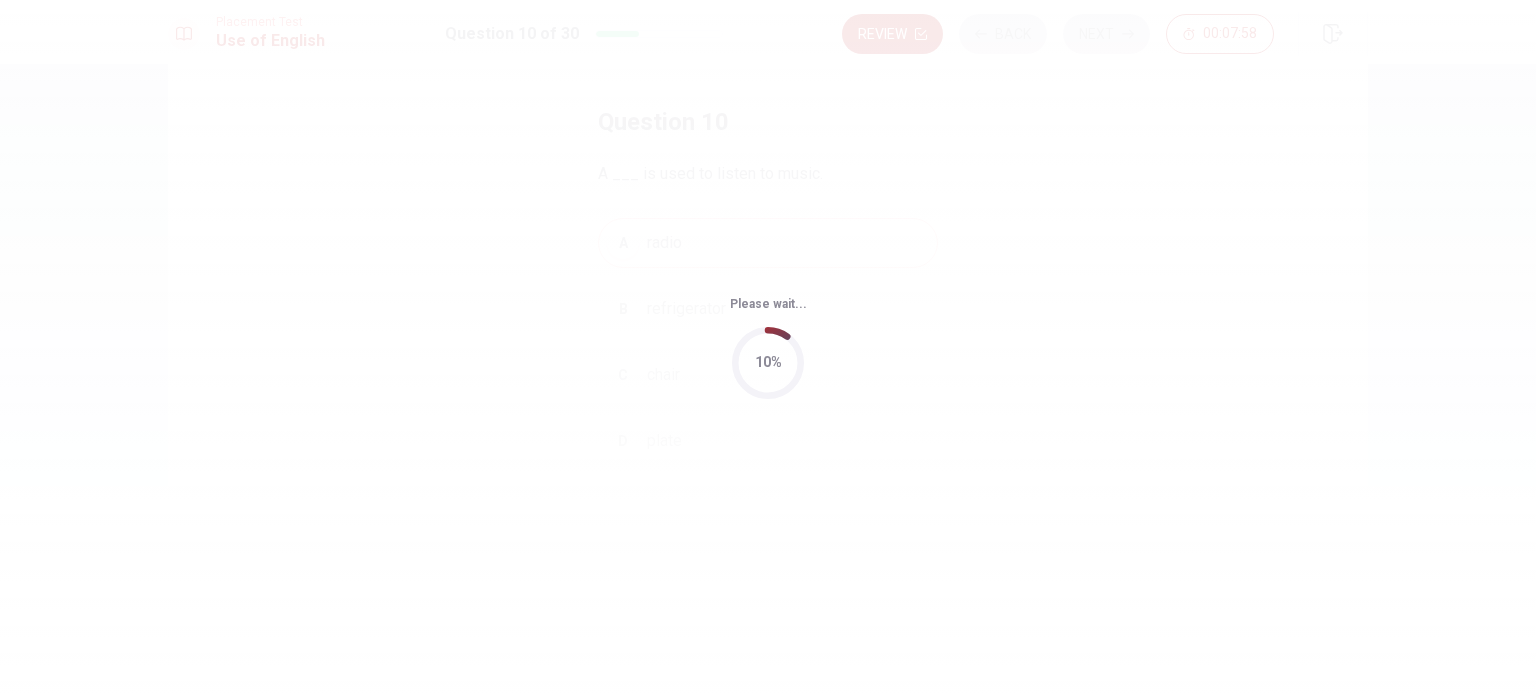 scroll, scrollTop: 0, scrollLeft: 0, axis: both 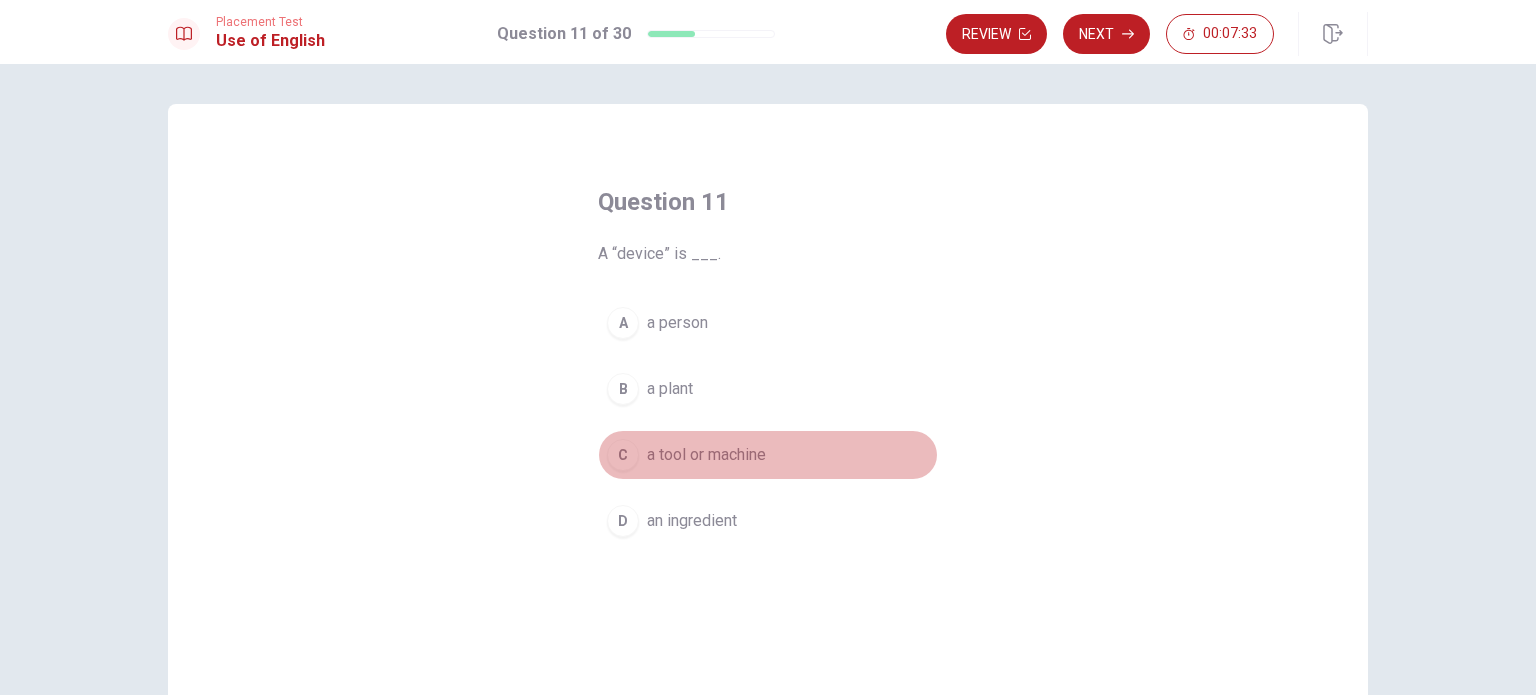 click on "C" at bounding box center (623, 455) 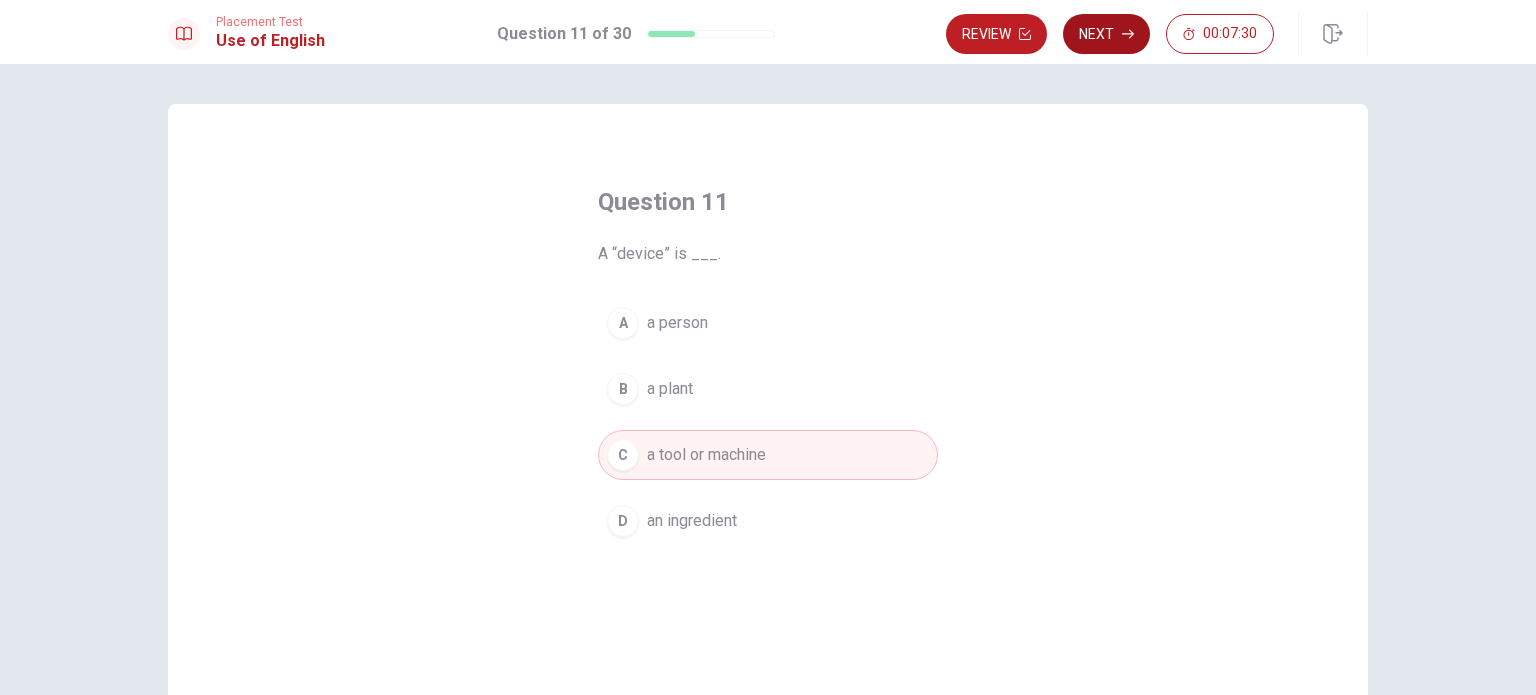 click on "Next" at bounding box center (1106, 34) 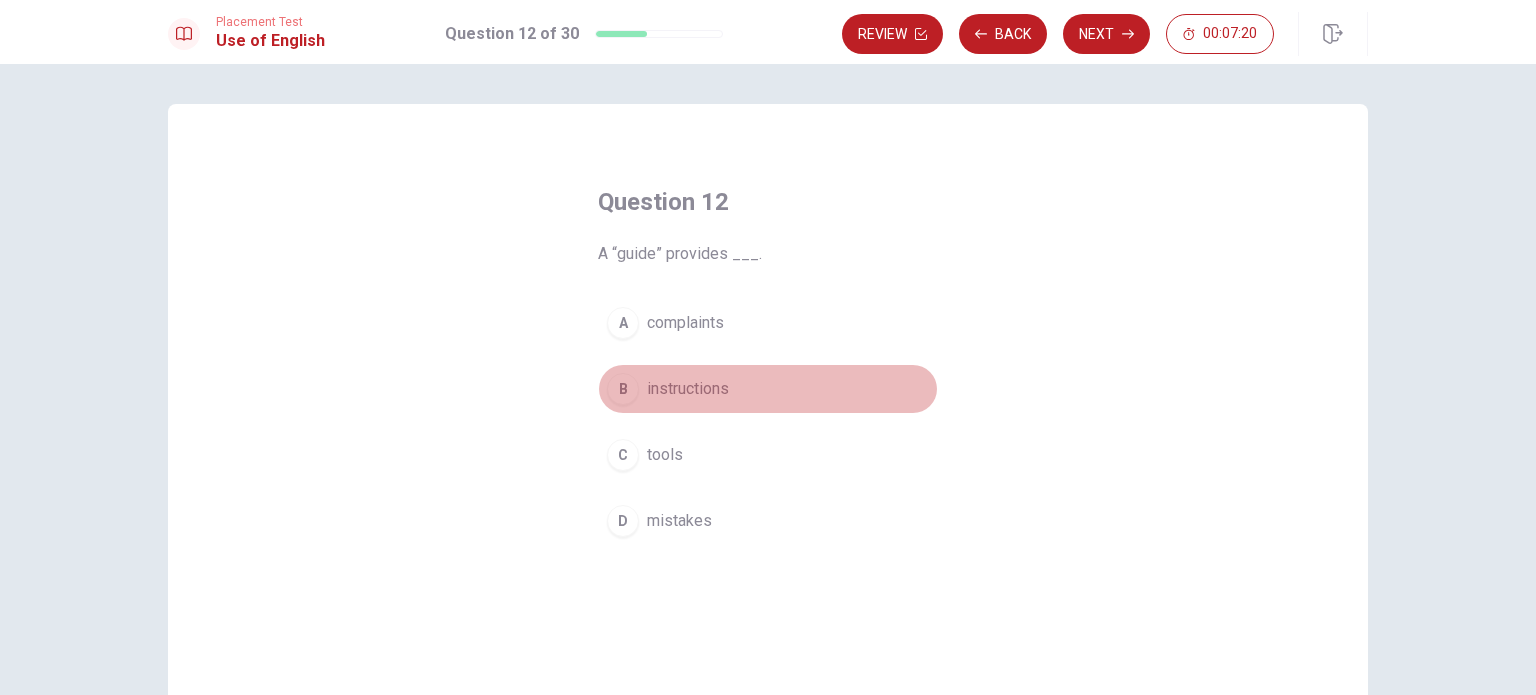click on "instructions" at bounding box center (688, 389) 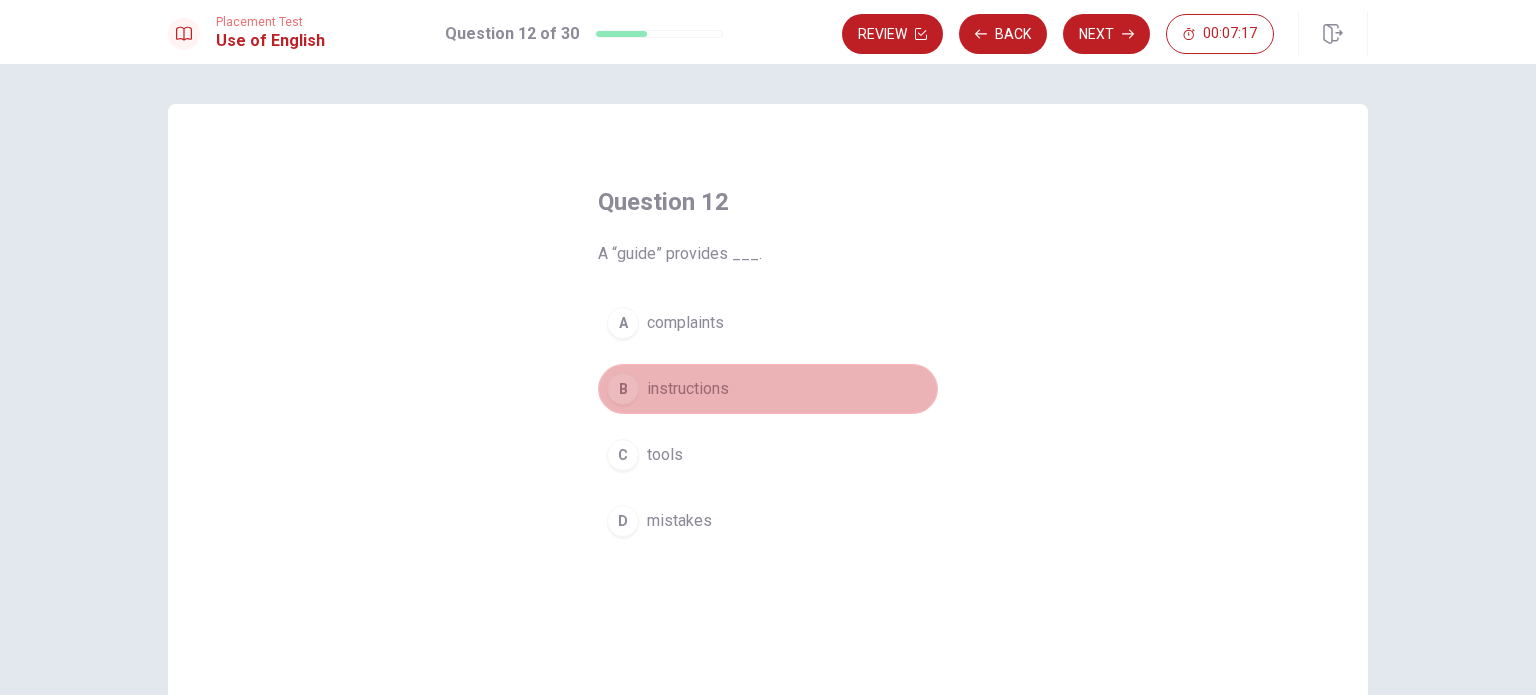 click on "instructions" at bounding box center [688, 389] 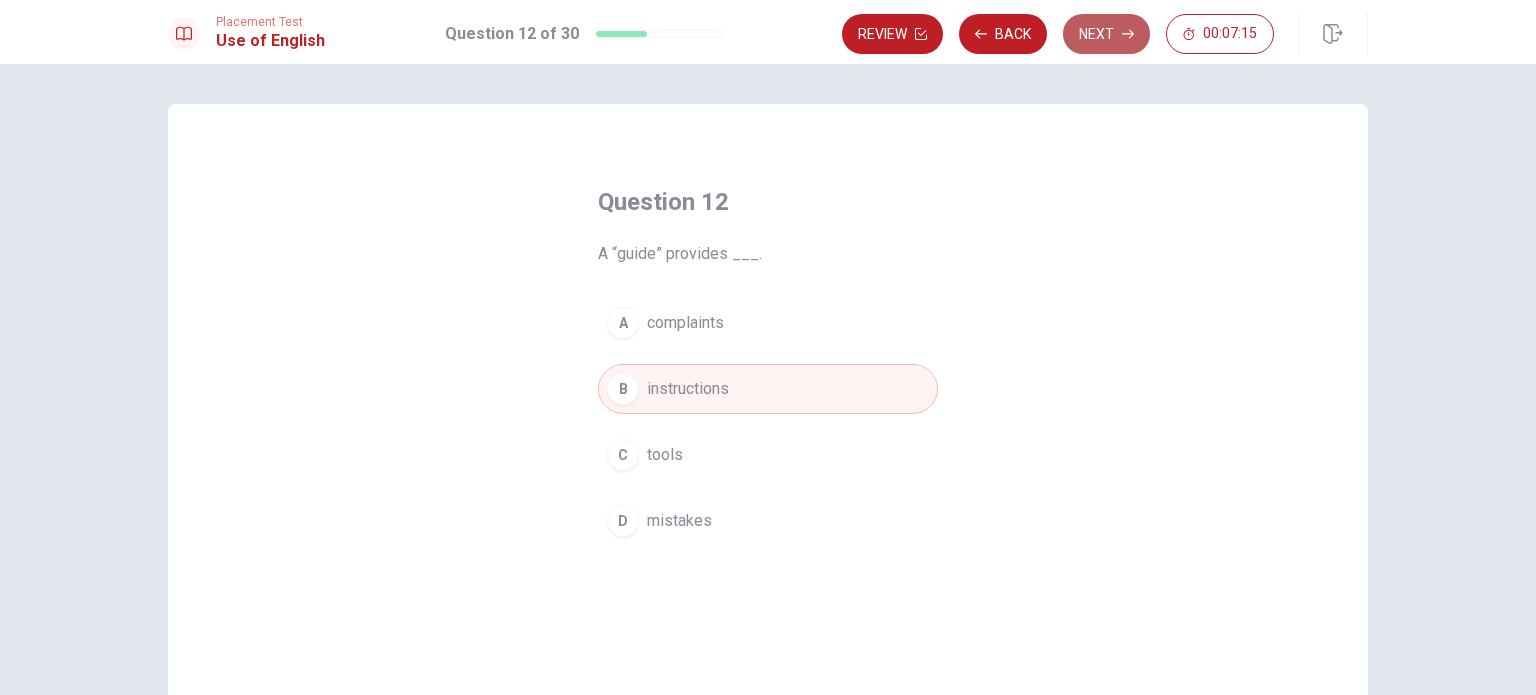 click on "Next" at bounding box center (1106, 34) 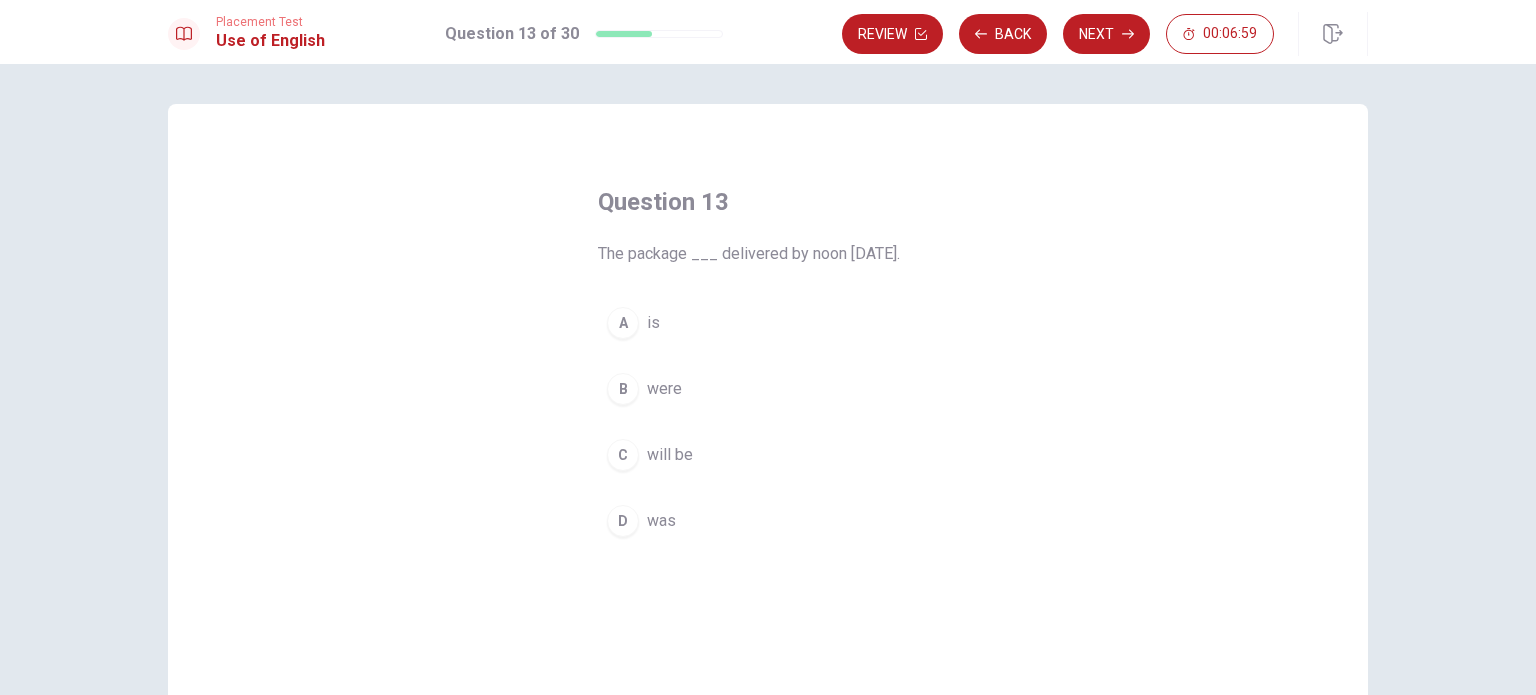 click on "C" at bounding box center (623, 455) 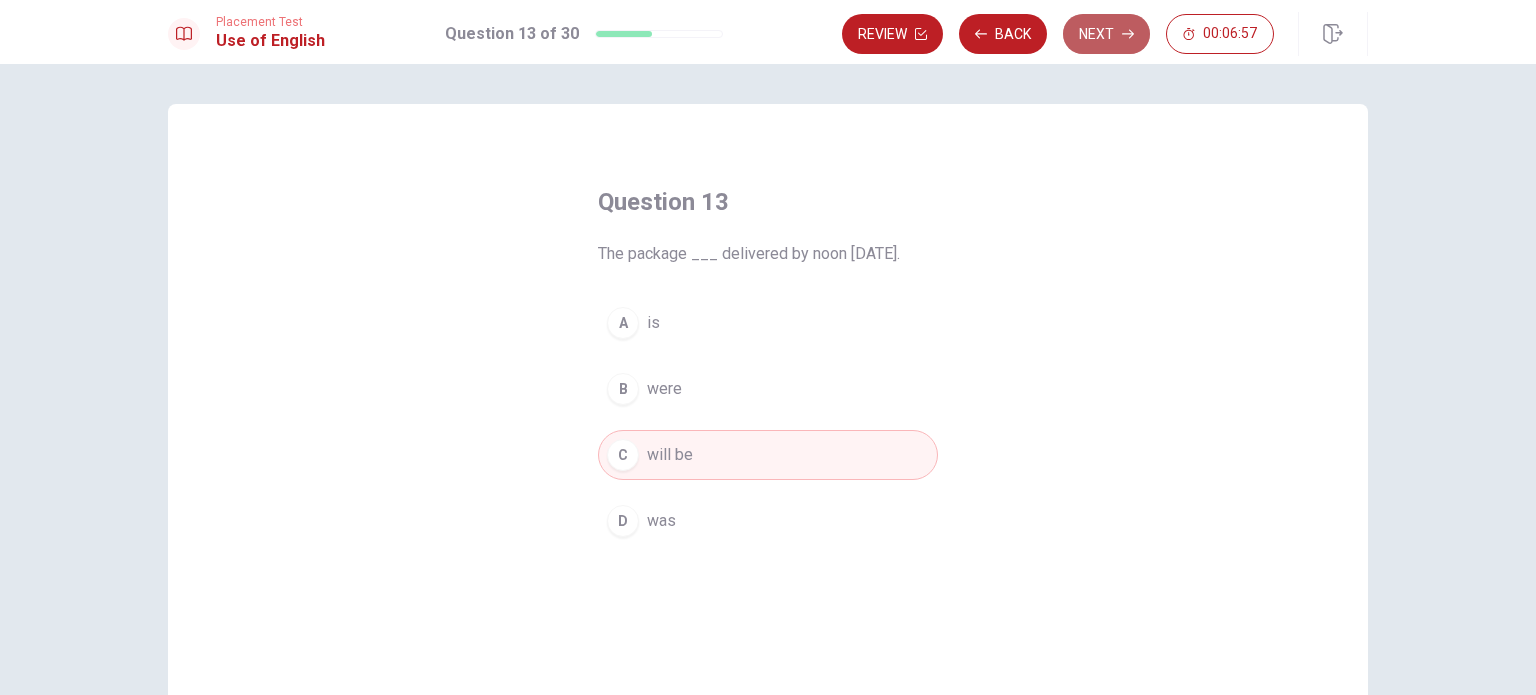 click on "Next" at bounding box center [1106, 34] 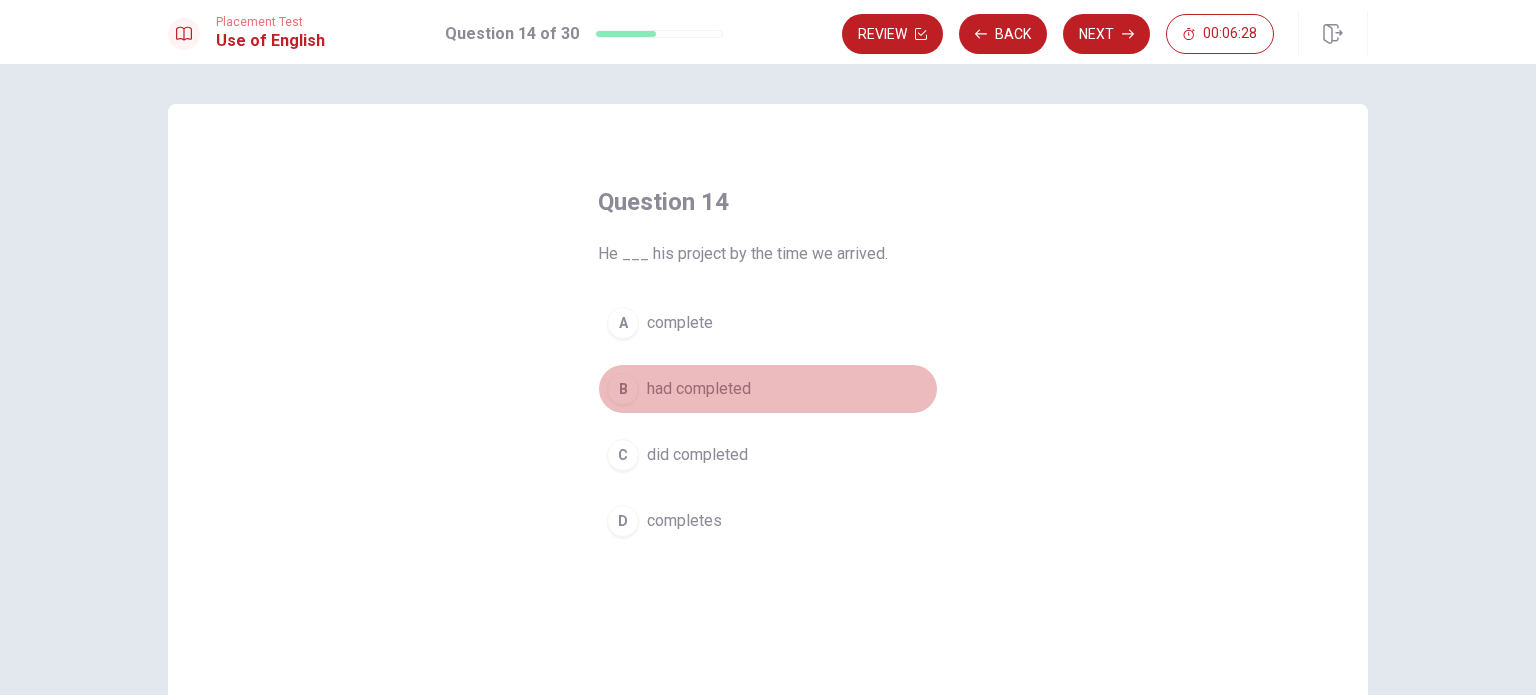 click on "had completed" at bounding box center (699, 389) 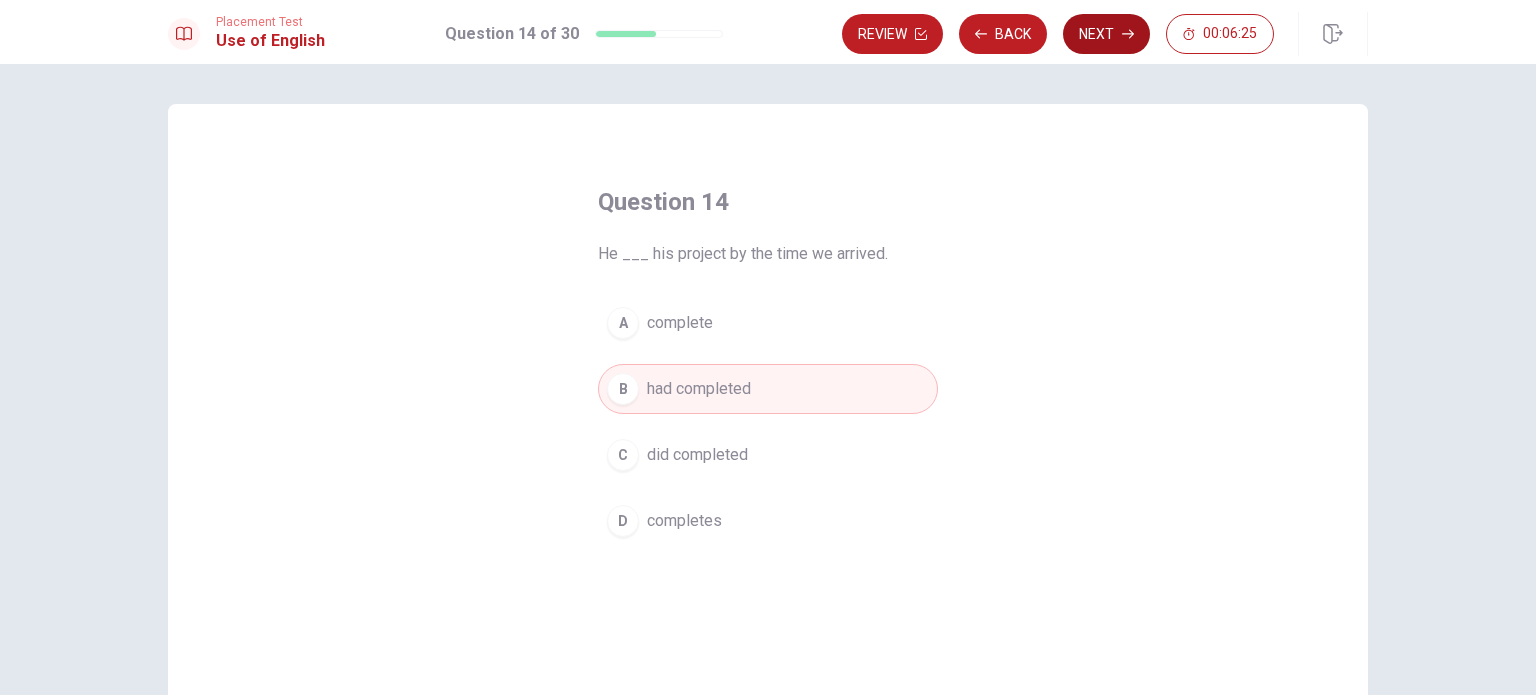 click on "Next" at bounding box center (1106, 34) 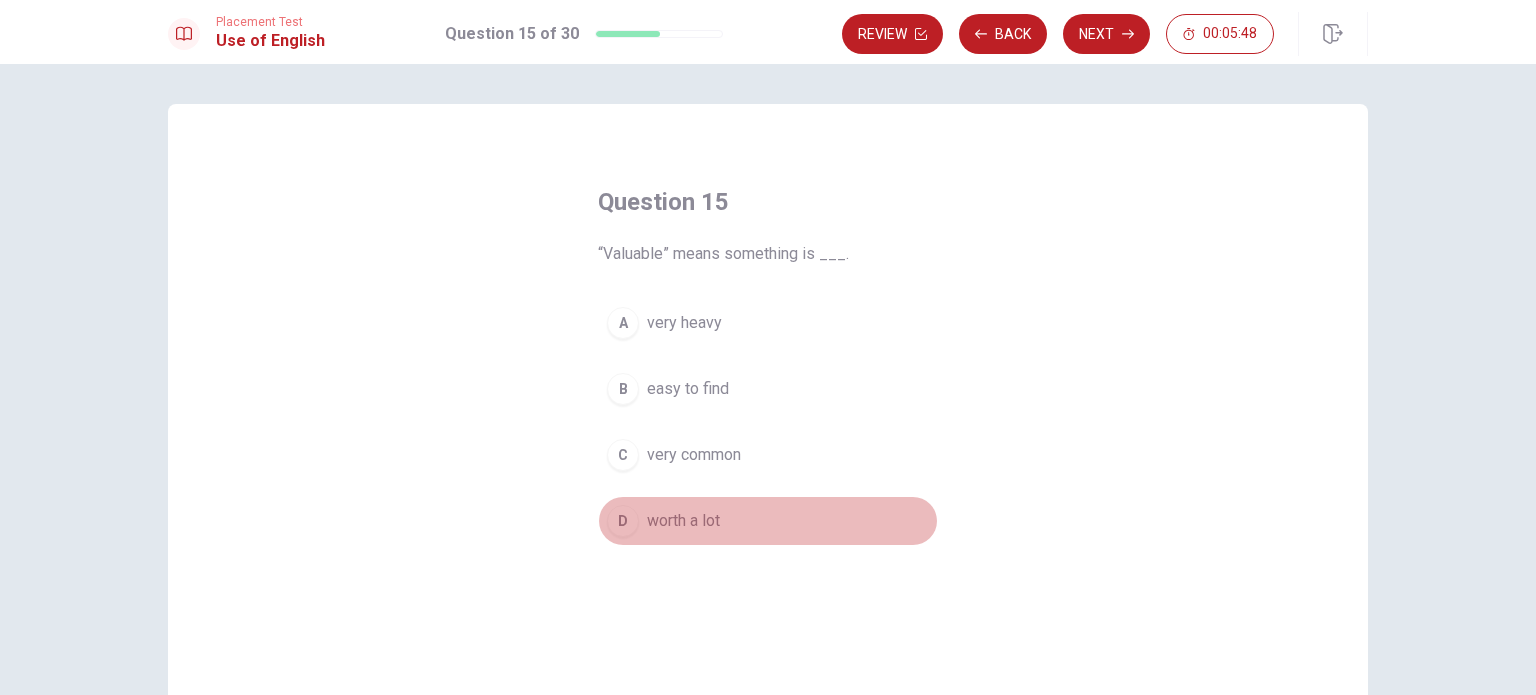 click on "worth a lot" at bounding box center [683, 521] 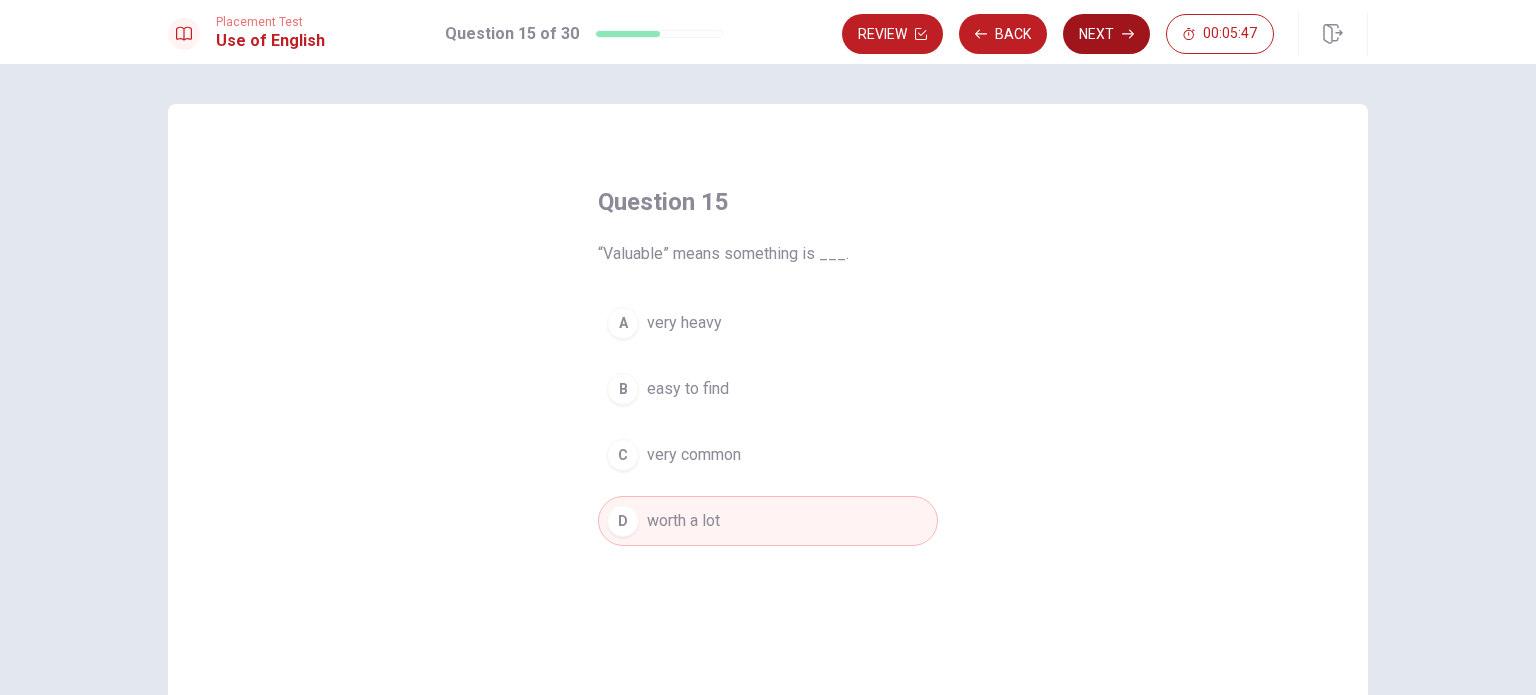 click on "Next" at bounding box center [1106, 34] 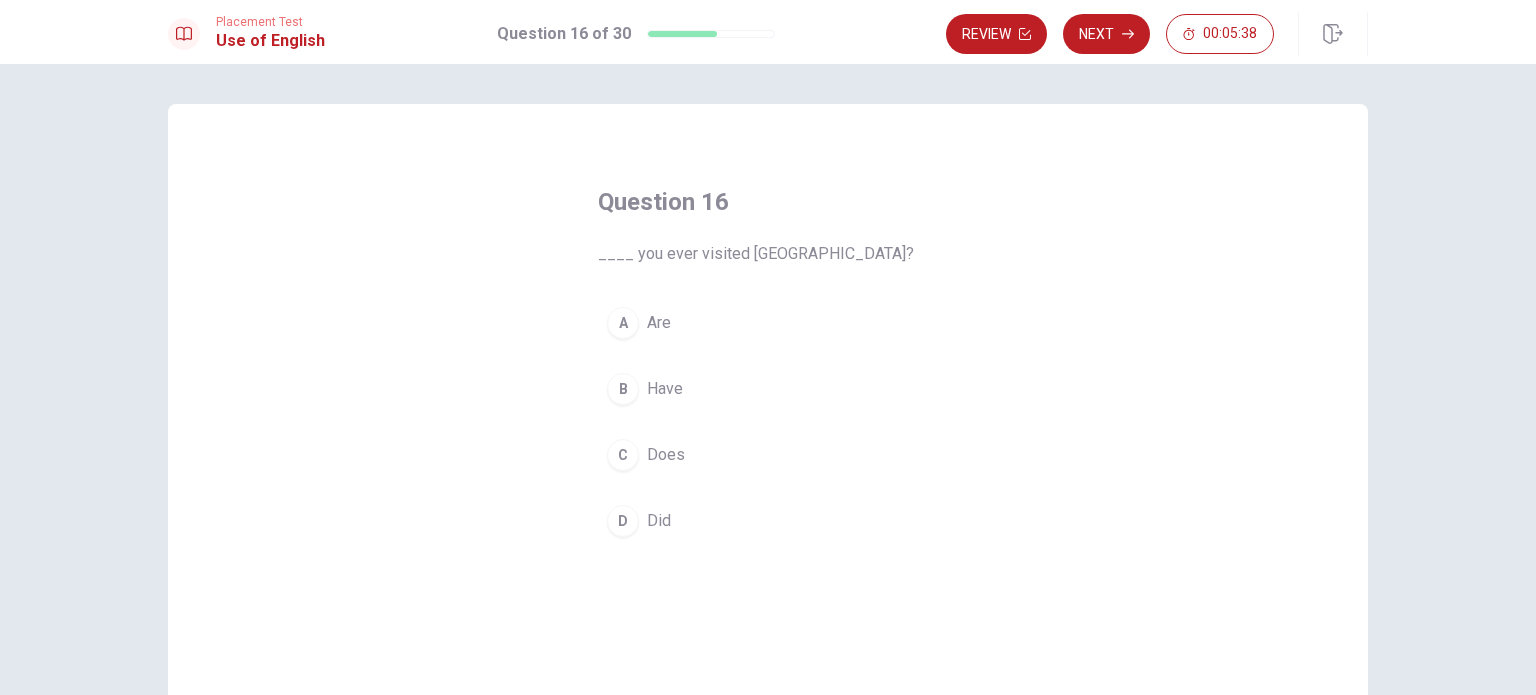 click on "Have" at bounding box center (665, 389) 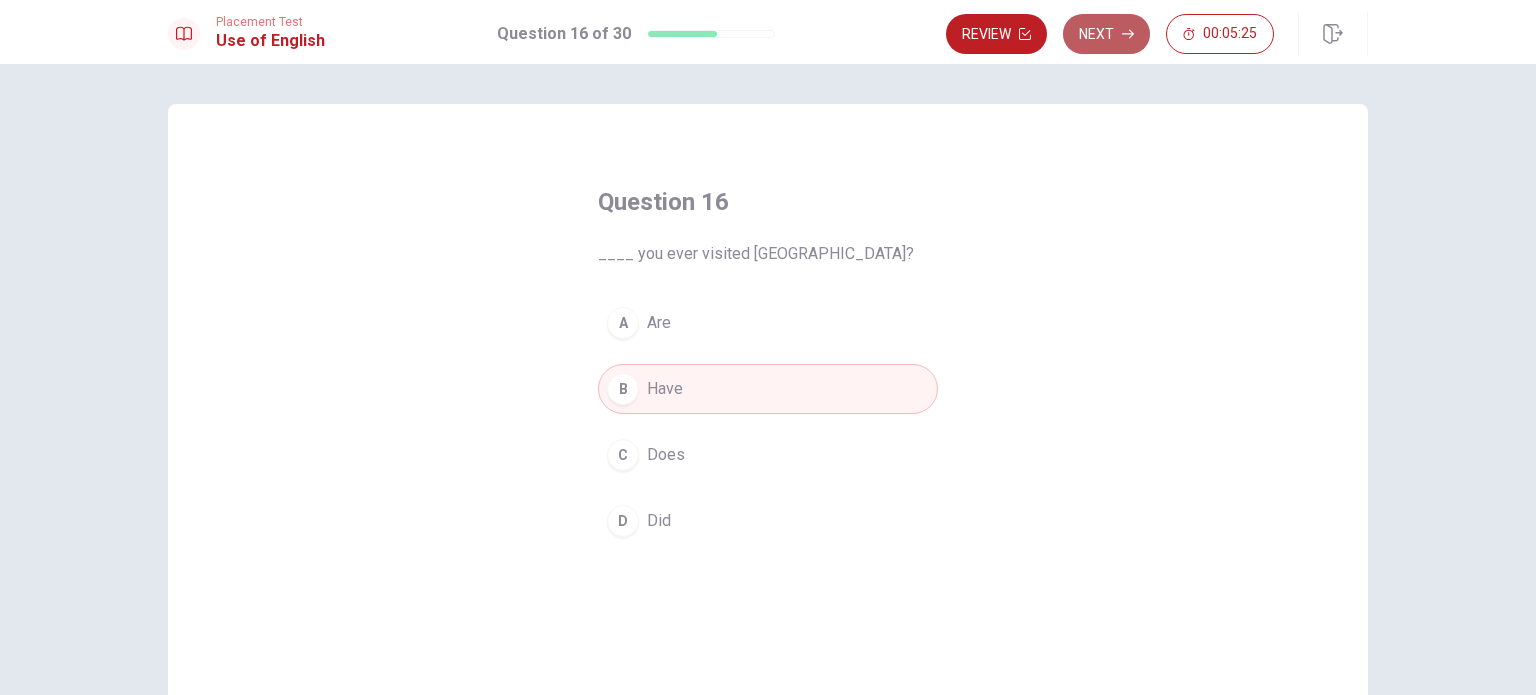 click on "Next" at bounding box center (1106, 34) 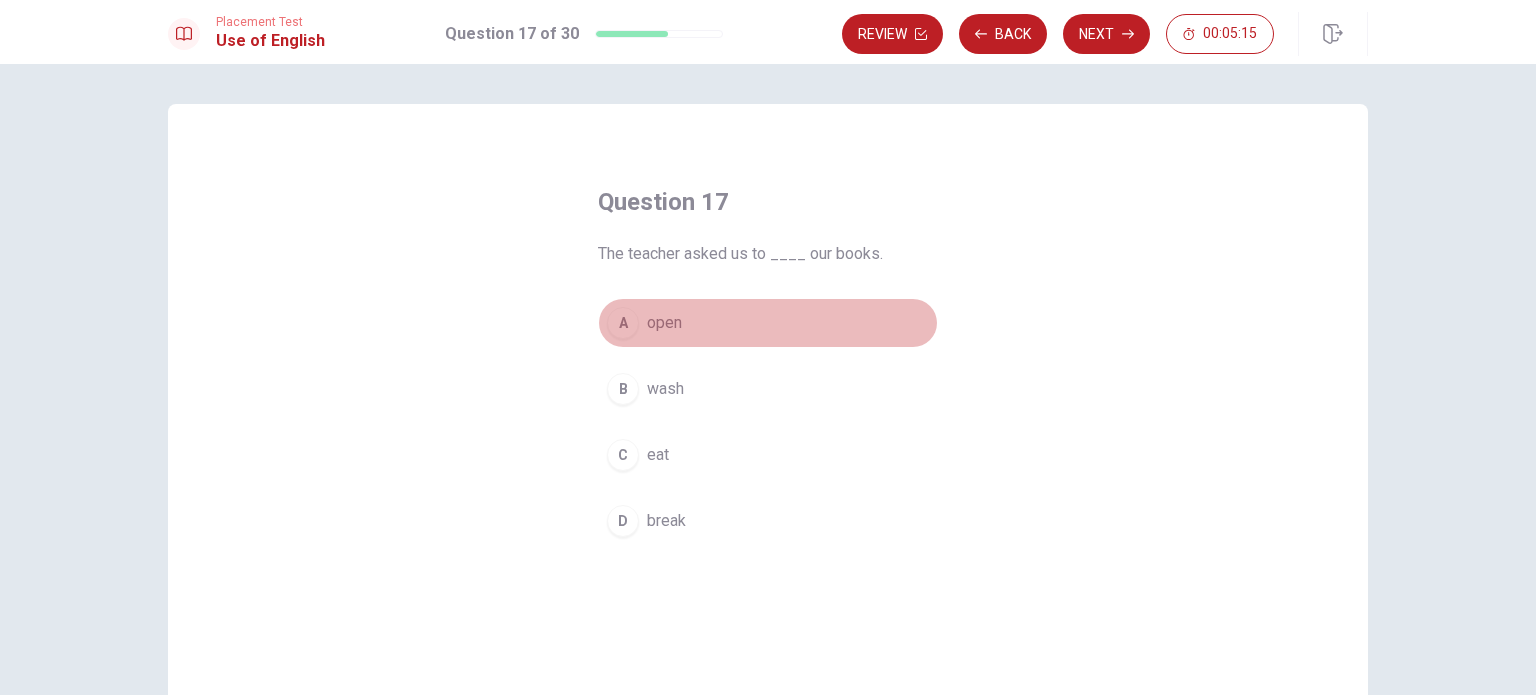 click on "open" at bounding box center [664, 323] 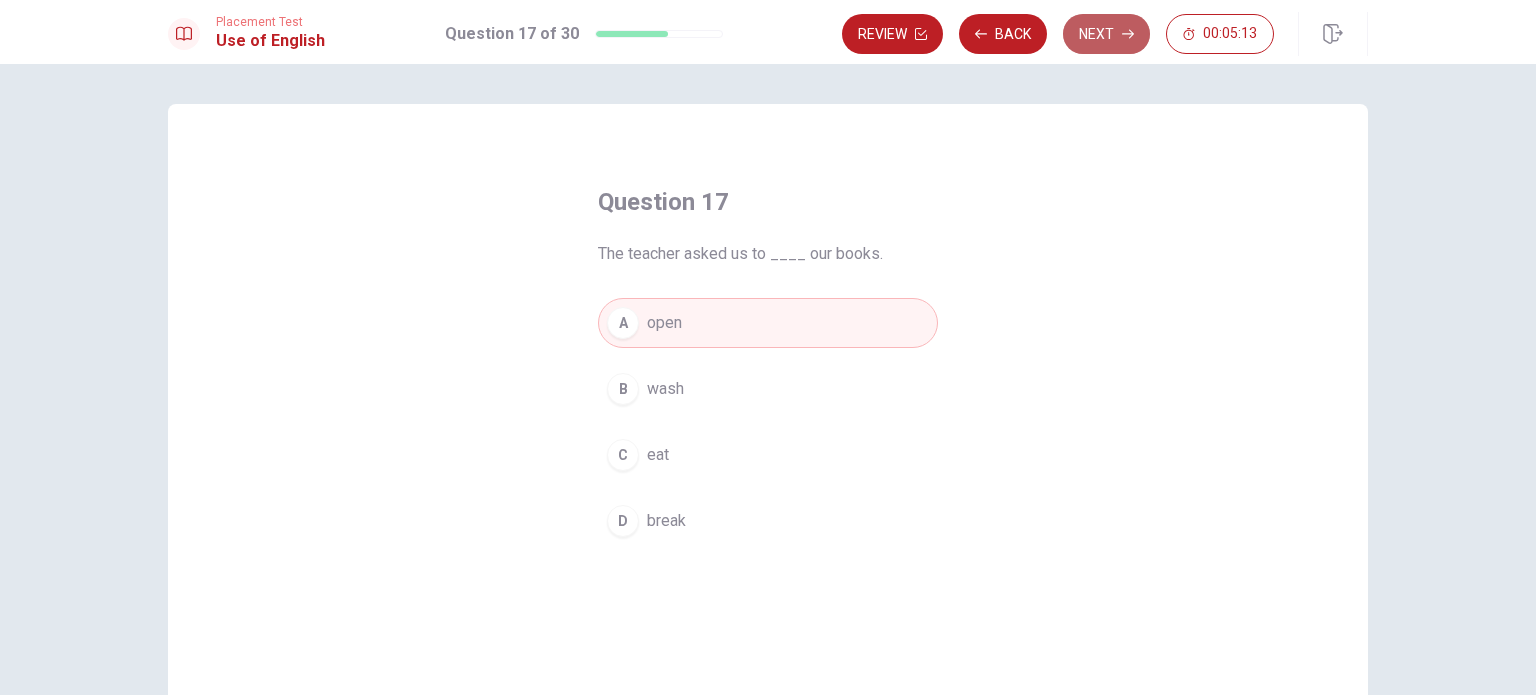 click on "Next" at bounding box center (1106, 34) 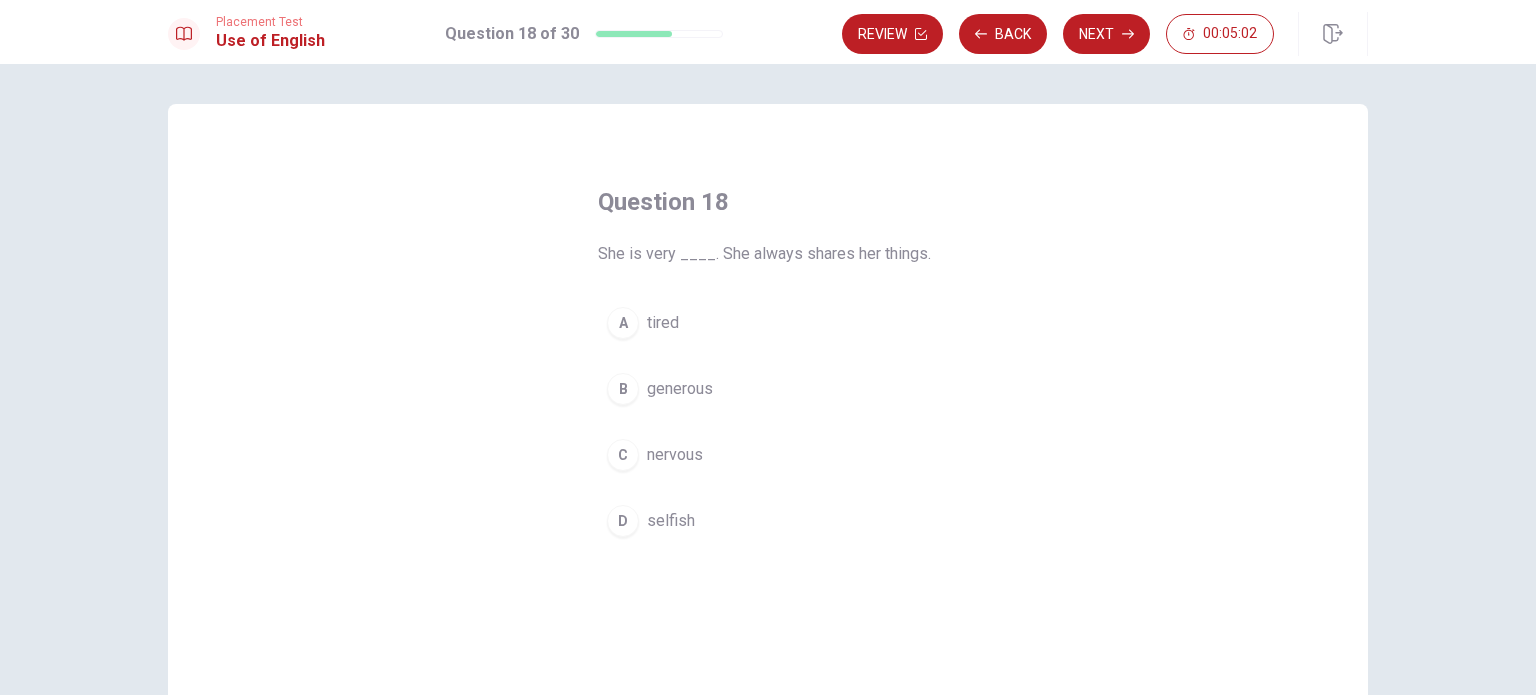 click on "generous" at bounding box center [680, 389] 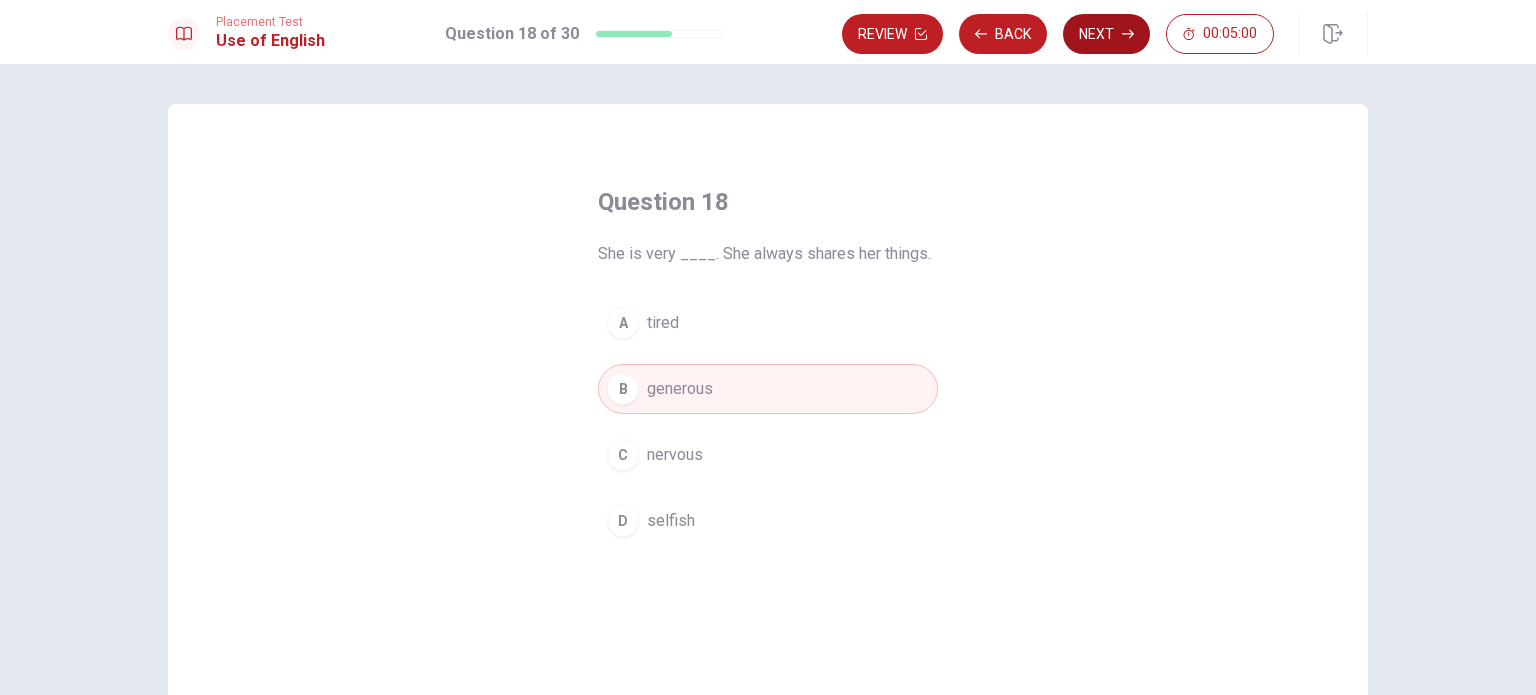 click on "Next" at bounding box center (1106, 34) 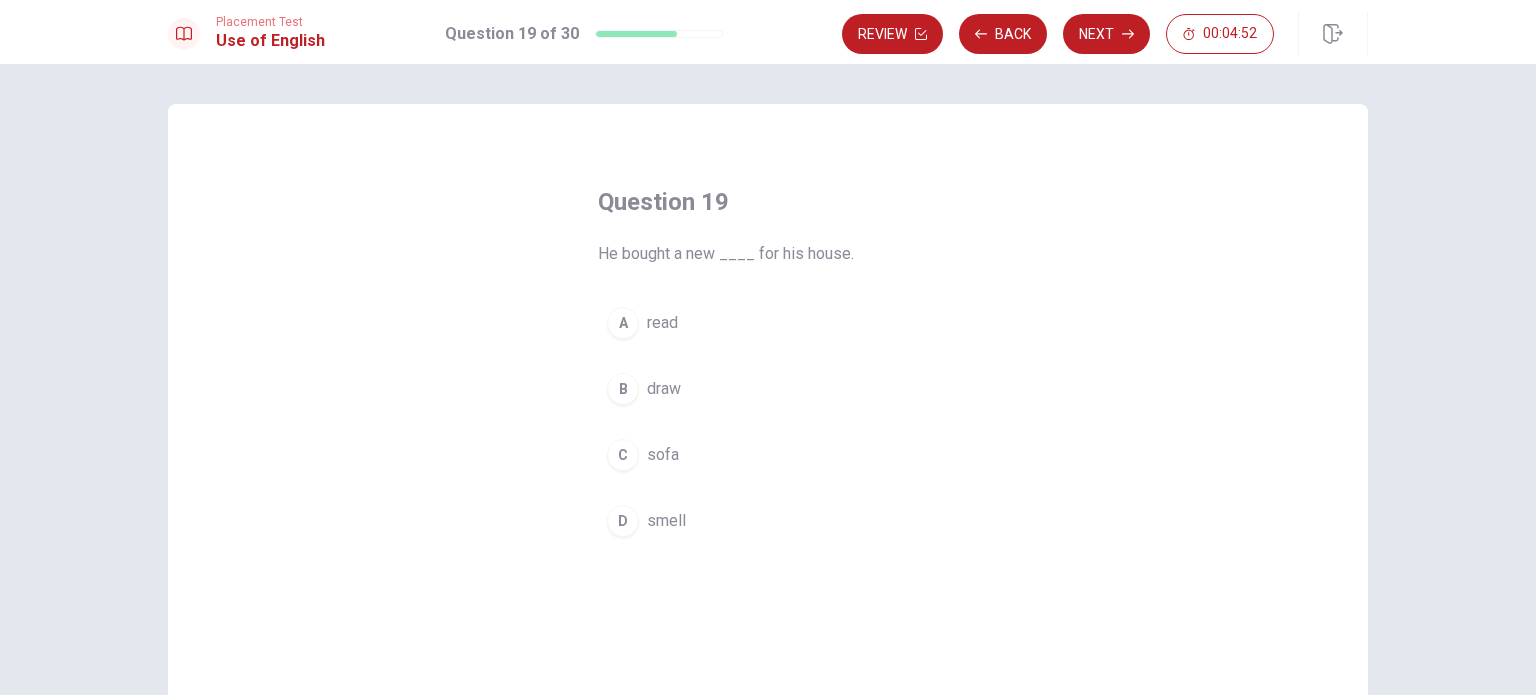 click on "C sofa" at bounding box center (768, 455) 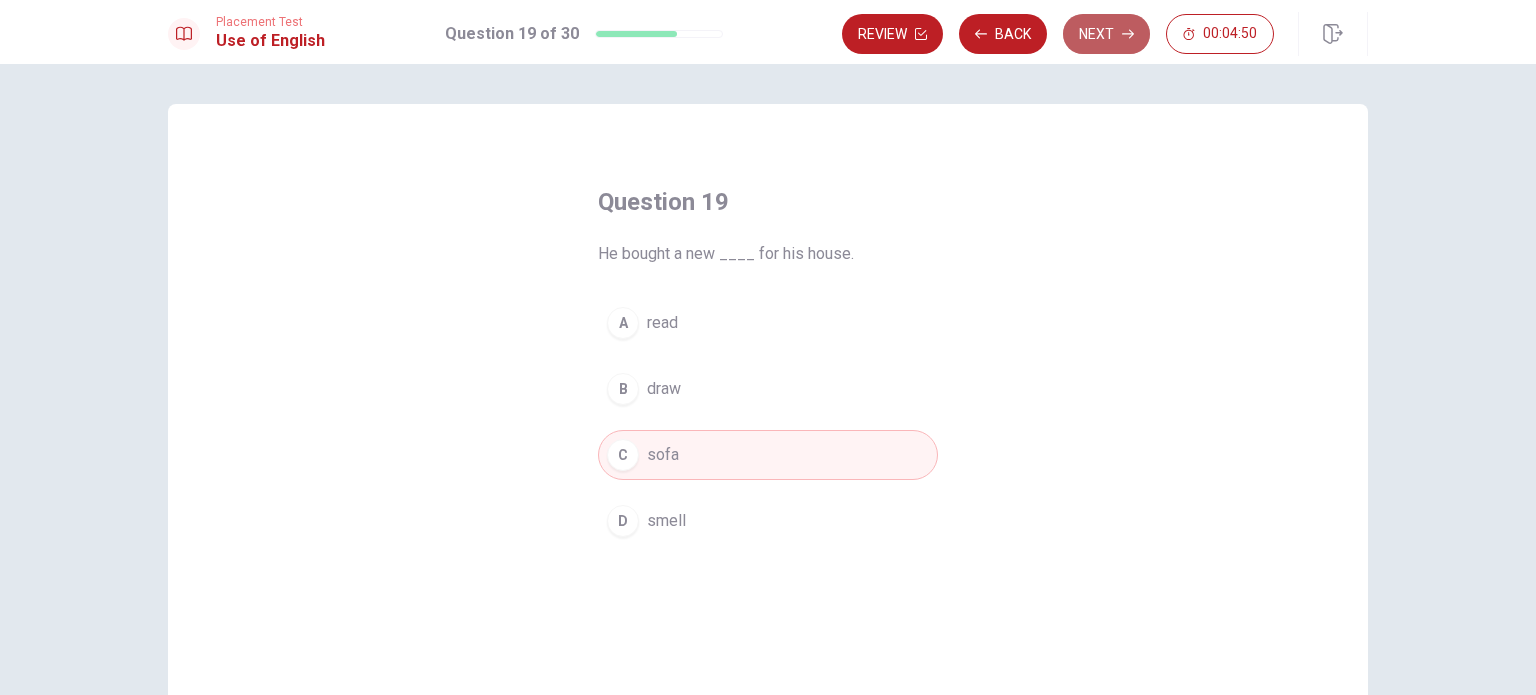 click on "Next" at bounding box center [1106, 34] 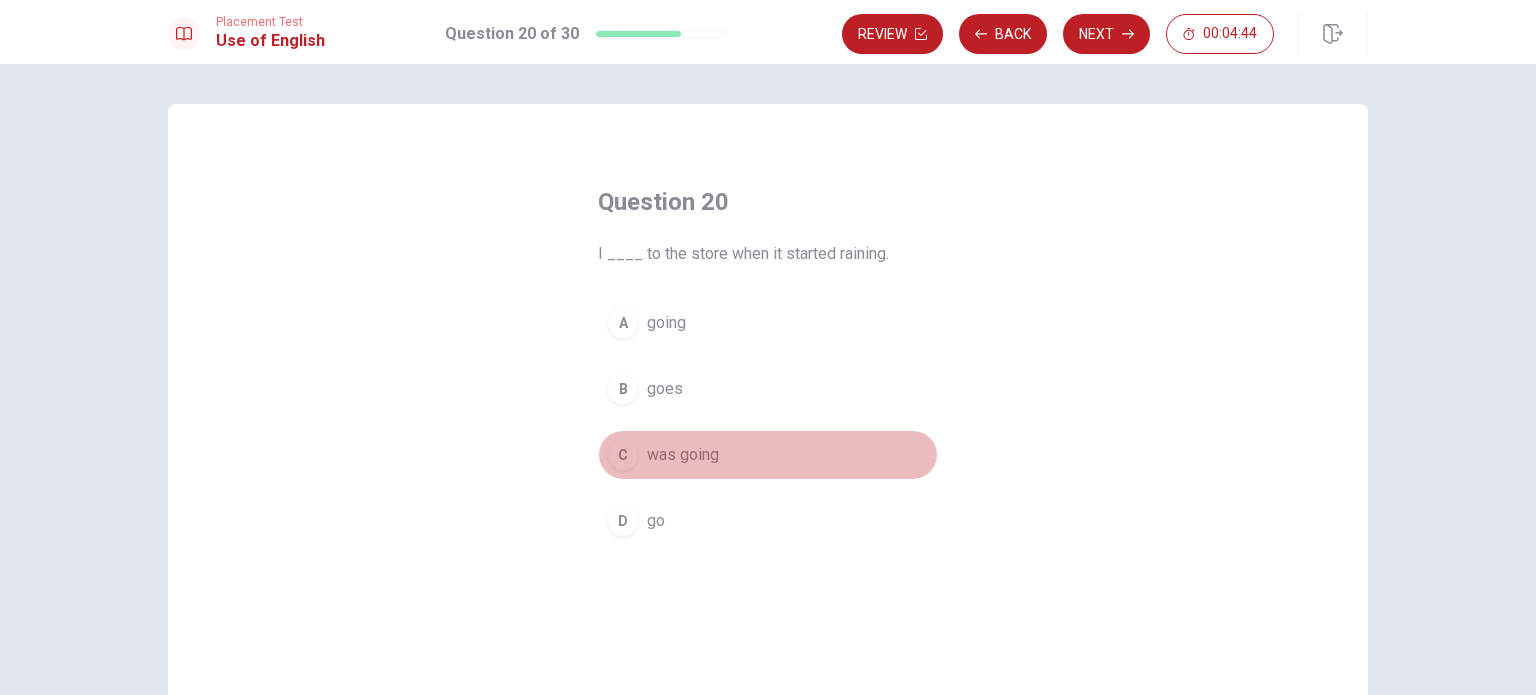 click on "was going" at bounding box center [683, 455] 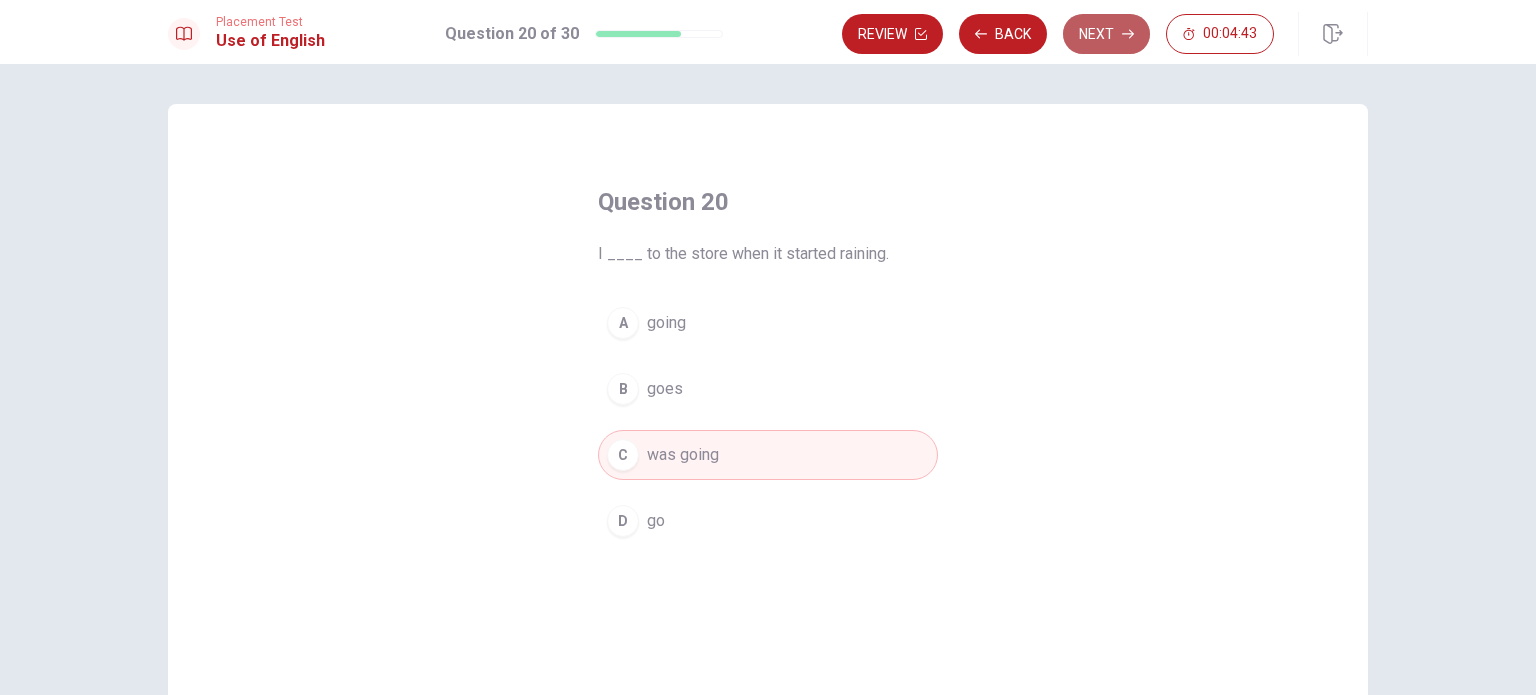 click on "Next" at bounding box center (1106, 34) 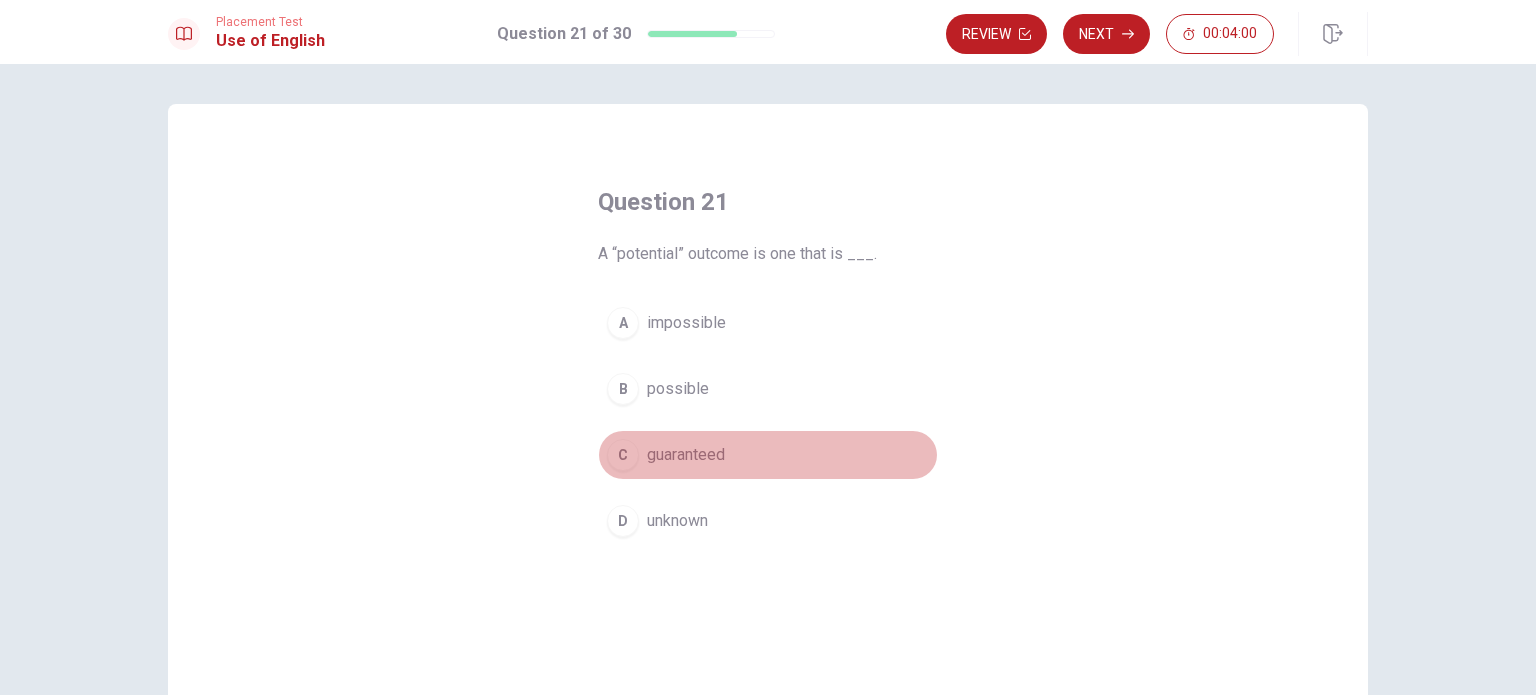 click on "guaranteed" at bounding box center [686, 455] 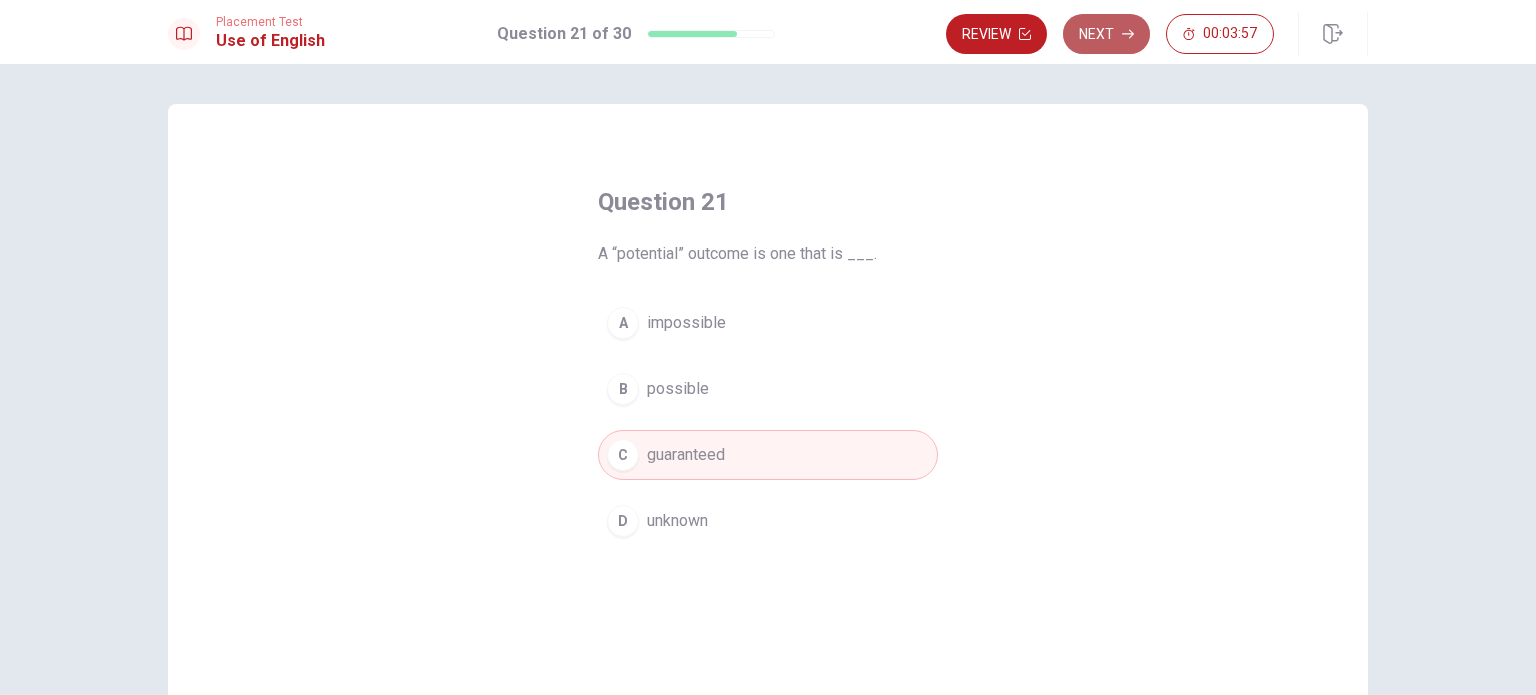 click on "Next" at bounding box center [1106, 34] 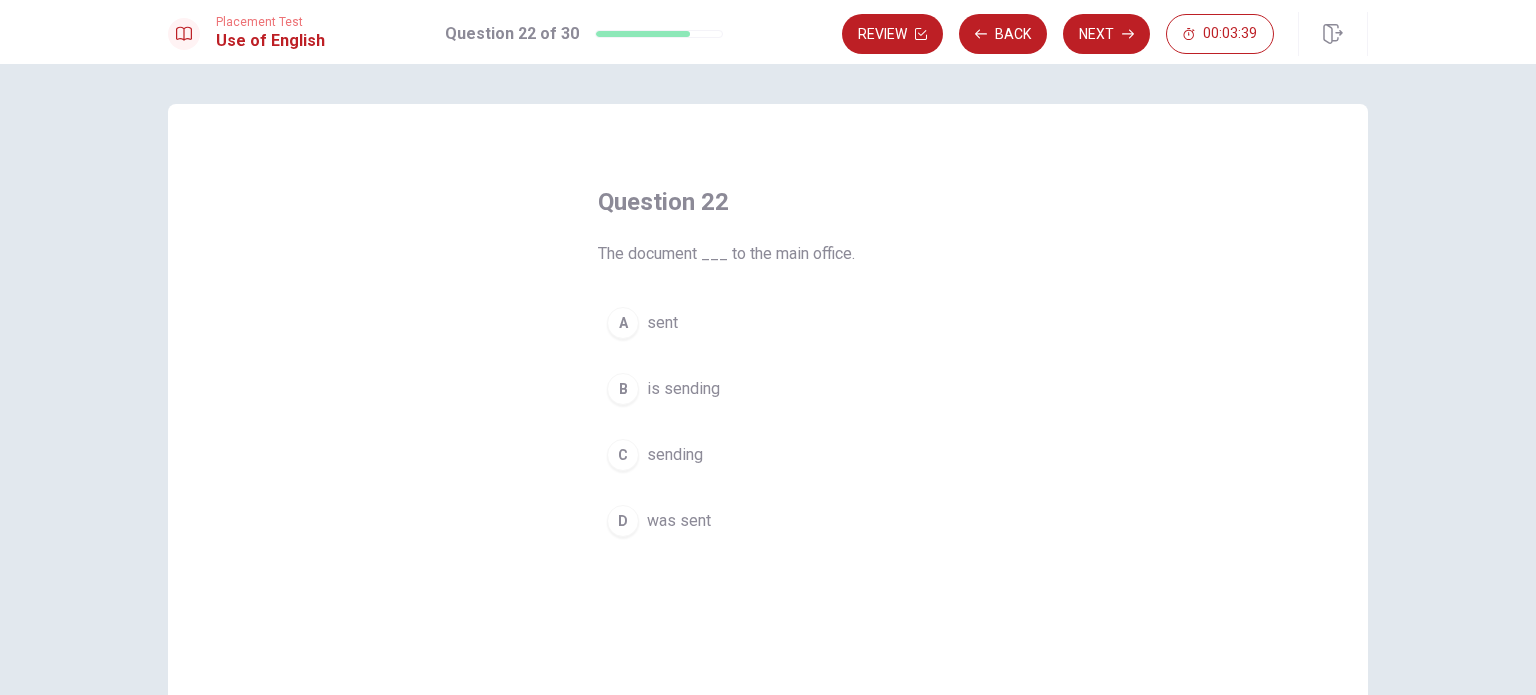 click on "was sent" at bounding box center [679, 521] 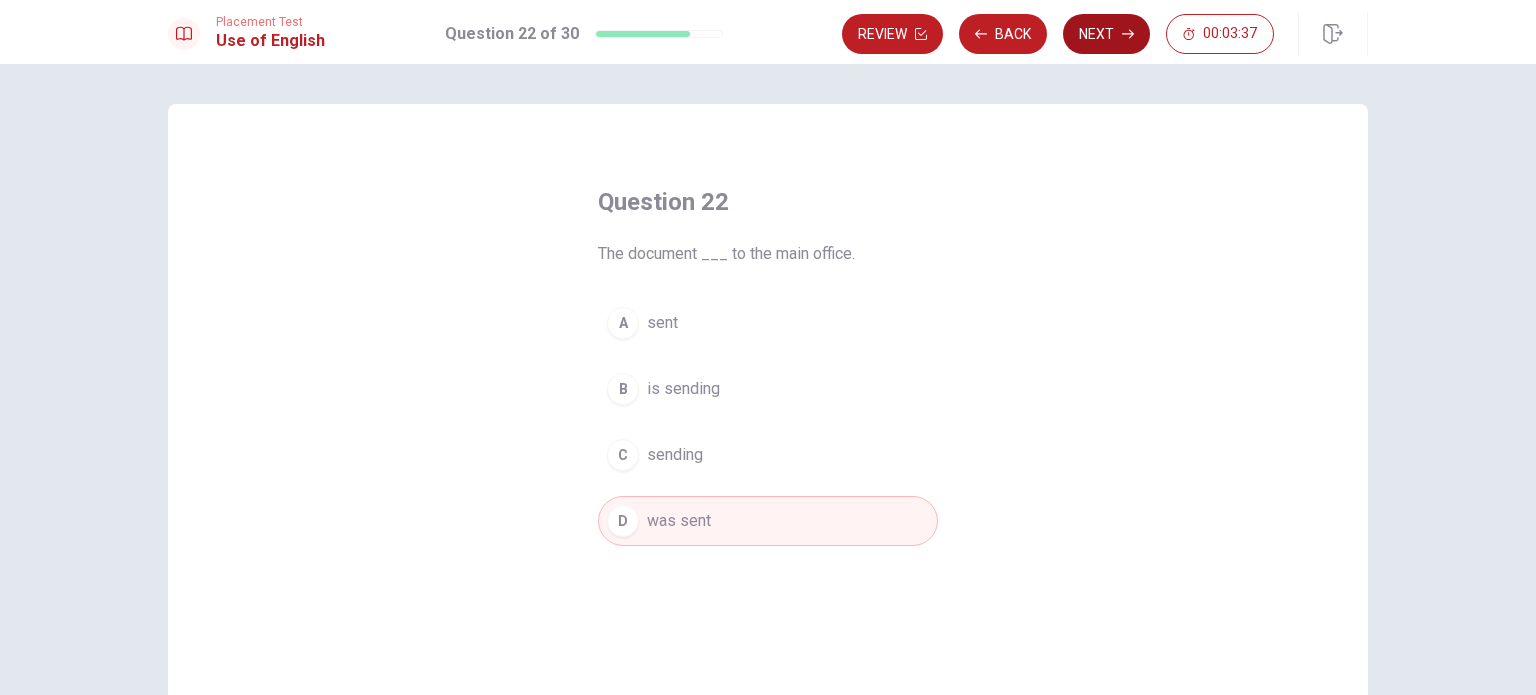 click on "Next" at bounding box center [1106, 34] 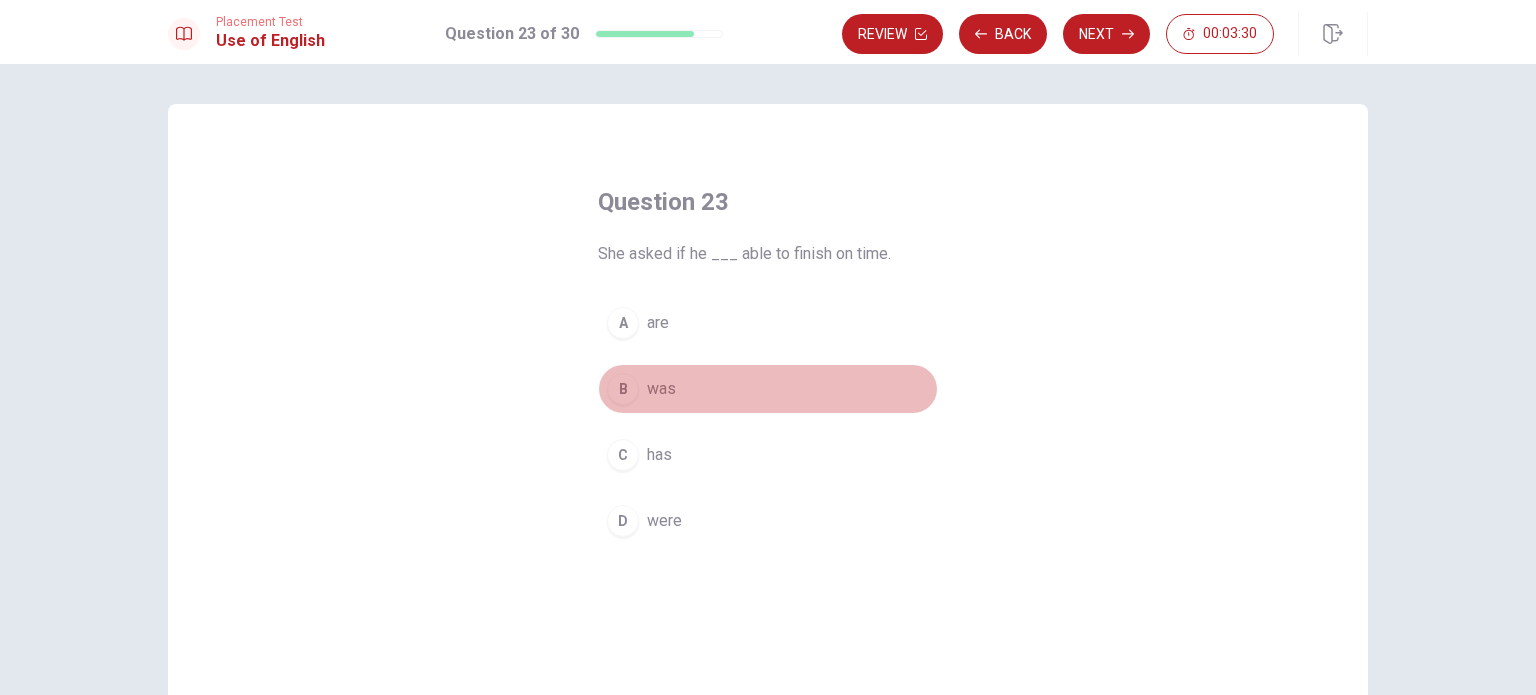 click on "was" at bounding box center (661, 389) 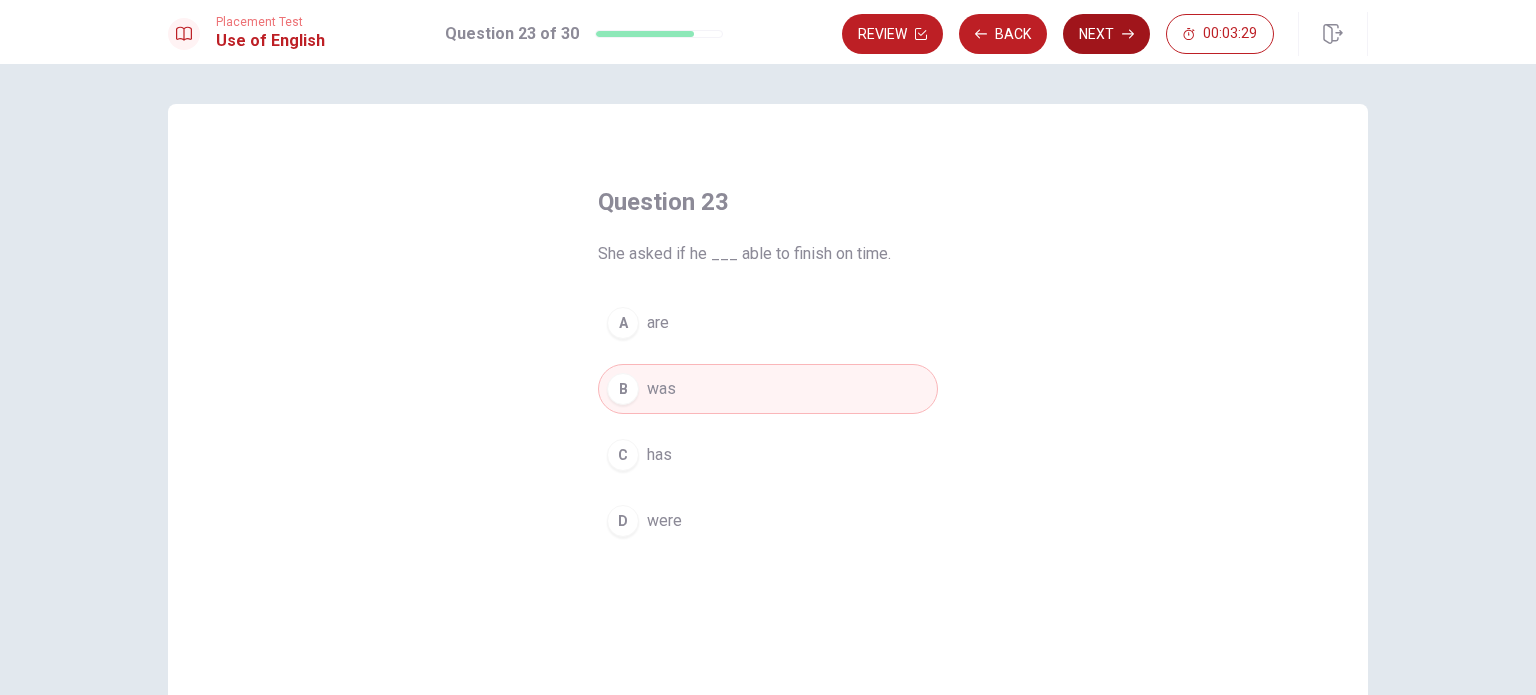 click on "Next" at bounding box center [1106, 34] 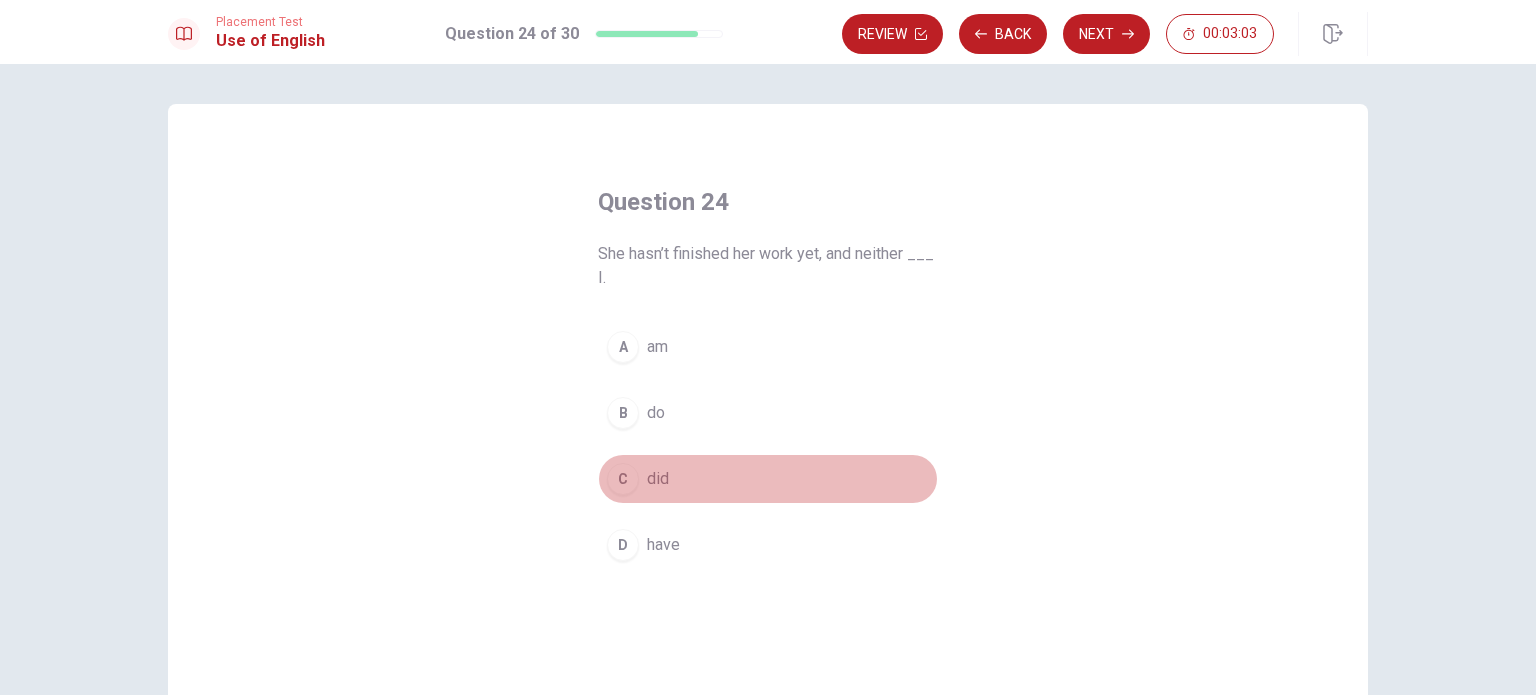 click on "did" at bounding box center [658, 479] 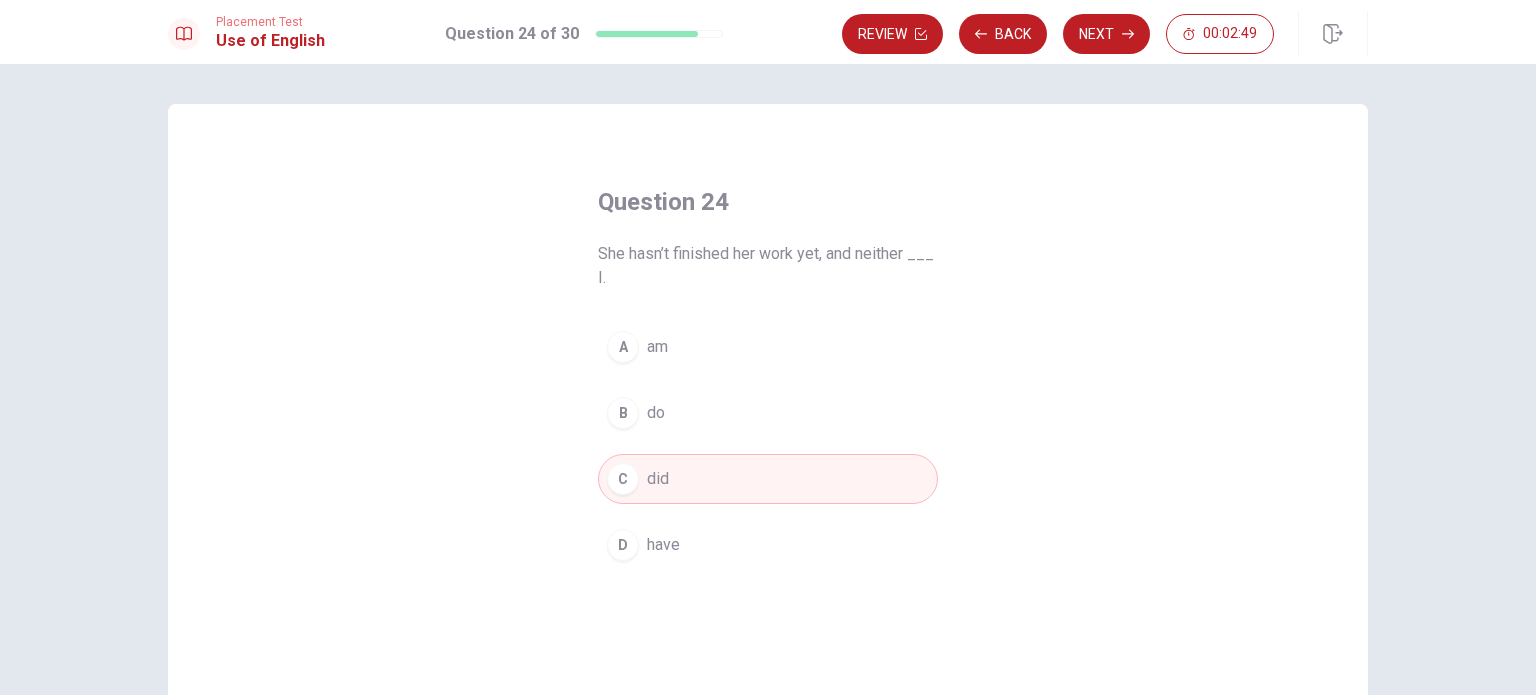 click on "have" at bounding box center [663, 545] 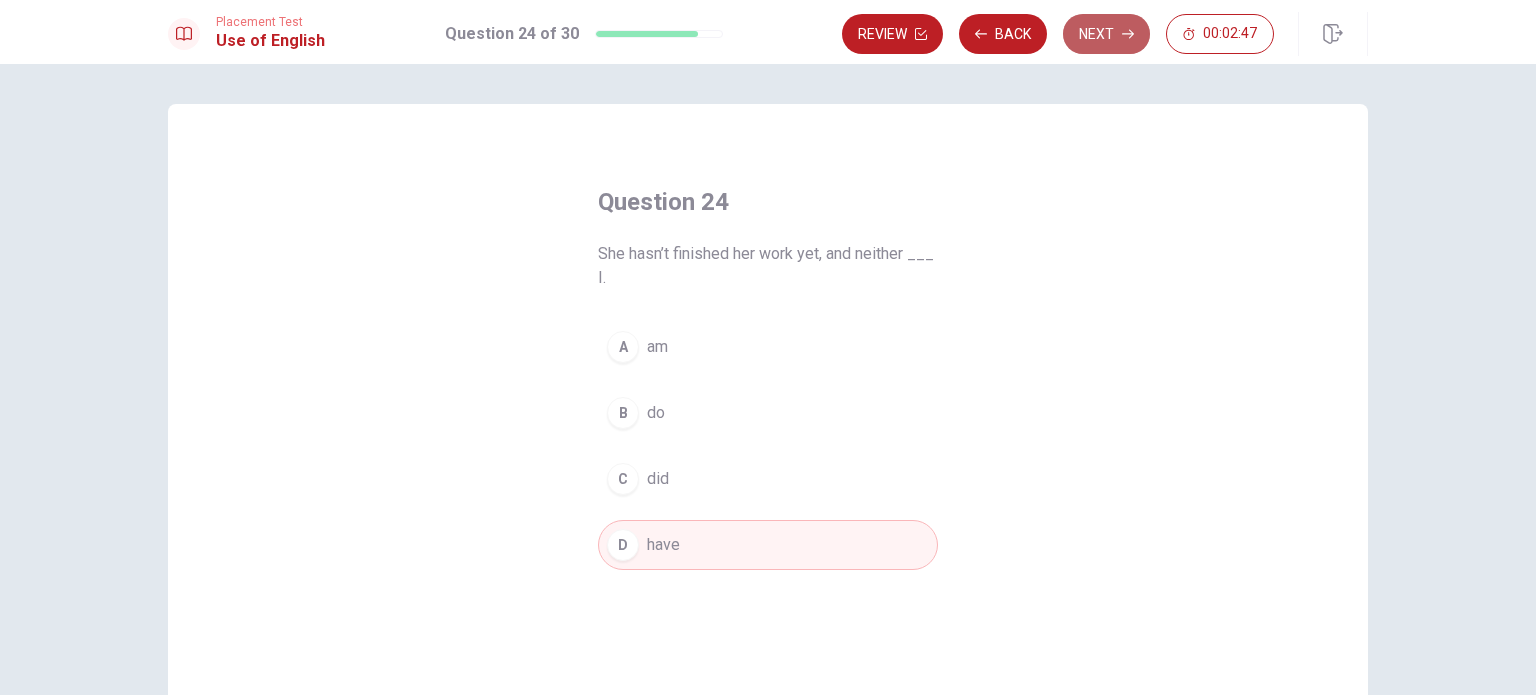 click on "Next" at bounding box center [1106, 34] 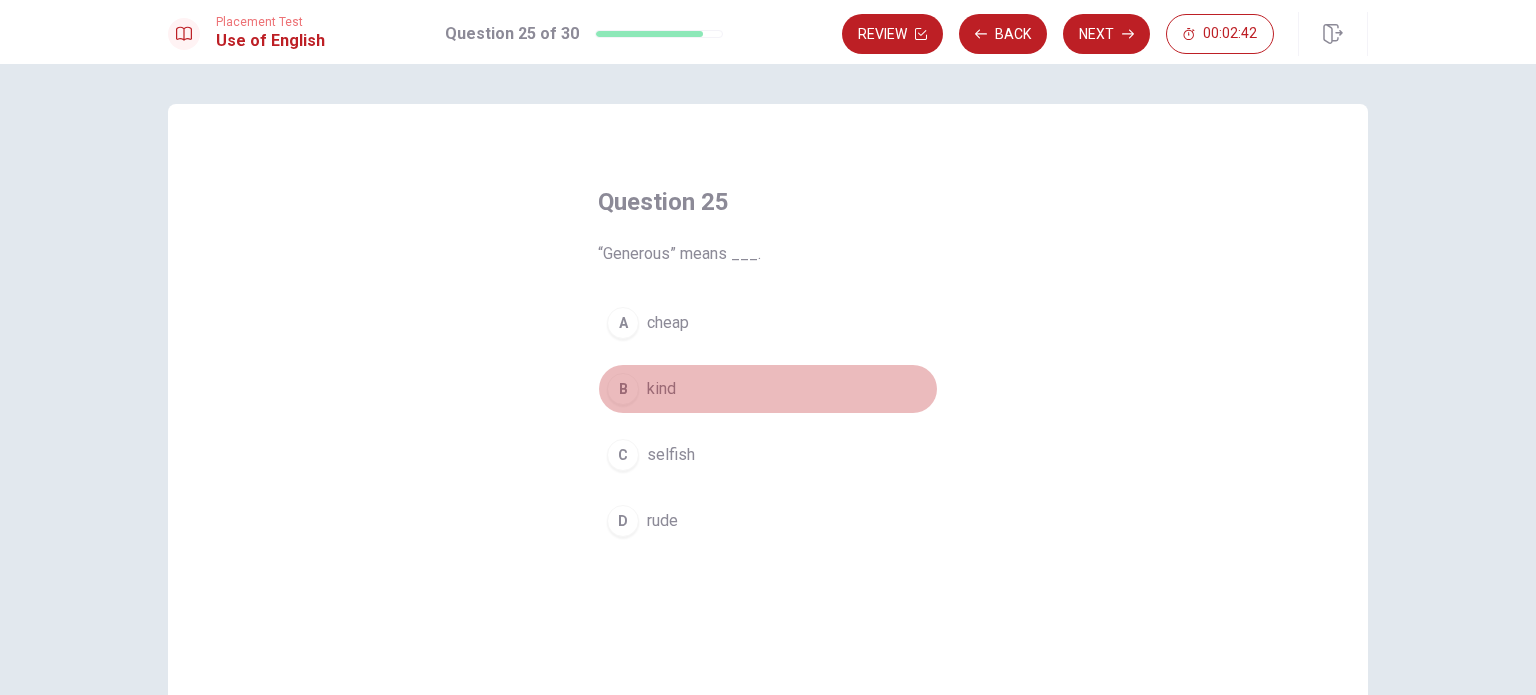 click on "kind" at bounding box center (661, 389) 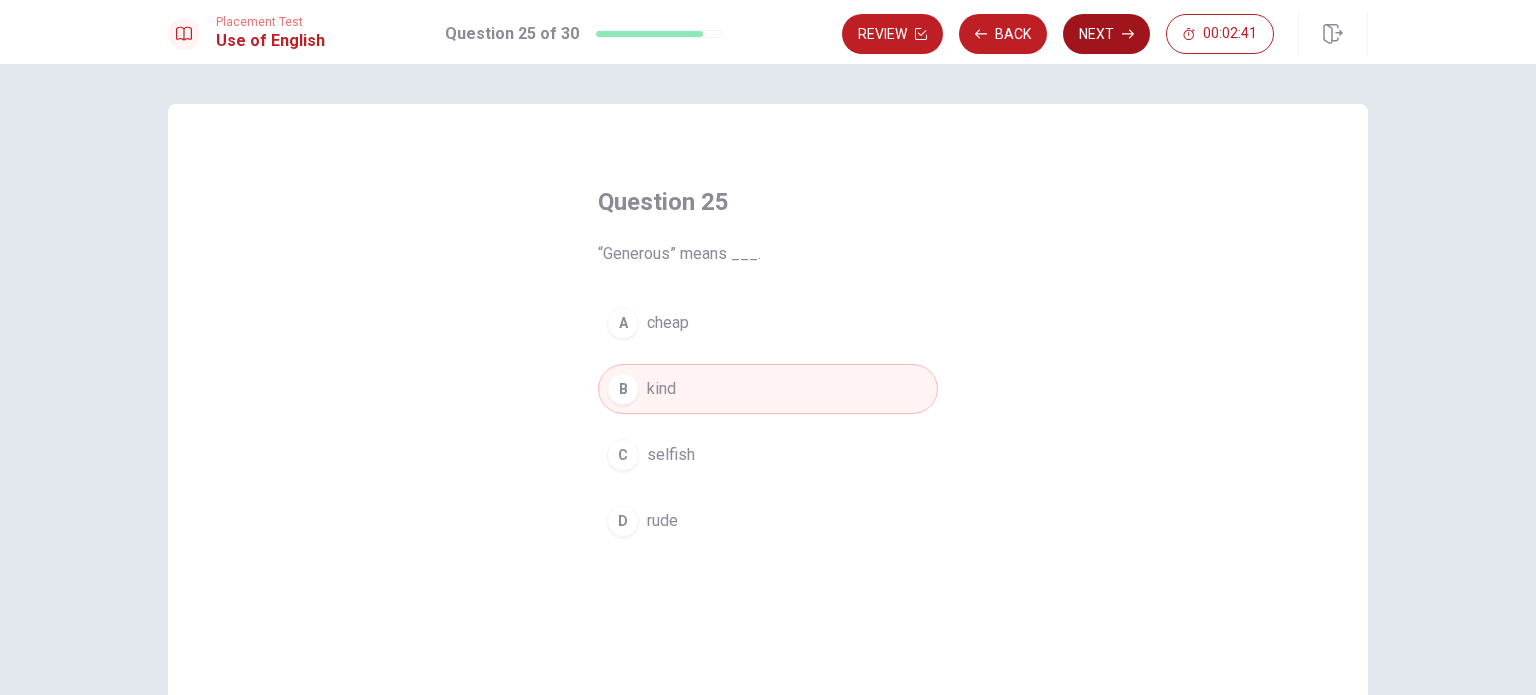 click on "Next" at bounding box center (1106, 34) 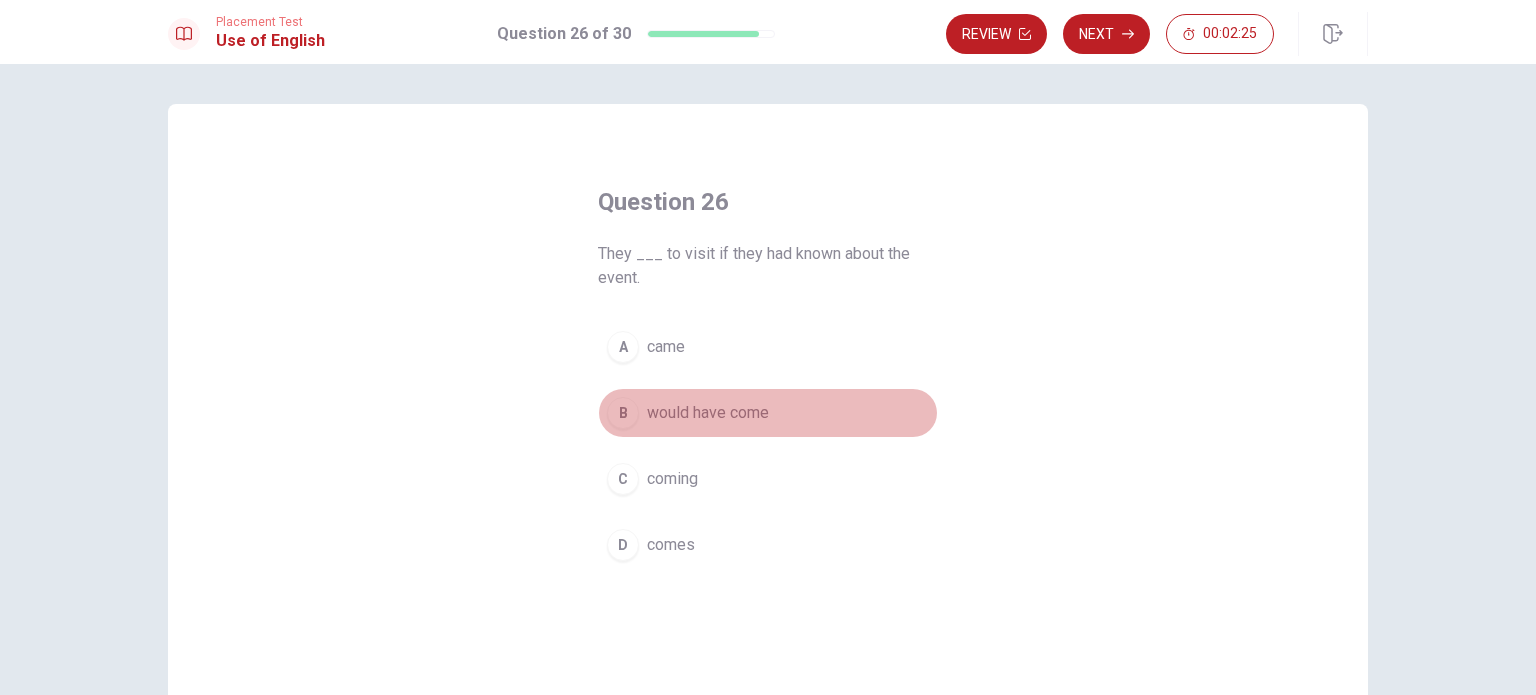 click on "would have come" at bounding box center [708, 413] 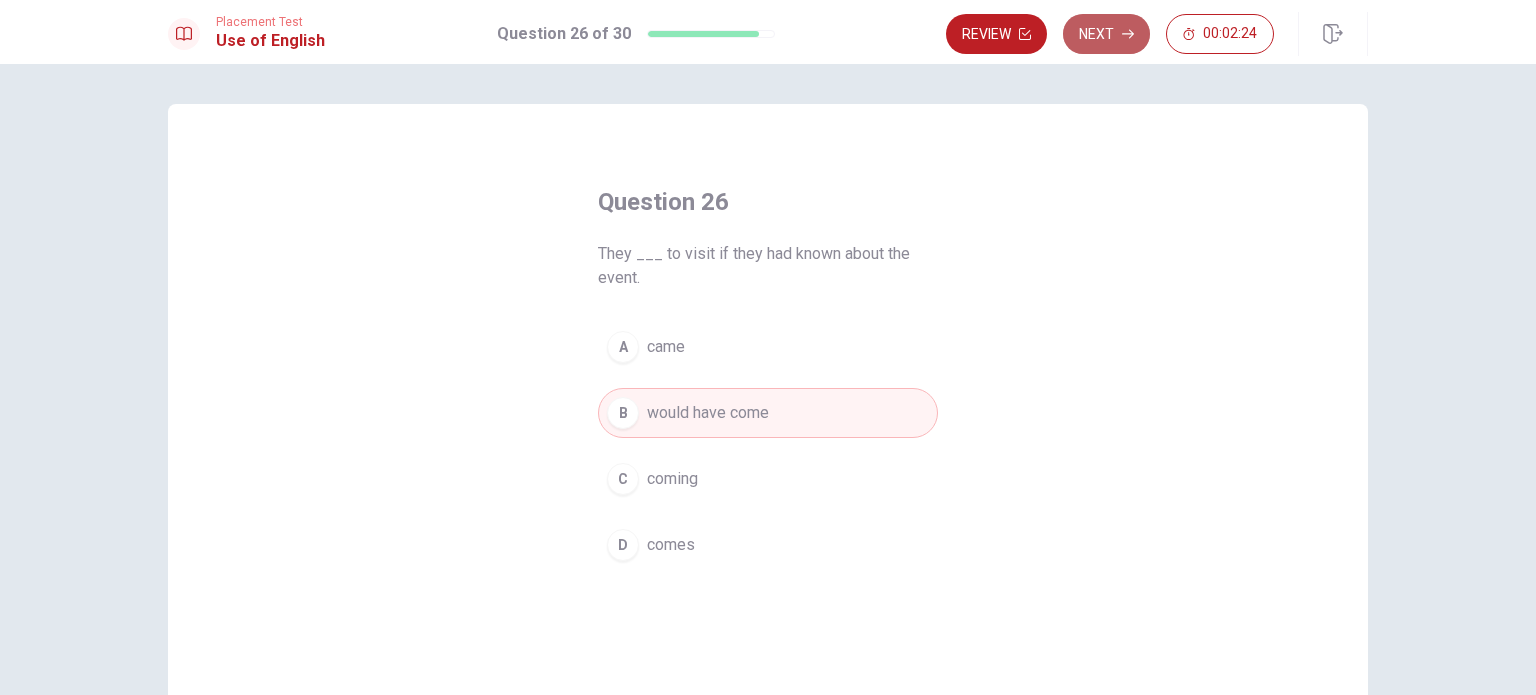 click on "Next" at bounding box center (1106, 34) 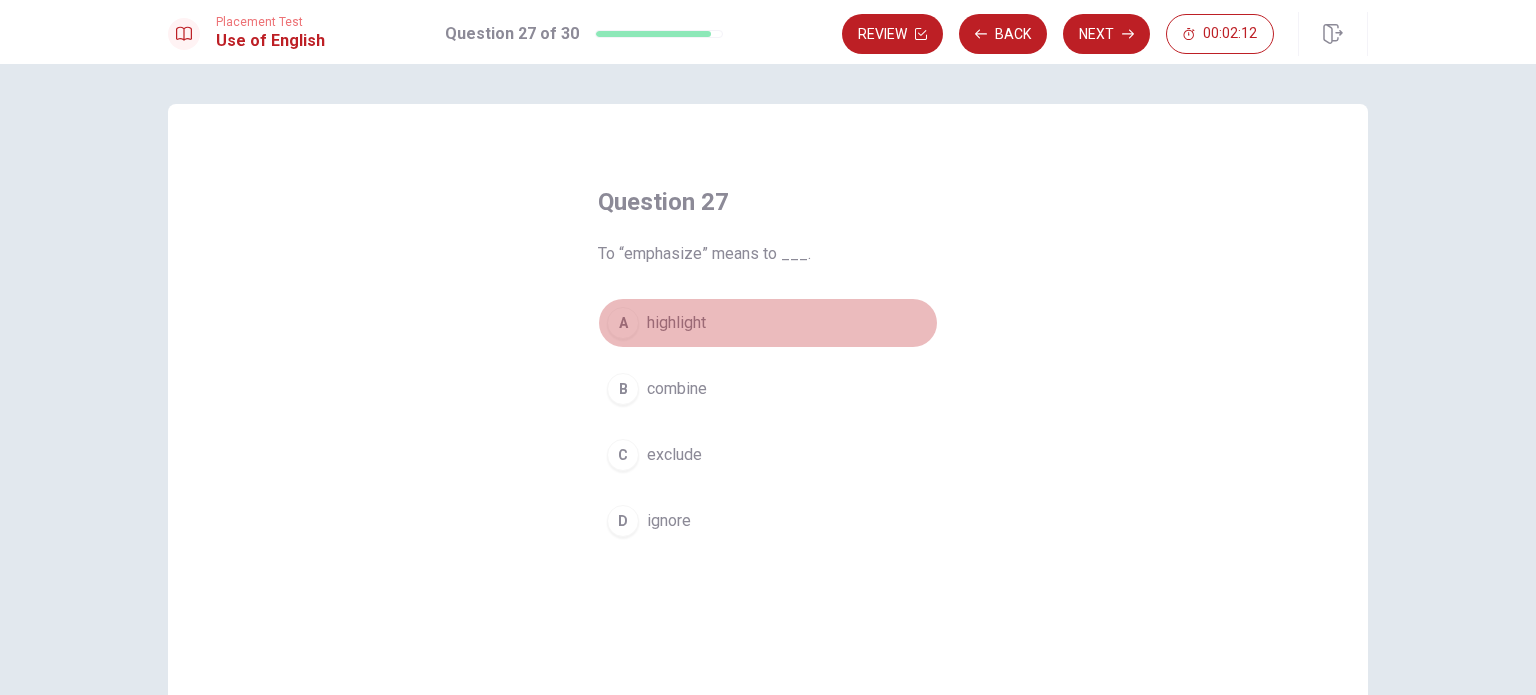 click on "highlight" at bounding box center [676, 323] 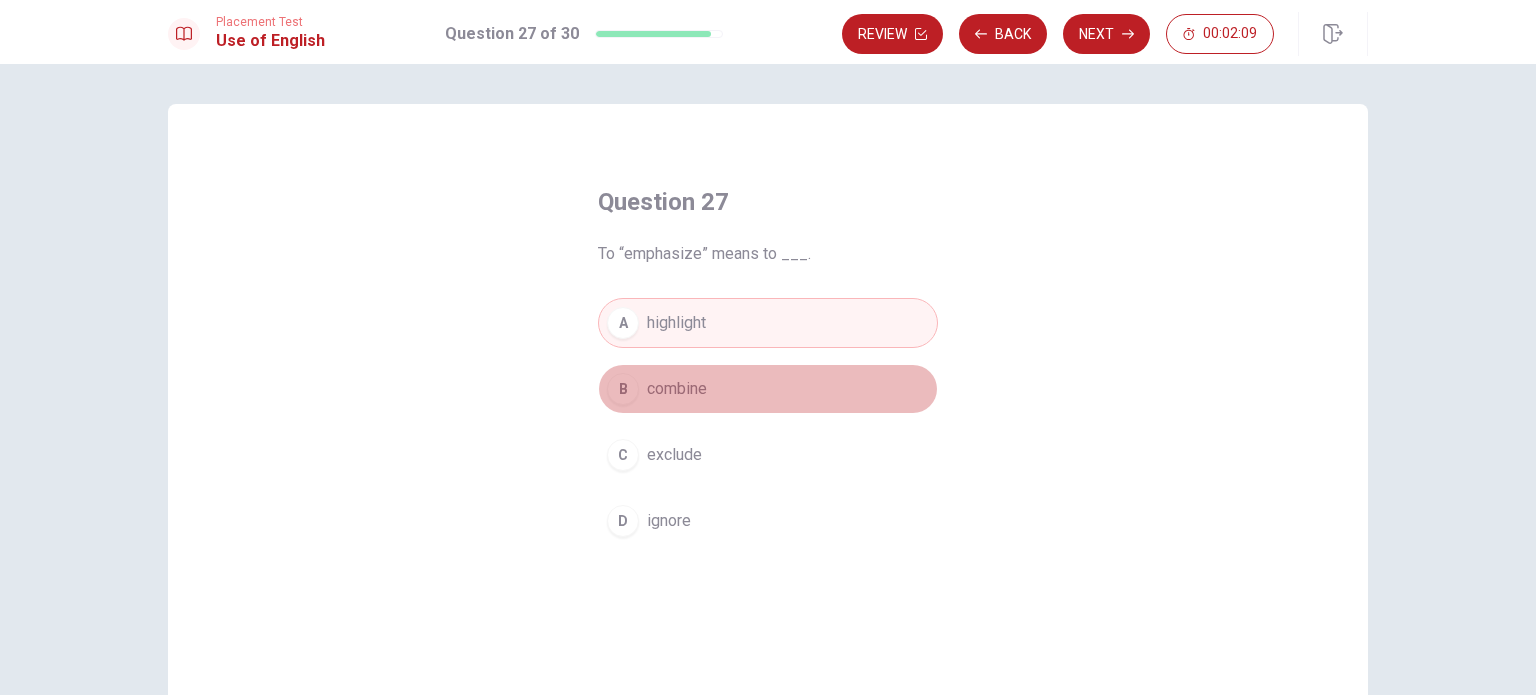 click on "B combine" at bounding box center [768, 389] 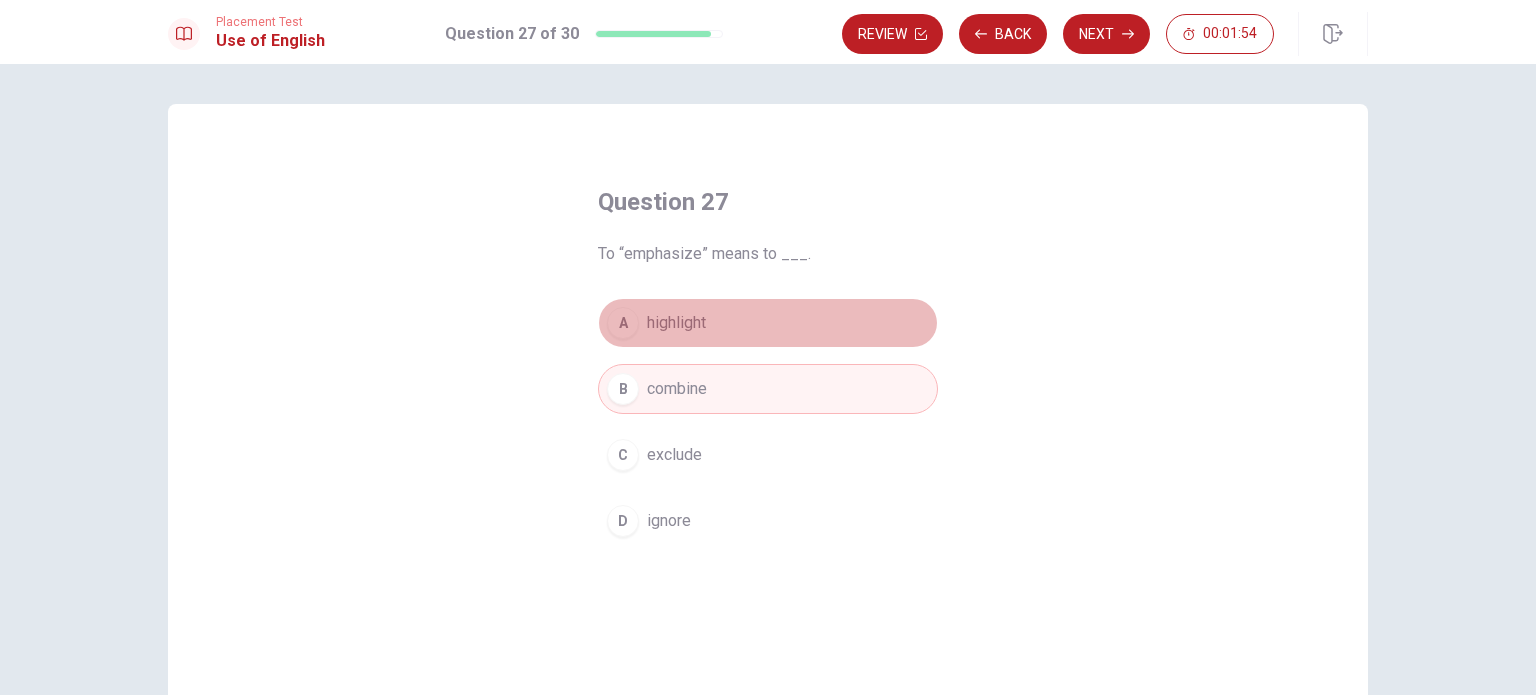 click on "A highlight" at bounding box center (768, 323) 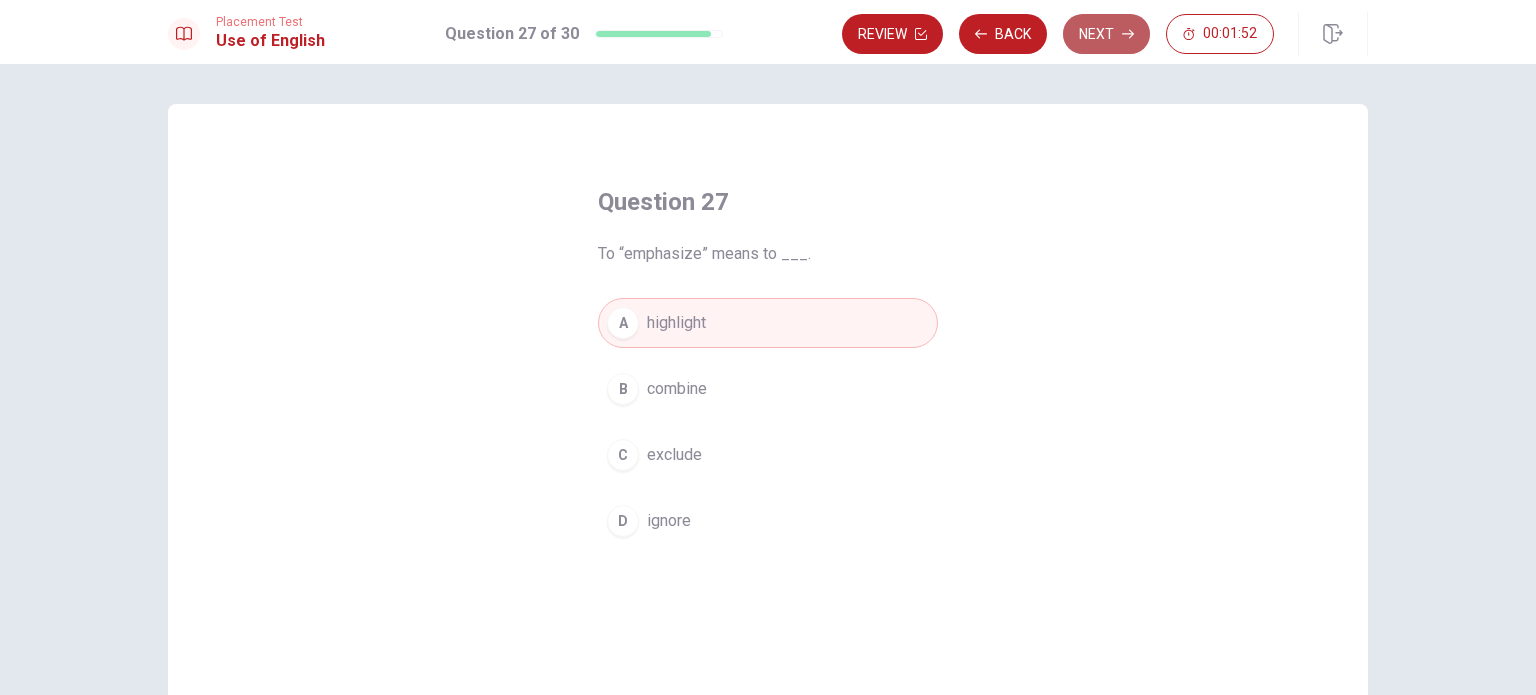 click on "Next" at bounding box center [1106, 34] 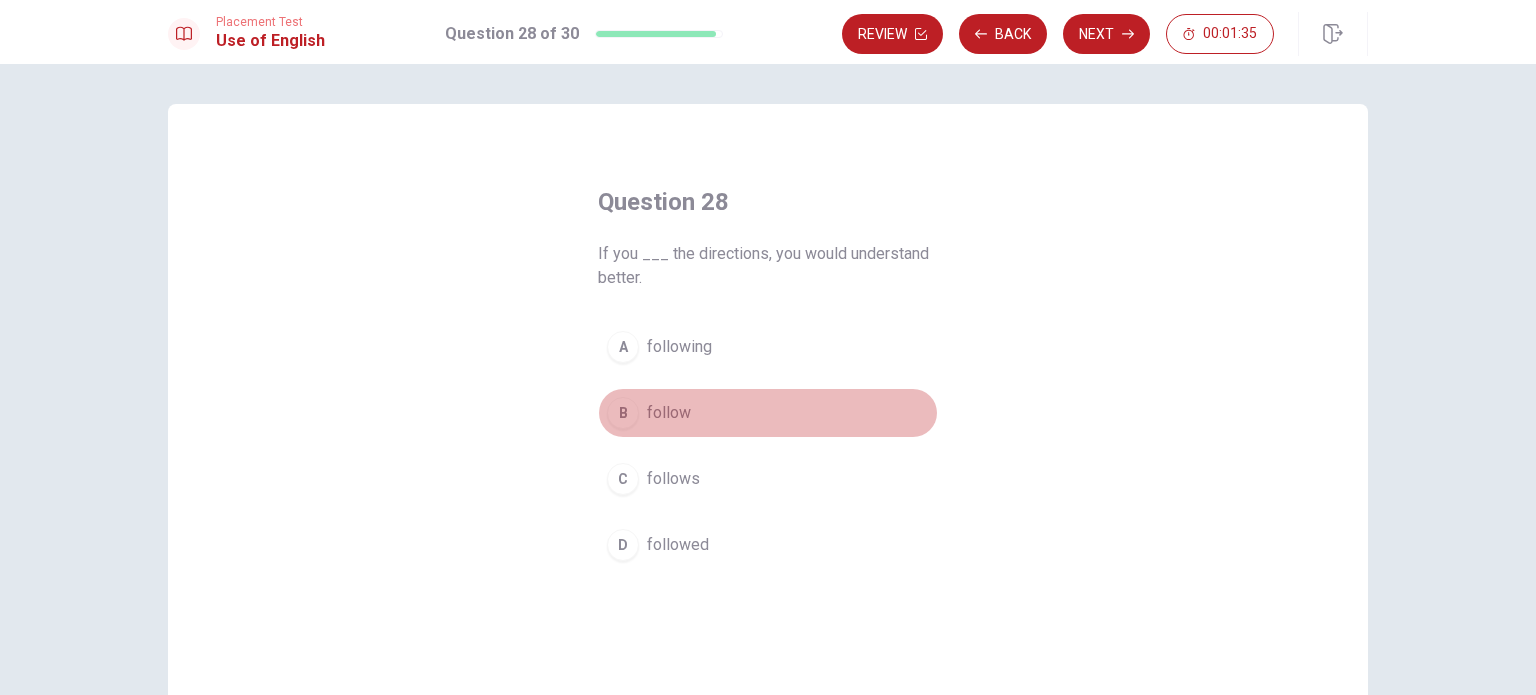 click on "follow" at bounding box center (669, 413) 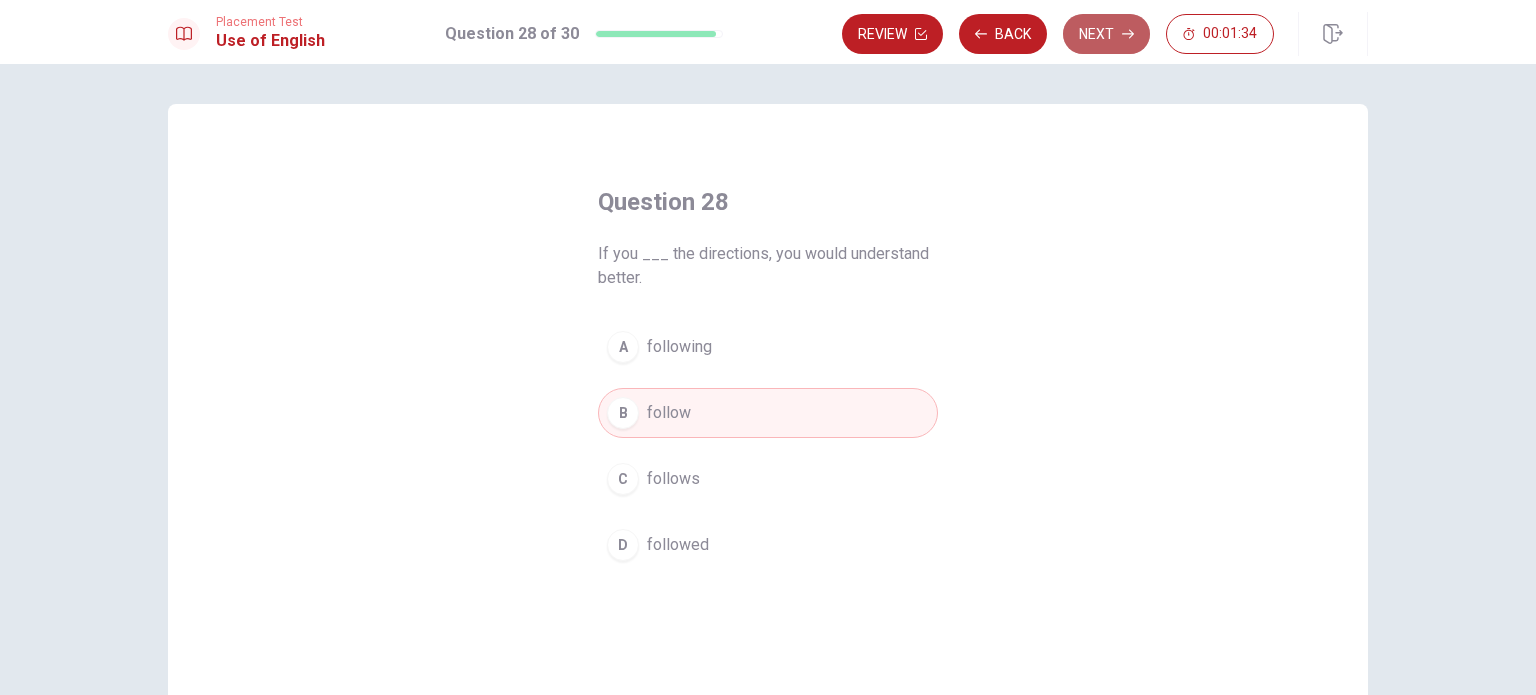 click on "Next" at bounding box center (1106, 34) 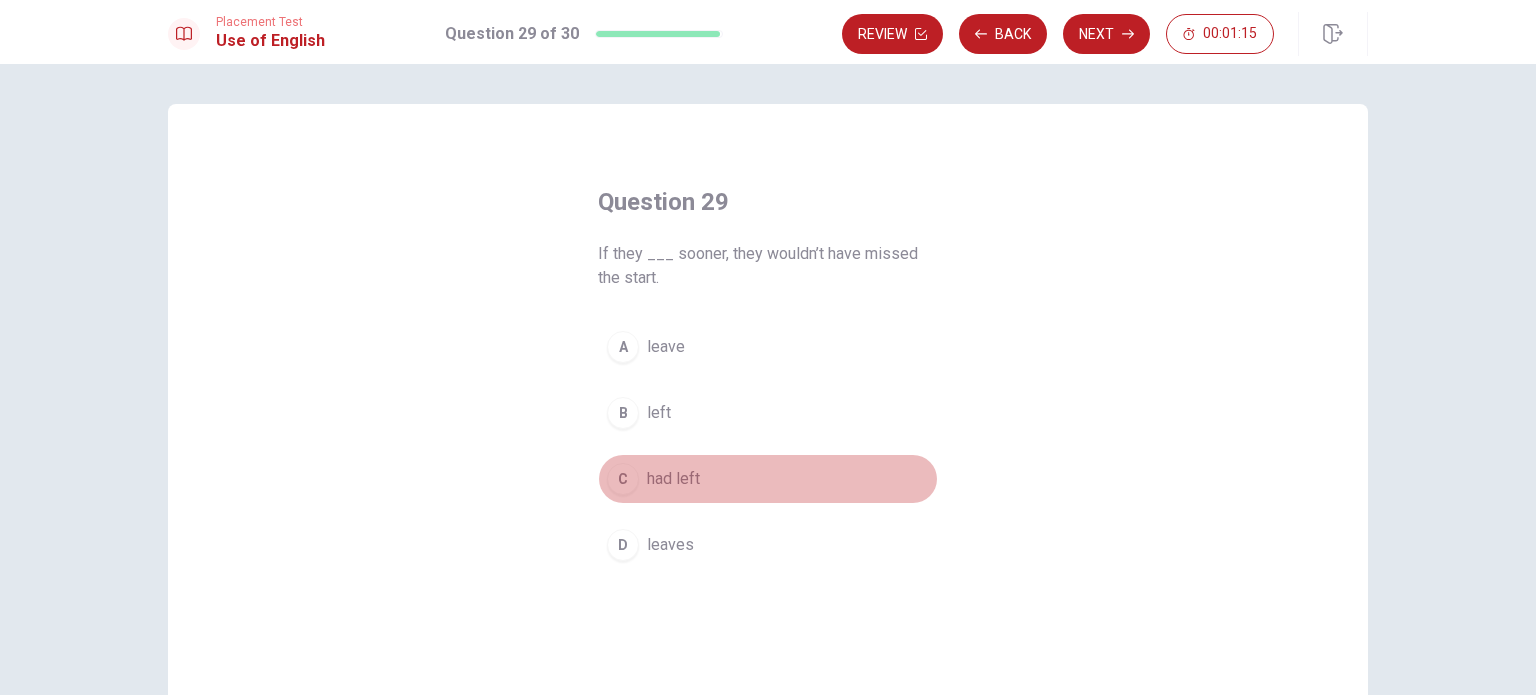 click on "had left" at bounding box center [673, 479] 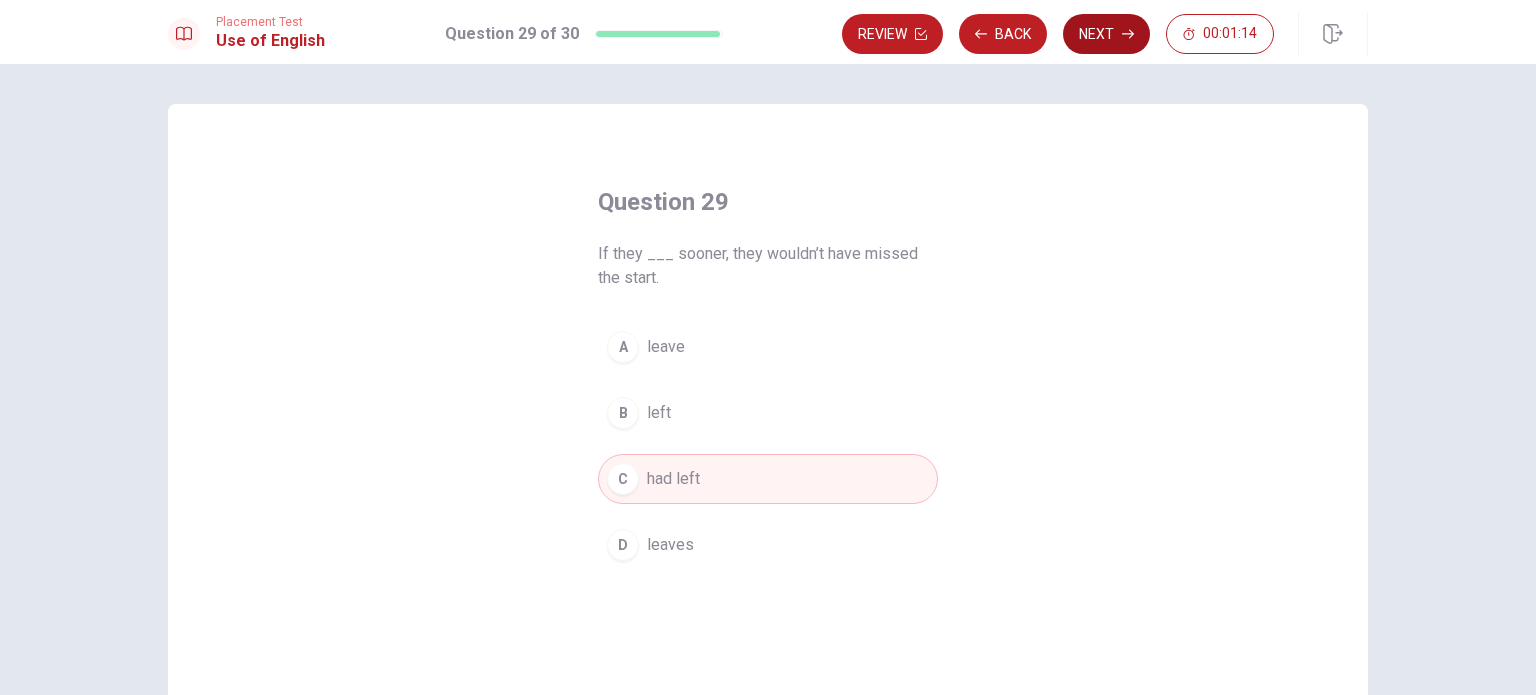 click on "Next" at bounding box center (1106, 34) 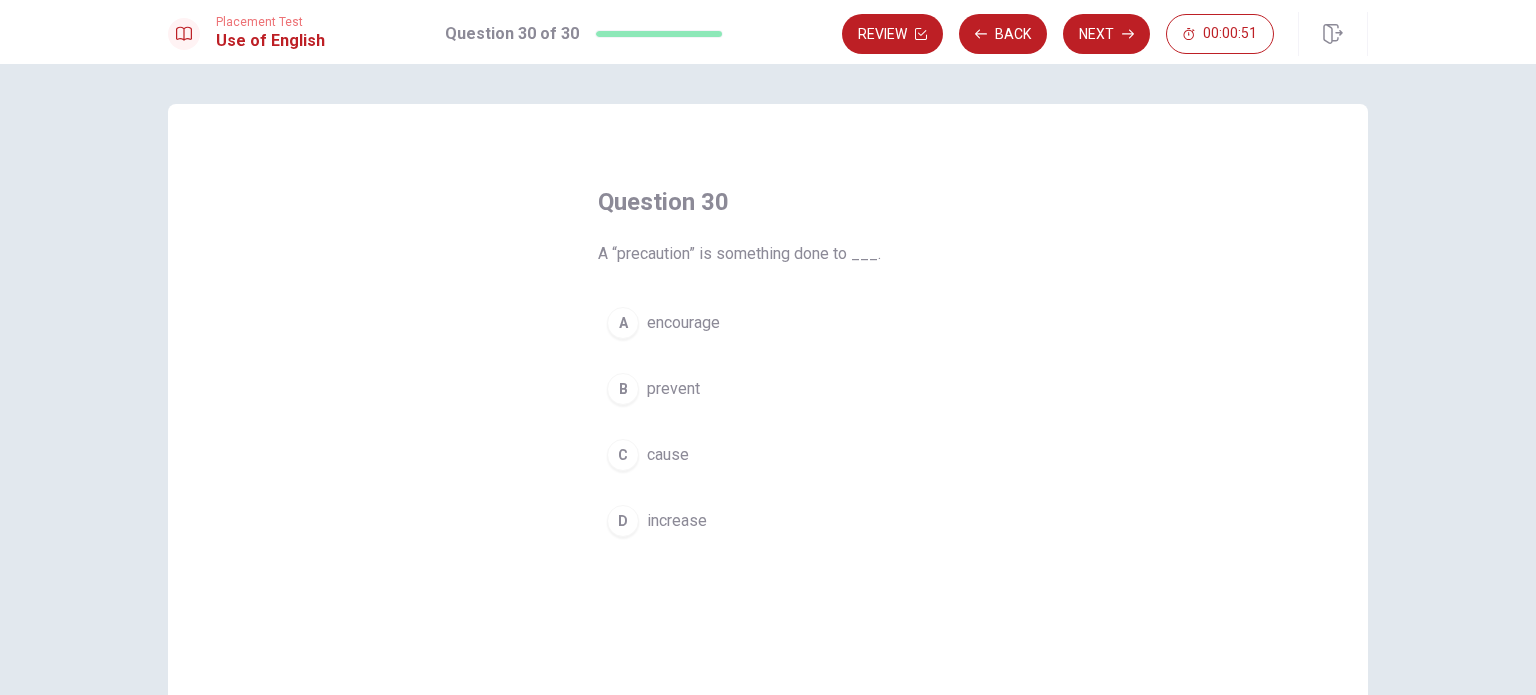 click on "prevent" at bounding box center (673, 389) 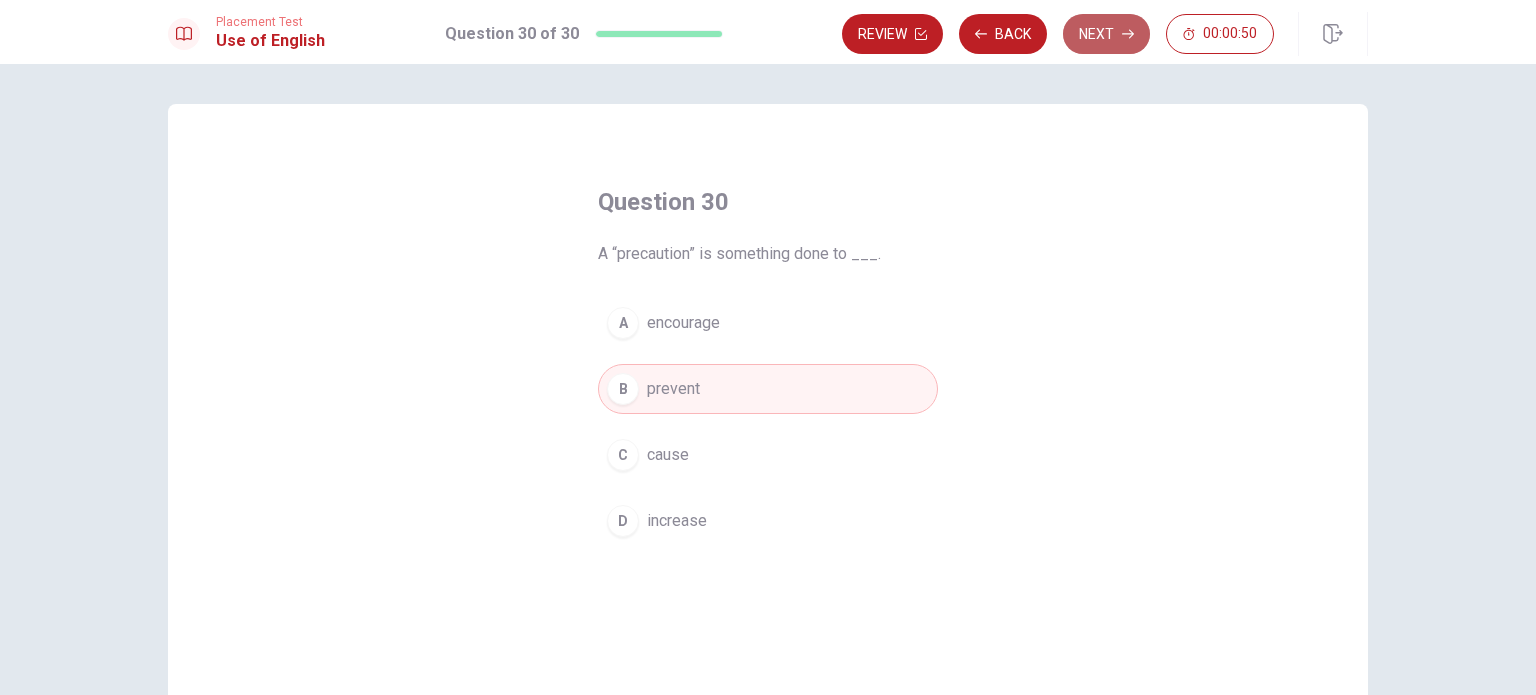 click on "Next" at bounding box center (1106, 34) 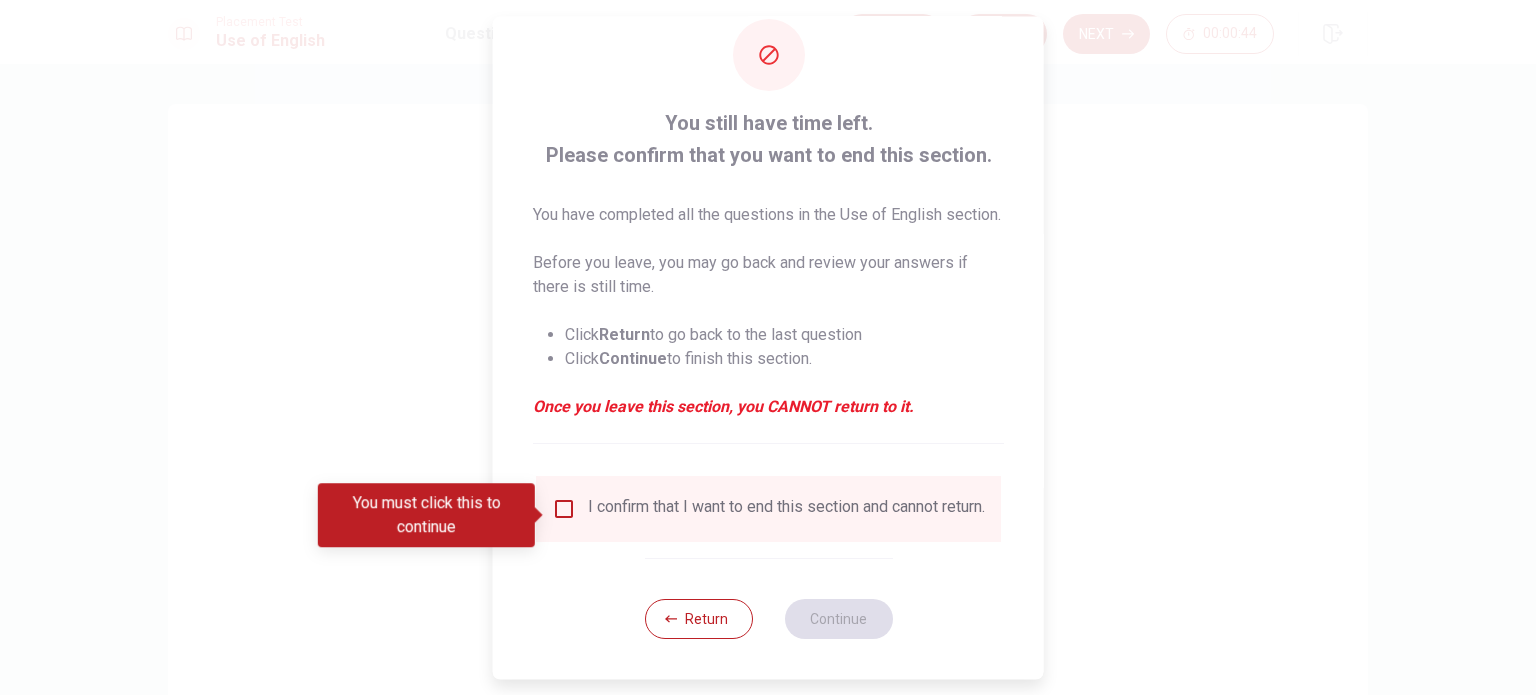 scroll, scrollTop: 54, scrollLeft: 0, axis: vertical 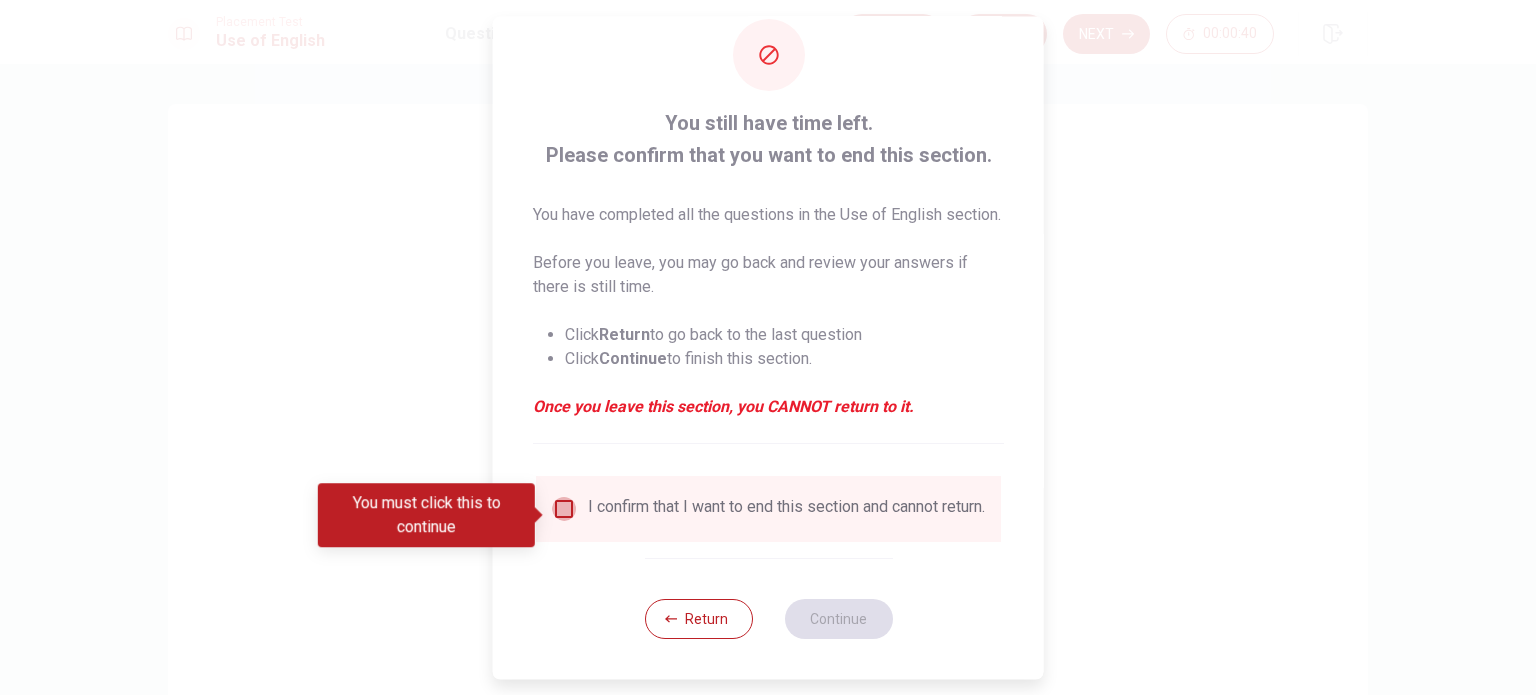 click at bounding box center [564, 509] 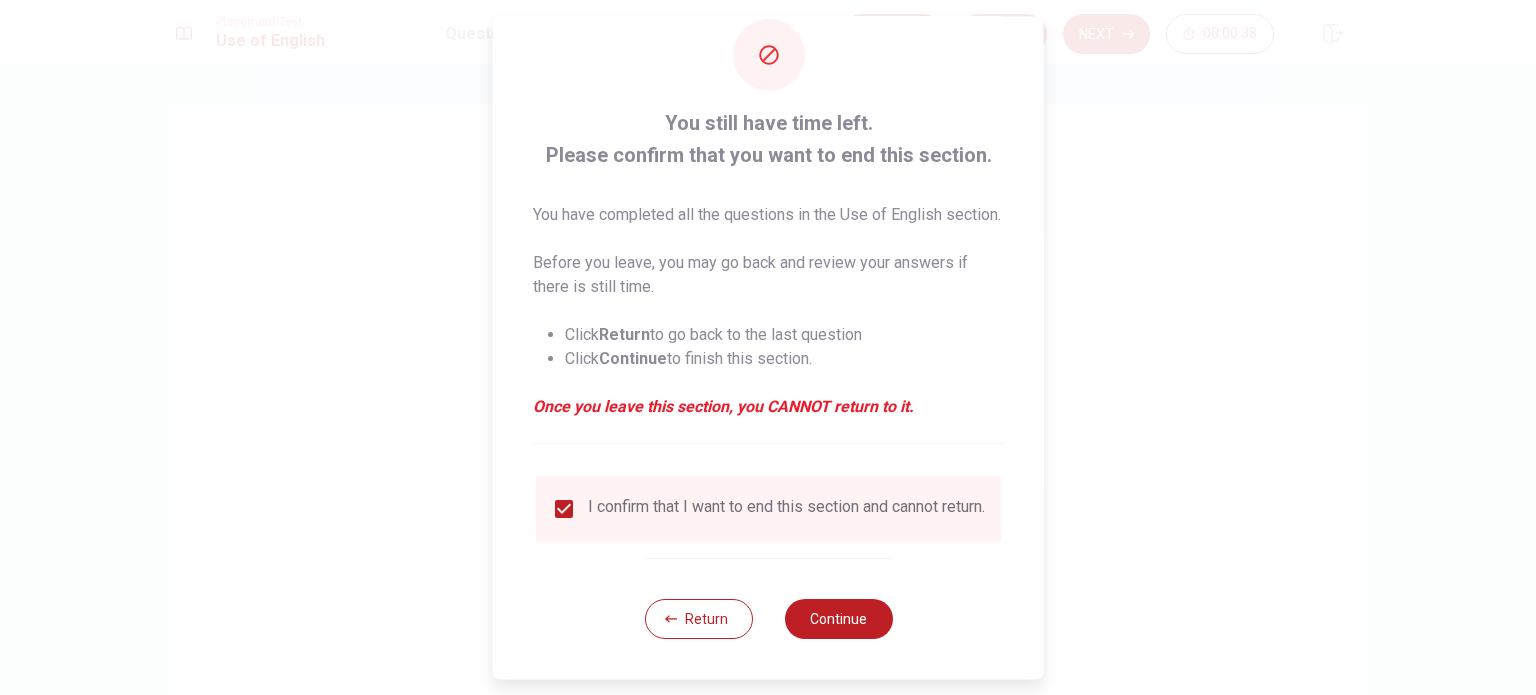 click at bounding box center [768, 347] 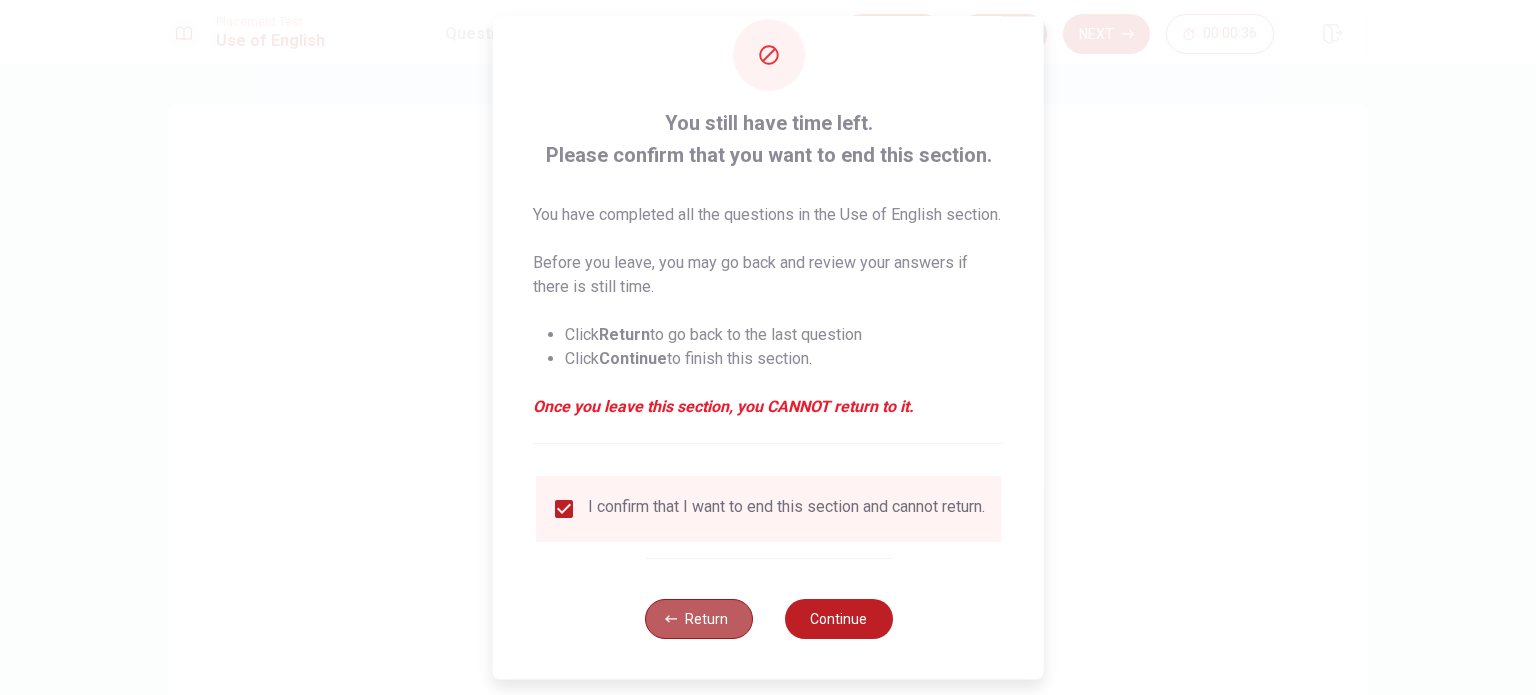 click on "Return" at bounding box center [698, 619] 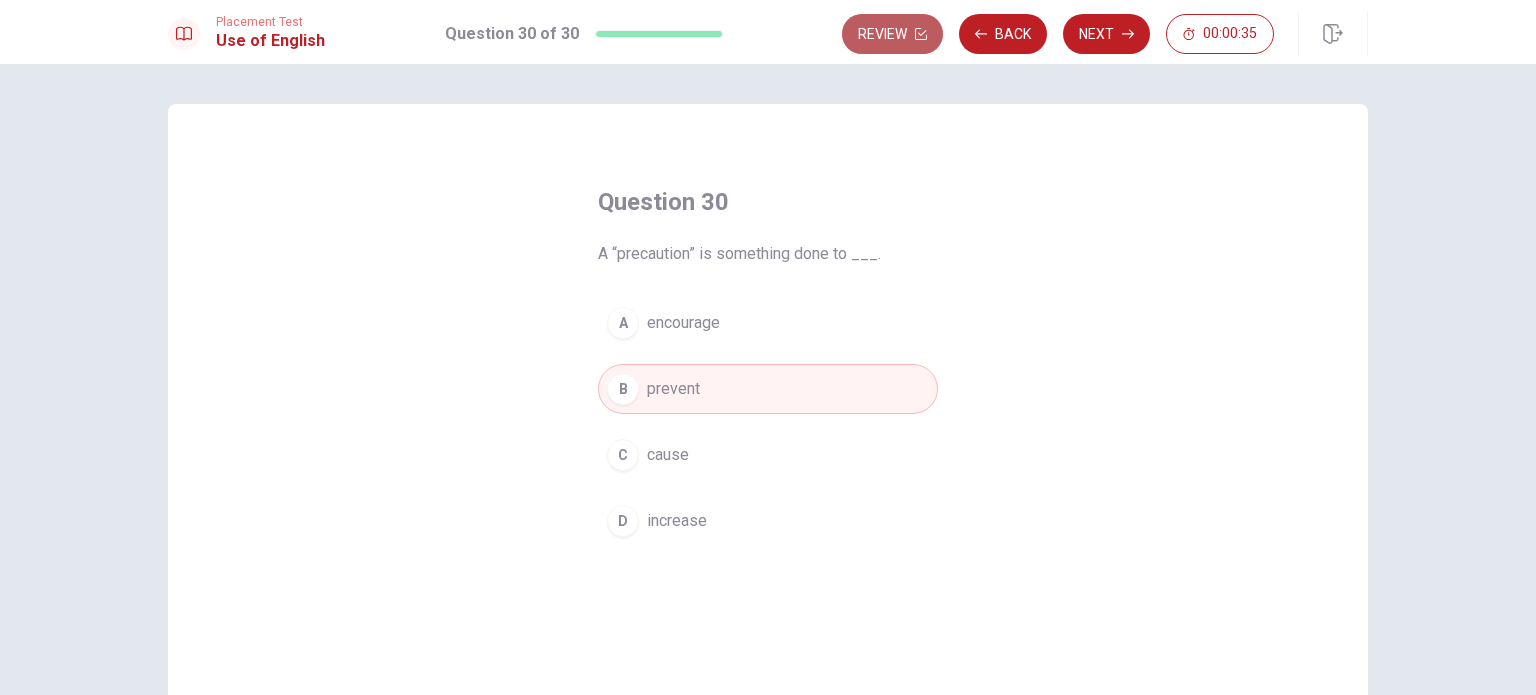click on "Review" at bounding box center (892, 34) 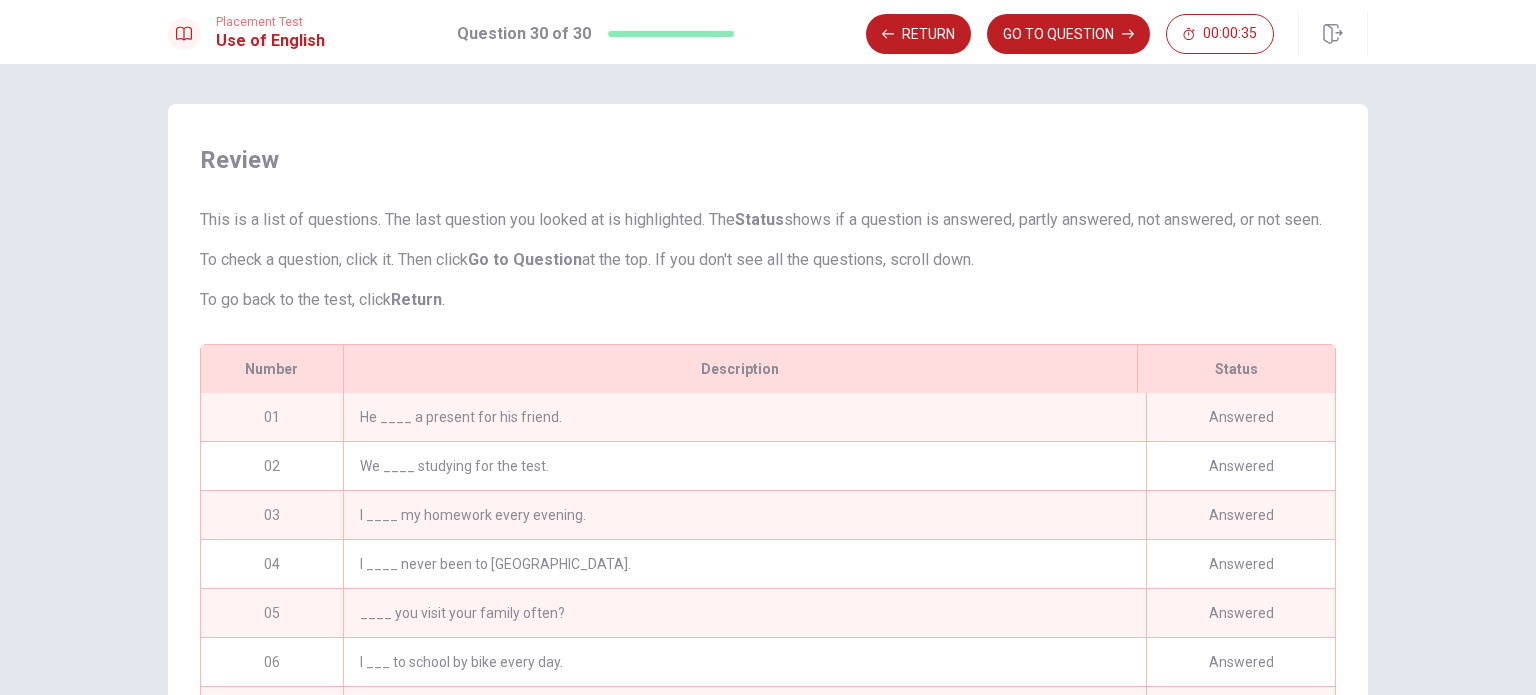scroll, scrollTop: 301, scrollLeft: 0, axis: vertical 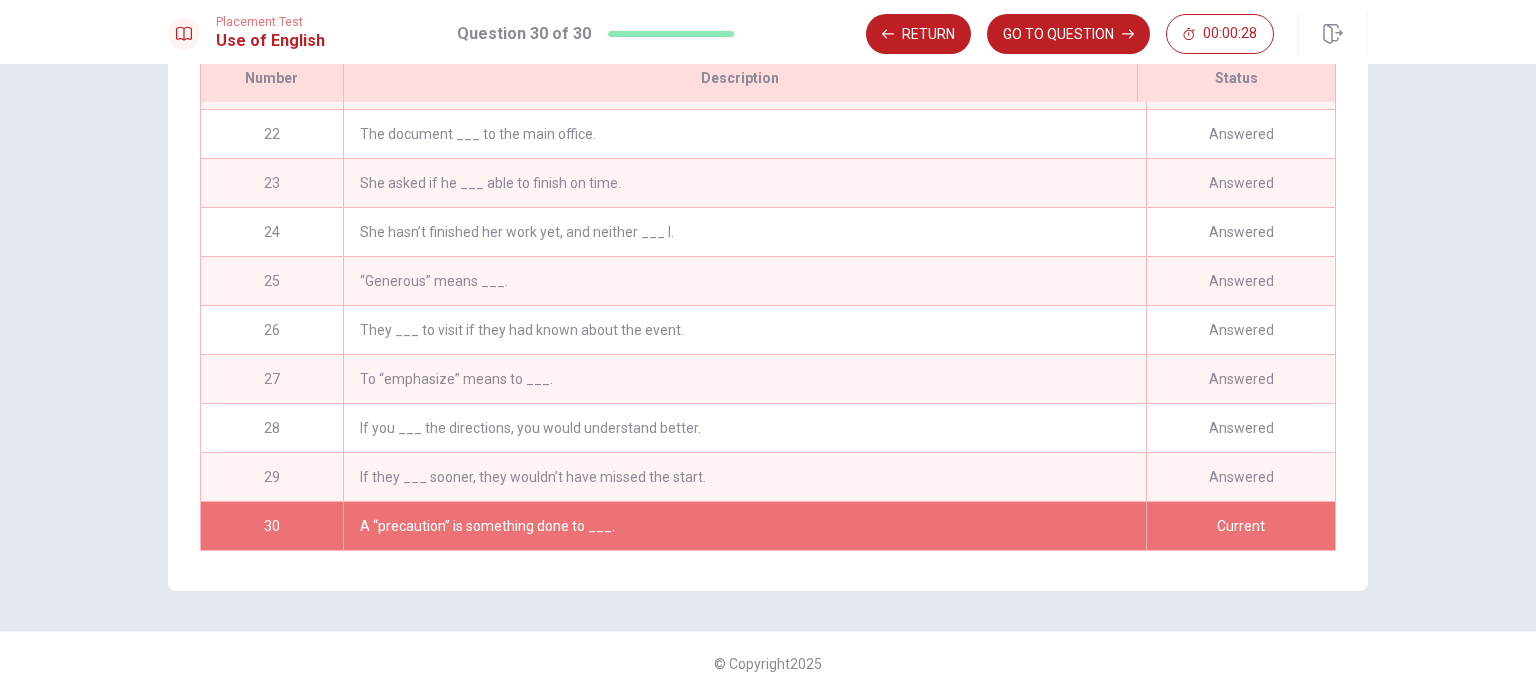 click on "Review This is a list of questions. The last question you looked at is highlighted. The  Status  shows if a question is answered, partly answered, not answered, or not seen. To check a question, click it. Then click  Go to Question  at the top. If you don't see all the questions, scroll down. To go back to the test, click  Return . # 01 Status Answered Description He ____ a present for his friend. # 02 Status Answered Description We ____ studying for the test. # 03 Status Answered Description I ____ my homework every evening. # 04 Status Answered Description I ____ never been to [GEOGRAPHIC_DATA]. # 05 Status Answered Description ____ you visit your family often? # 06 Status Answered Description I ___ to school by bike every day. # 07 Status Answered Description I ___ to bed late last night. # 08 Status Answered Description She ___ her homework last night. # 09 Status Answered Description She ___ dinner every evening. # 10 Status Answered Description A ___ is used to listen to music. # 11 Status Answered Description # 12" at bounding box center [768, 202] 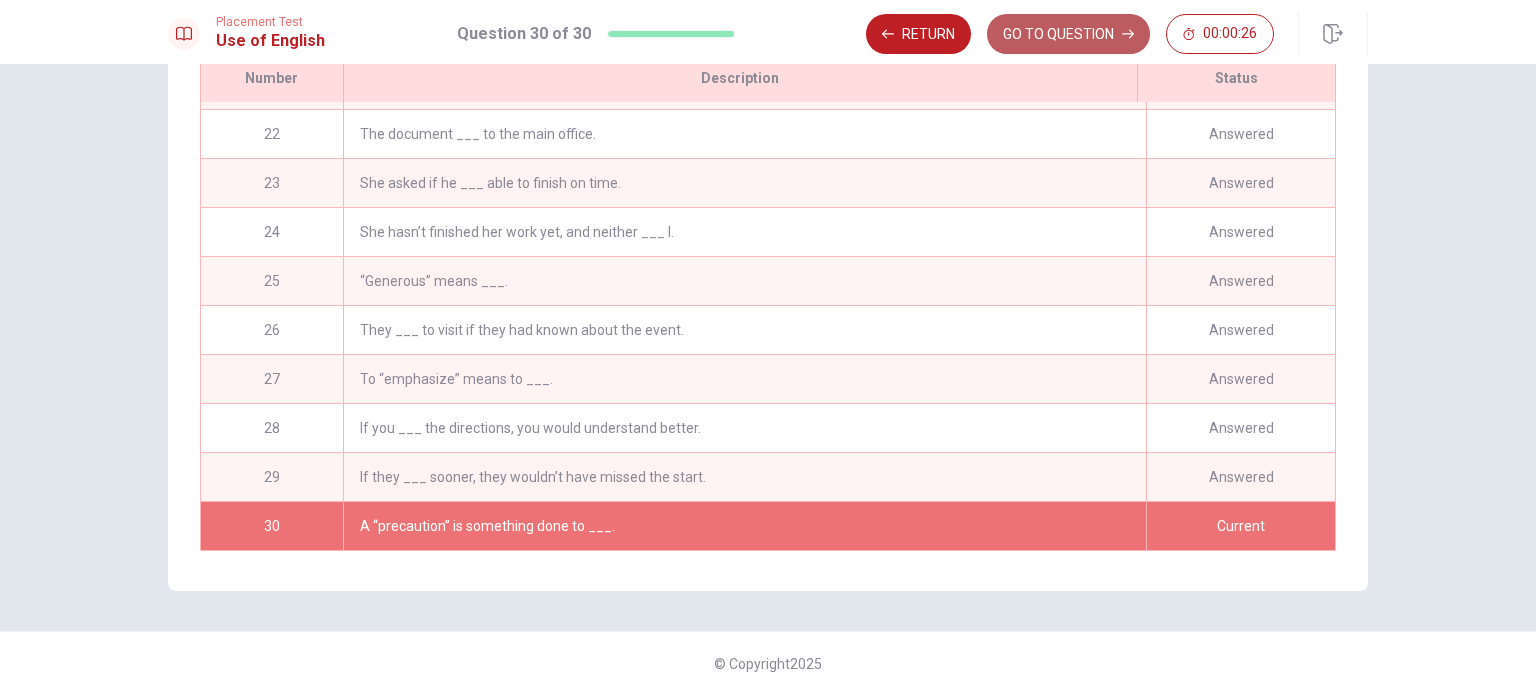 click on "GO TO QUESTION" at bounding box center (1068, 34) 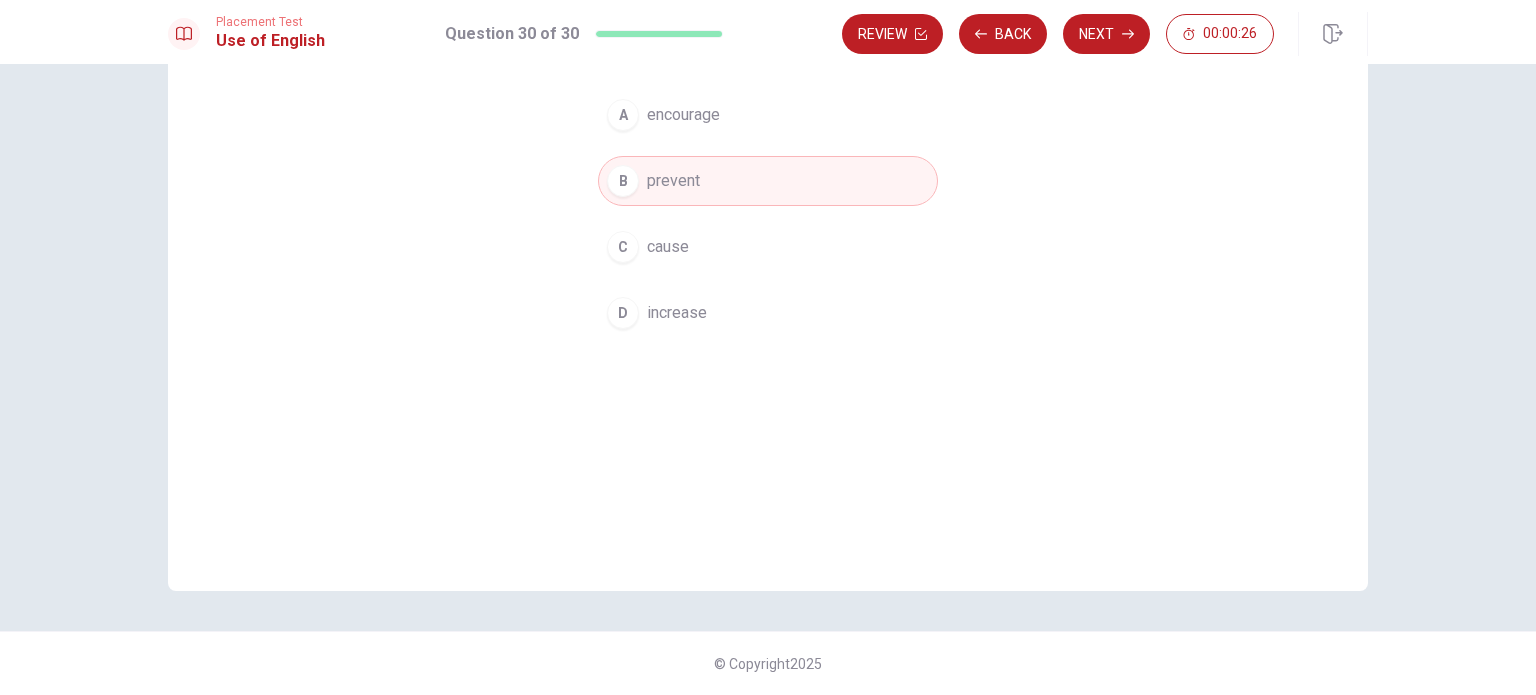 scroll, scrollTop: 208, scrollLeft: 0, axis: vertical 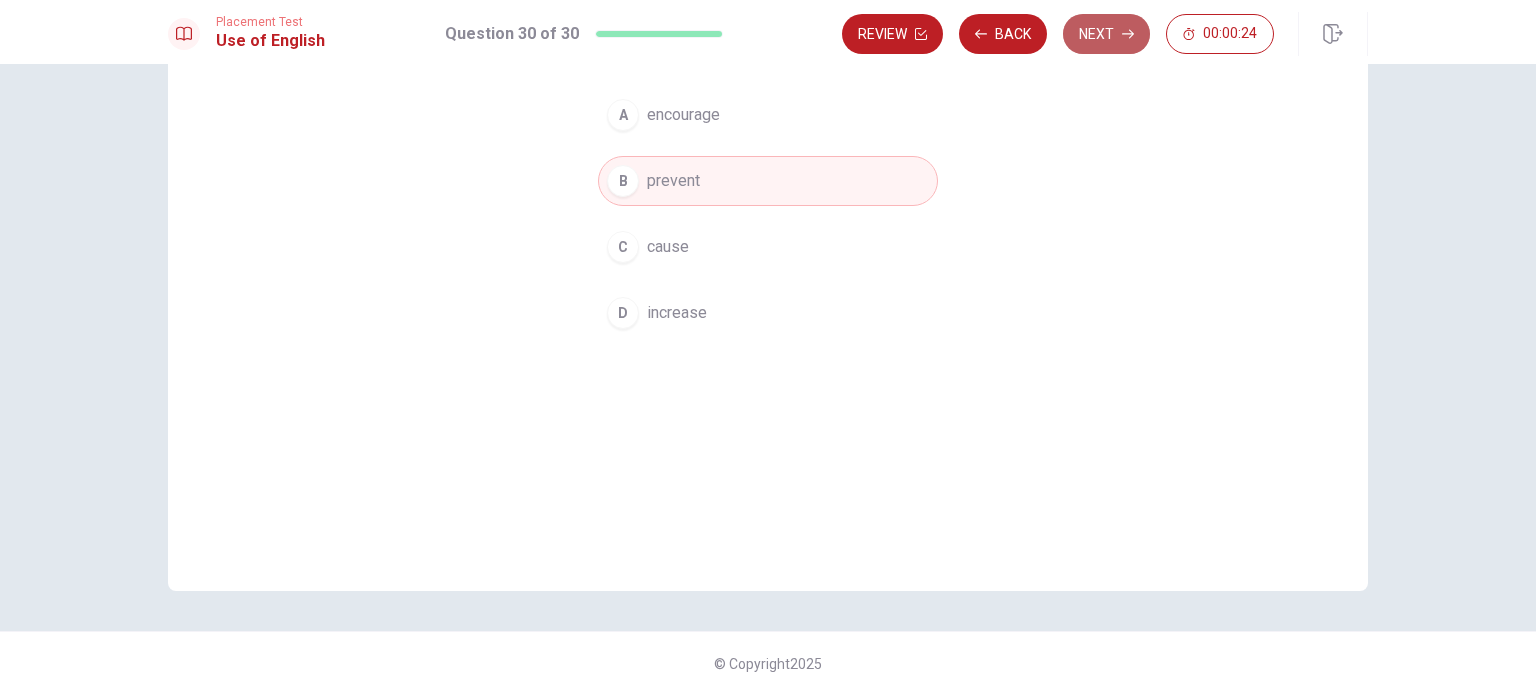 click on "Next" at bounding box center (1106, 34) 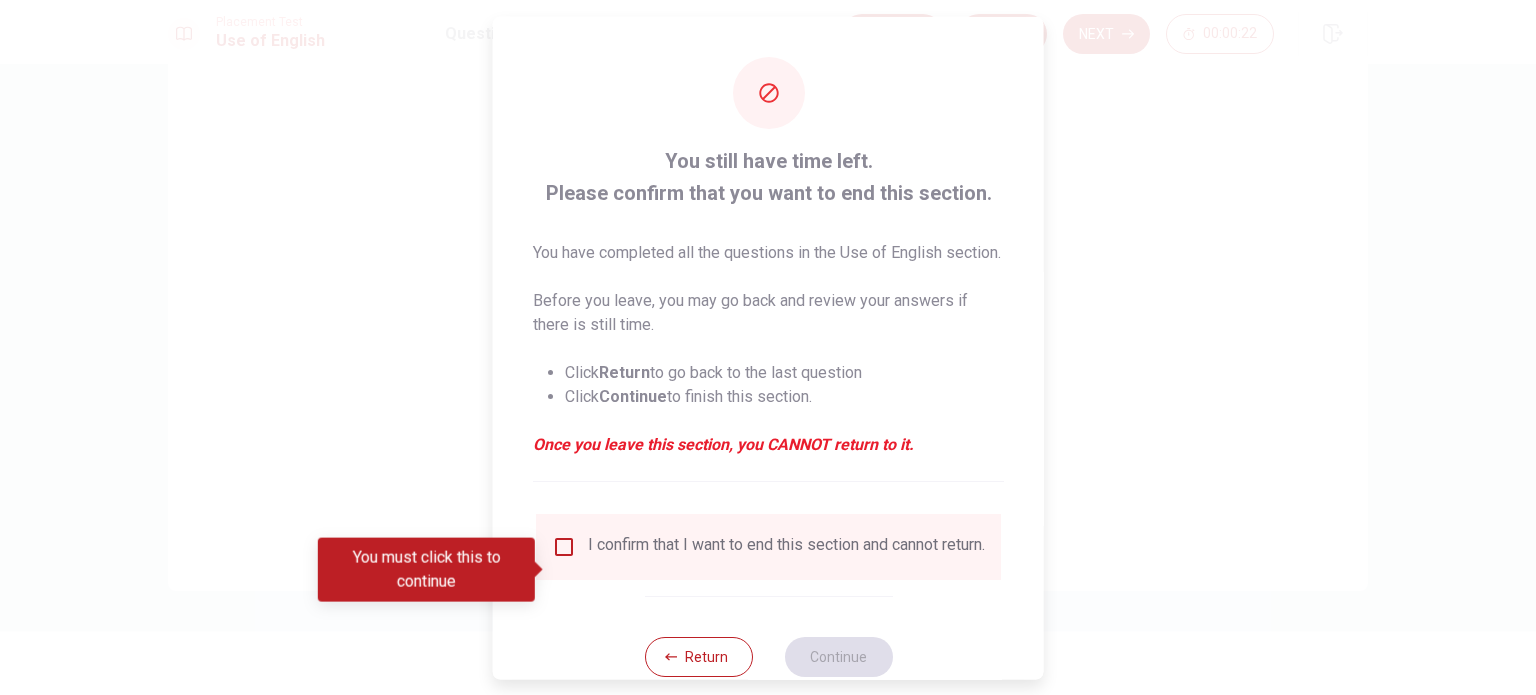 click at bounding box center (564, 546) 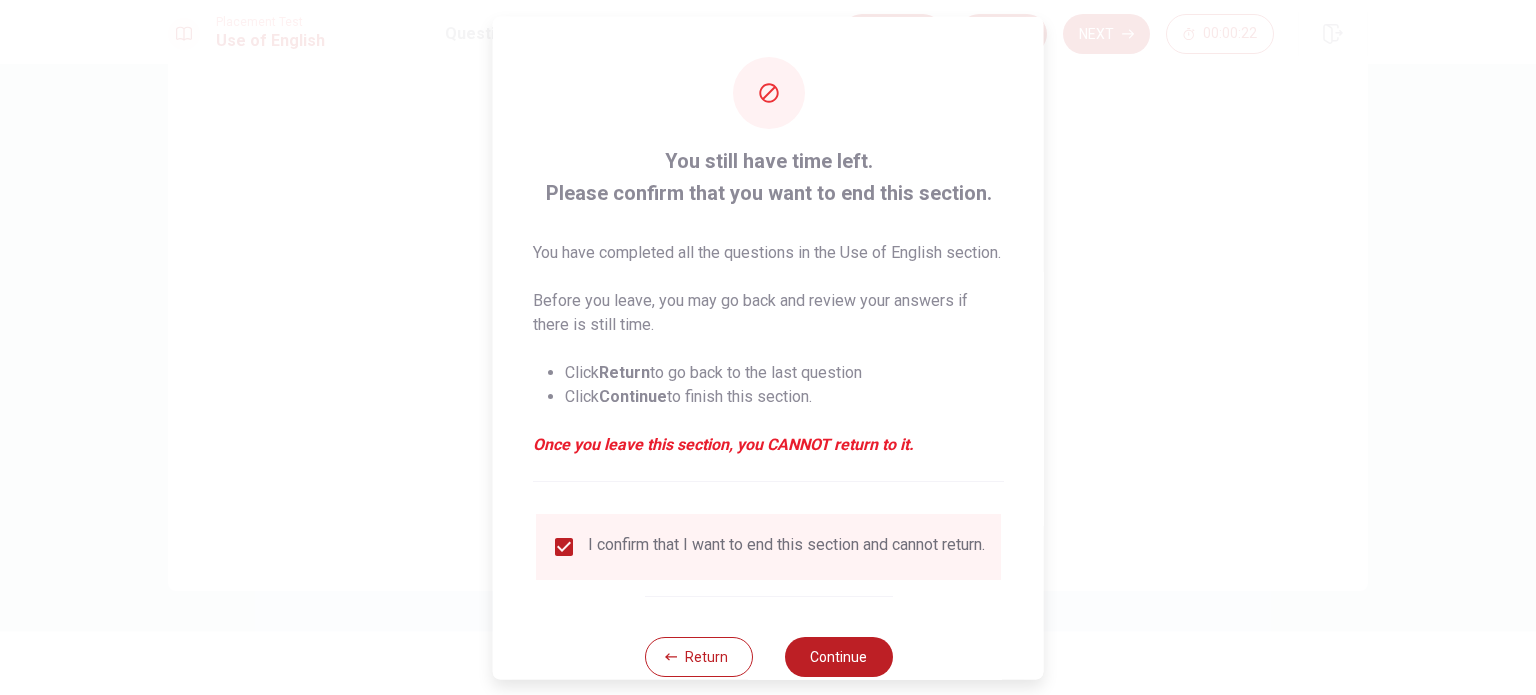 scroll, scrollTop: 74, scrollLeft: 0, axis: vertical 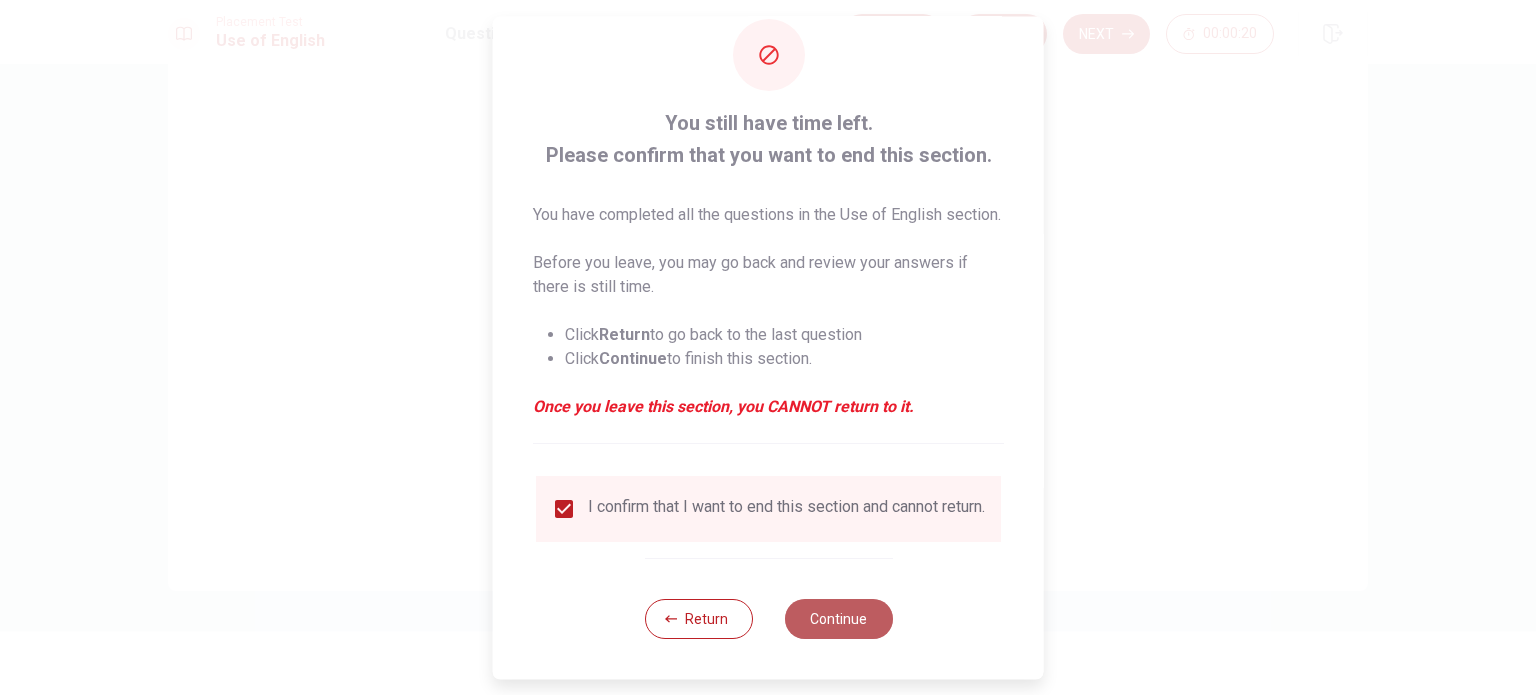 click on "Continue" at bounding box center [838, 619] 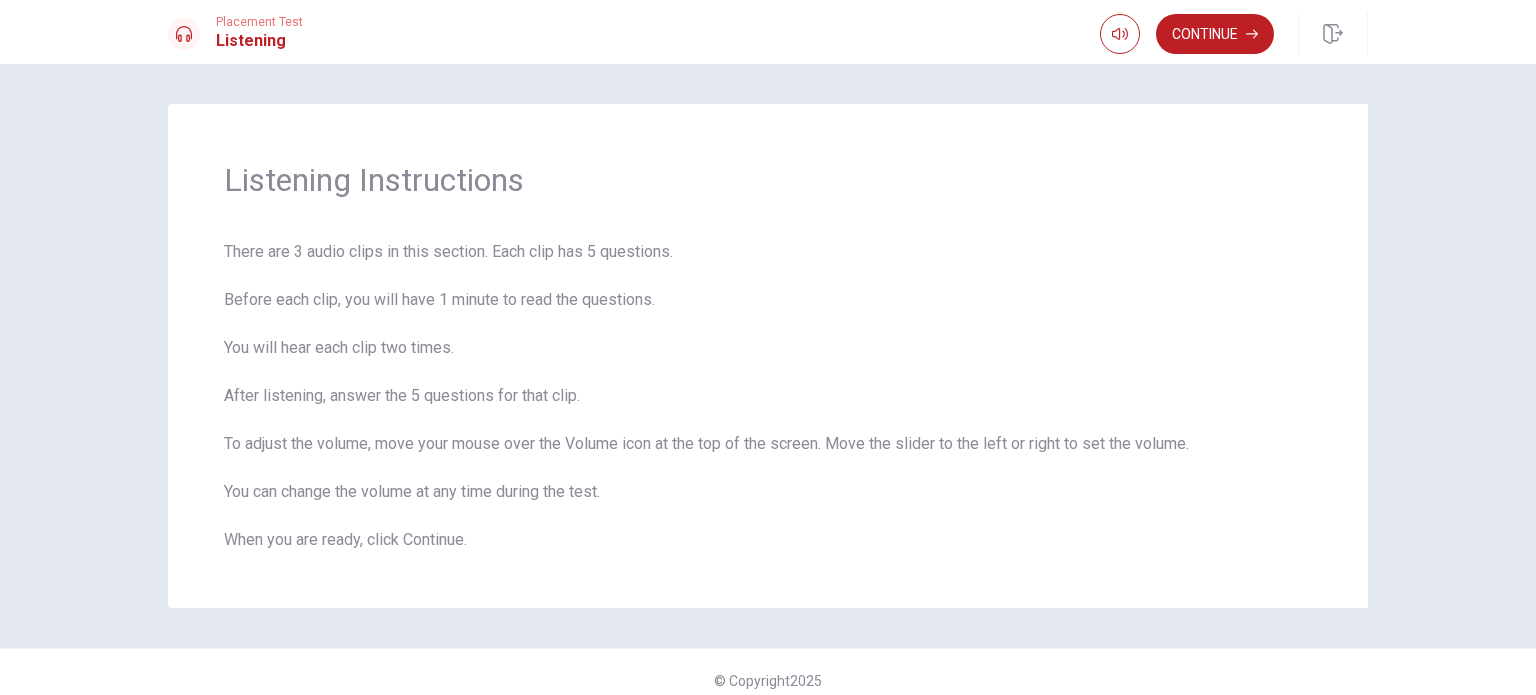 scroll, scrollTop: 16, scrollLeft: 0, axis: vertical 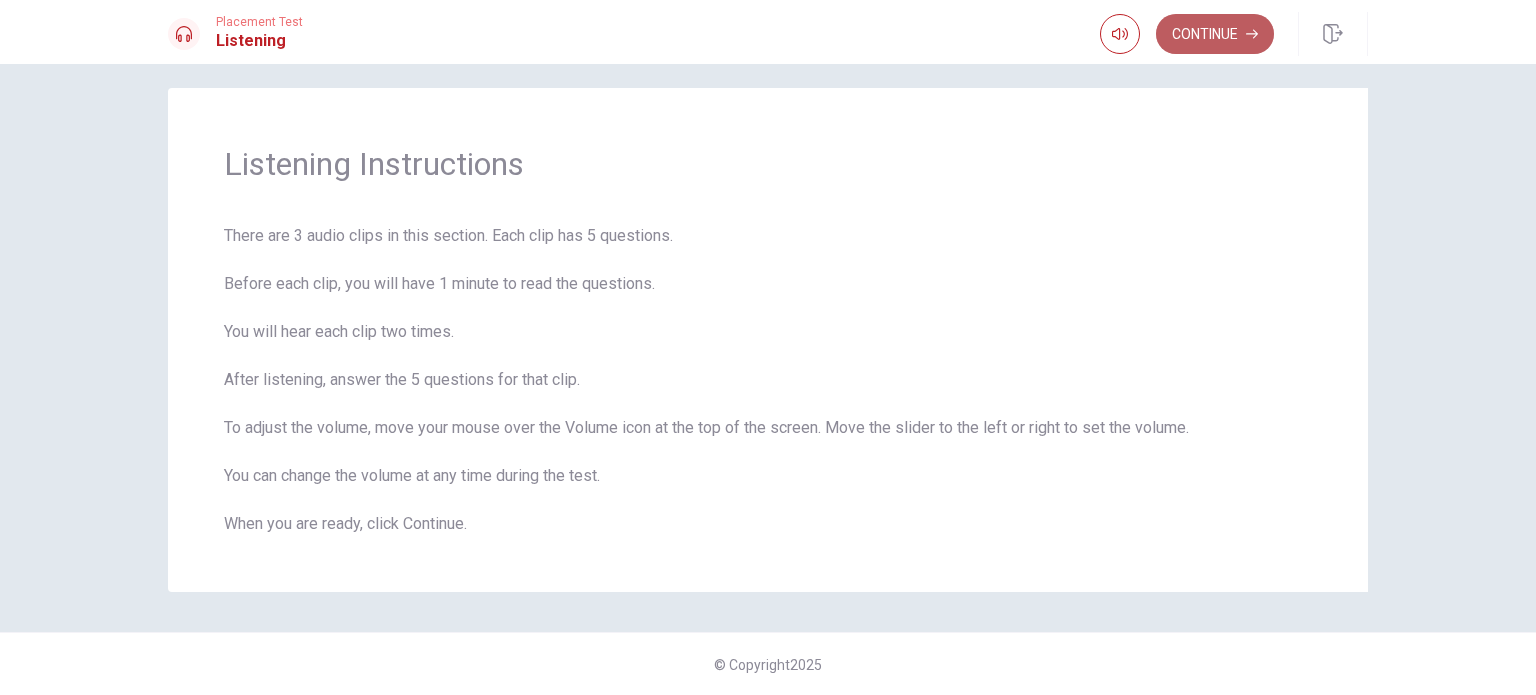 click on "Continue" at bounding box center [1215, 34] 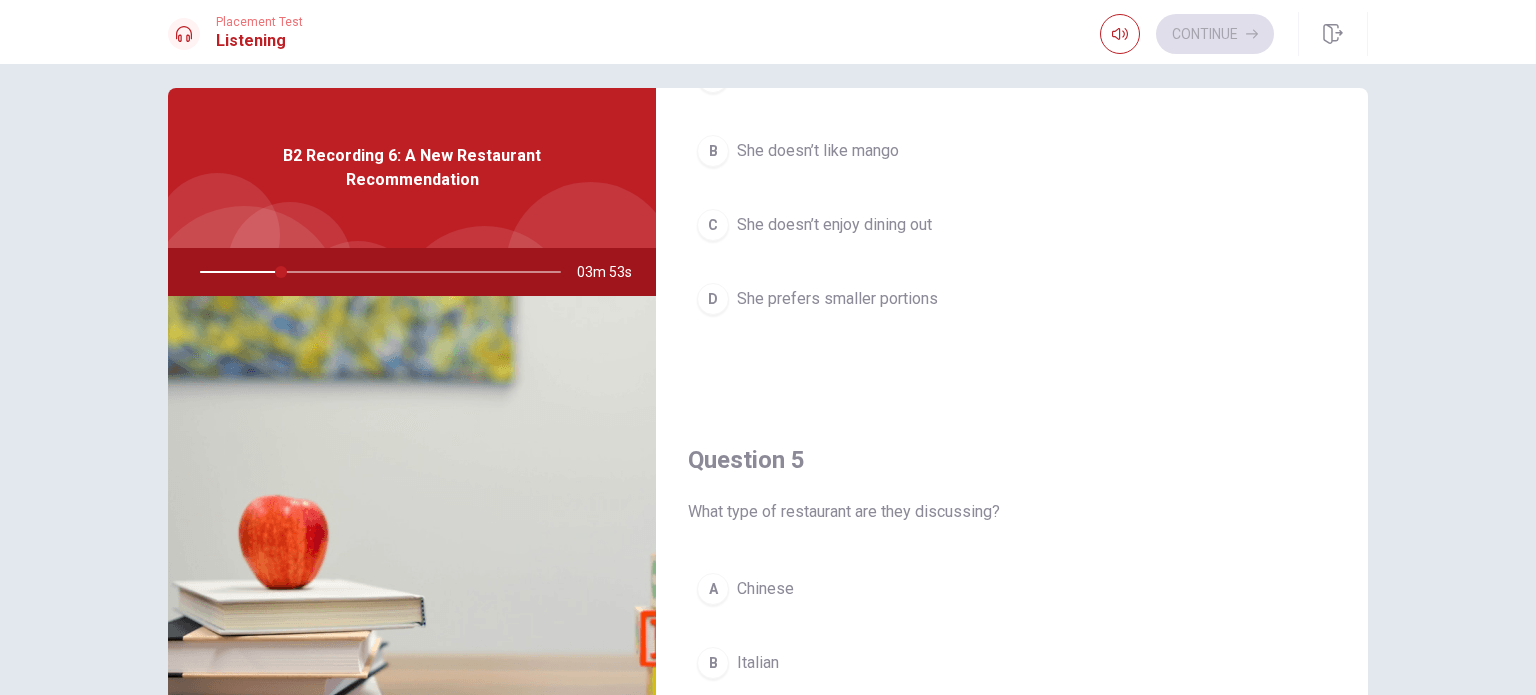 scroll, scrollTop: 1856, scrollLeft: 0, axis: vertical 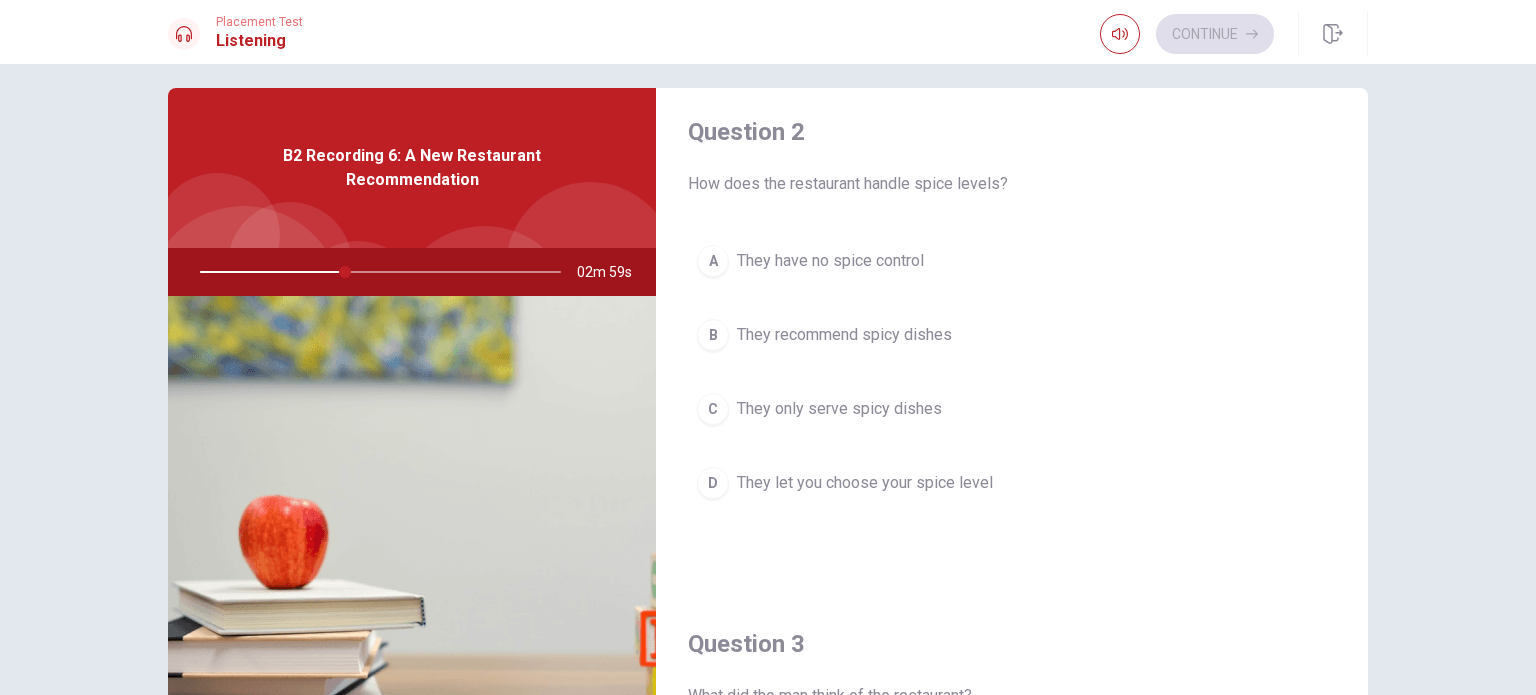 click on "D" at bounding box center (713, 483) 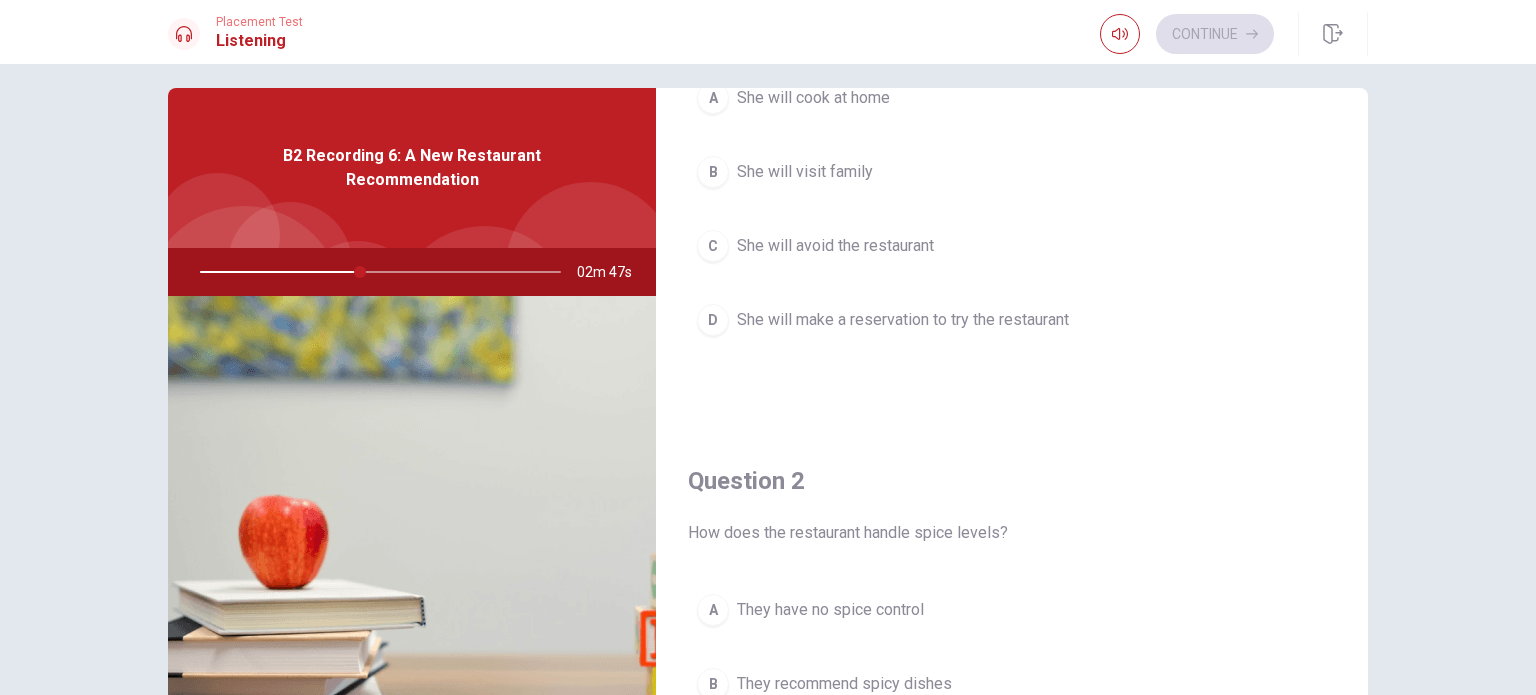 scroll, scrollTop: 30, scrollLeft: 0, axis: vertical 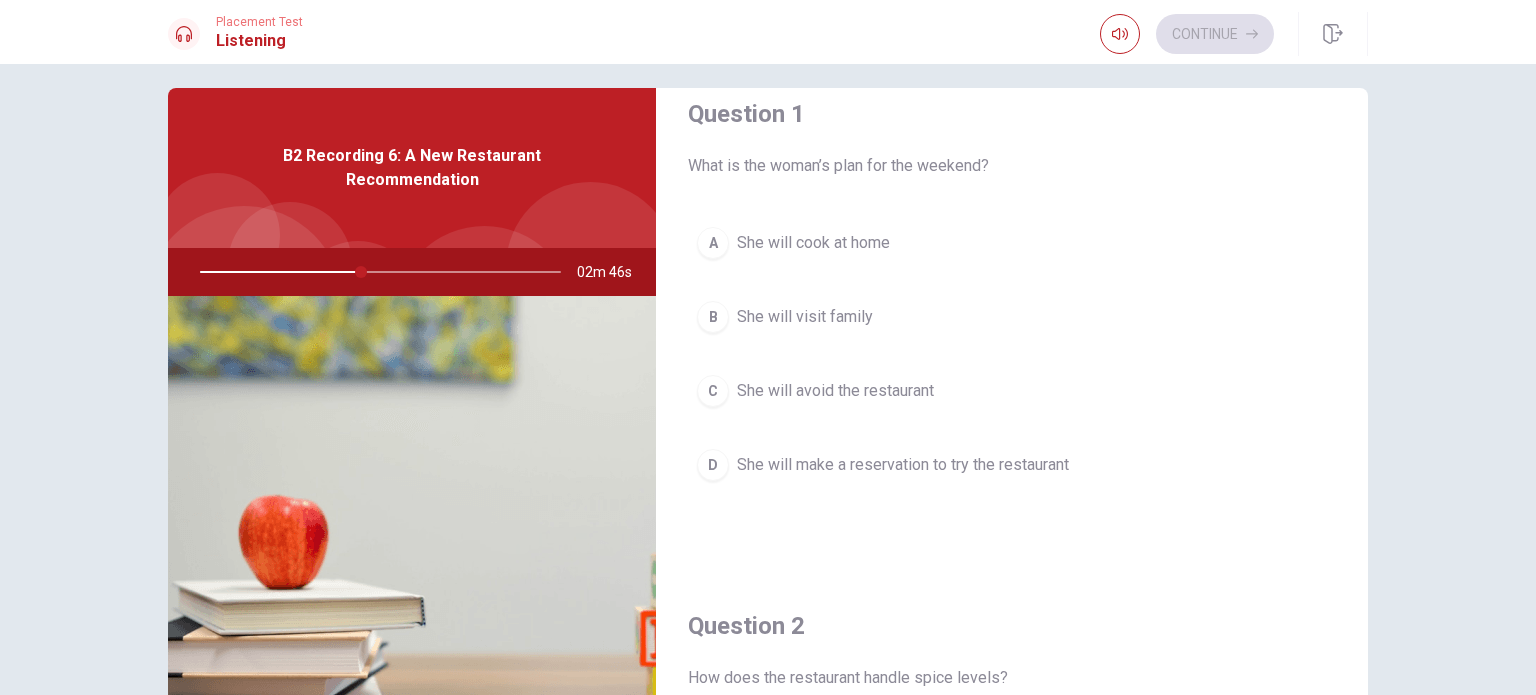 click on "D She will make a reservation to try the restaurant" at bounding box center [1012, 465] 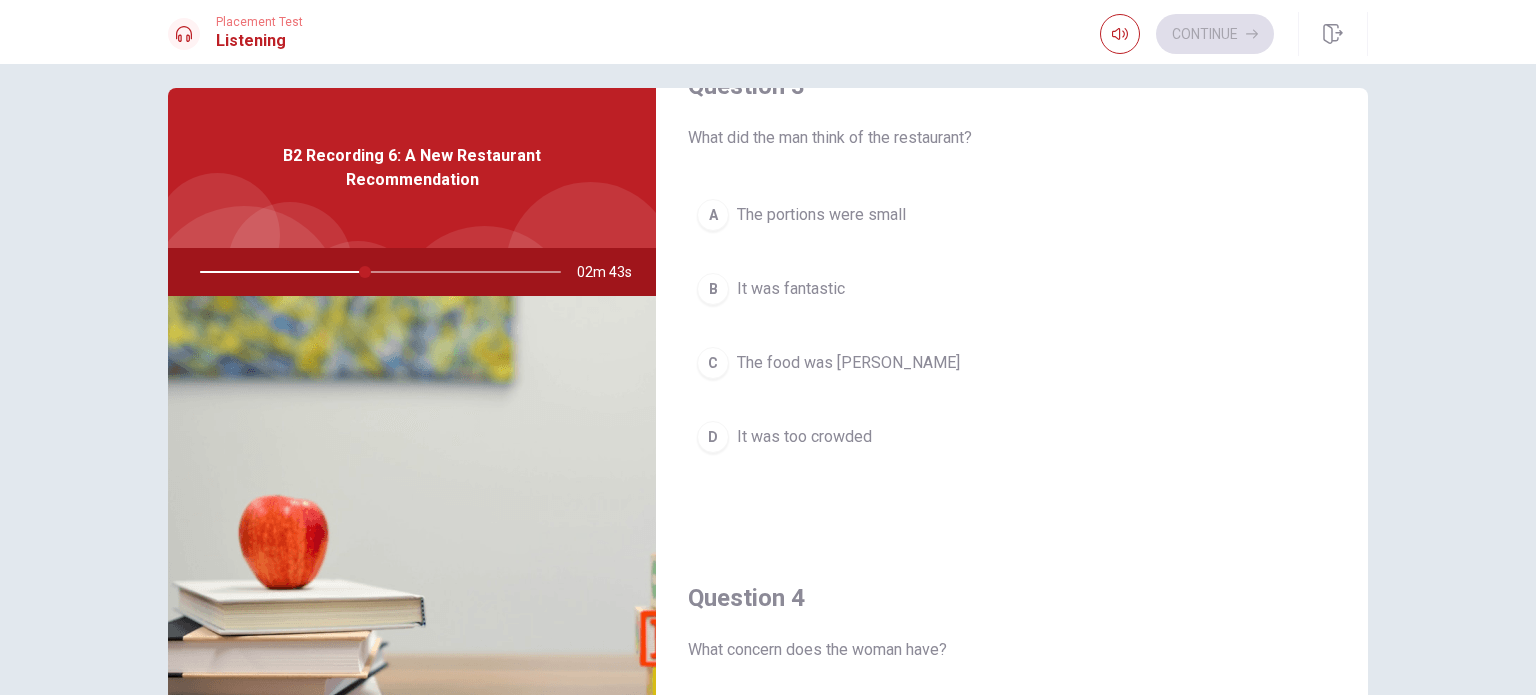 scroll, scrollTop: 1080, scrollLeft: 0, axis: vertical 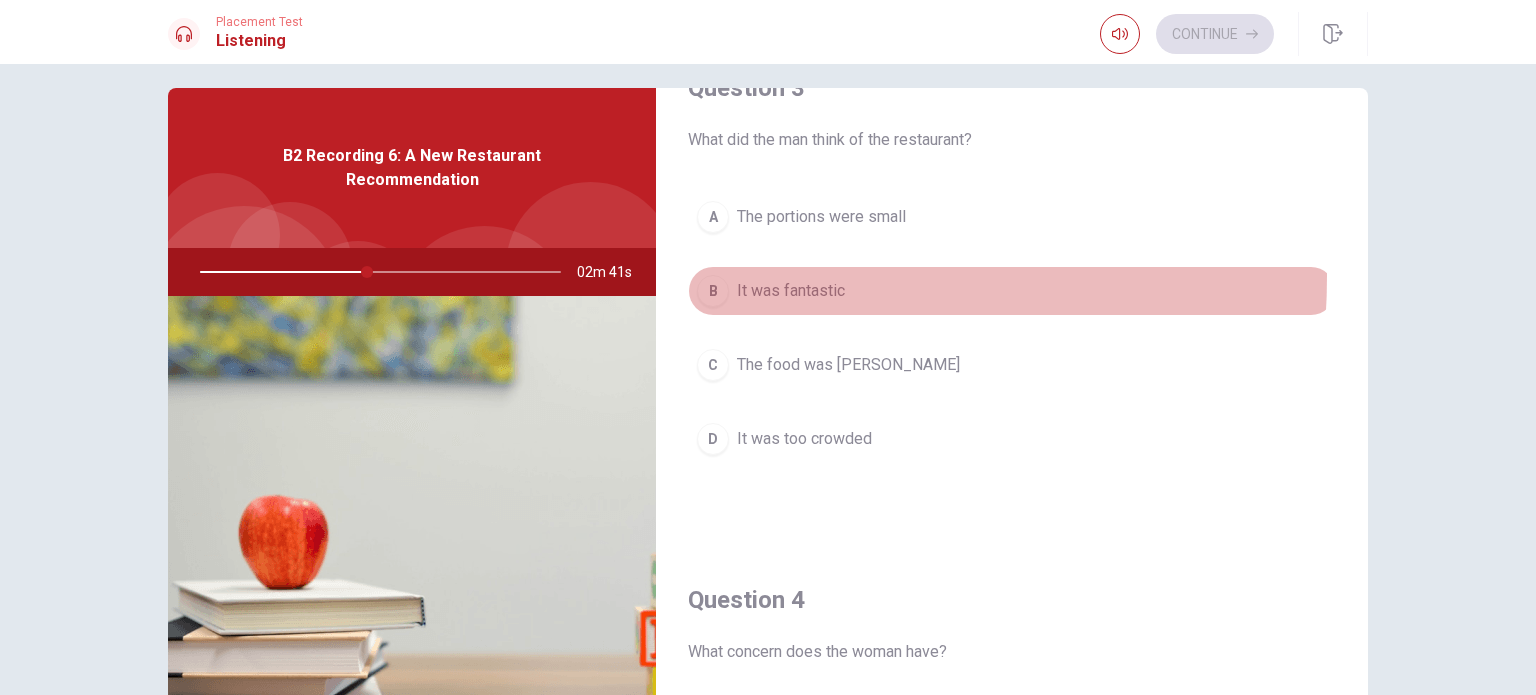 click on "B" at bounding box center (713, 291) 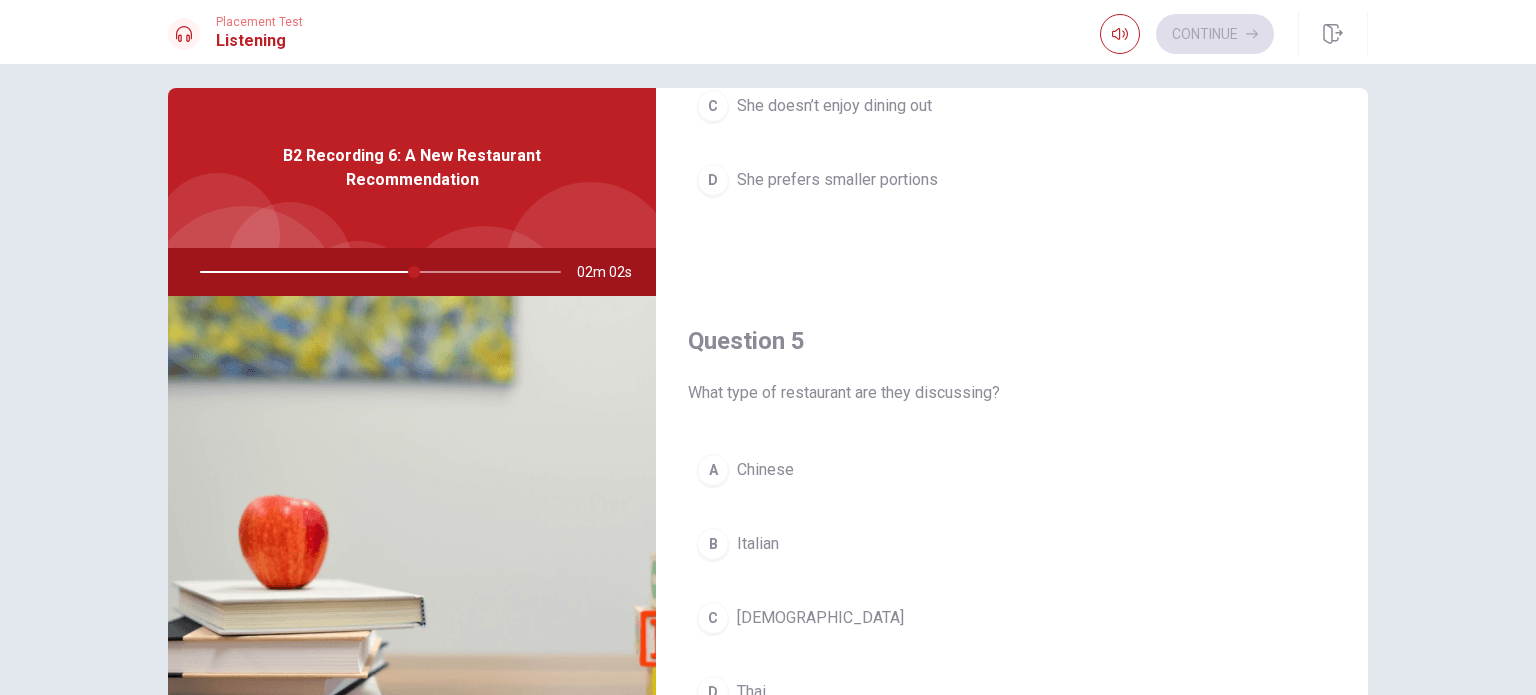 scroll, scrollTop: 1856, scrollLeft: 0, axis: vertical 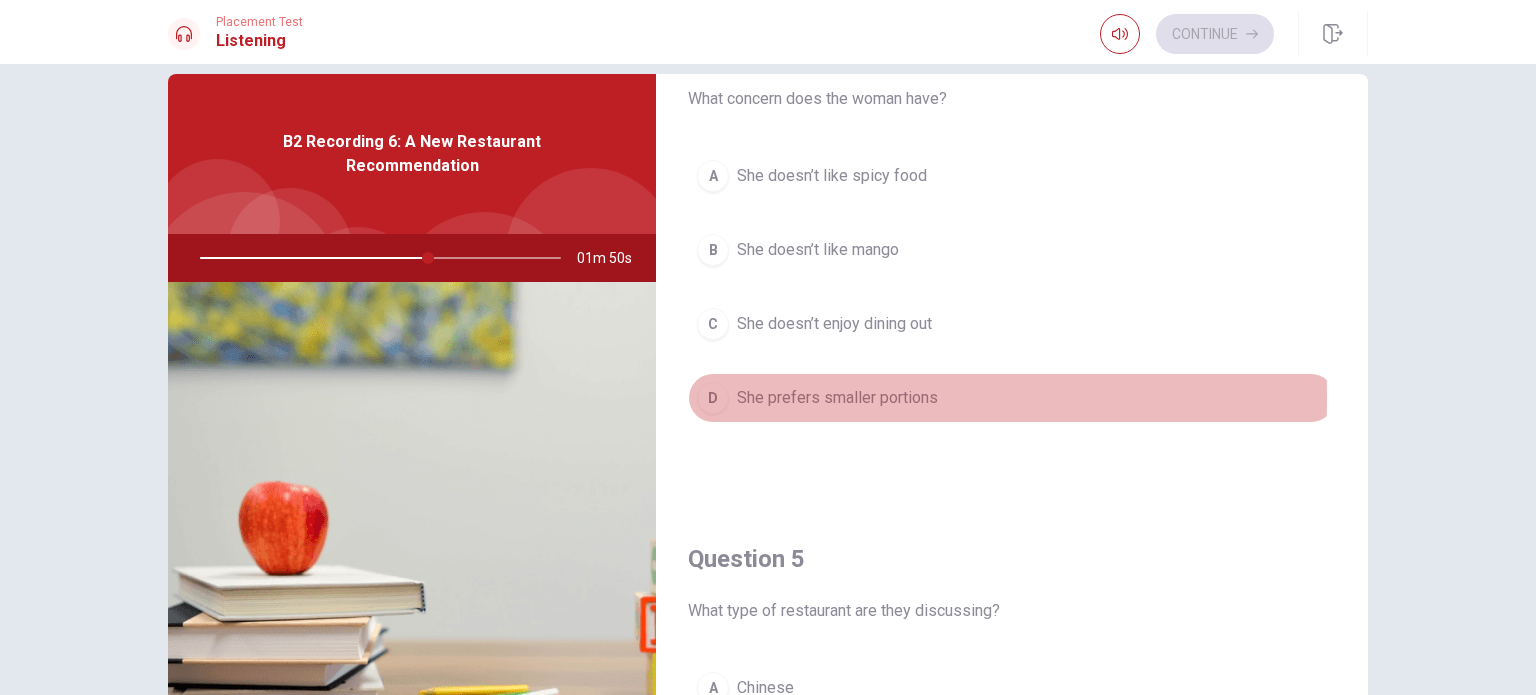 click on "D" at bounding box center [713, 398] 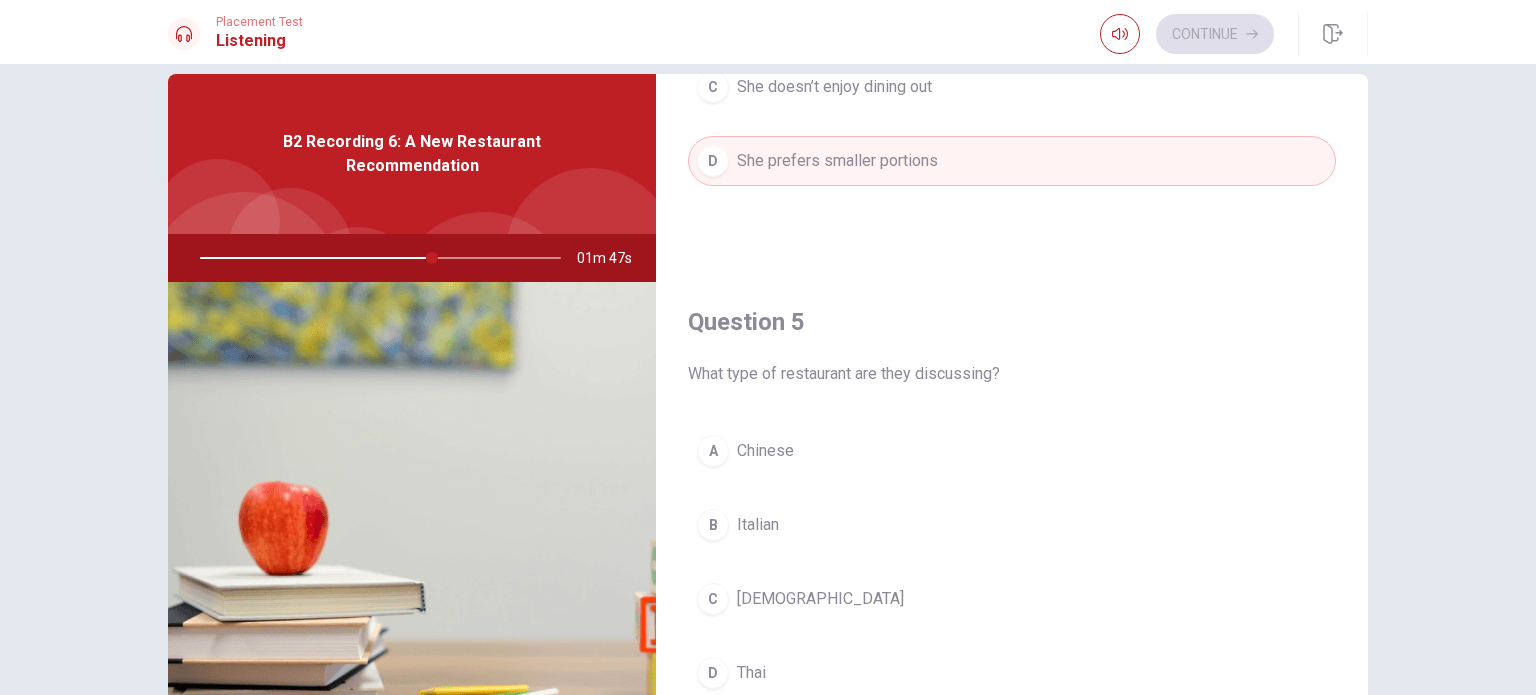 scroll, scrollTop: 1856, scrollLeft: 0, axis: vertical 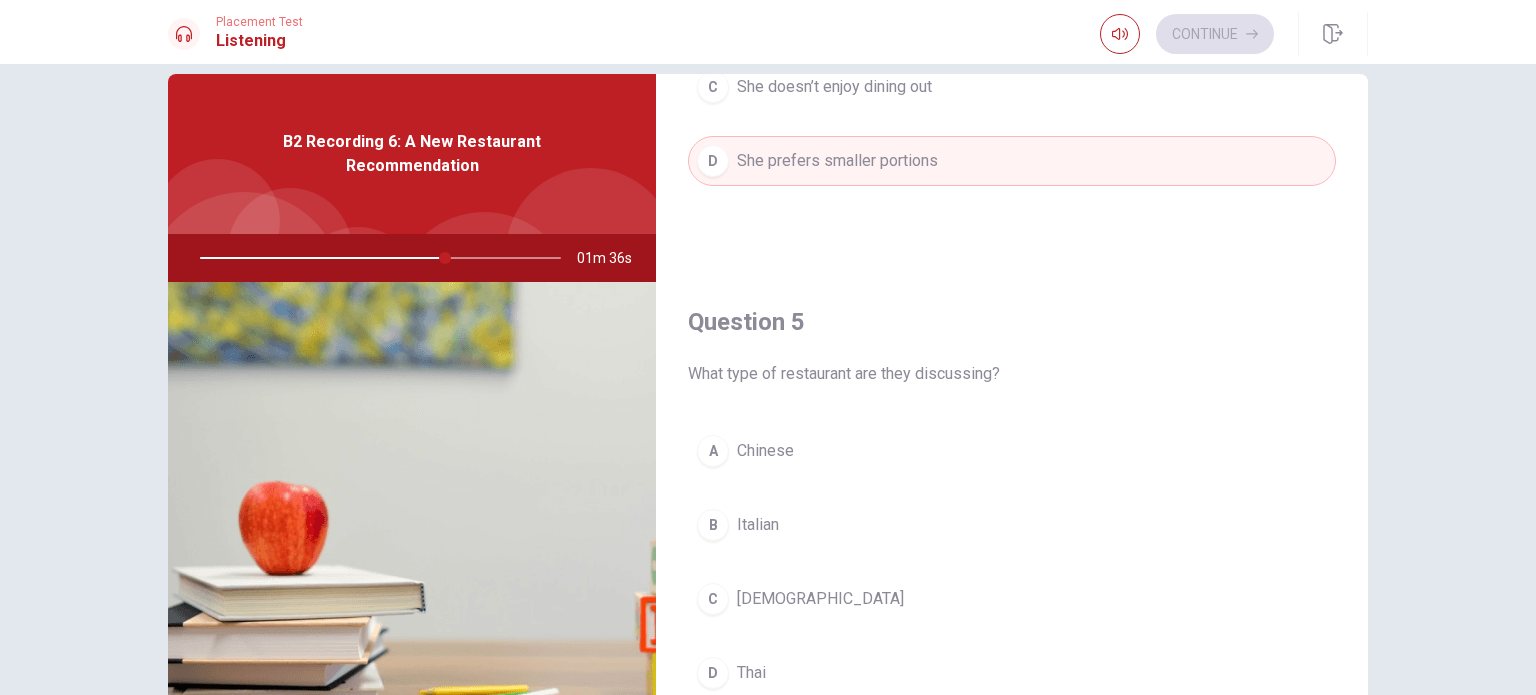 click on "Thai" at bounding box center (751, 673) 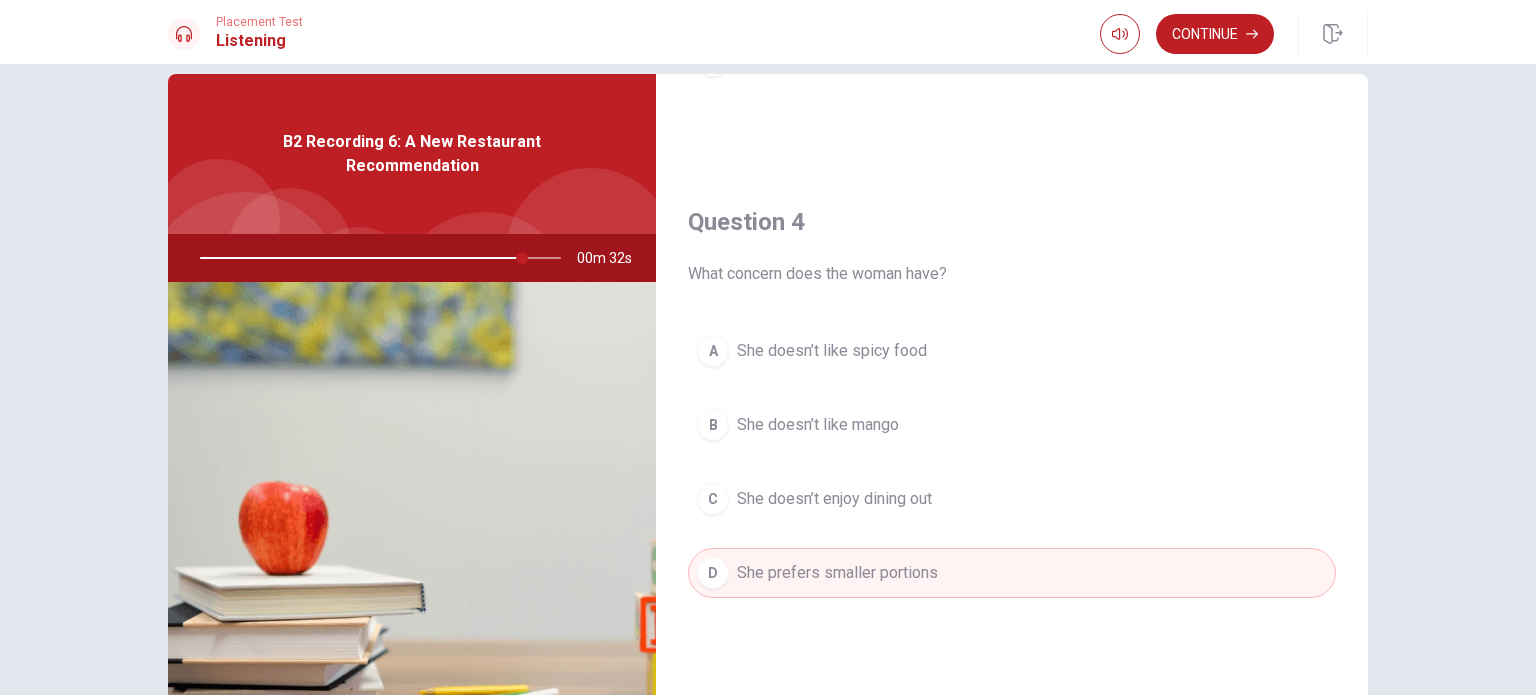scroll, scrollTop: 1444, scrollLeft: 0, axis: vertical 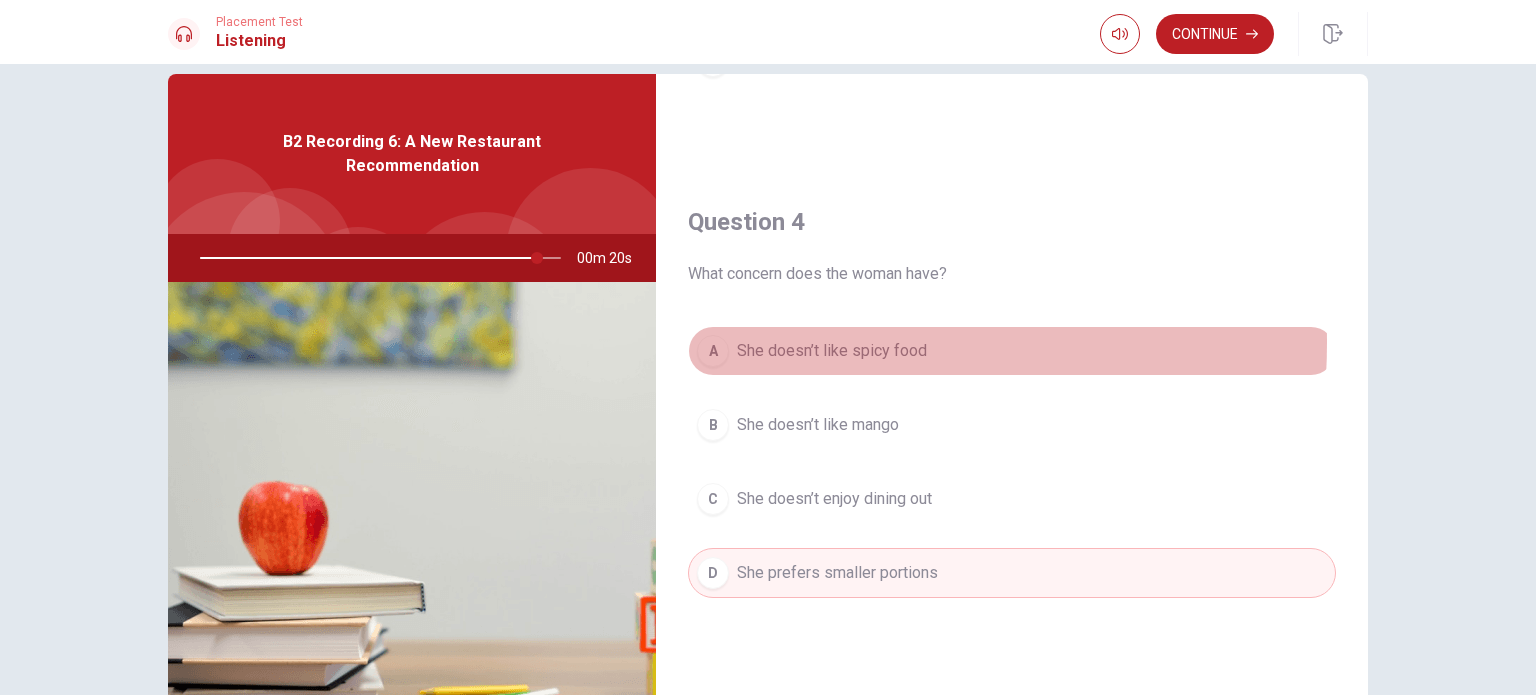 click on "A She doesn’t like spicy food" at bounding box center (1012, 351) 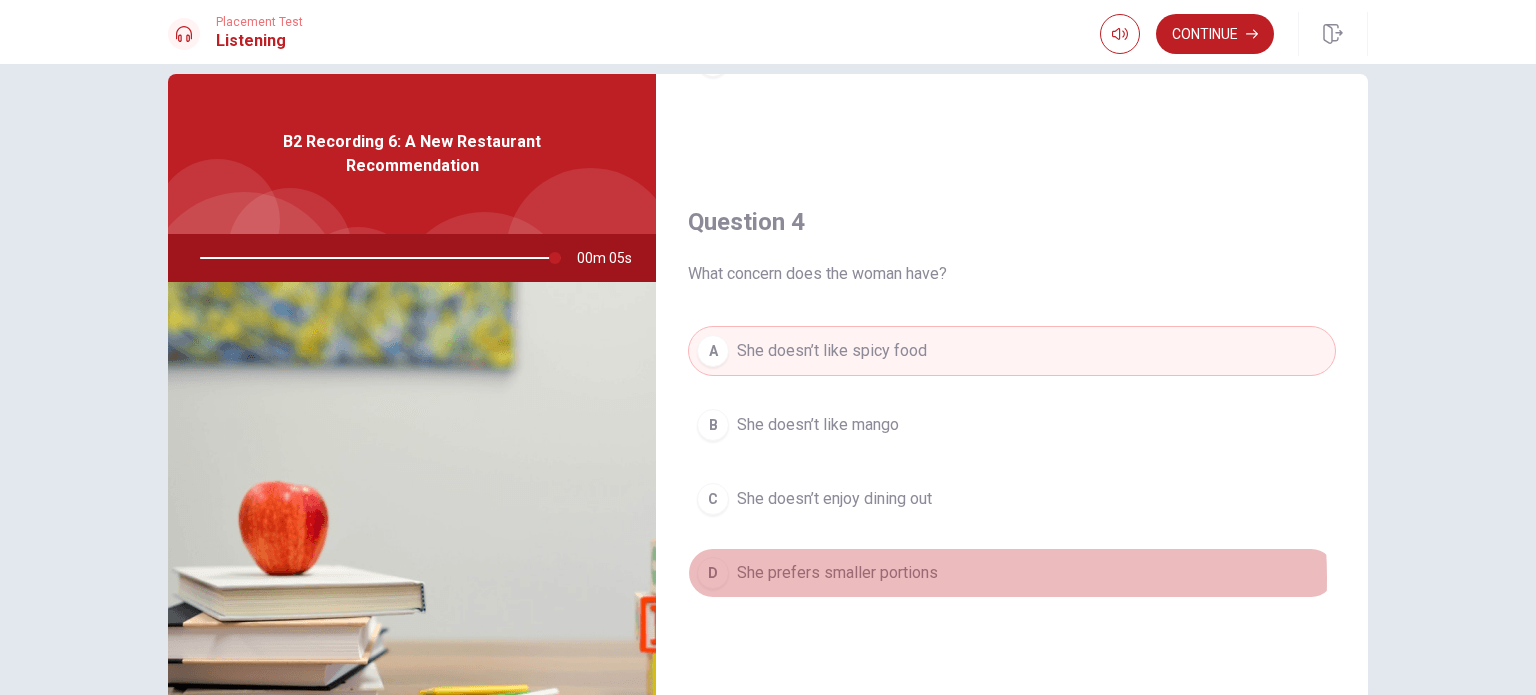 click on "She prefers smaller portions" at bounding box center [837, 573] 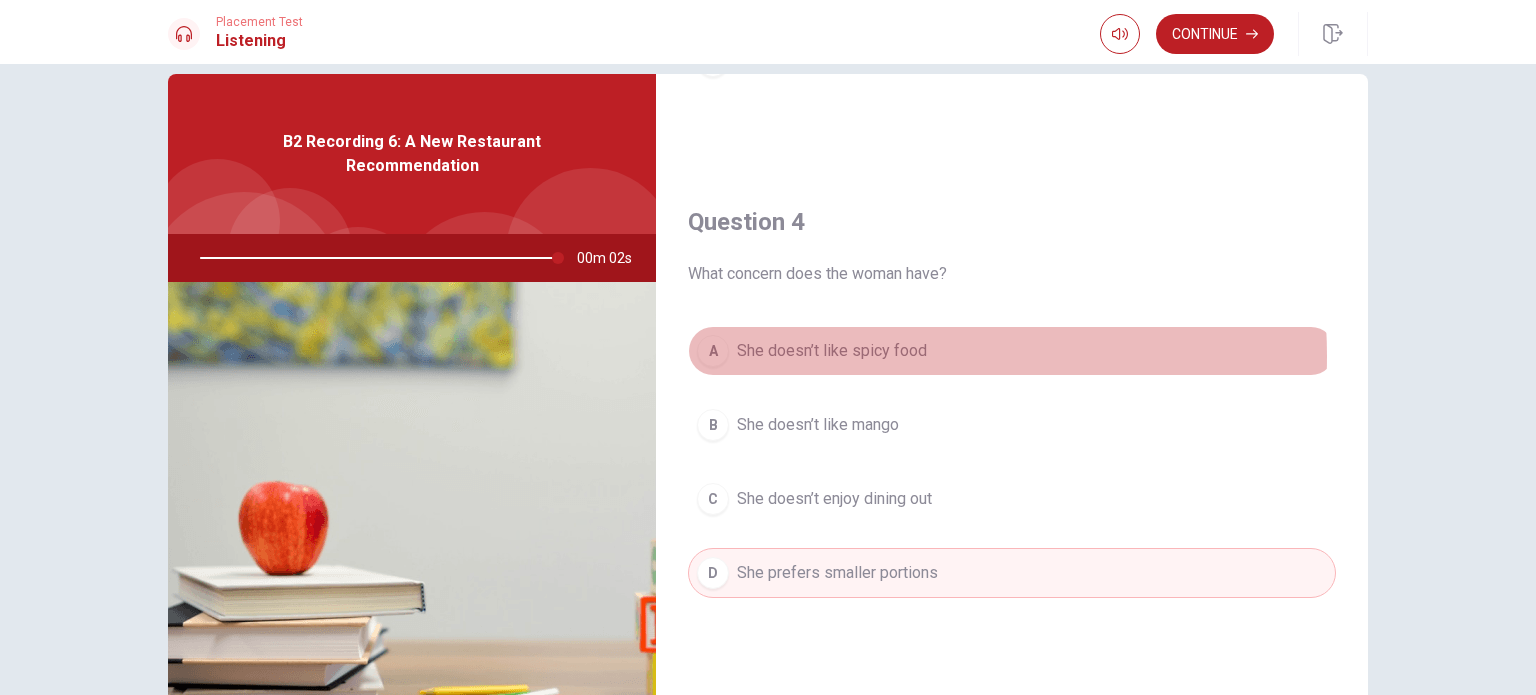 click on "She doesn’t like spicy food" at bounding box center (832, 351) 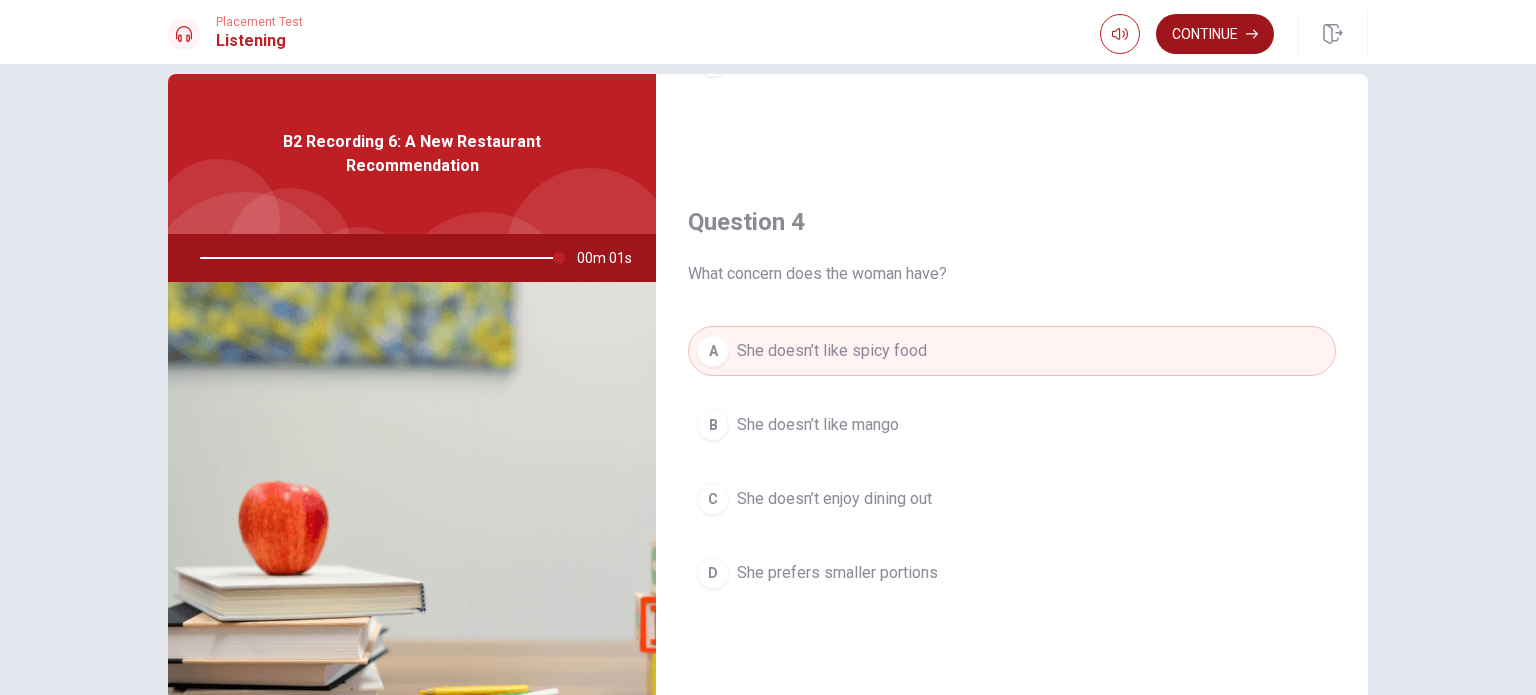 click on "Continue" at bounding box center (1215, 34) 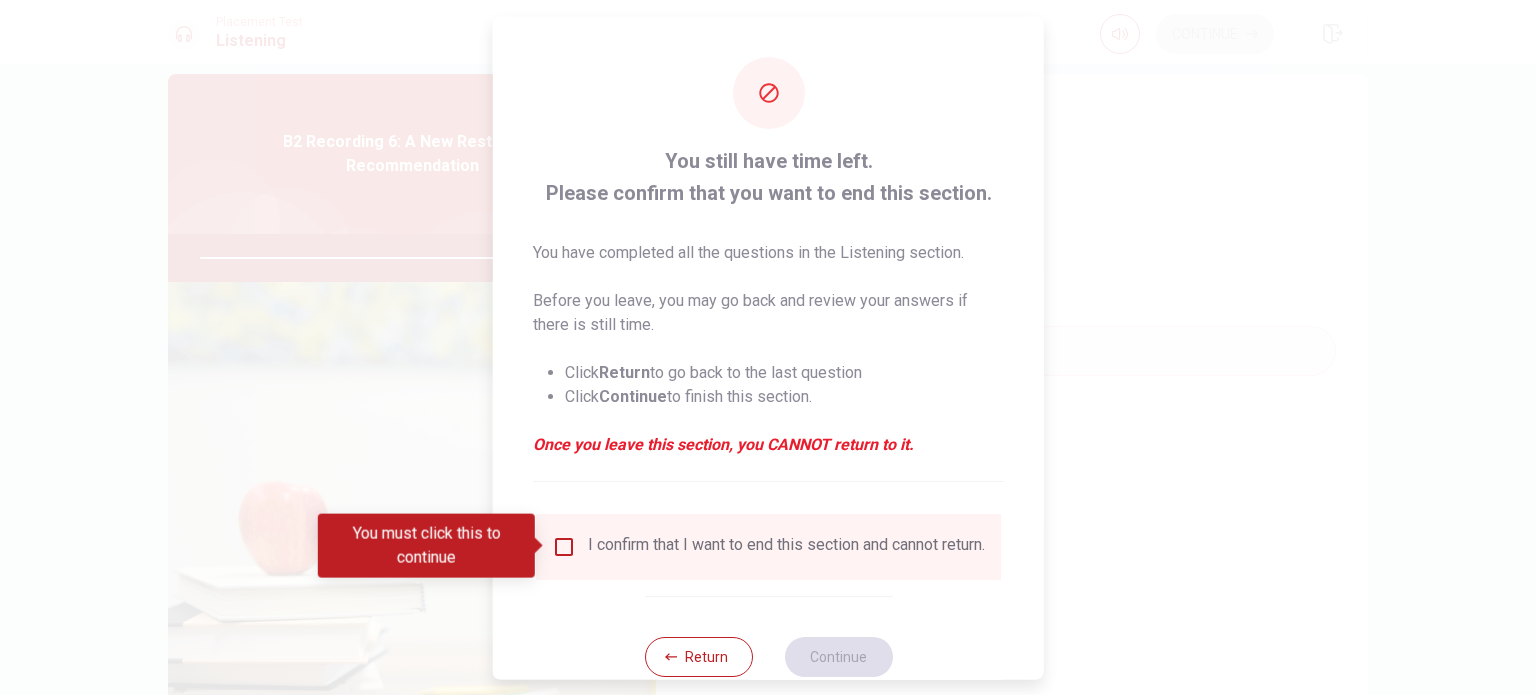 type on "0" 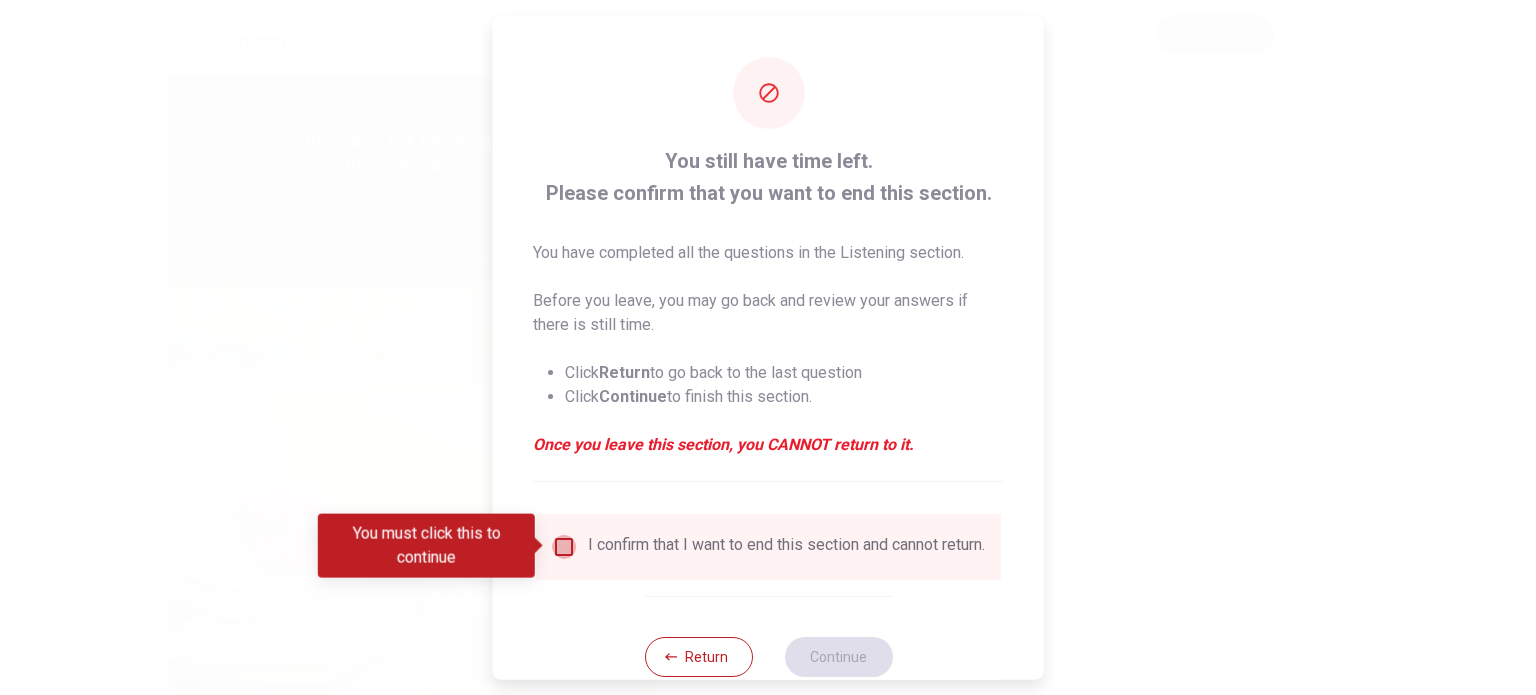 click at bounding box center (564, 546) 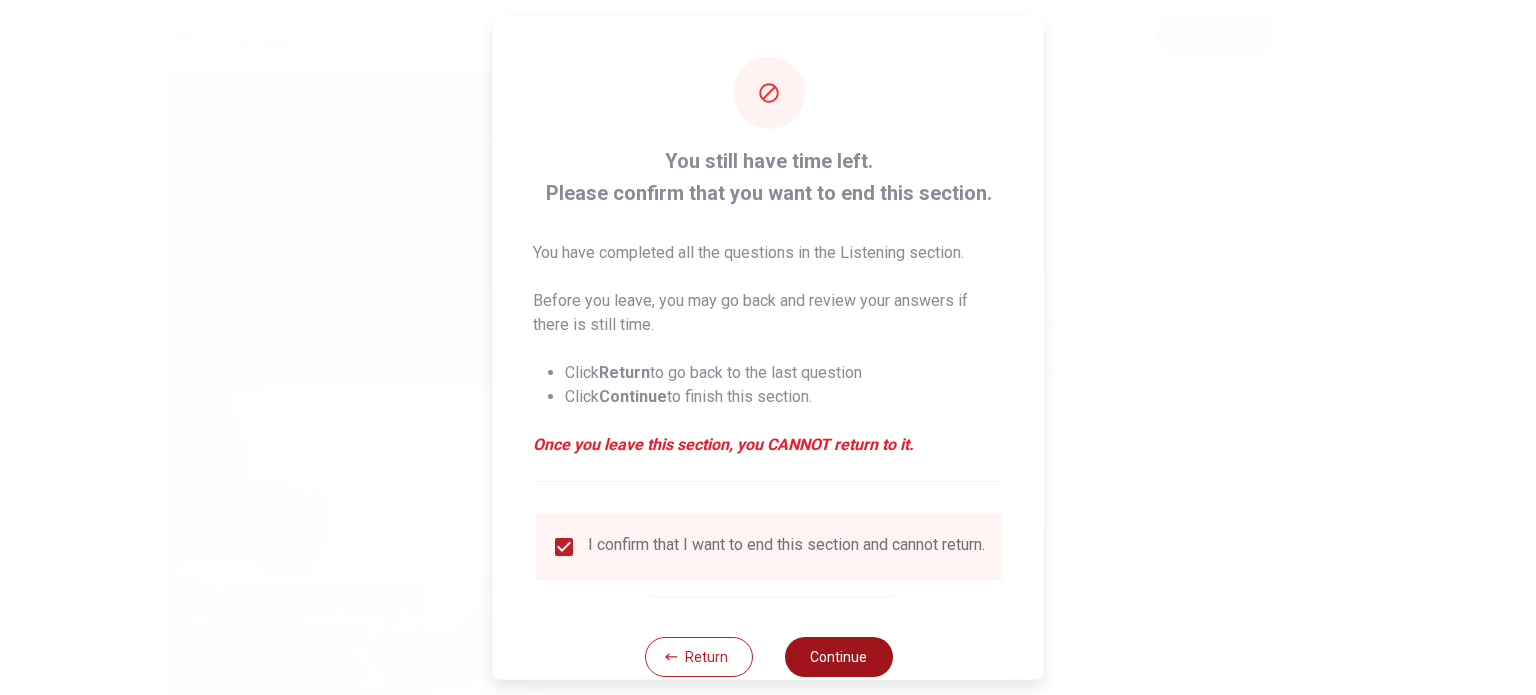 click on "Continue" at bounding box center [838, 656] 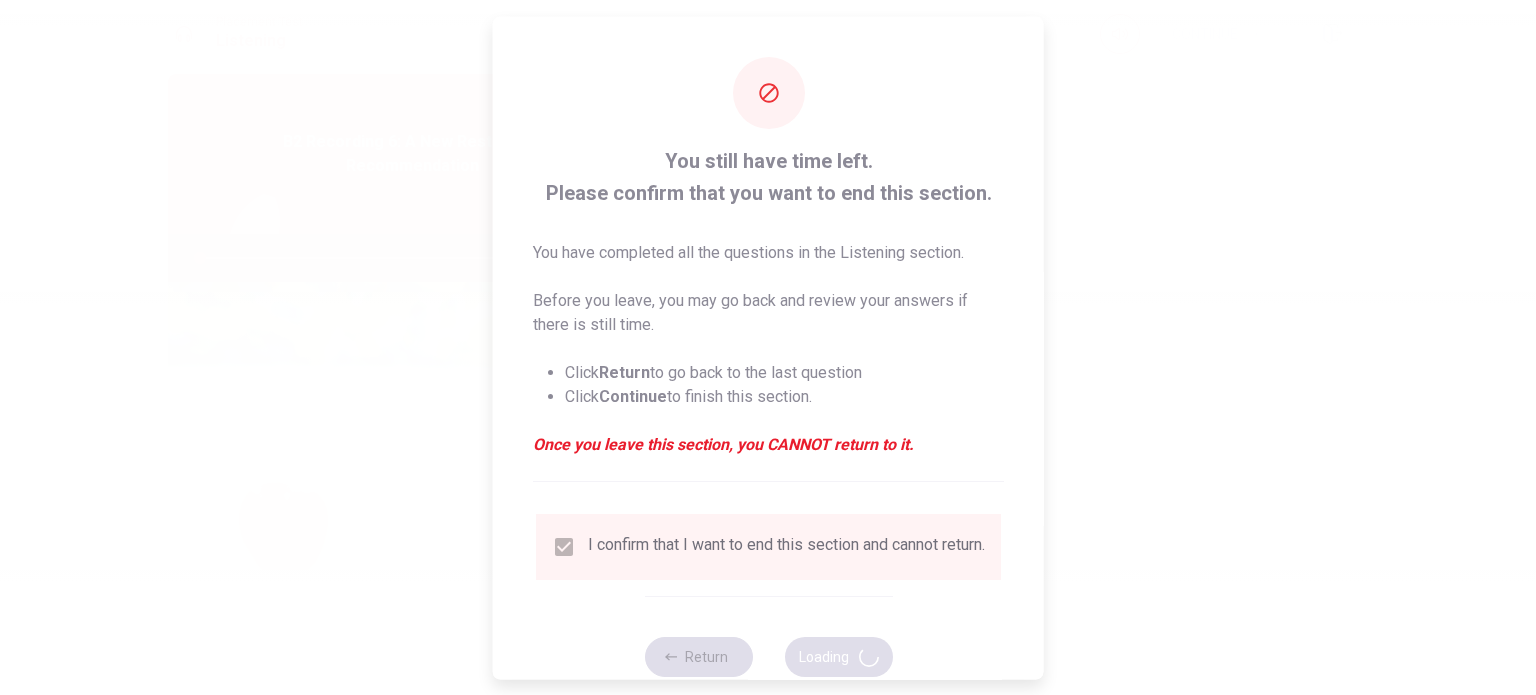 scroll, scrollTop: 0, scrollLeft: 0, axis: both 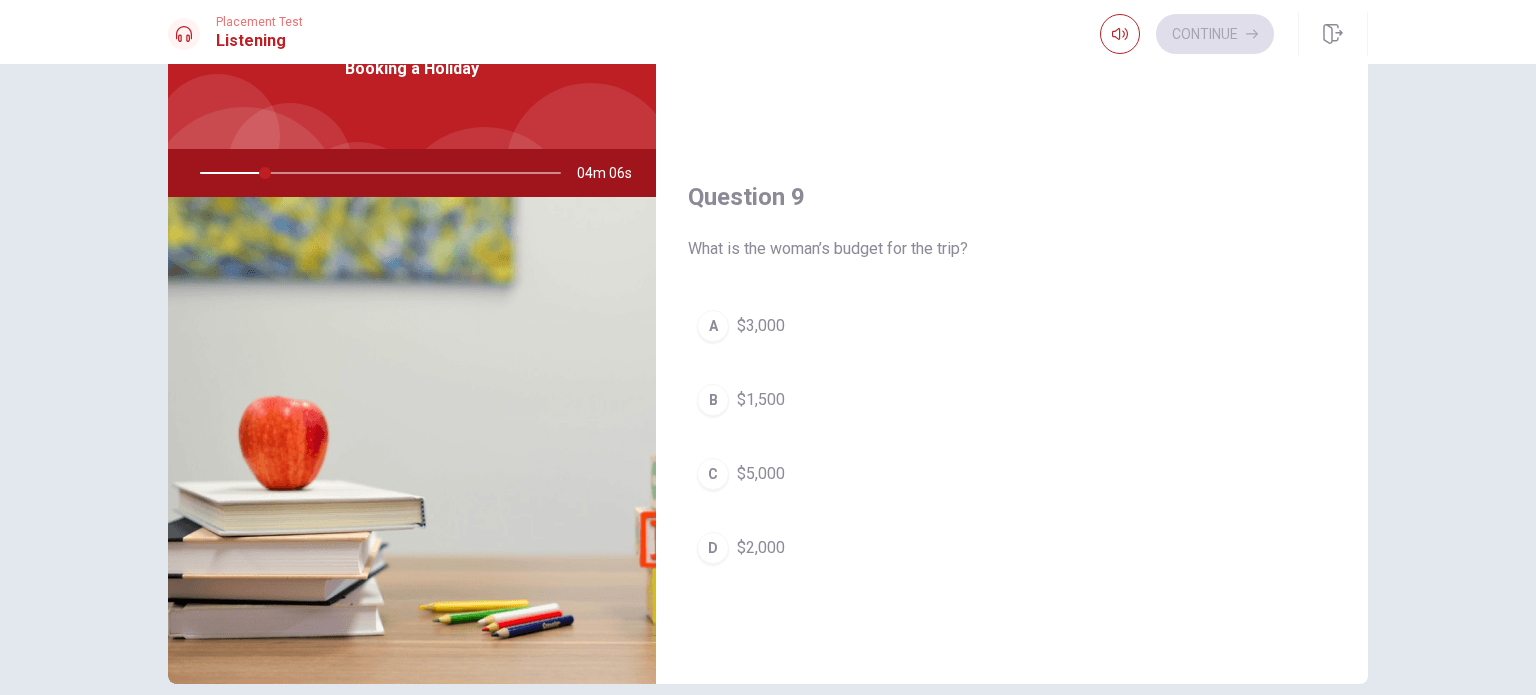 drag, startPoint x: 685, startPoint y: 244, endPoint x: 956, endPoint y: 258, distance: 271.3614 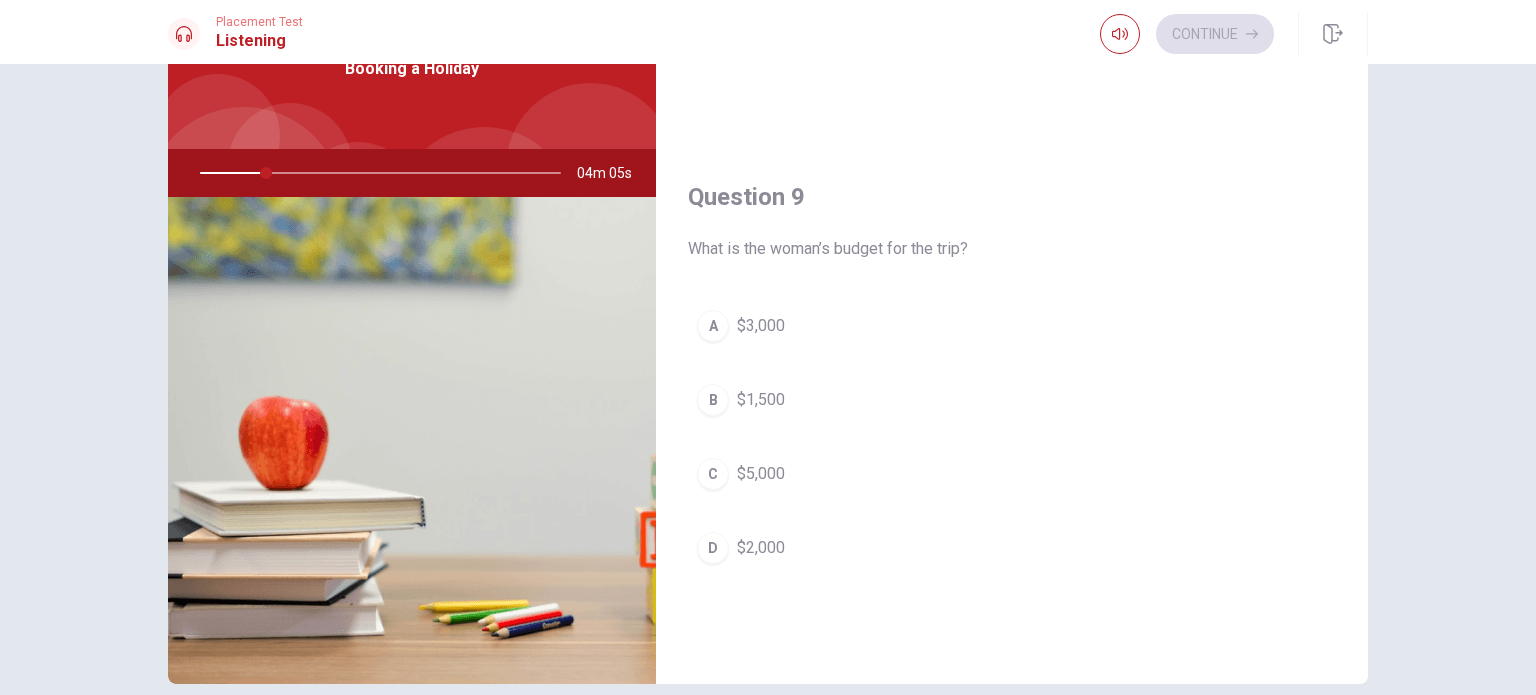 click on "What is the woman’s budget for the trip?" at bounding box center [1012, 249] 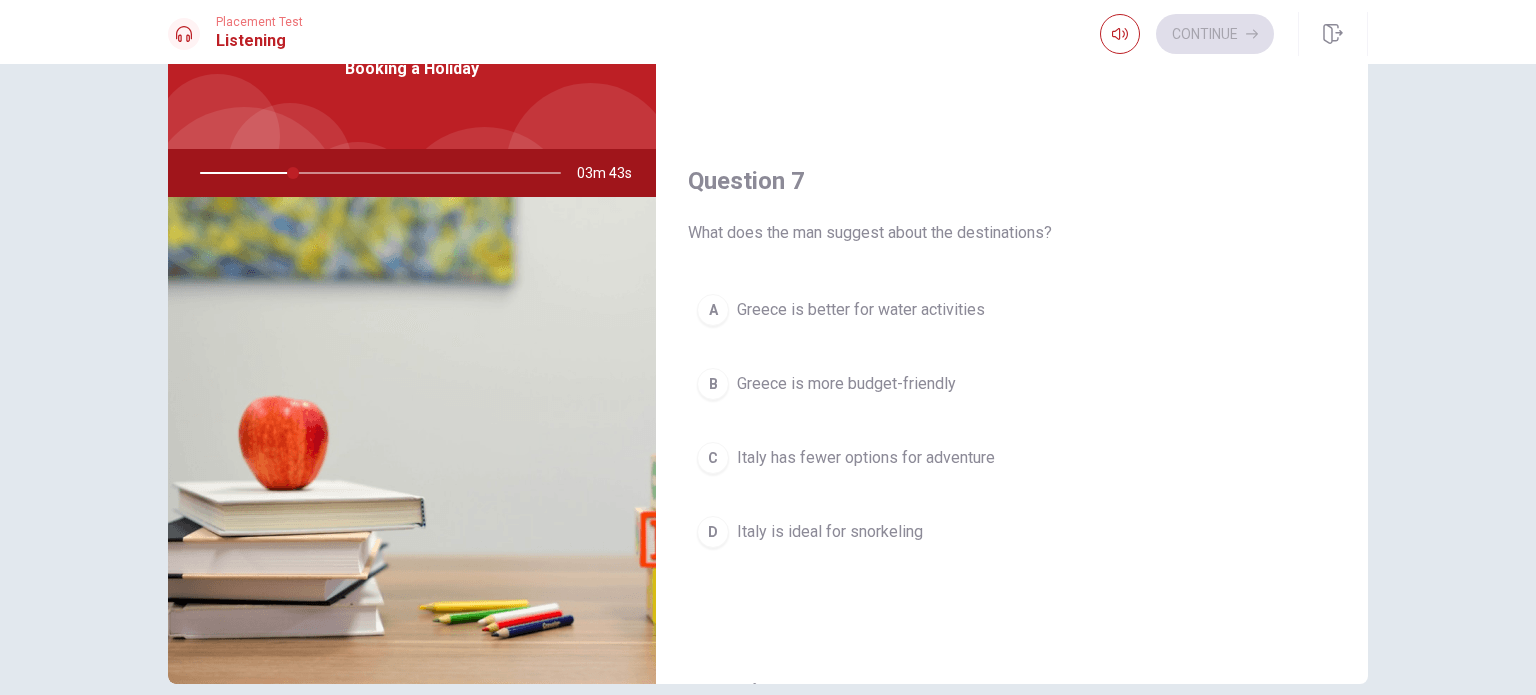 scroll, scrollTop: 0, scrollLeft: 0, axis: both 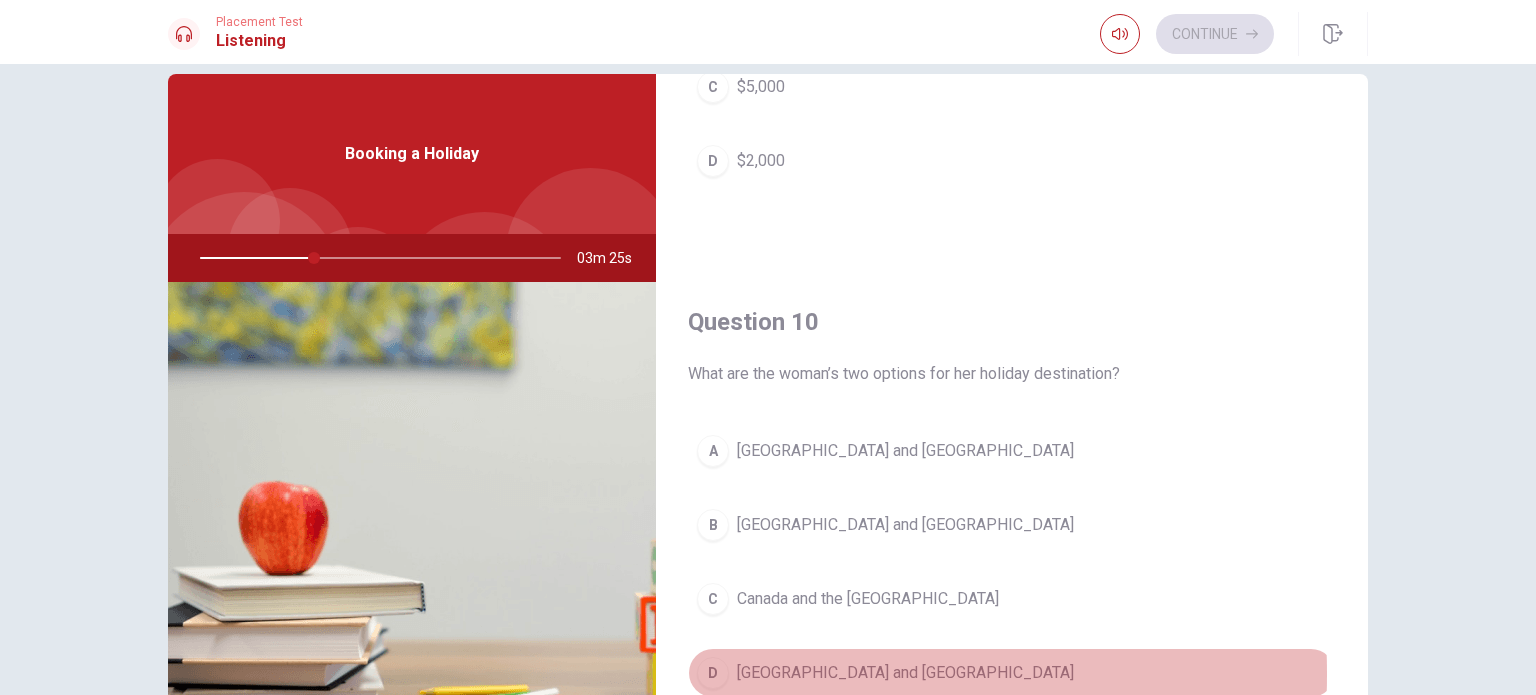 click on "D" at bounding box center (713, 673) 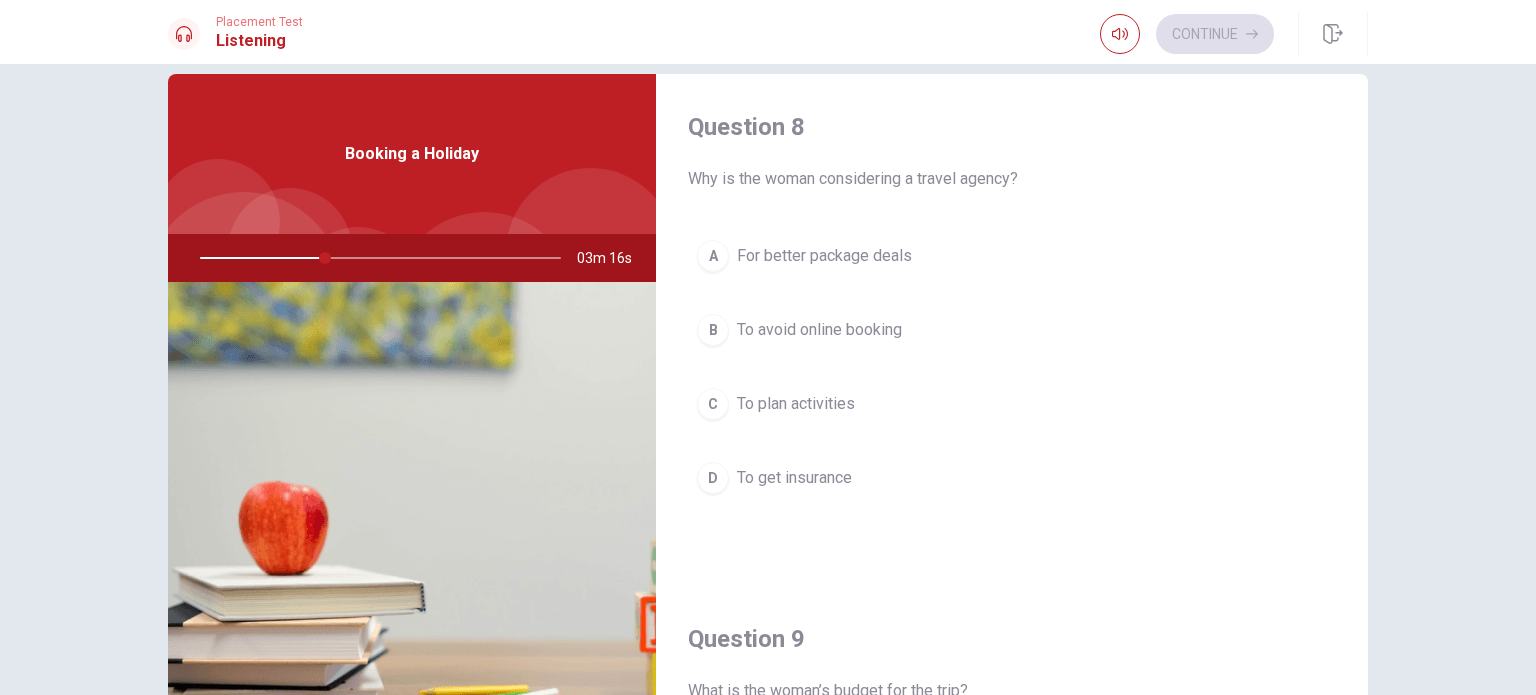 scroll, scrollTop: 1028, scrollLeft: 0, axis: vertical 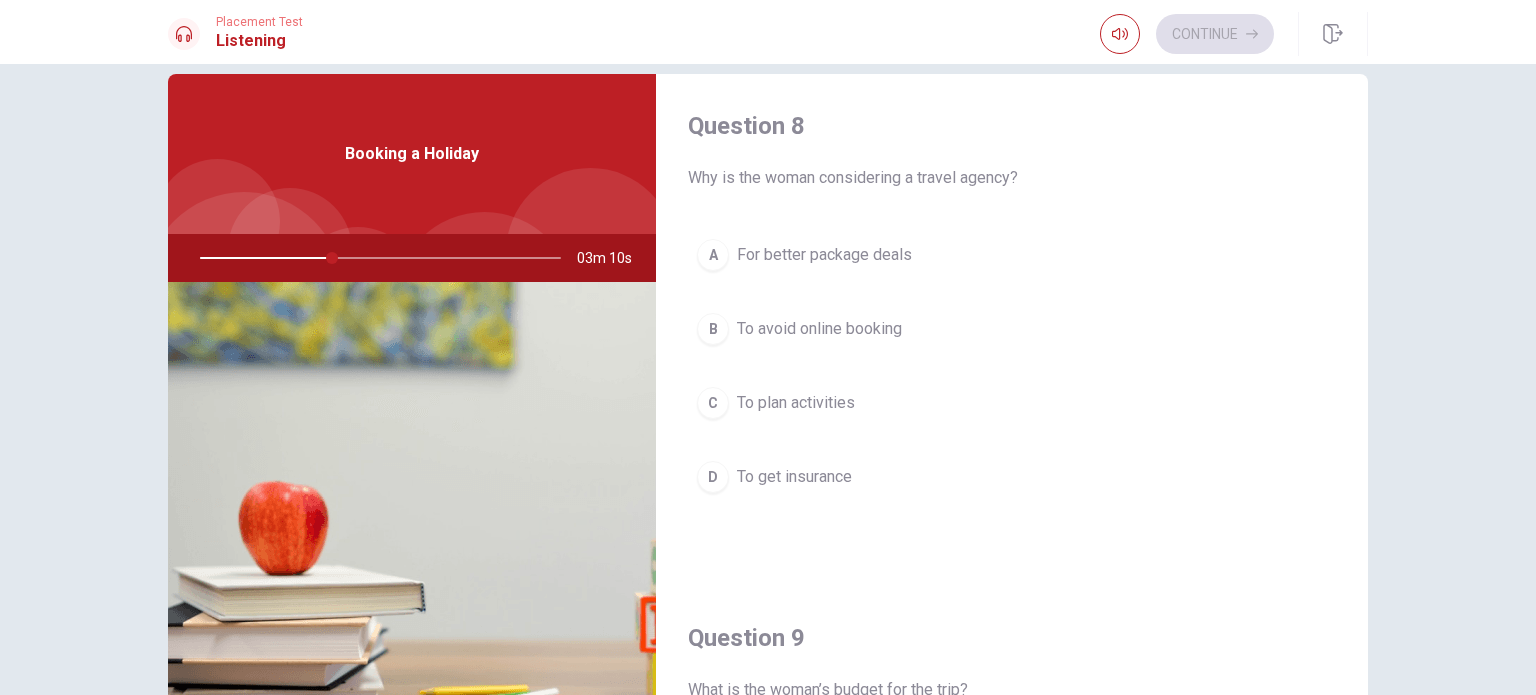 click on "A" at bounding box center (713, 255) 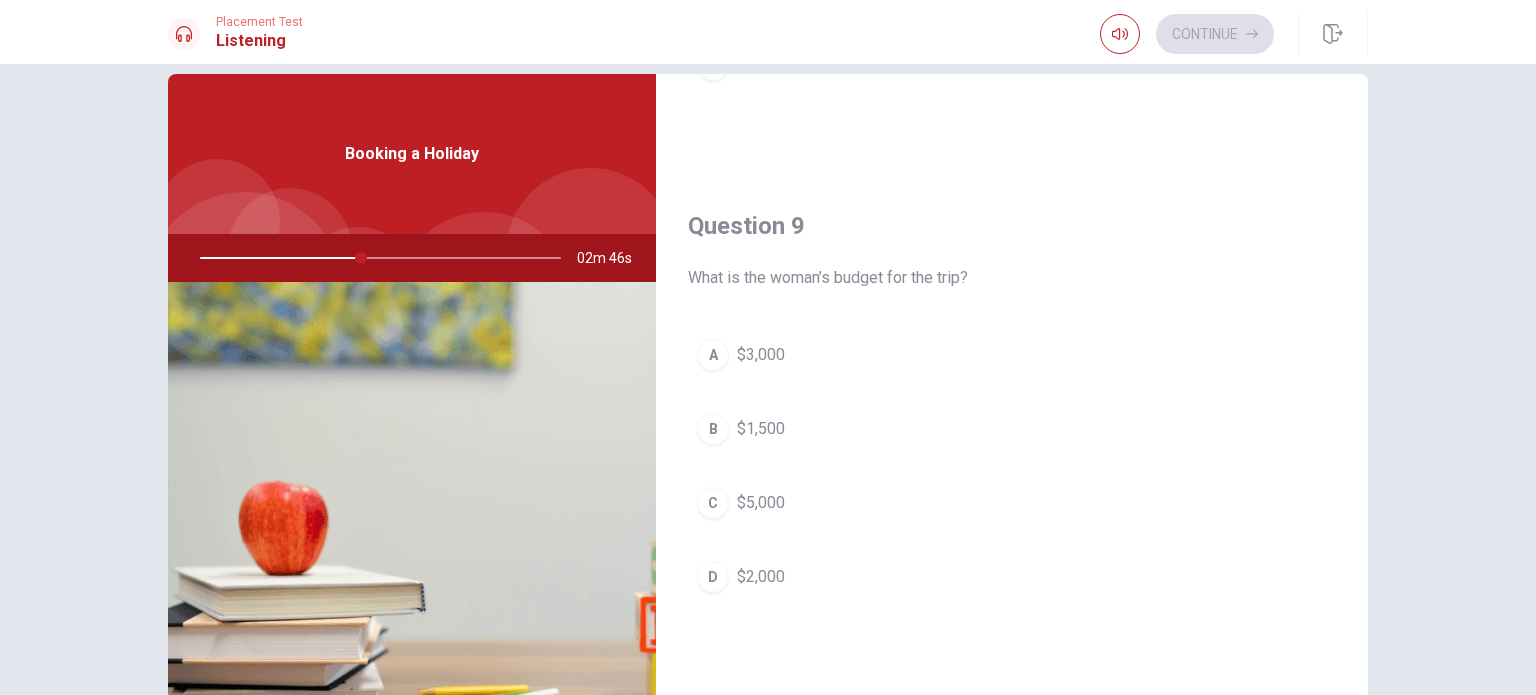 scroll, scrollTop: 1438, scrollLeft: 0, axis: vertical 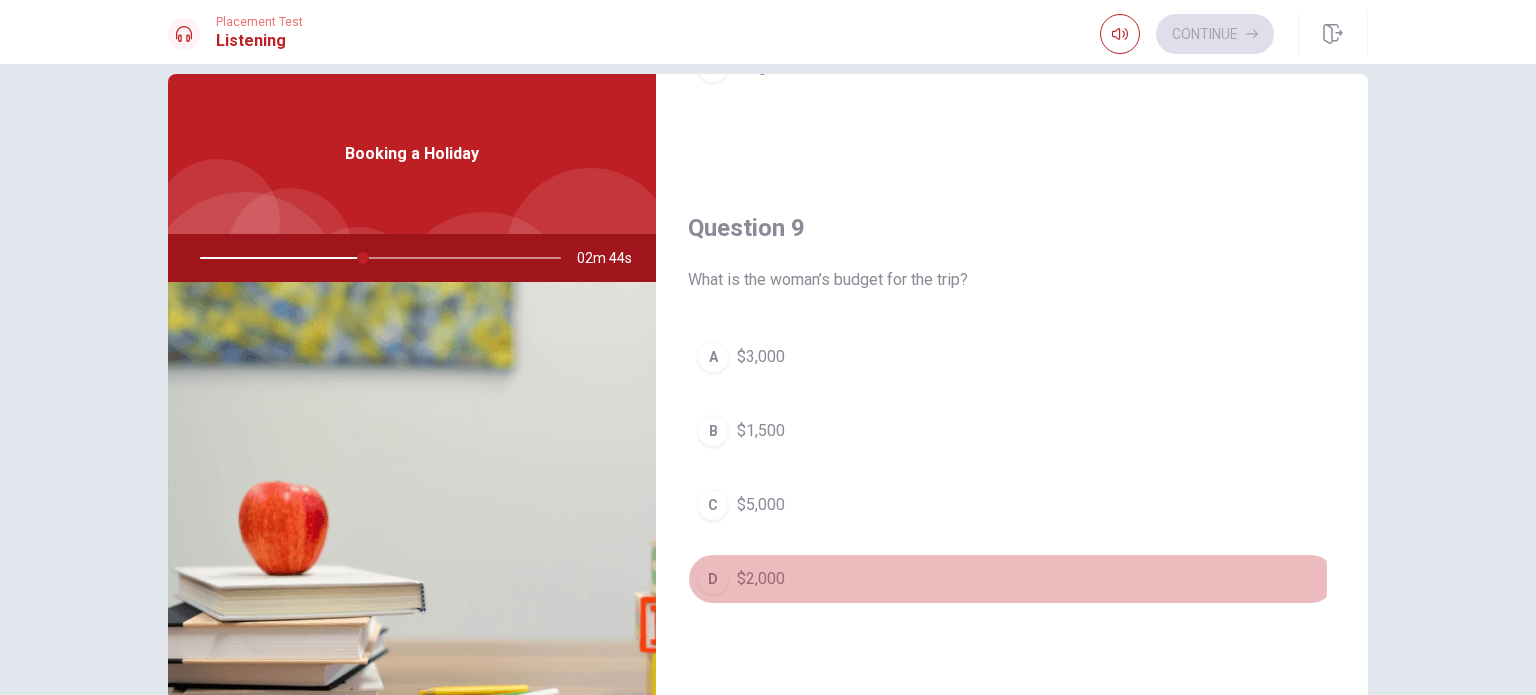 click on "D" at bounding box center [713, 579] 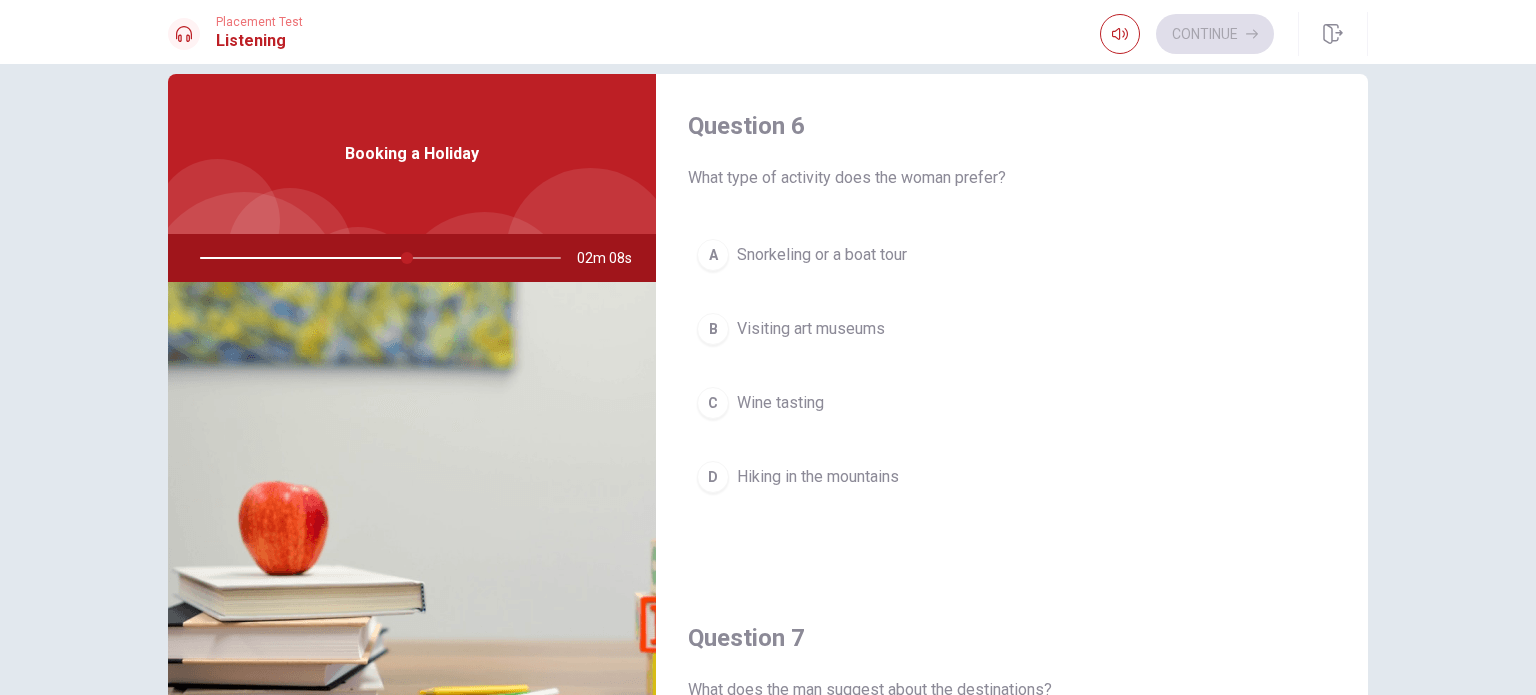 scroll, scrollTop: 0, scrollLeft: 0, axis: both 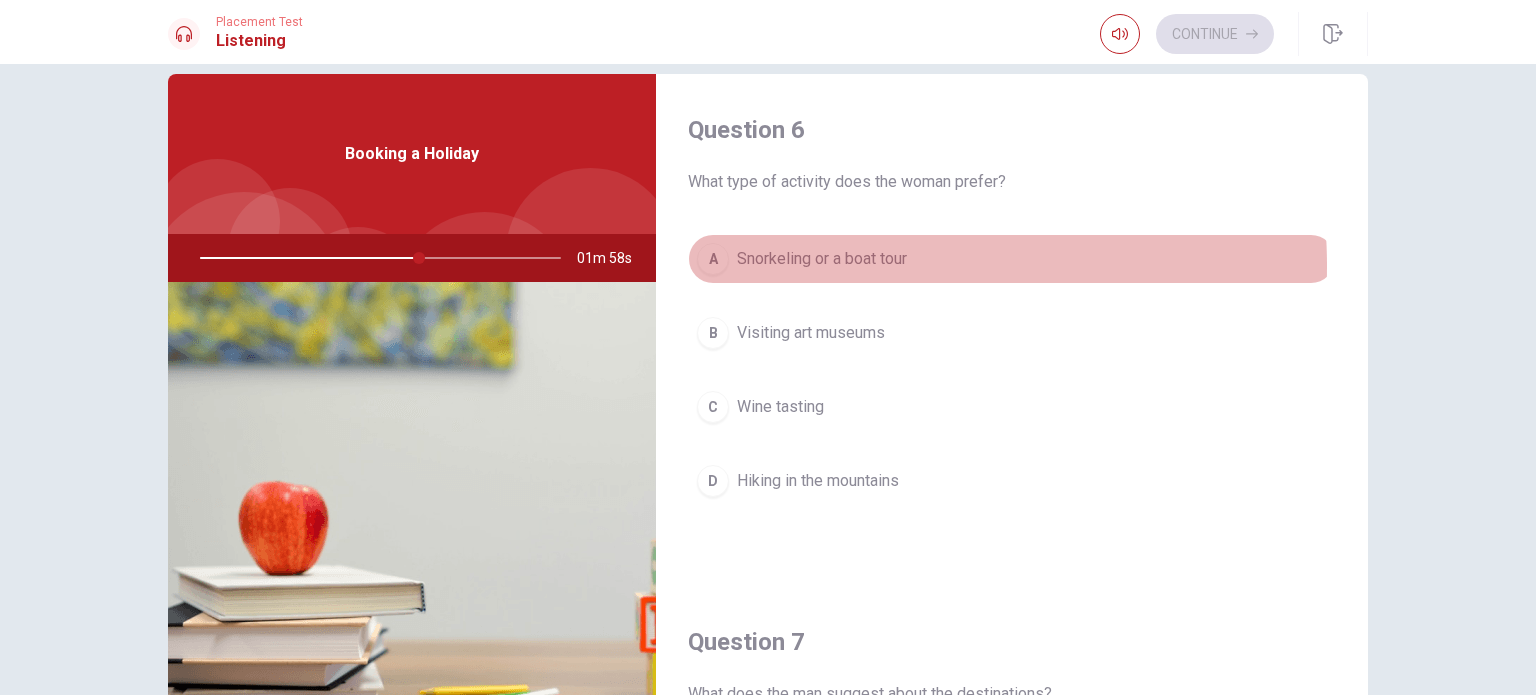 click on "Snorkeling or a boat tour" at bounding box center (822, 259) 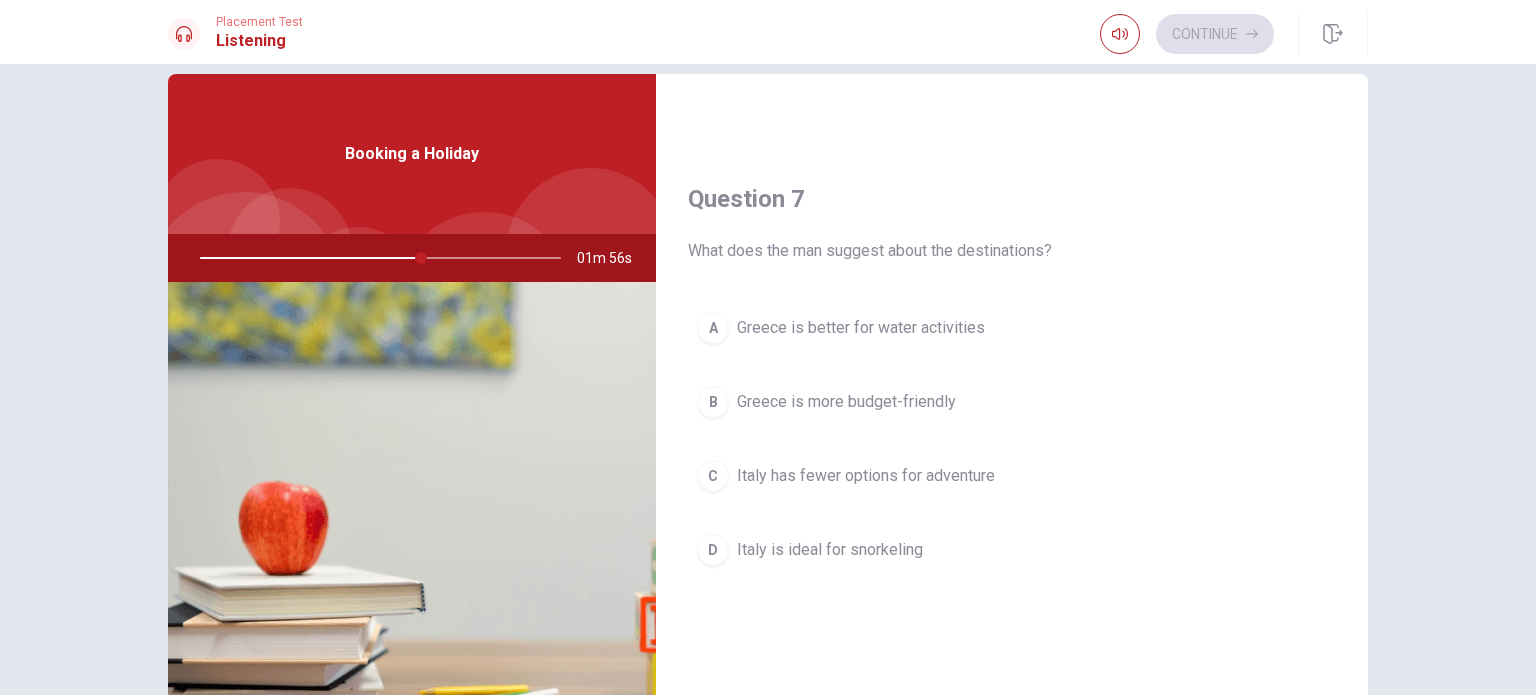 scroll, scrollTop: 460, scrollLeft: 0, axis: vertical 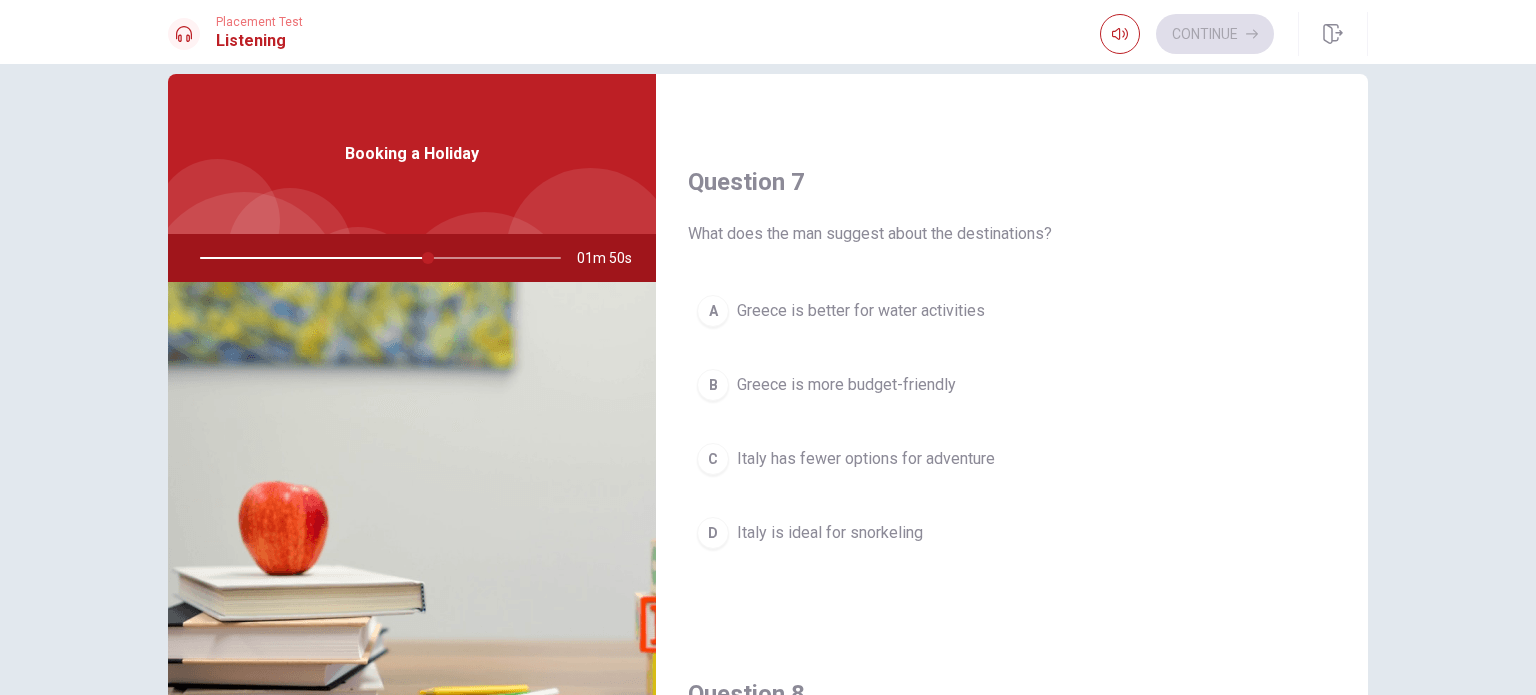 click on "Greece is better for water activities" at bounding box center [861, 311] 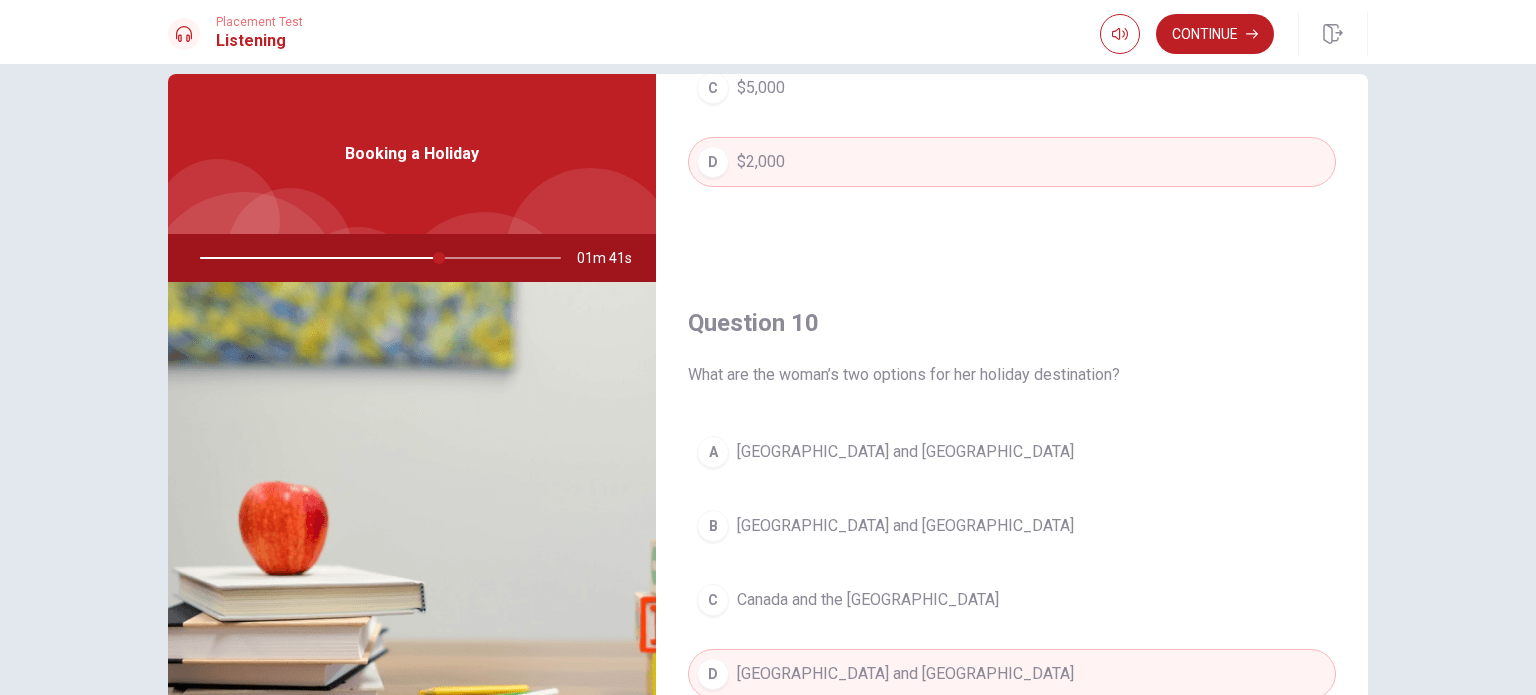 scroll, scrollTop: 1856, scrollLeft: 0, axis: vertical 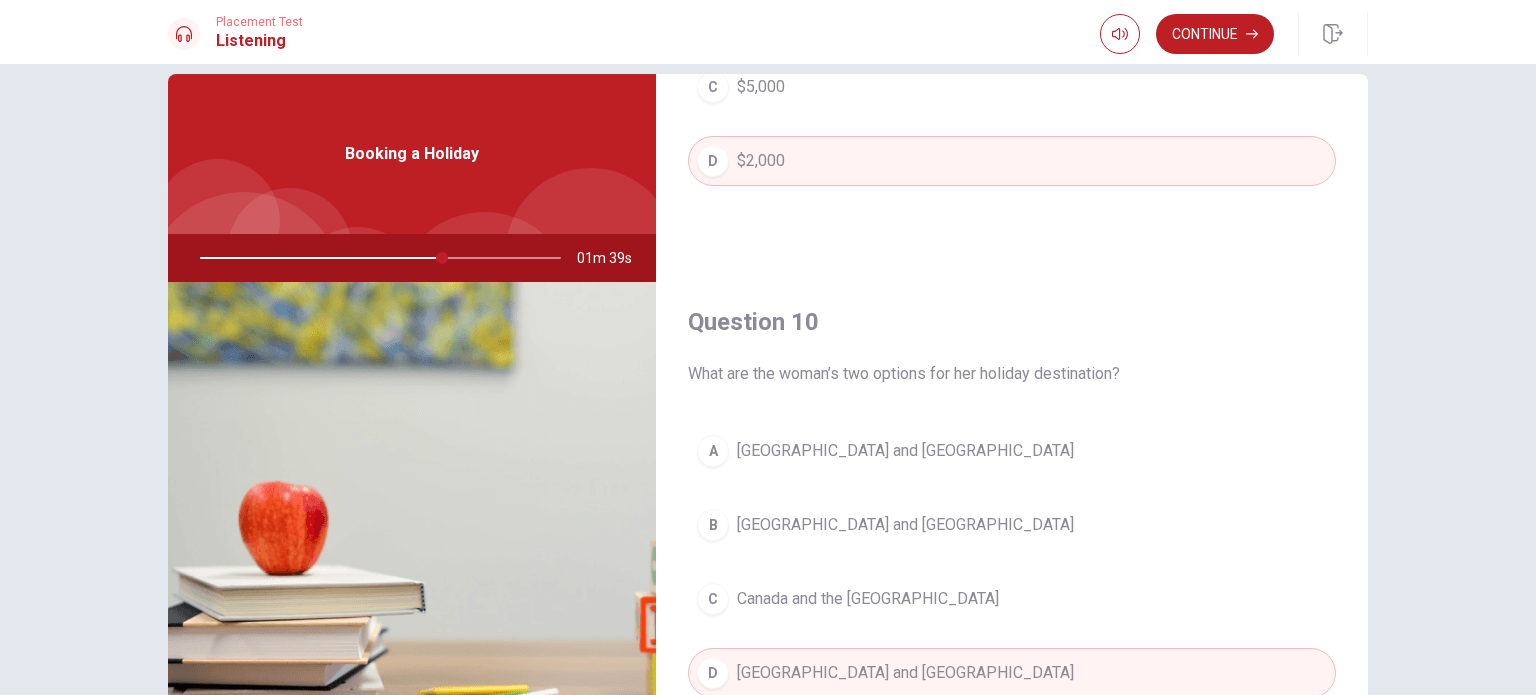 drag, startPoint x: 1223, startPoint y: 42, endPoint x: 1205, endPoint y: 318, distance: 276.58633 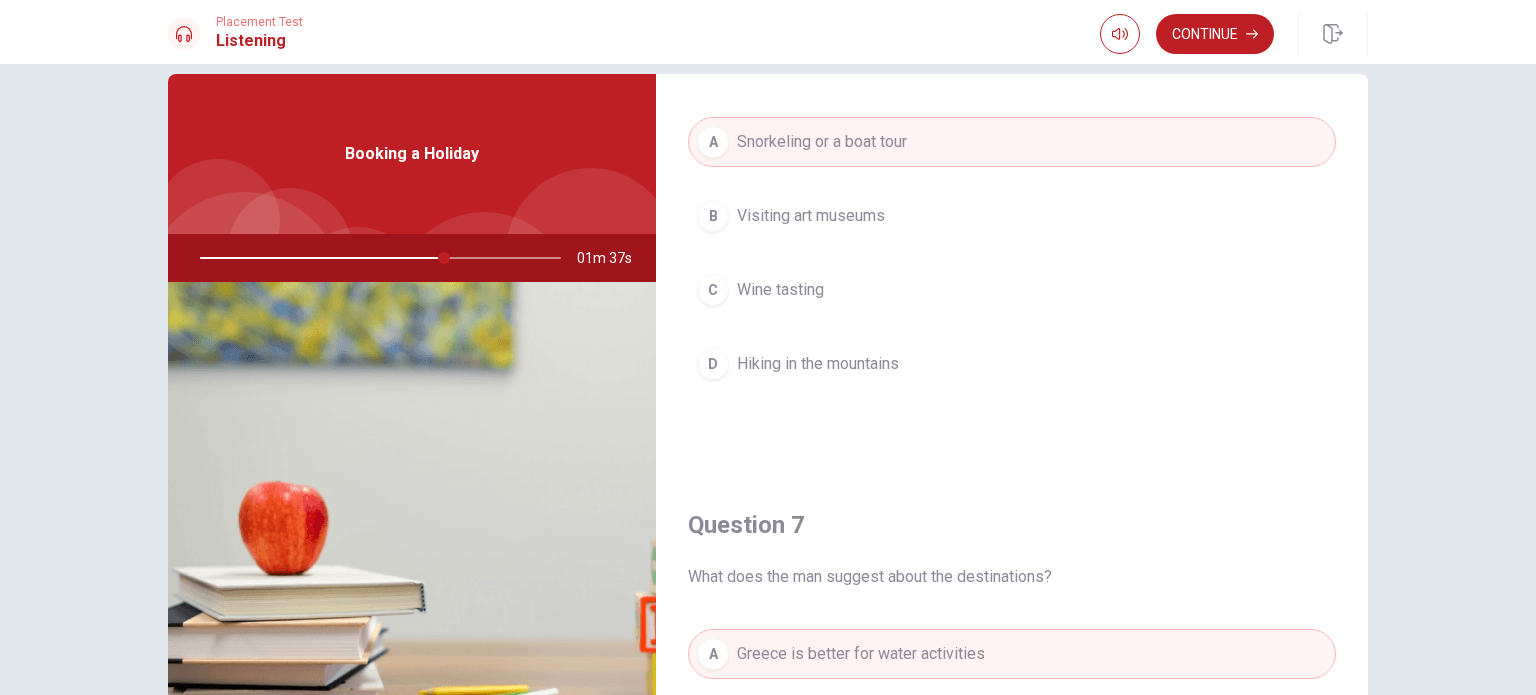 scroll, scrollTop: 0, scrollLeft: 0, axis: both 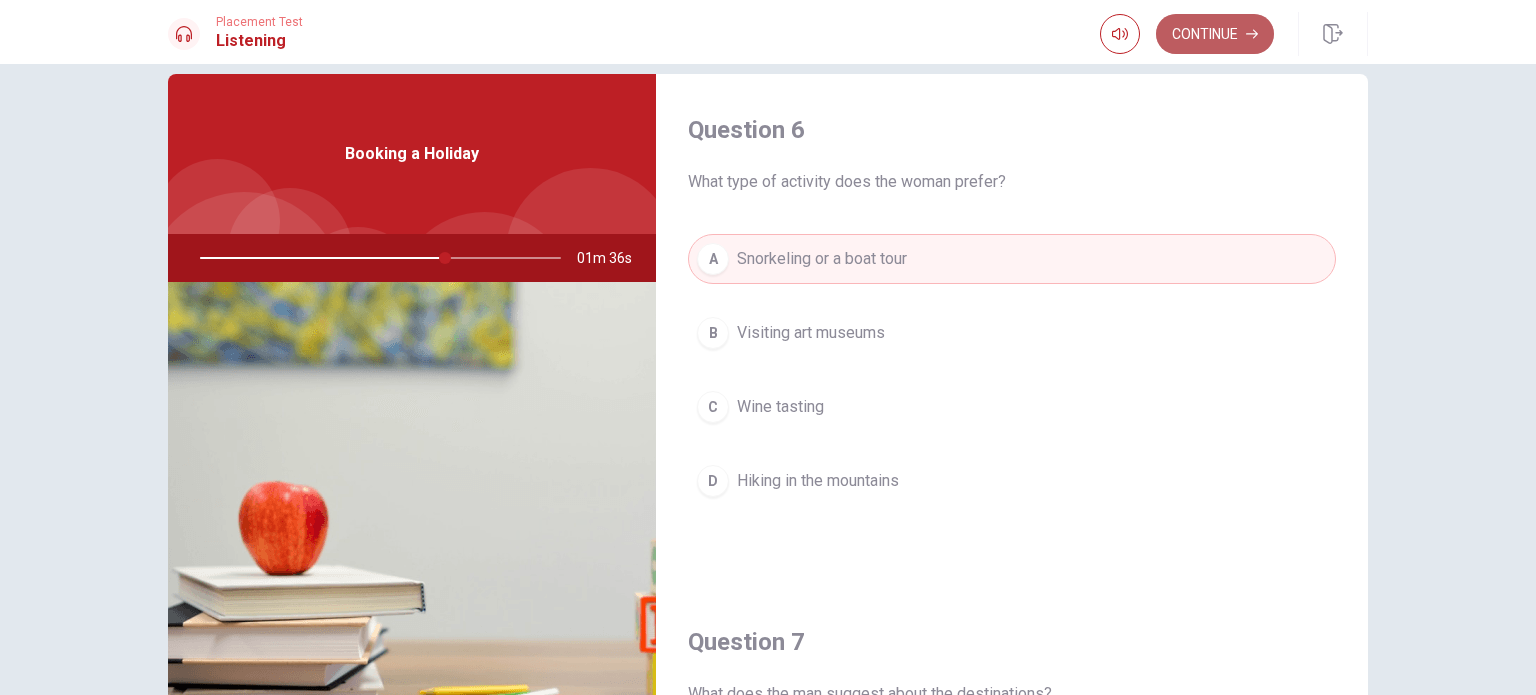 click on "Continue" at bounding box center [1215, 34] 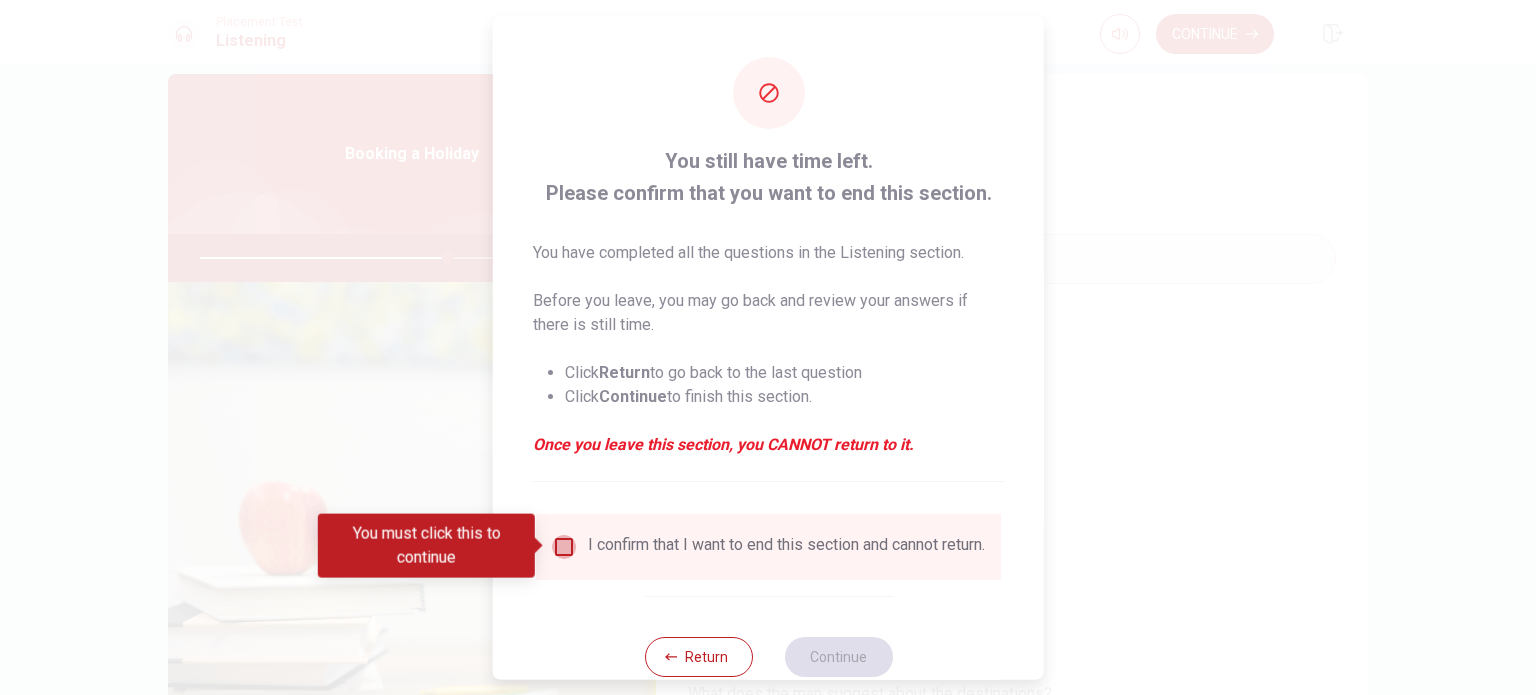 click at bounding box center [564, 546] 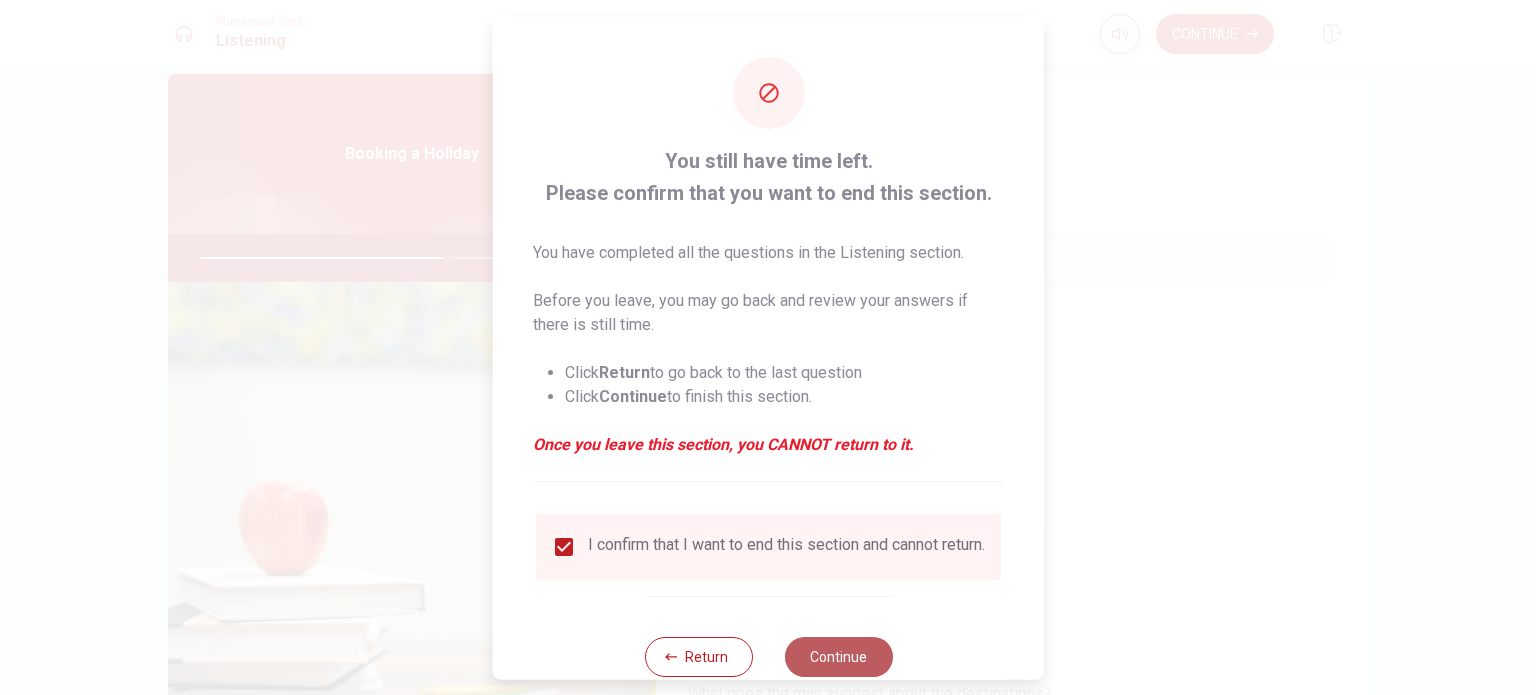 click on "Continue" at bounding box center [838, 656] 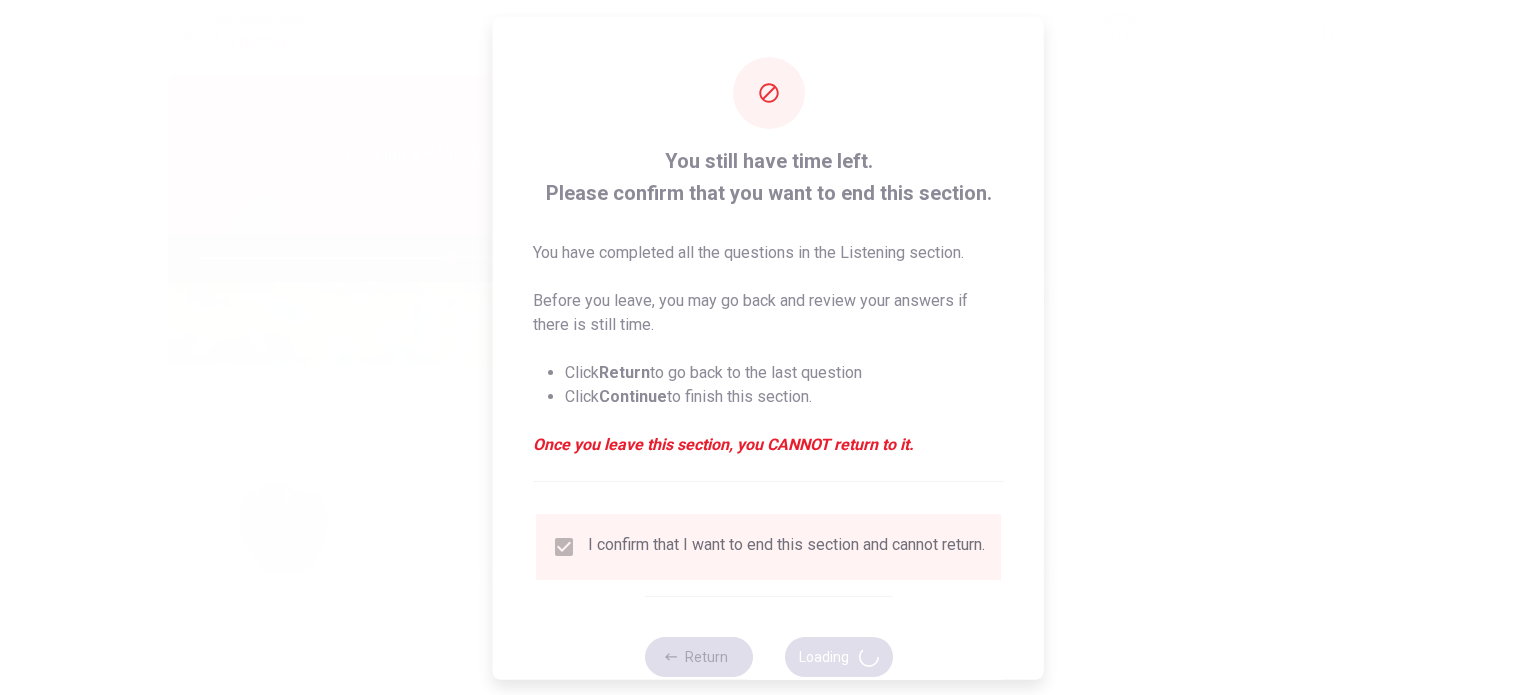 type on "70" 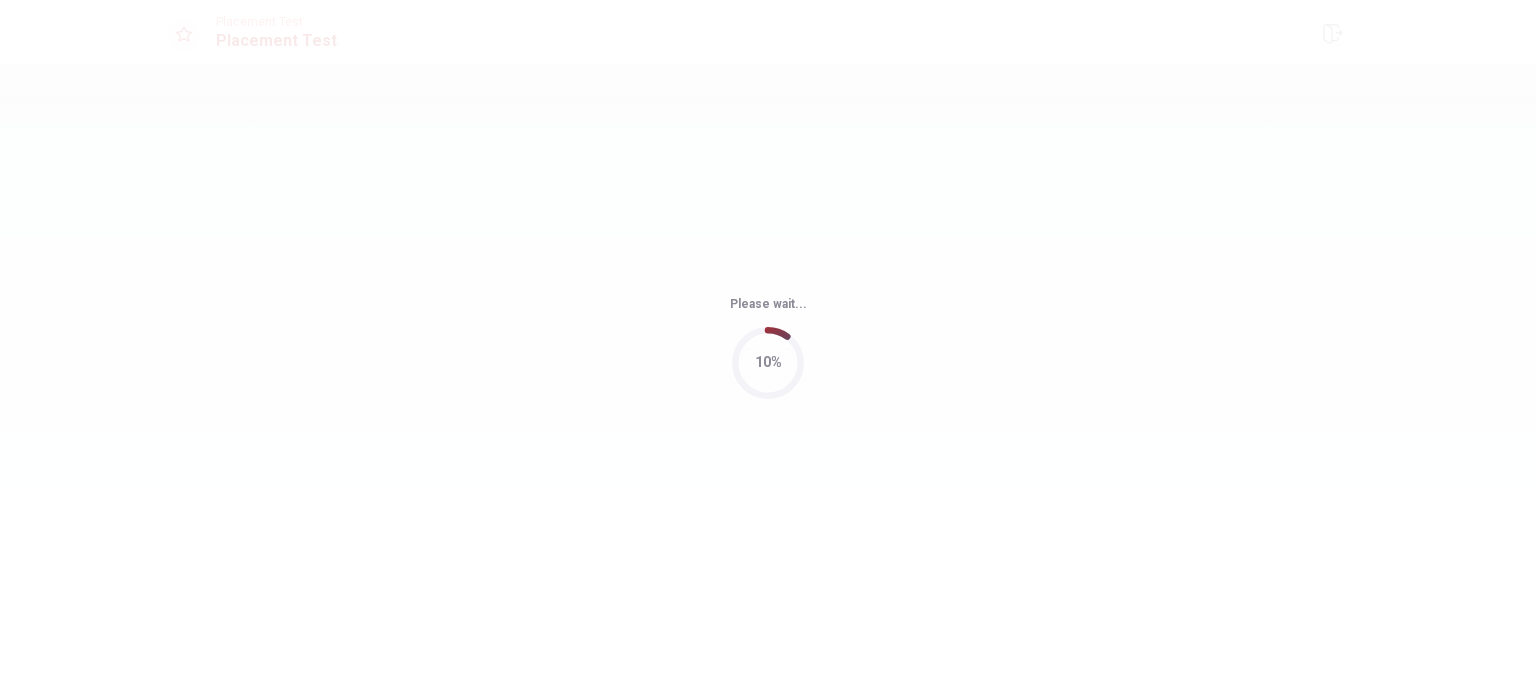 scroll, scrollTop: 0, scrollLeft: 0, axis: both 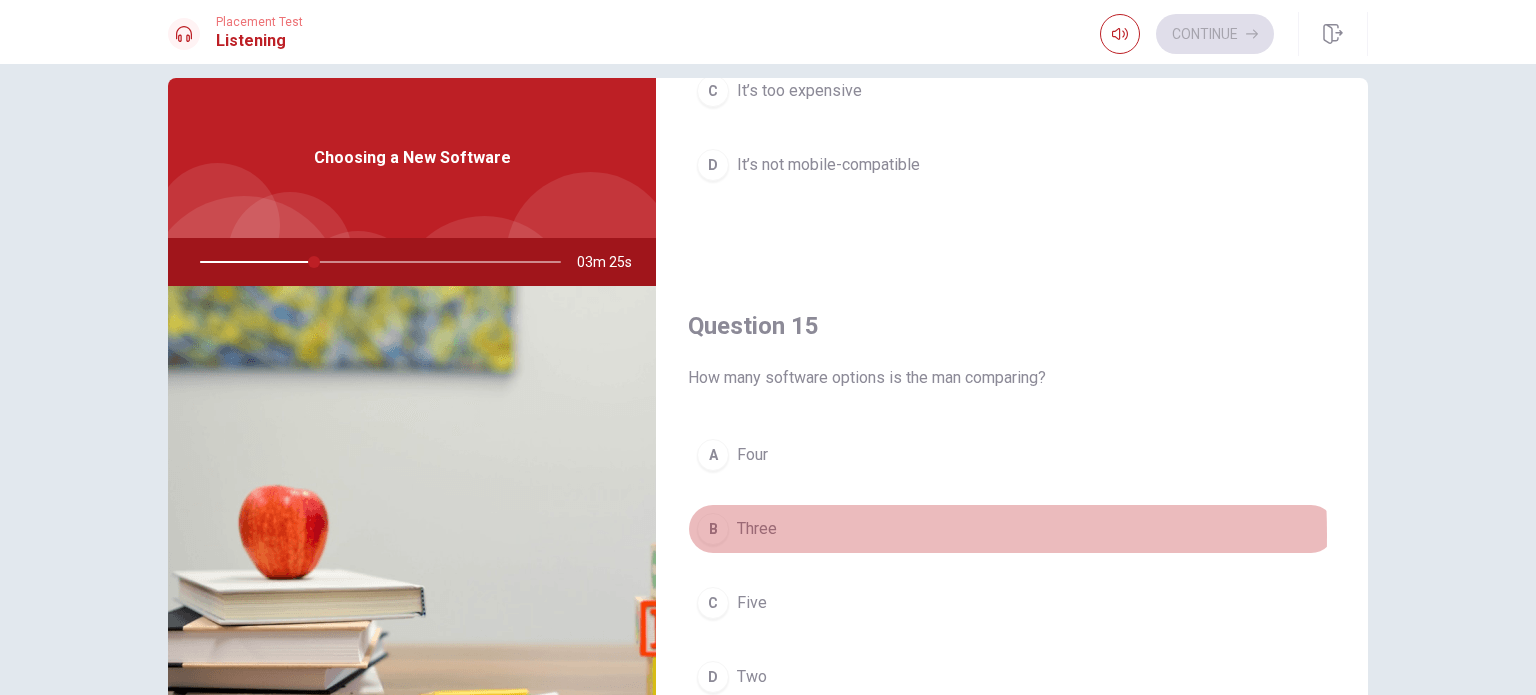 click on "B" at bounding box center (713, 529) 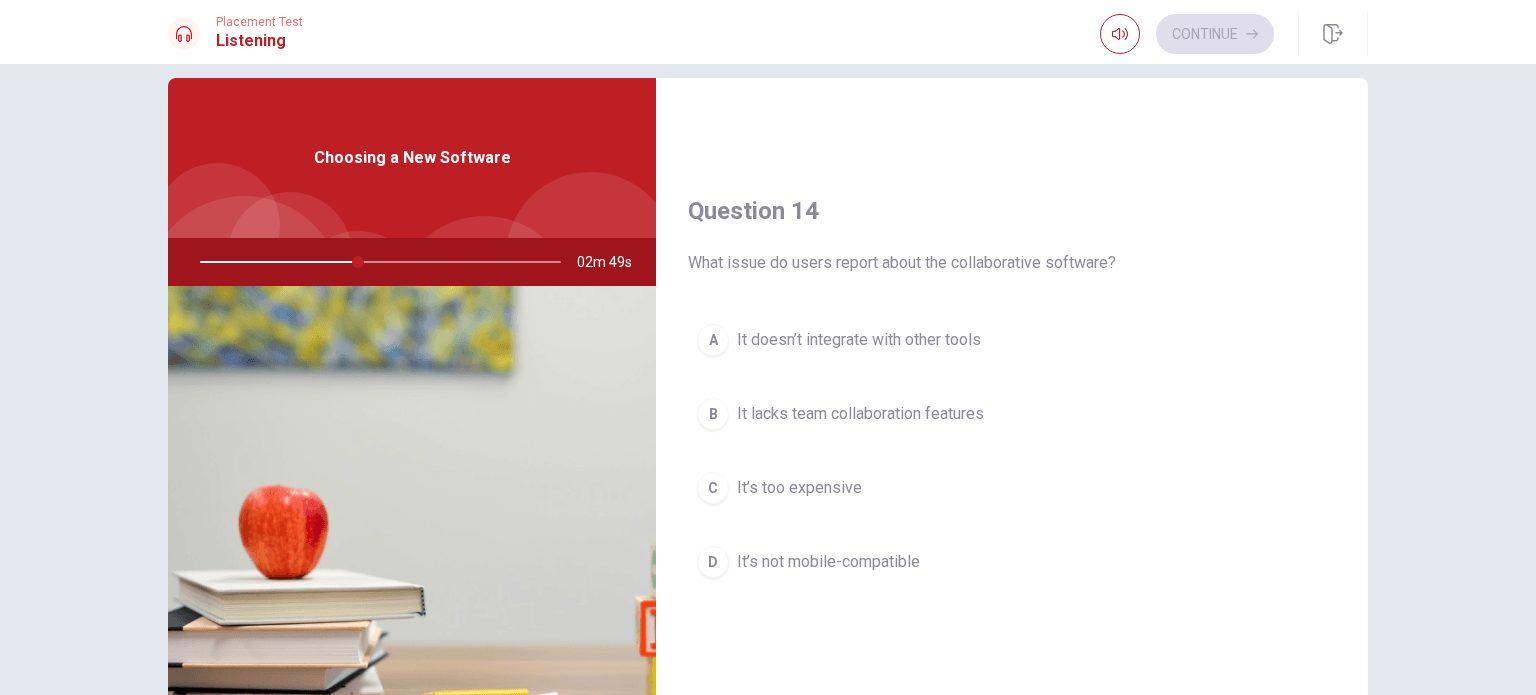scroll, scrollTop: 1457, scrollLeft: 0, axis: vertical 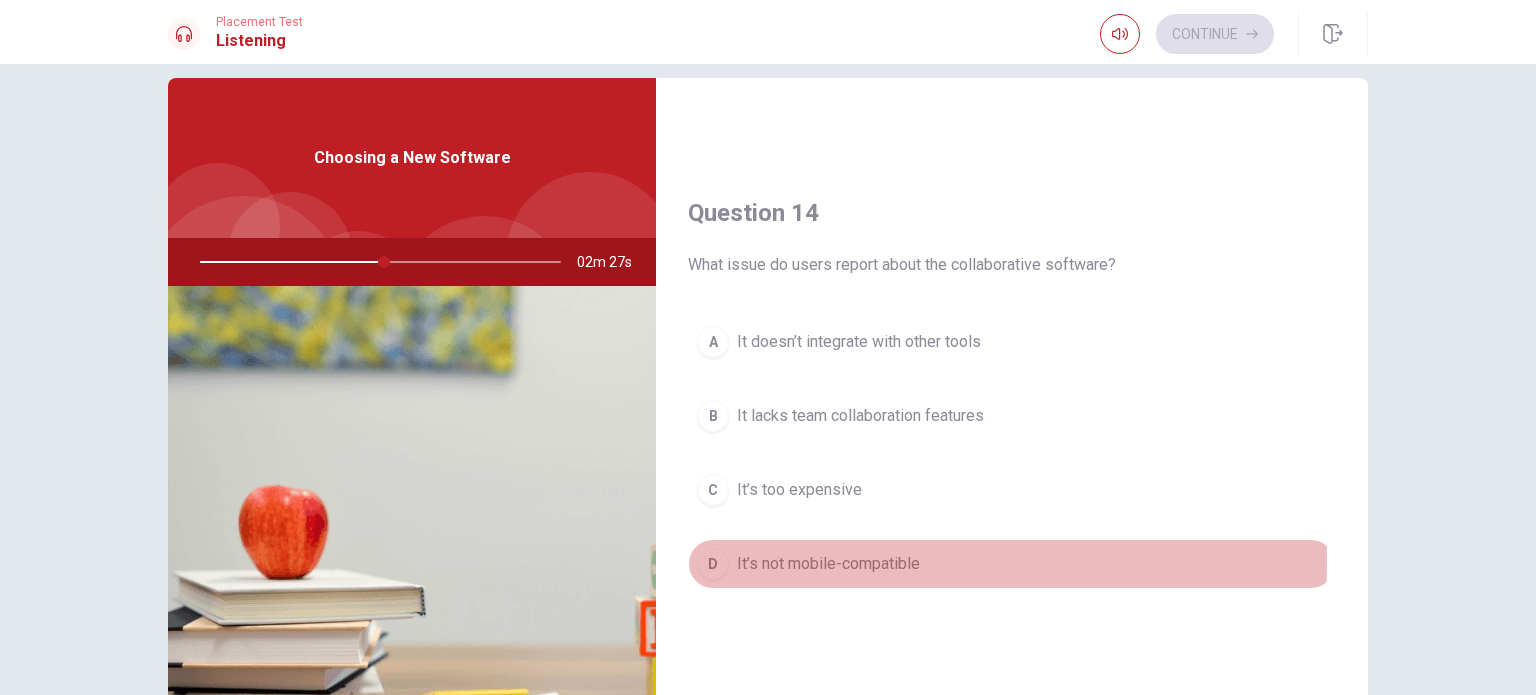 click on "It’s not mobile-compatible" at bounding box center (828, 564) 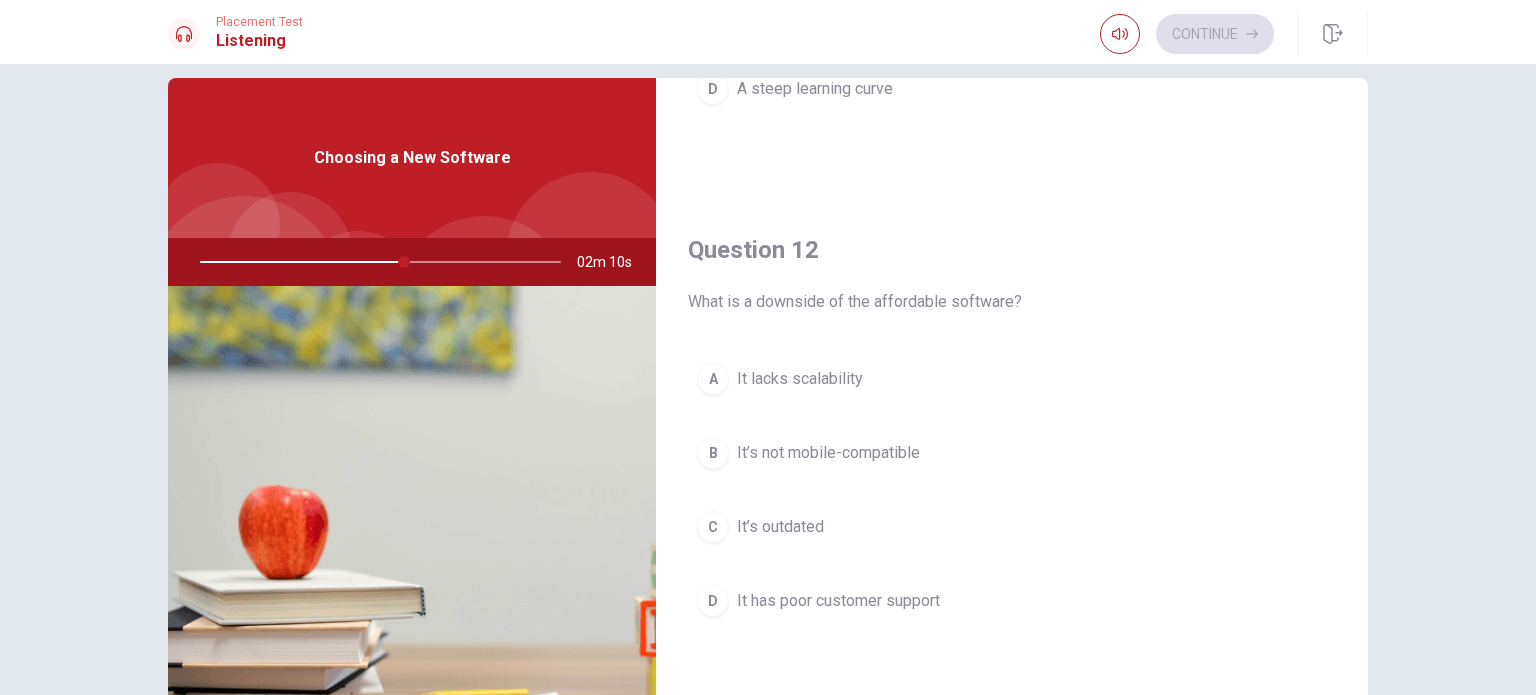 scroll, scrollTop: 398, scrollLeft: 0, axis: vertical 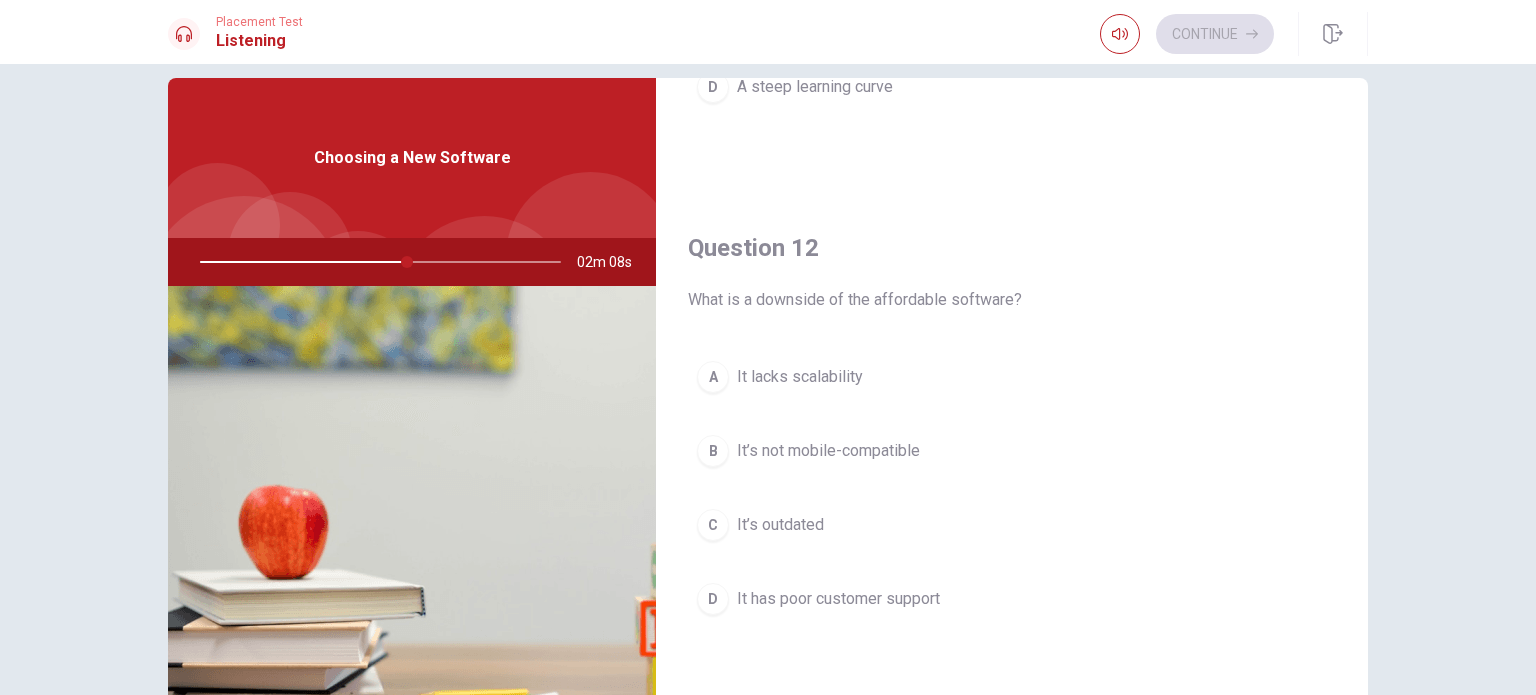click on "A It lacks scalability B It’s not mobile-compatible C It’s outdated D It has poor customer support" at bounding box center [1012, 508] 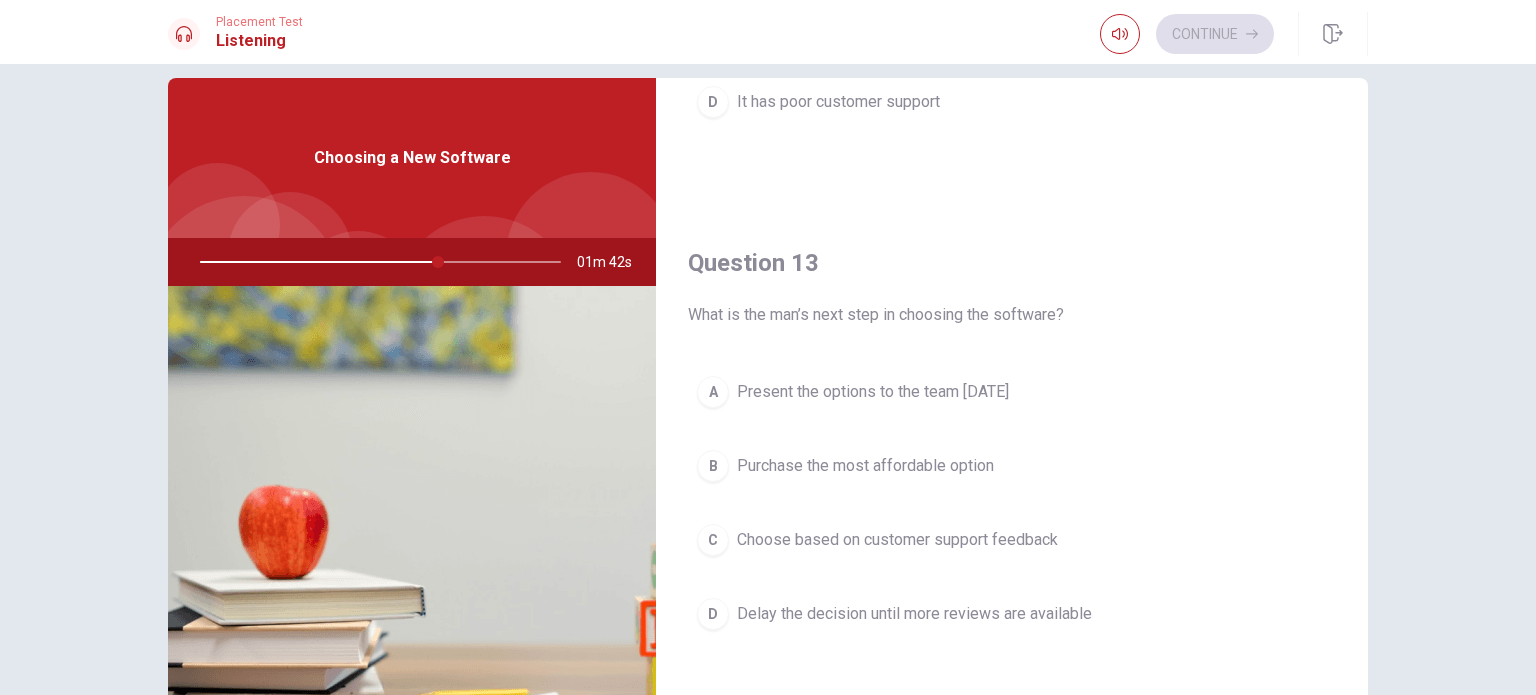 scroll, scrollTop: 896, scrollLeft: 0, axis: vertical 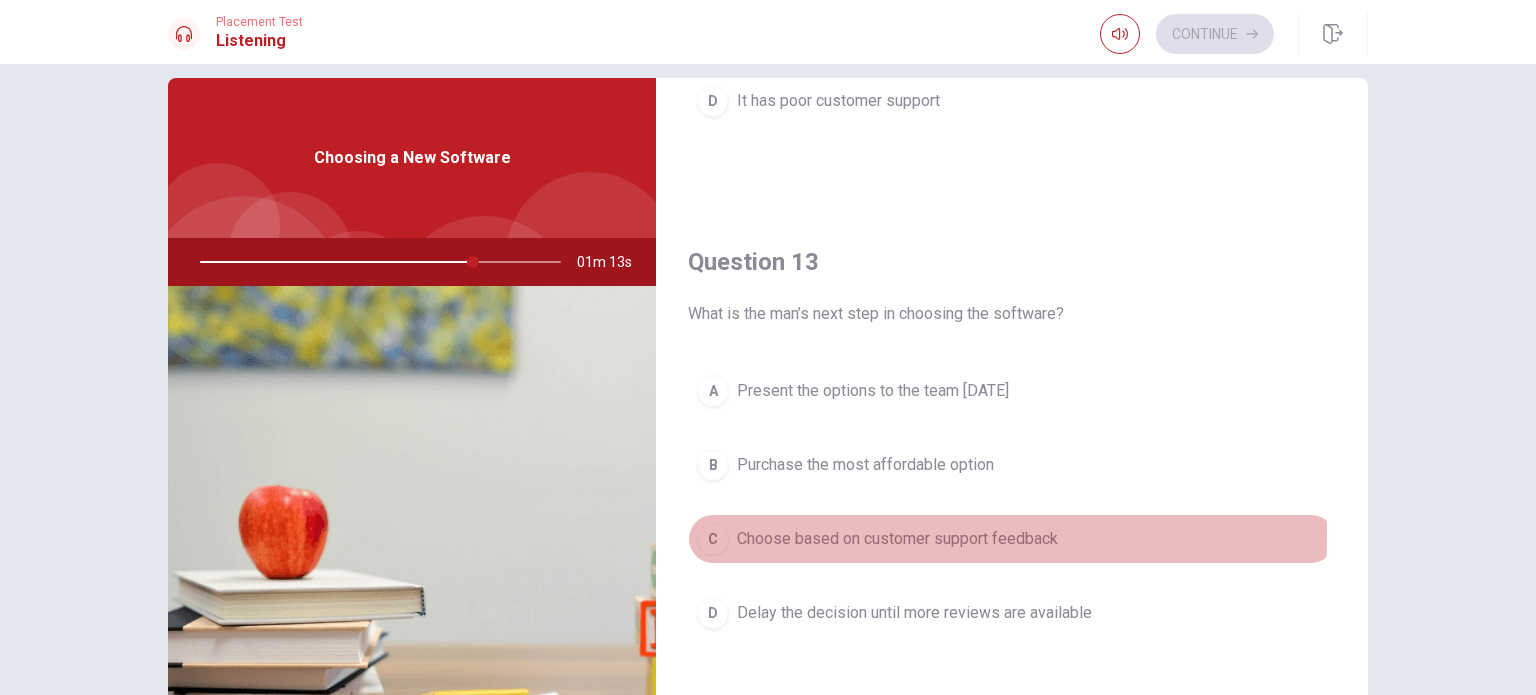 click on "C" at bounding box center [713, 539] 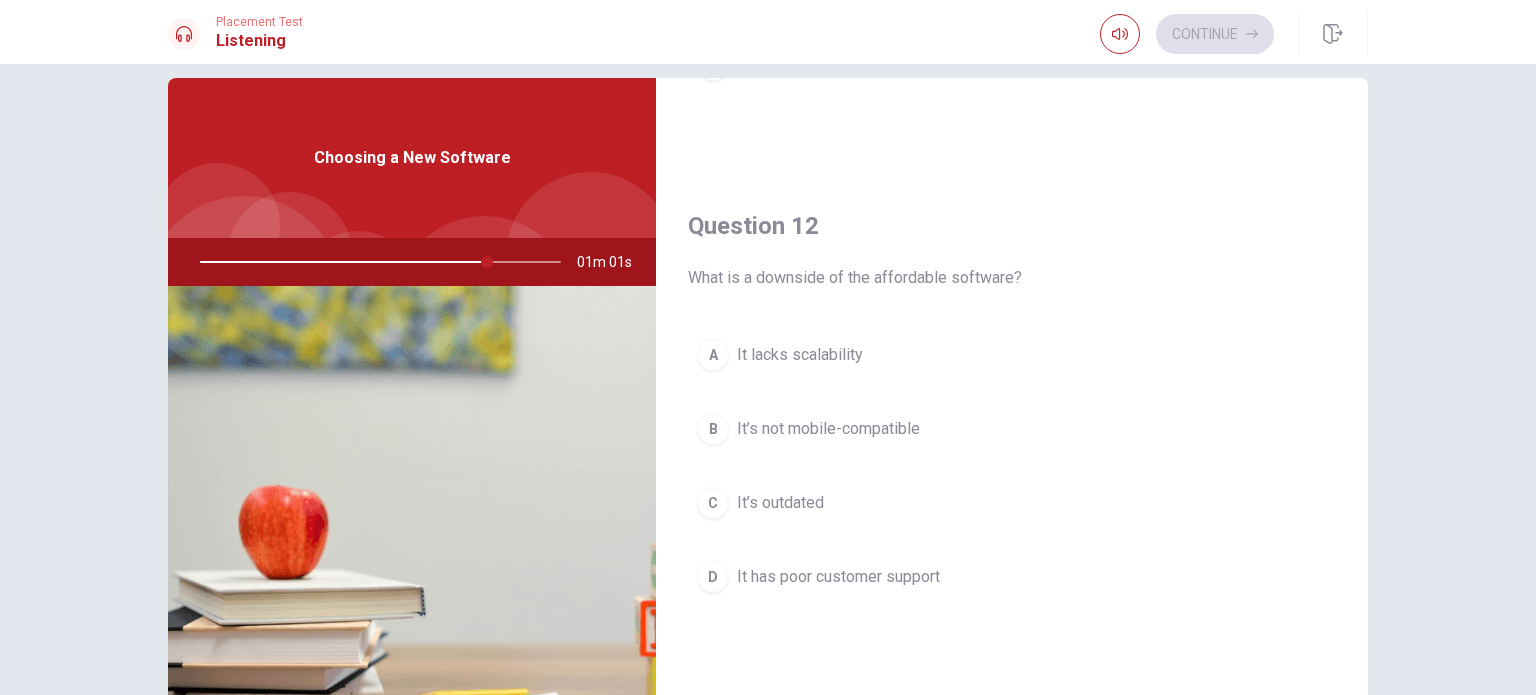 scroll, scrollTop: 422, scrollLeft: 0, axis: vertical 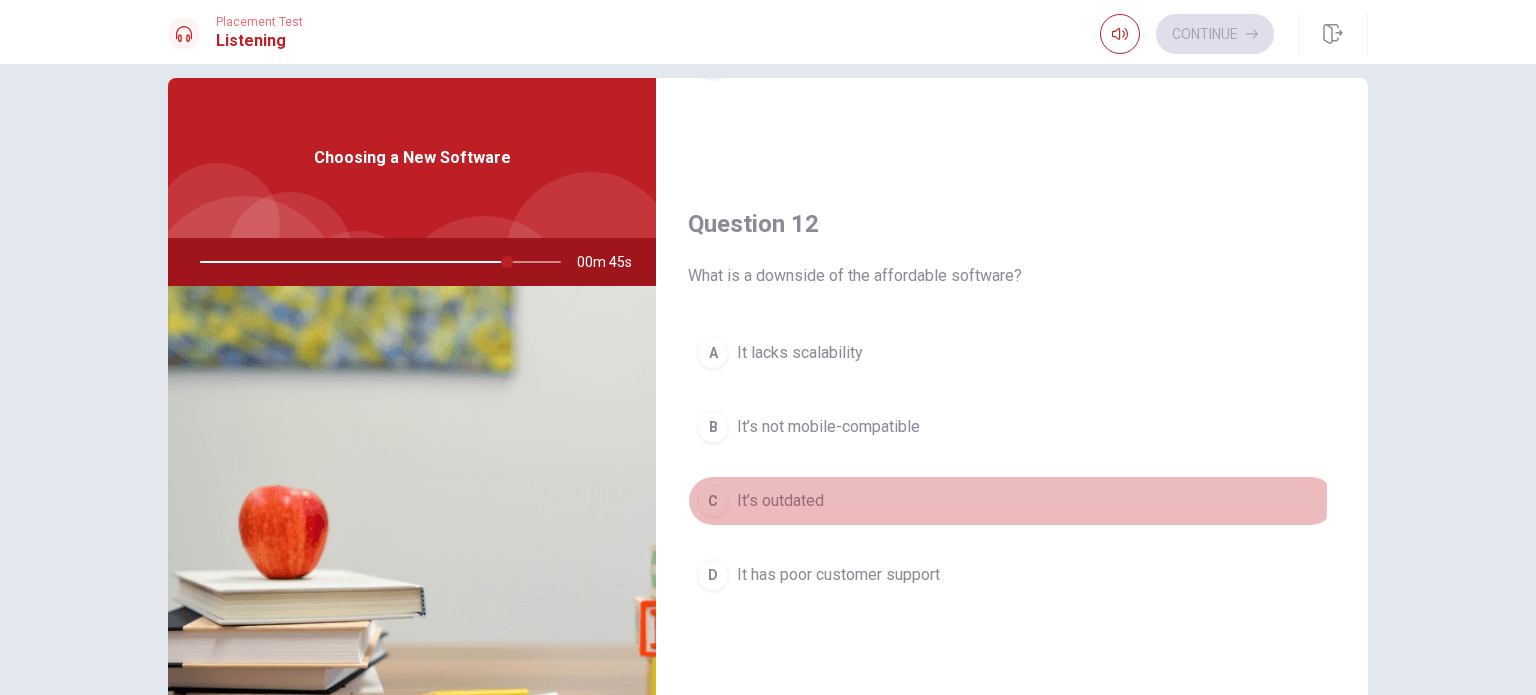 click on "It’s outdated" at bounding box center (780, 501) 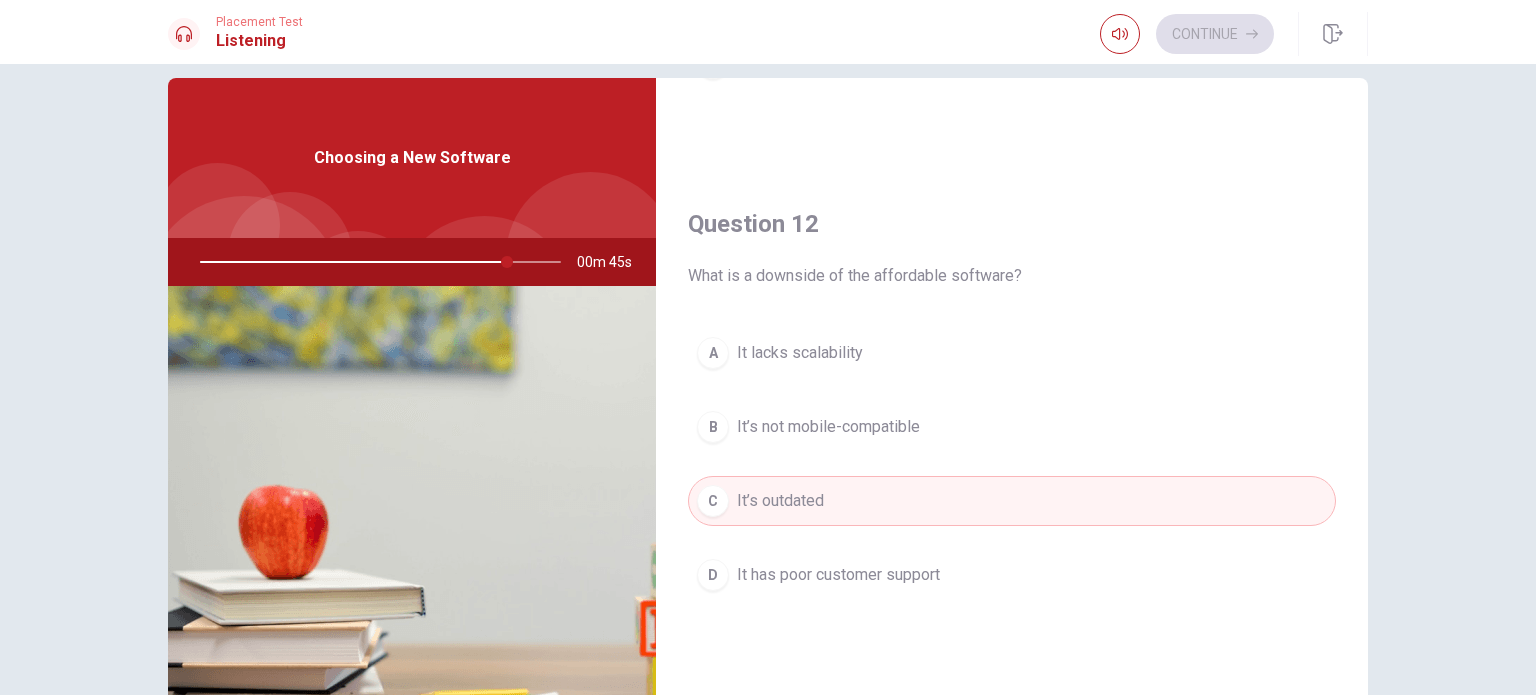 scroll, scrollTop: 0, scrollLeft: 0, axis: both 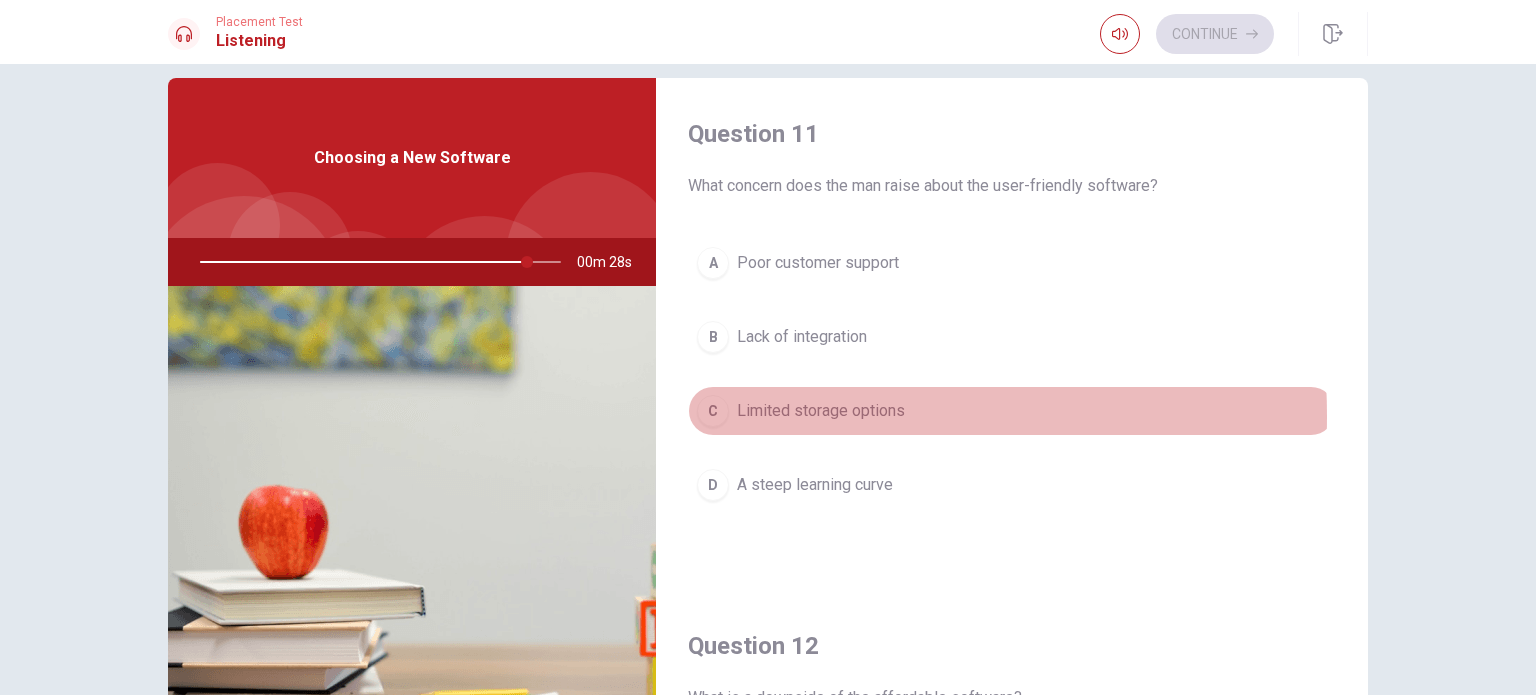 click on "Limited storage options" at bounding box center (821, 411) 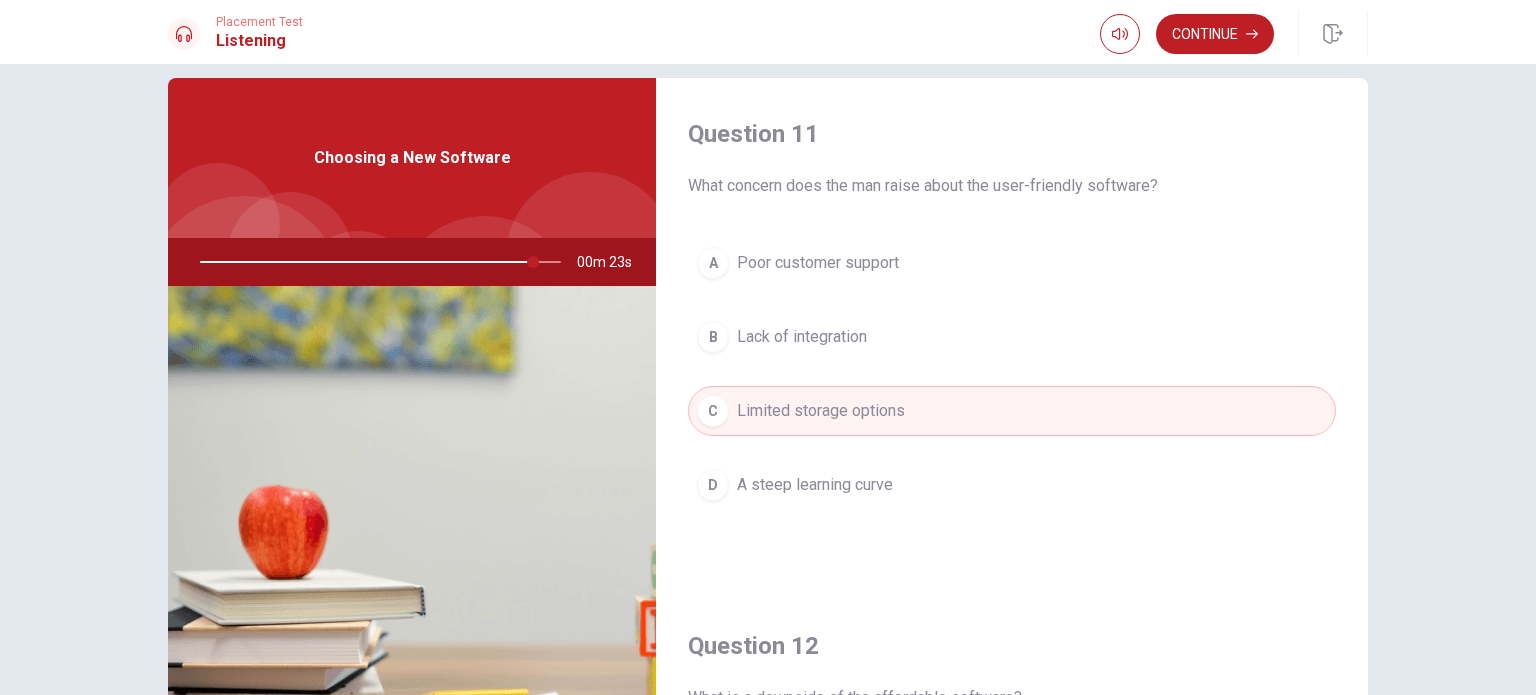 scroll, scrollTop: 0, scrollLeft: 0, axis: both 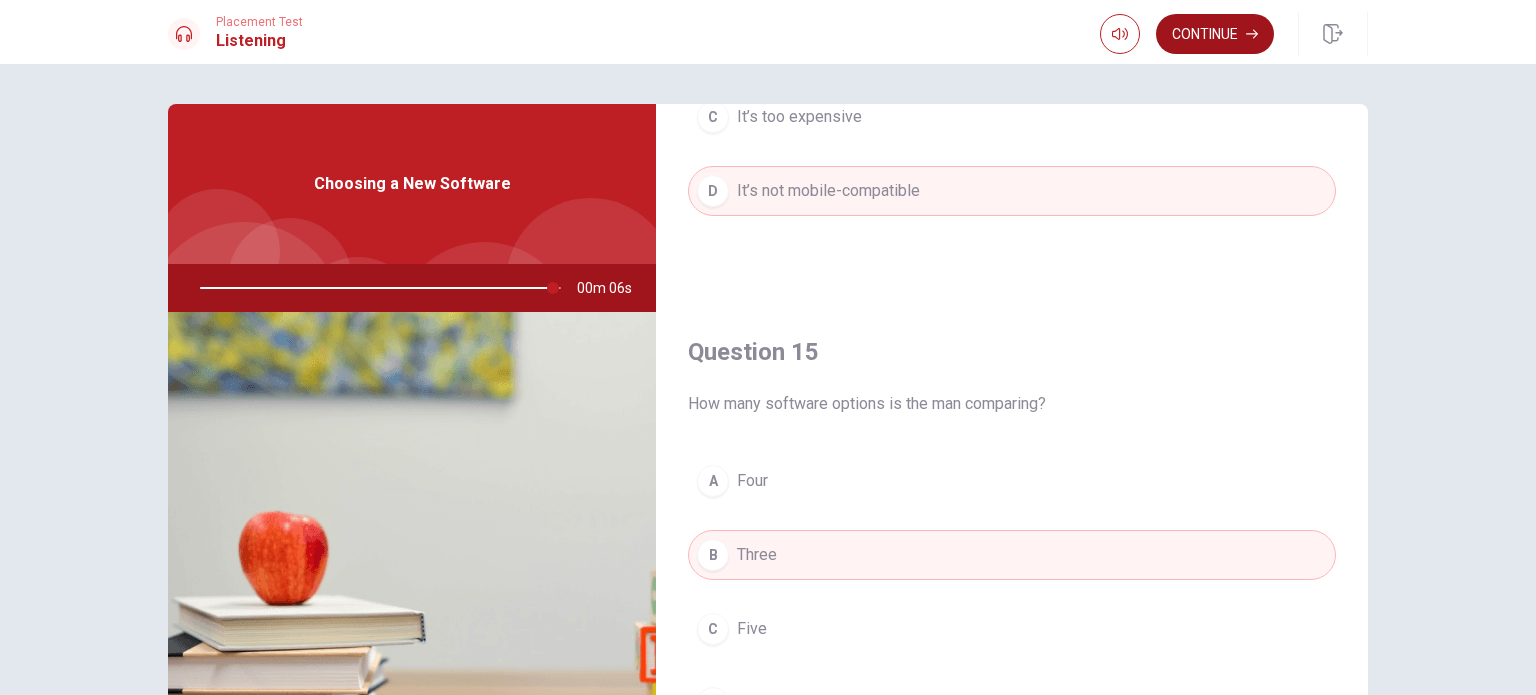 click on "Continue" at bounding box center (1215, 34) 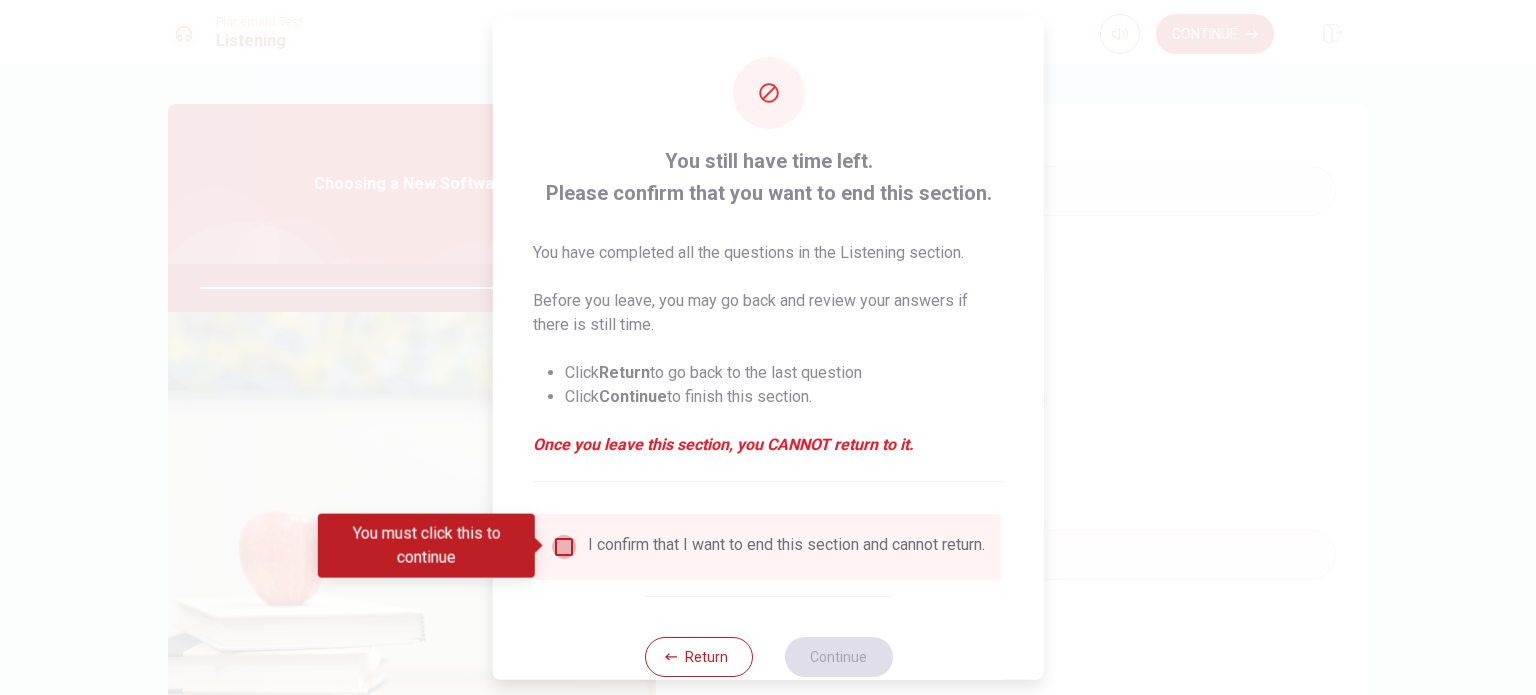 click at bounding box center [564, 546] 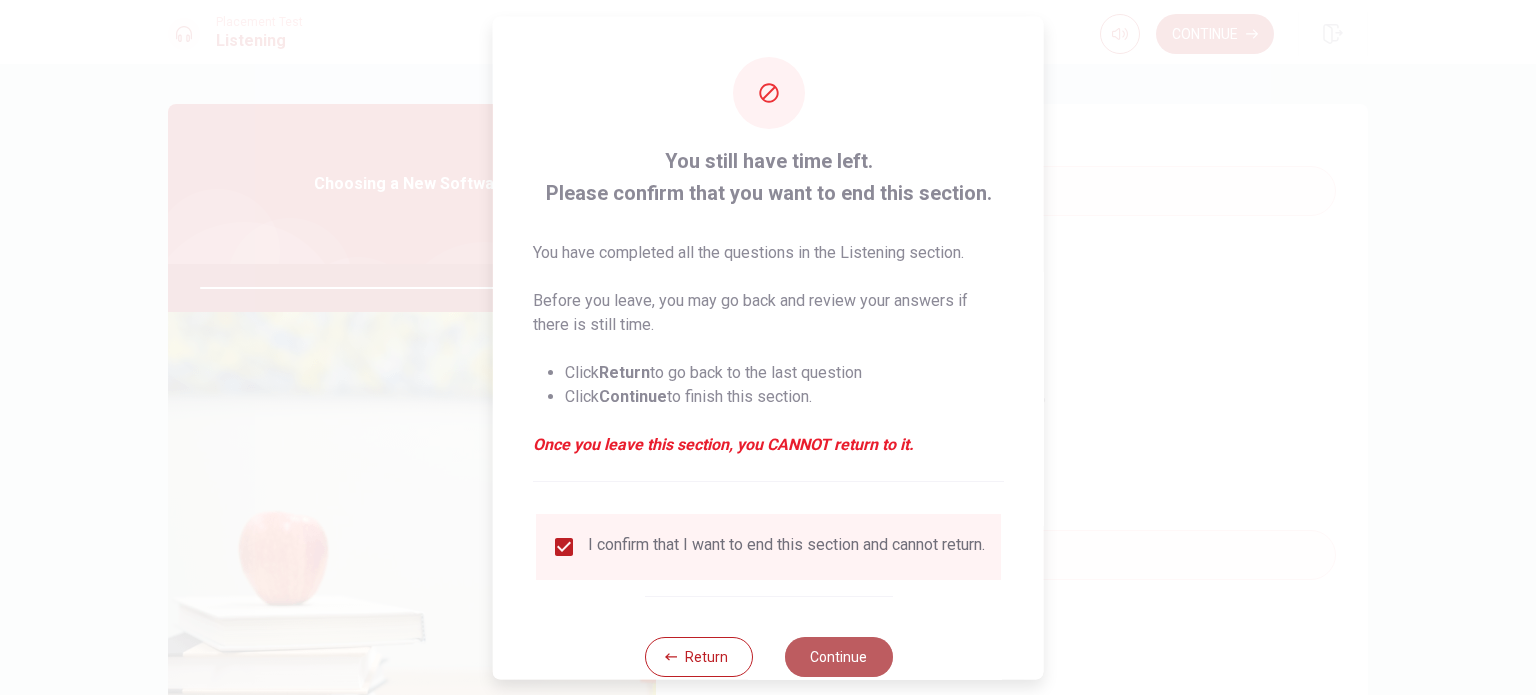 click on "Continue" at bounding box center [838, 656] 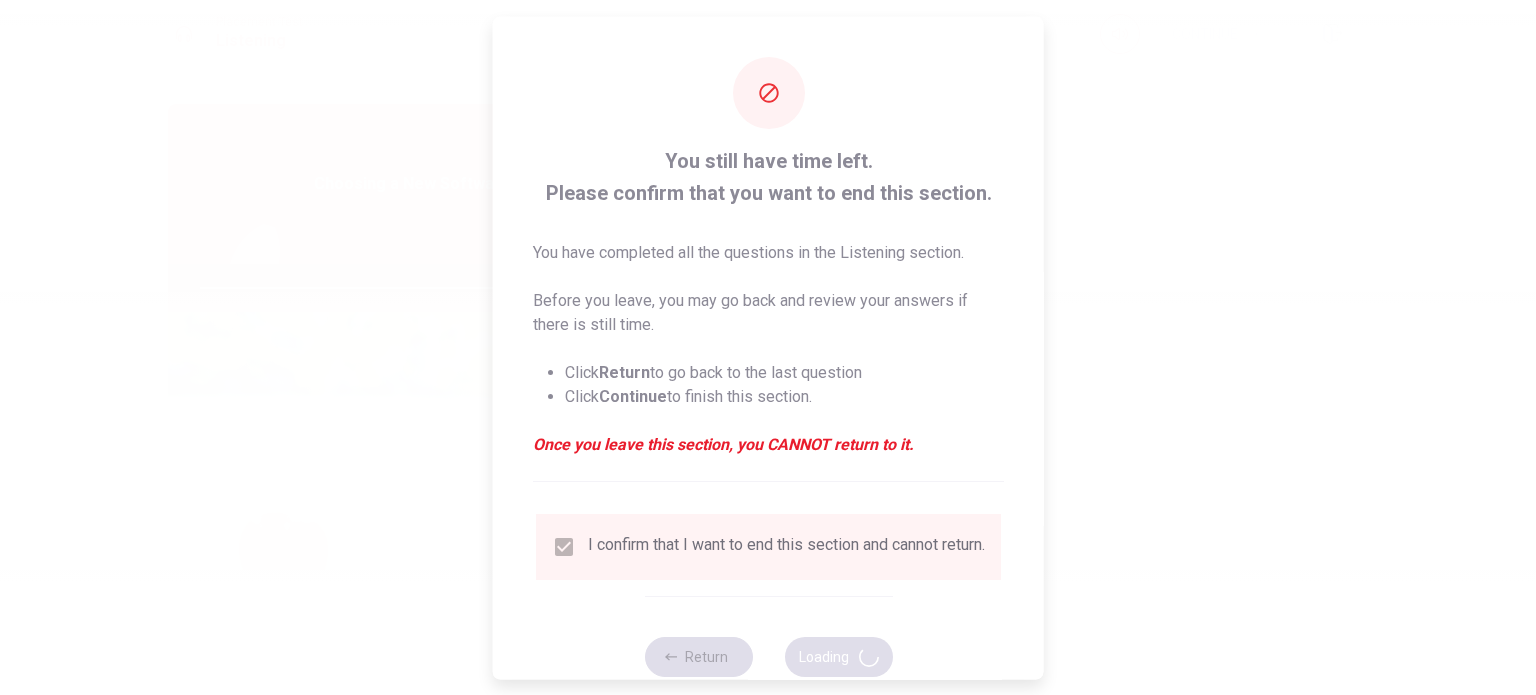 type on "0" 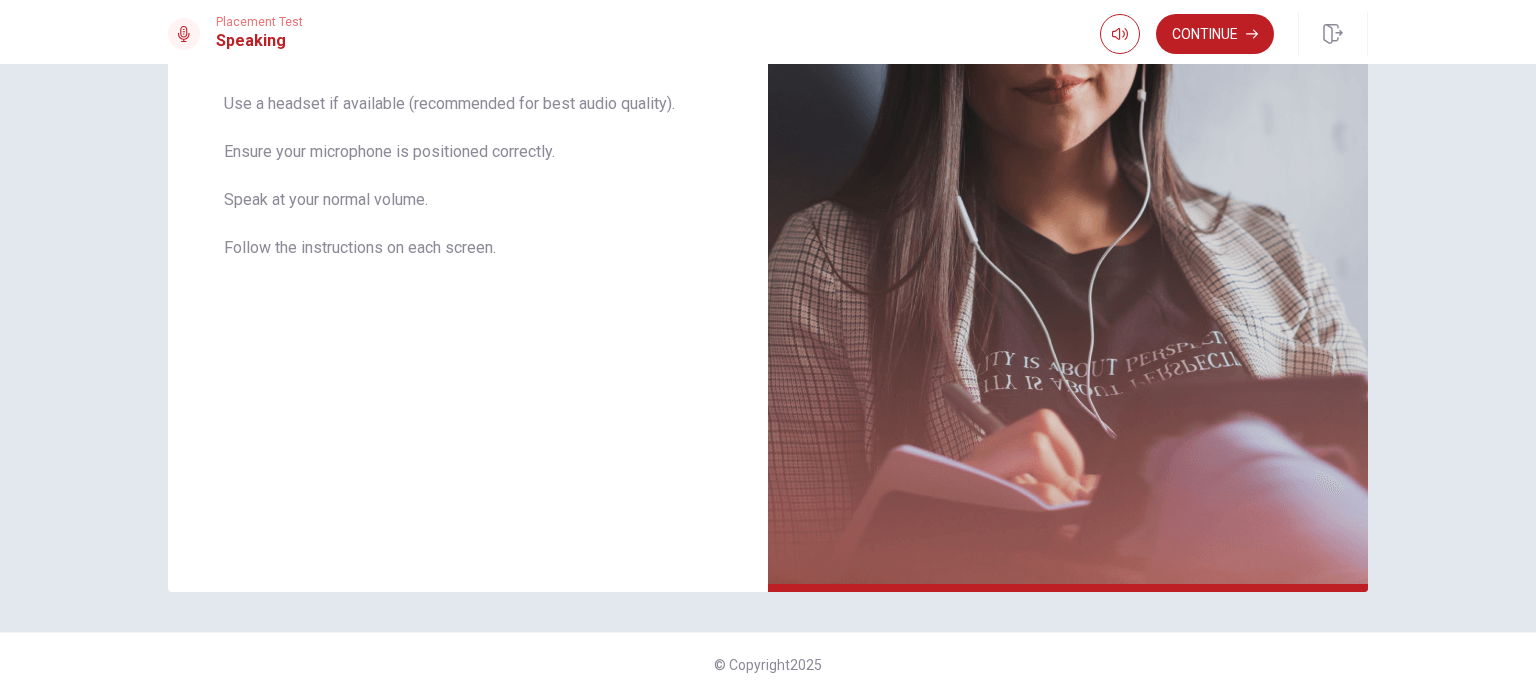 scroll, scrollTop: 0, scrollLeft: 0, axis: both 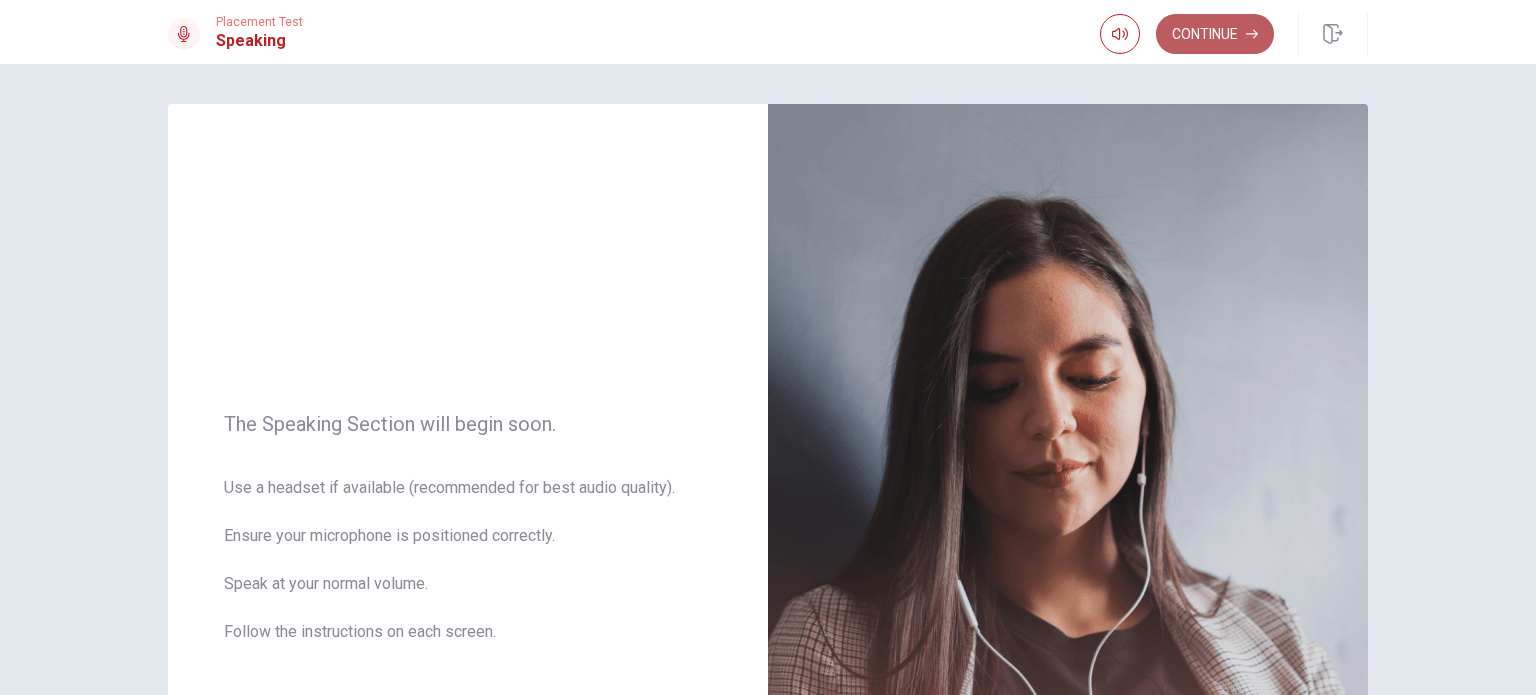 click on "Continue" at bounding box center (1215, 34) 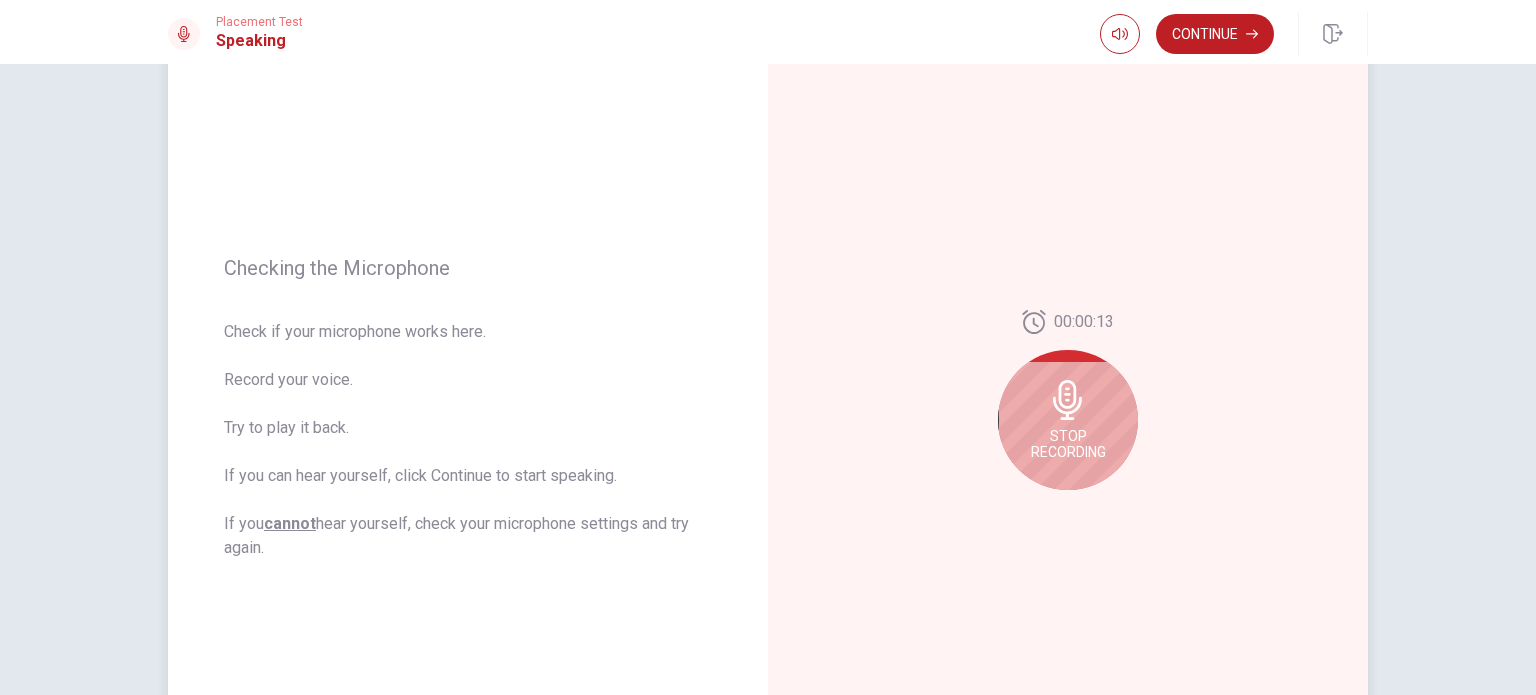 scroll, scrollTop: 132, scrollLeft: 0, axis: vertical 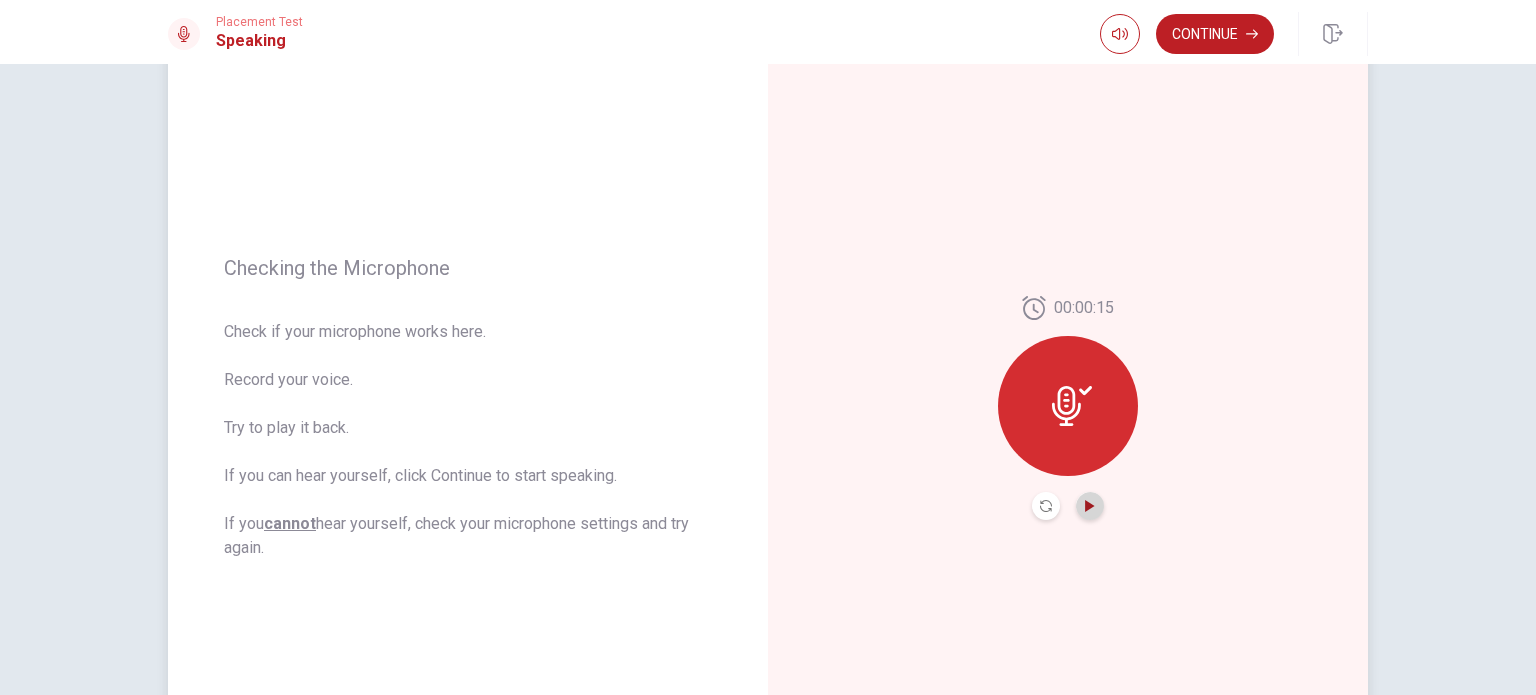 click 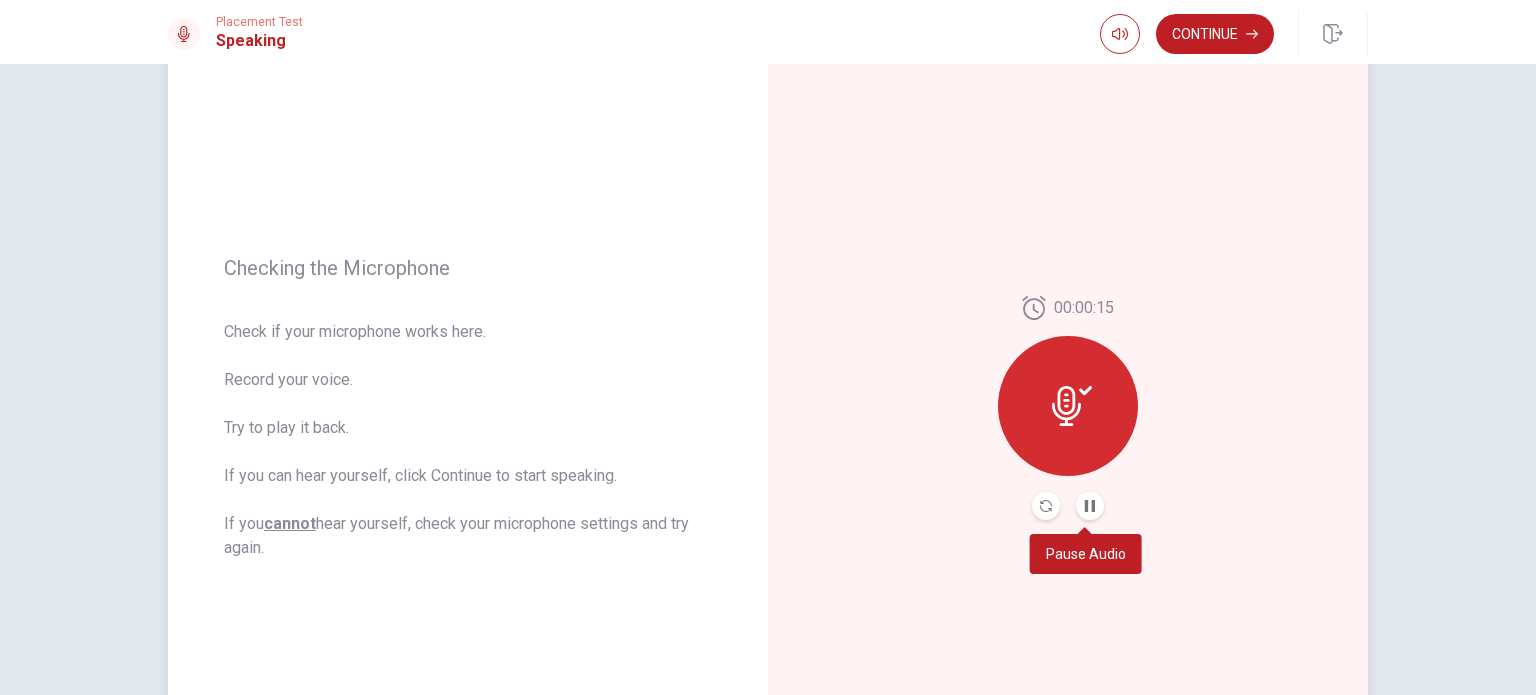 type 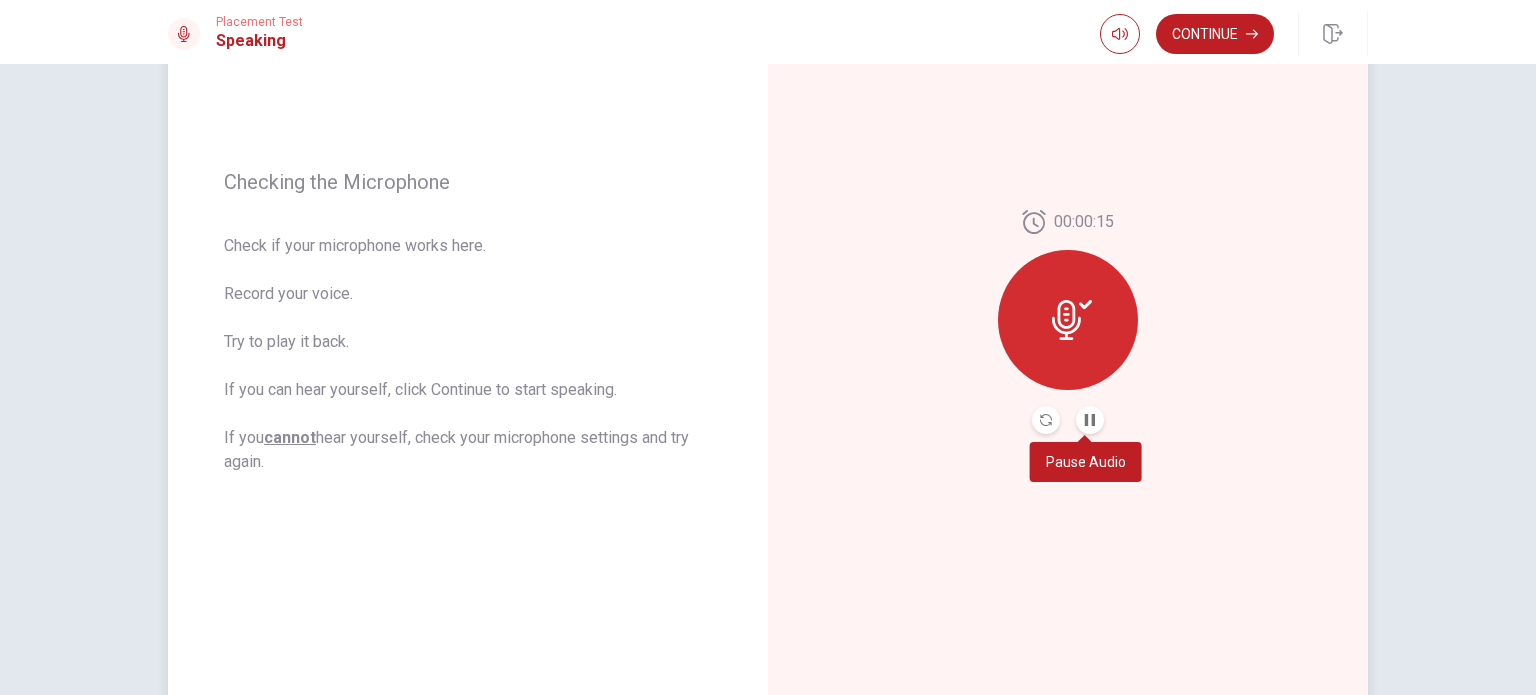 scroll, scrollTop: 227, scrollLeft: 0, axis: vertical 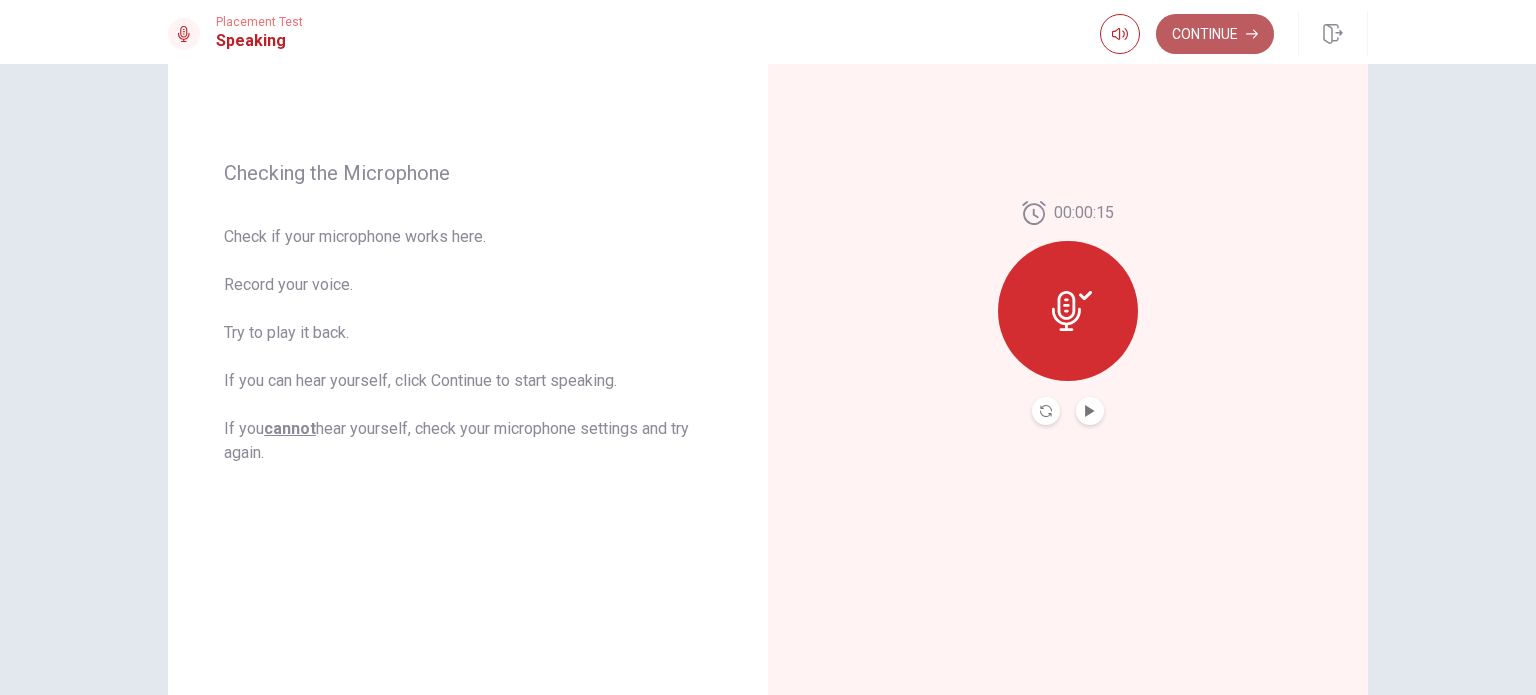 click on "Continue" at bounding box center (1215, 34) 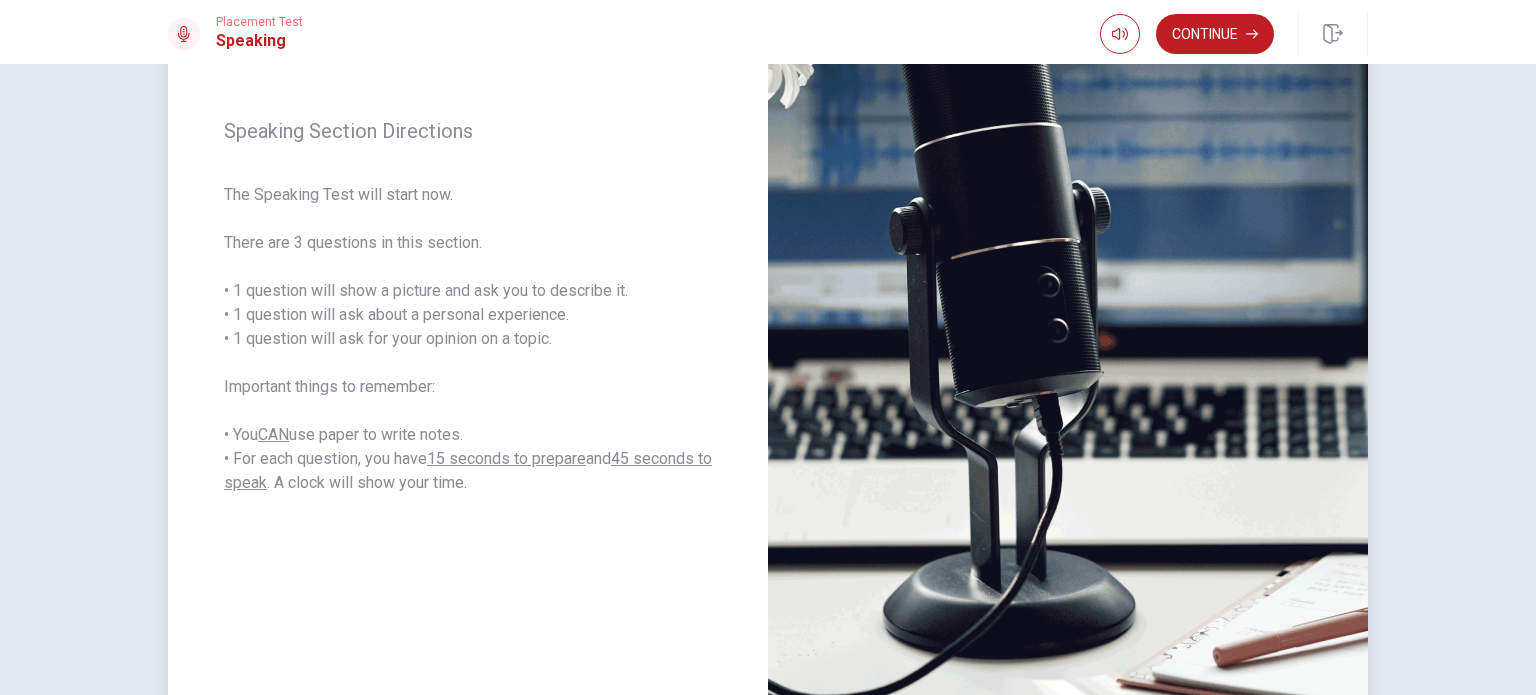 scroll, scrollTop: 232, scrollLeft: 0, axis: vertical 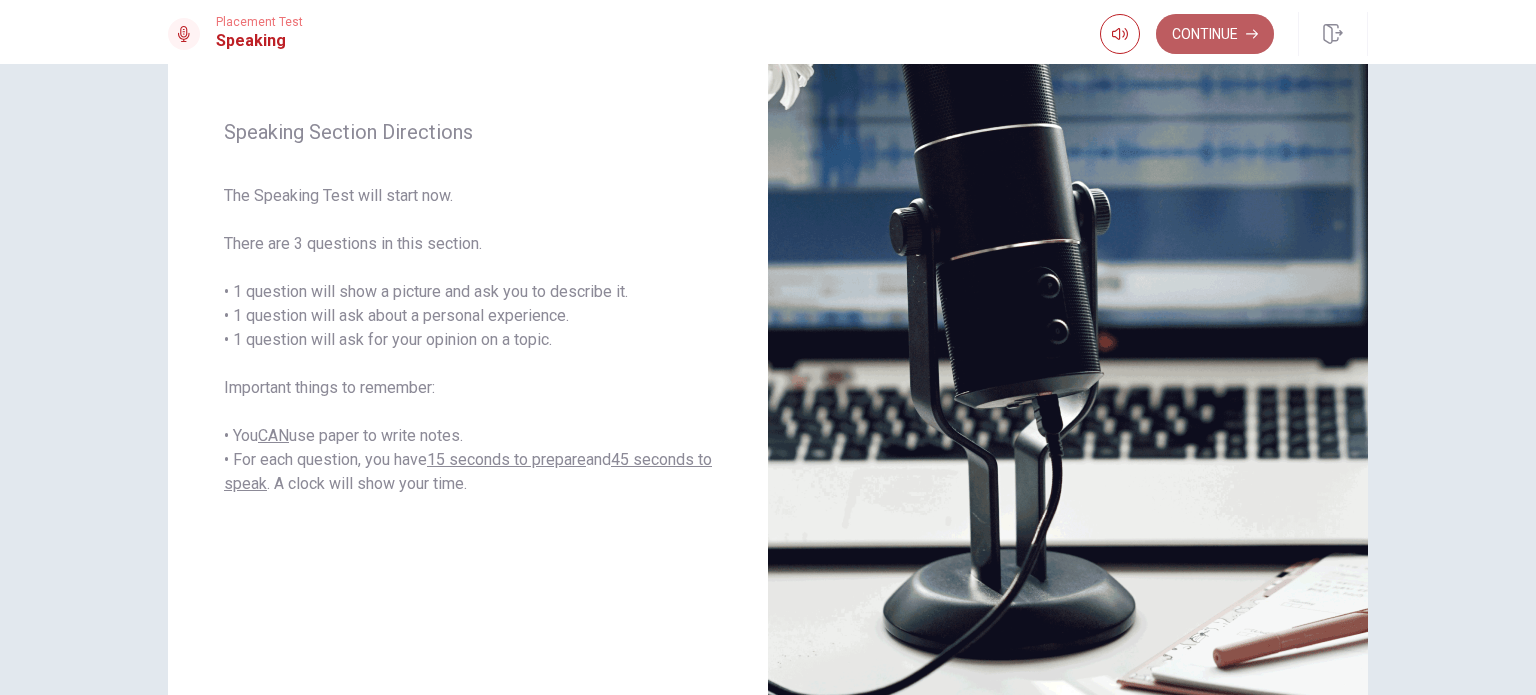 click on "Continue" at bounding box center [1215, 34] 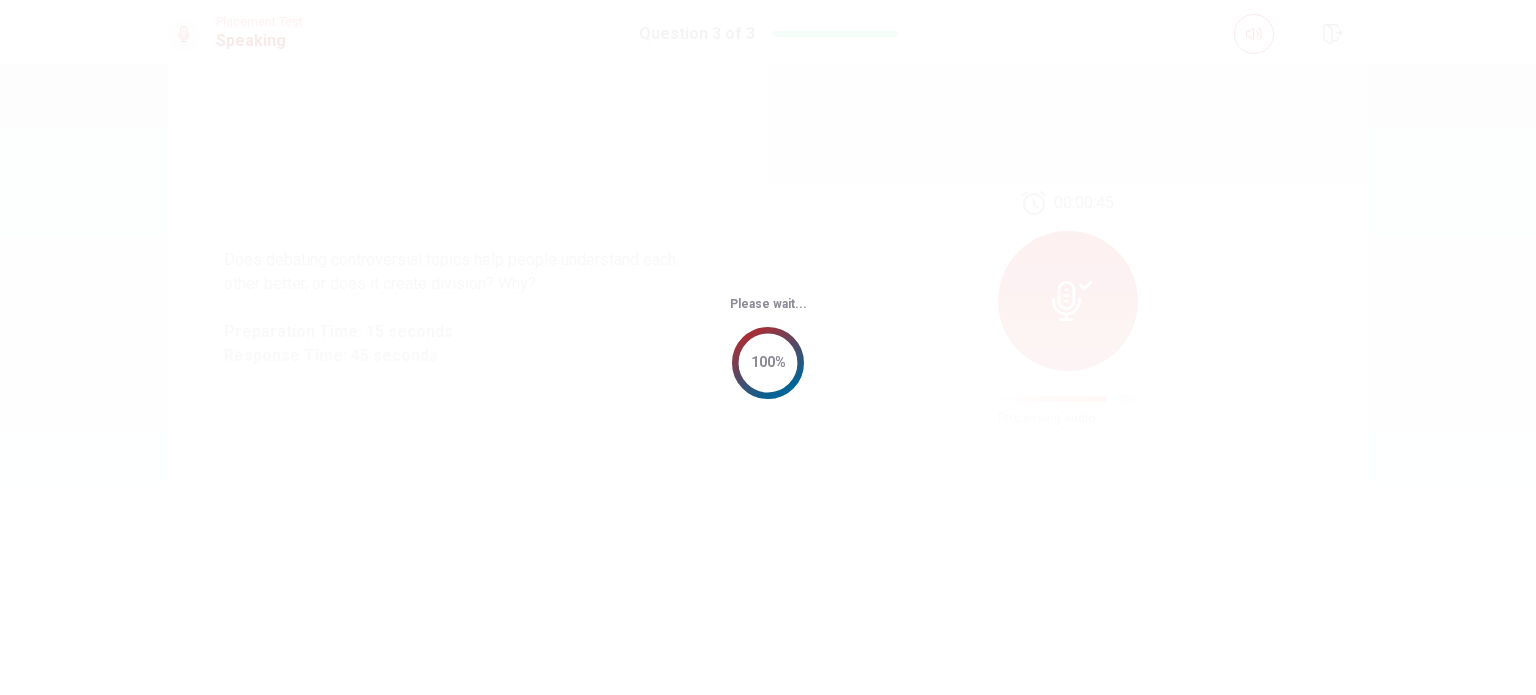 scroll, scrollTop: 0, scrollLeft: 0, axis: both 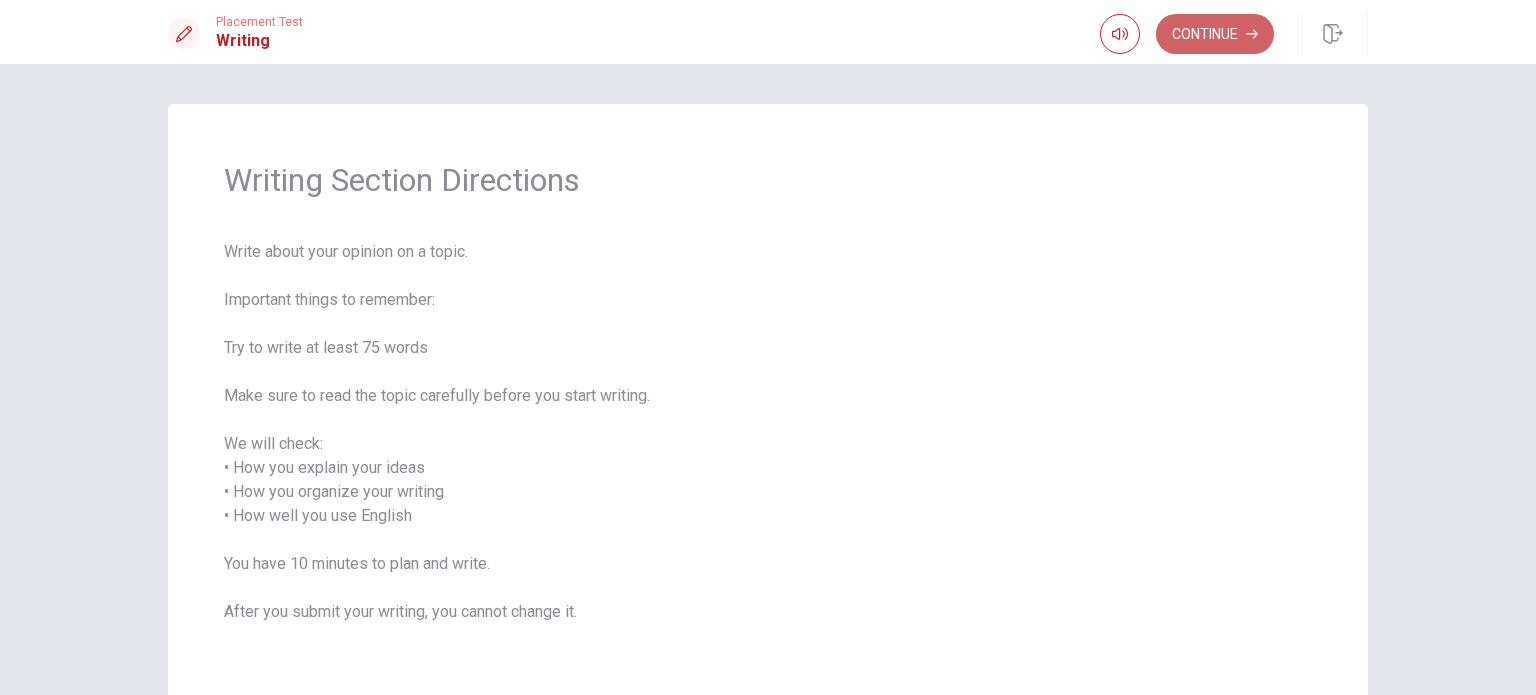 click on "Continue" at bounding box center [1215, 34] 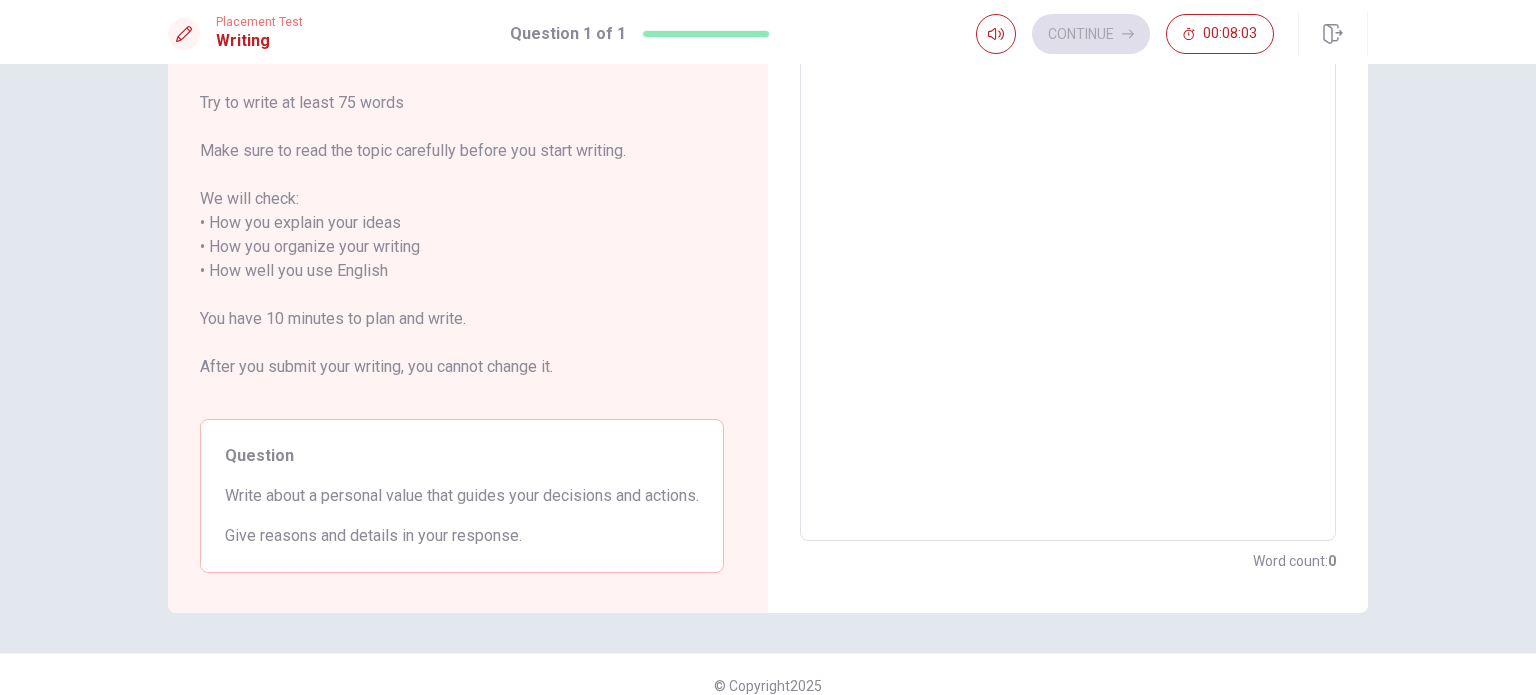 scroll, scrollTop: 136, scrollLeft: 0, axis: vertical 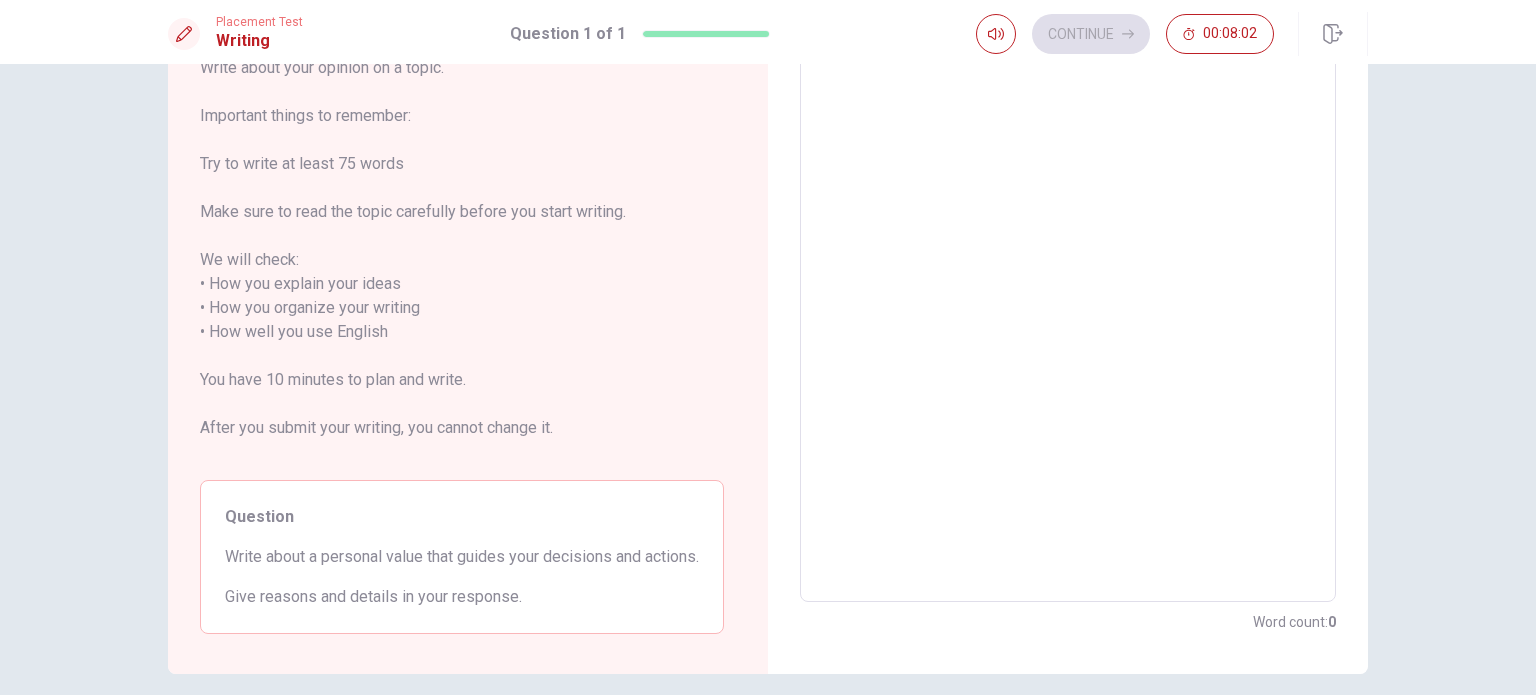click at bounding box center (1068, 320) 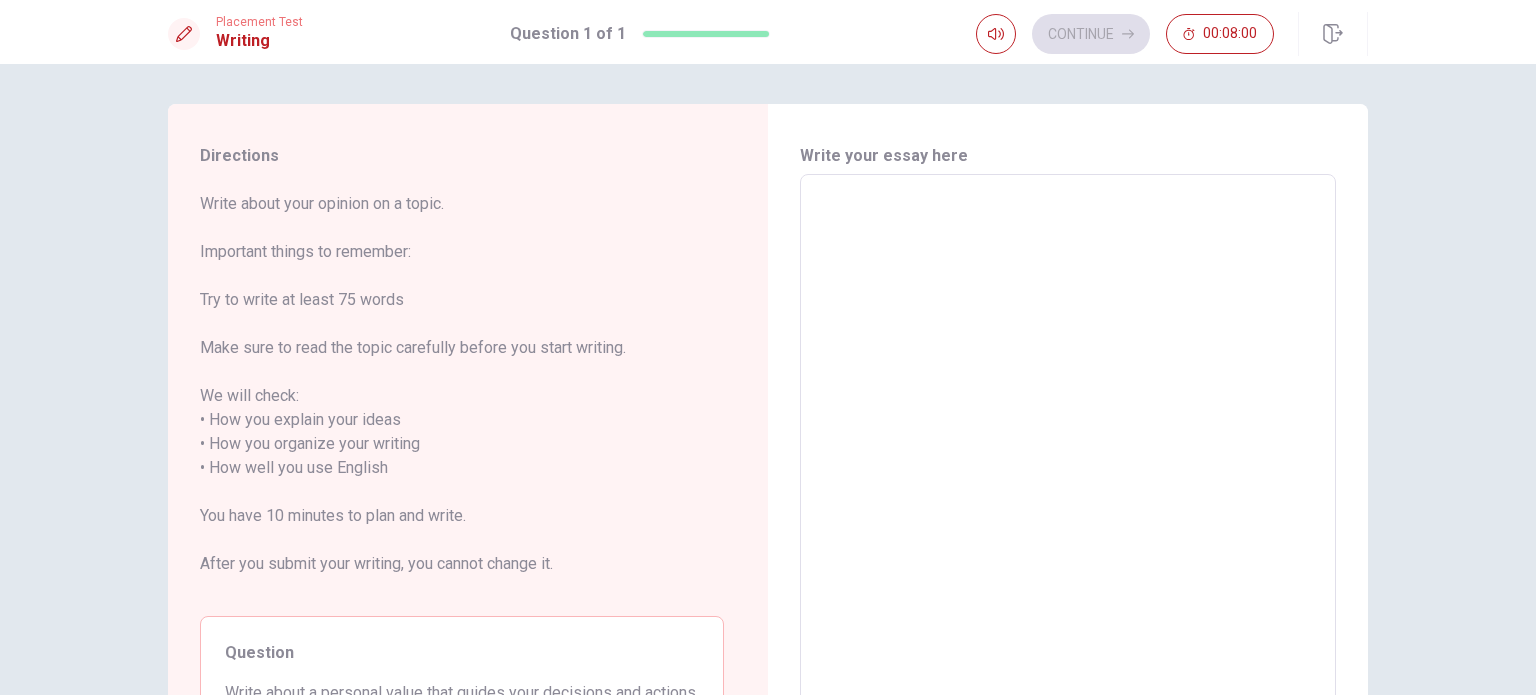 type on "O" 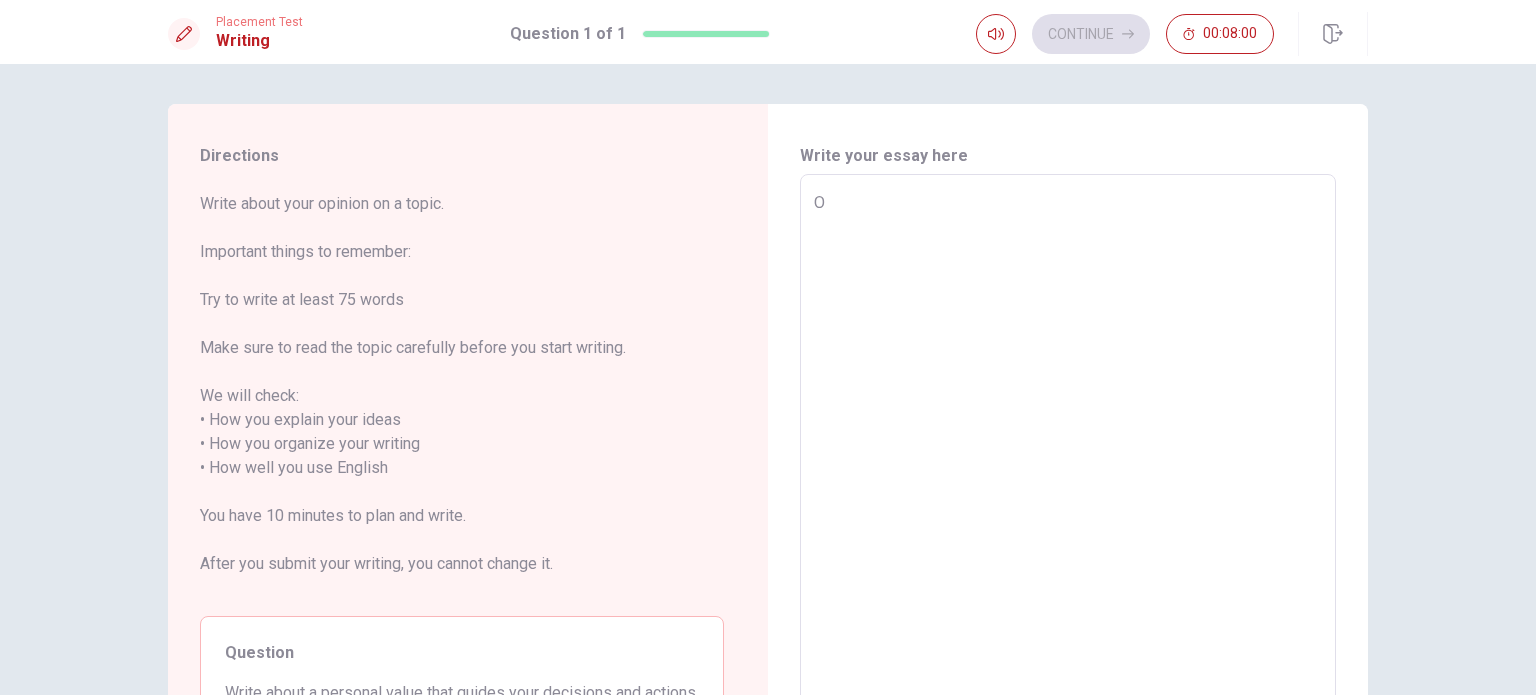 type on "x" 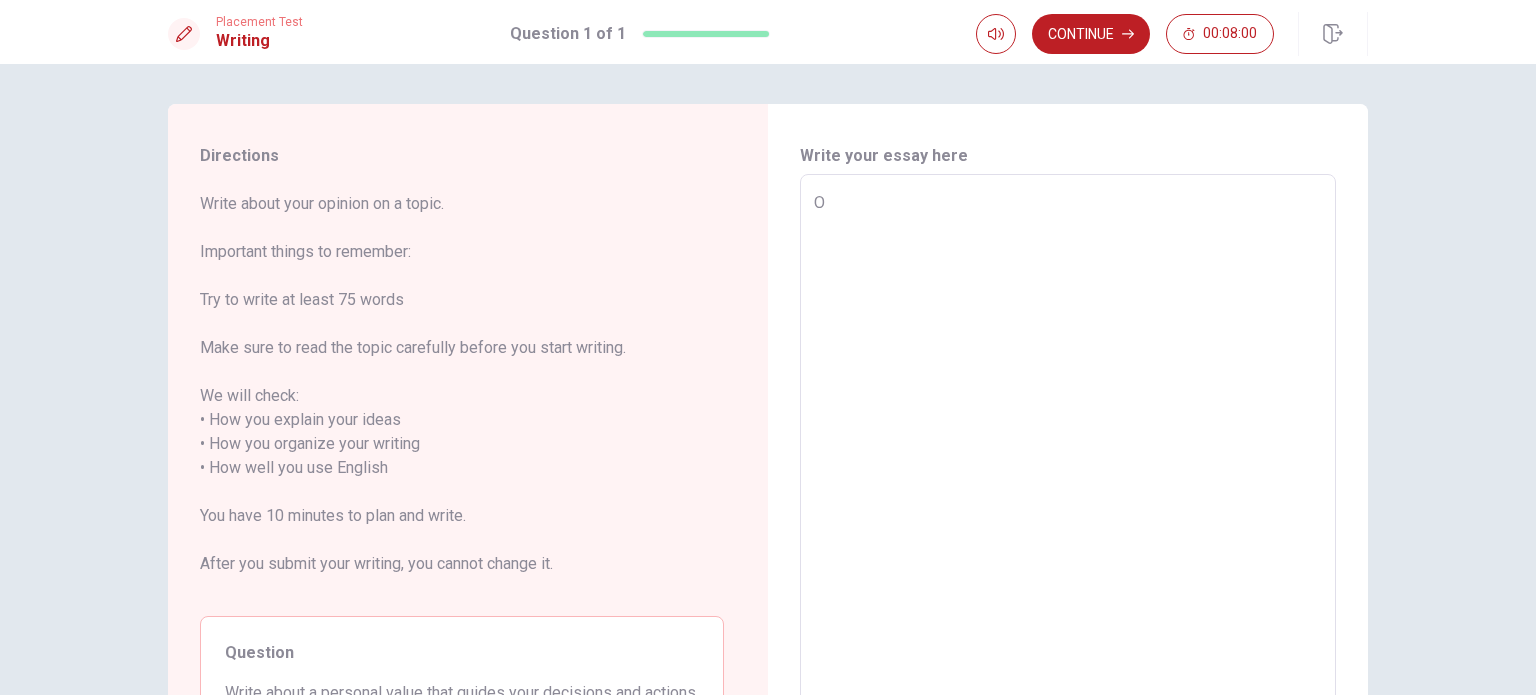 type on "On" 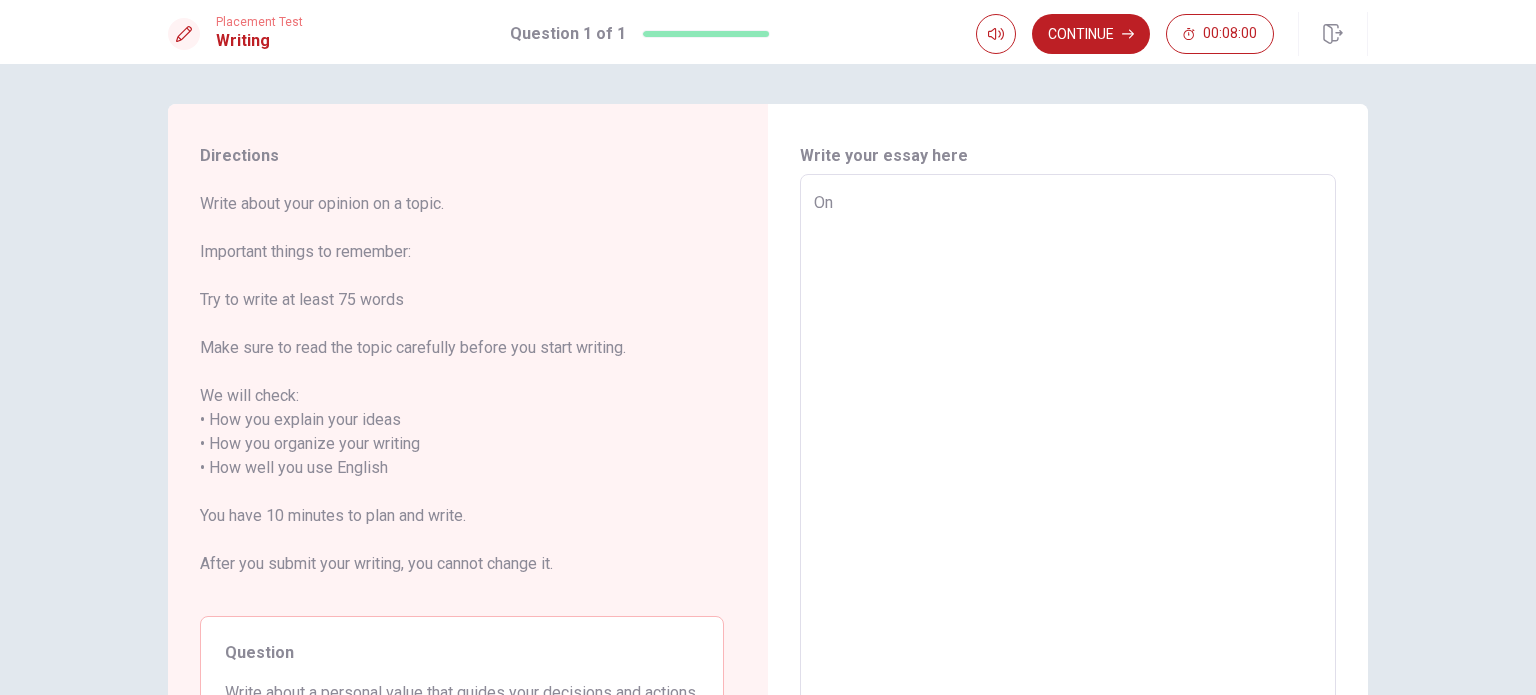 type on "x" 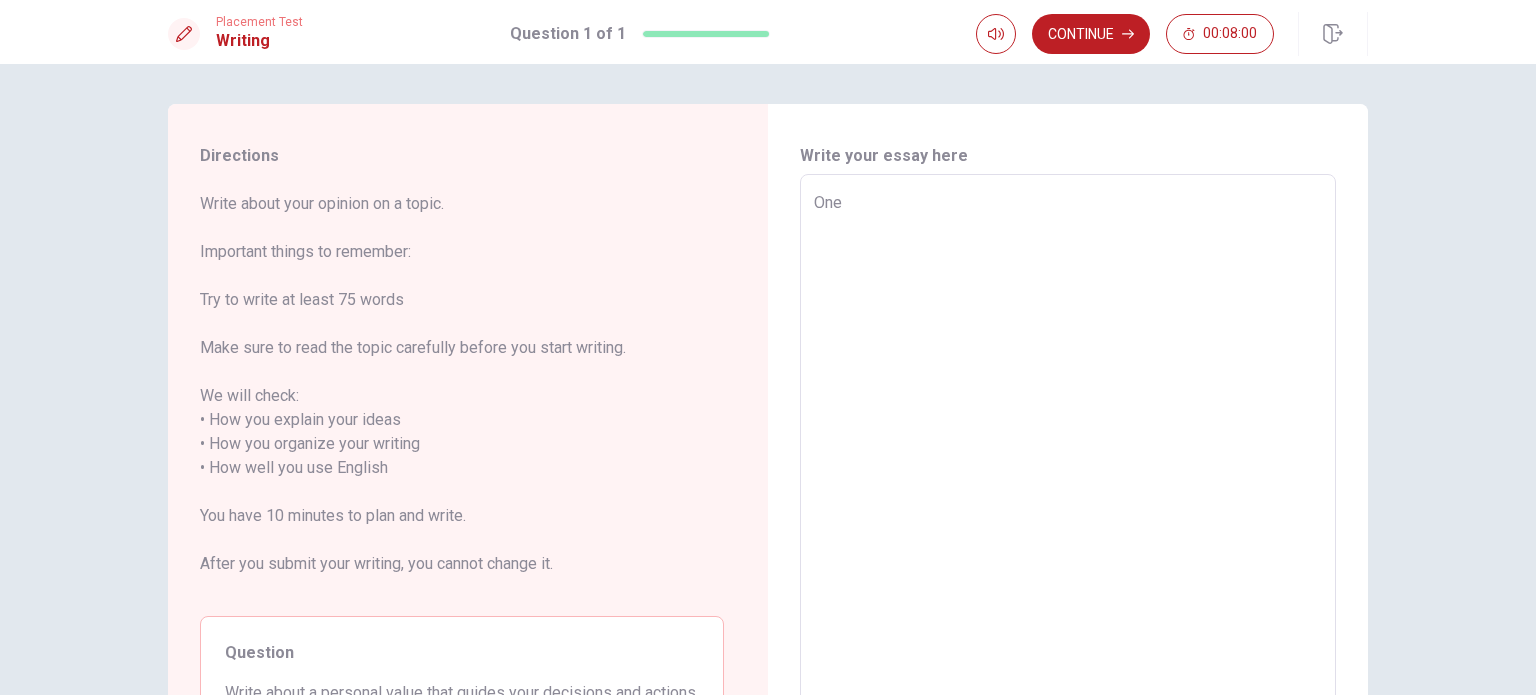 type on "x" 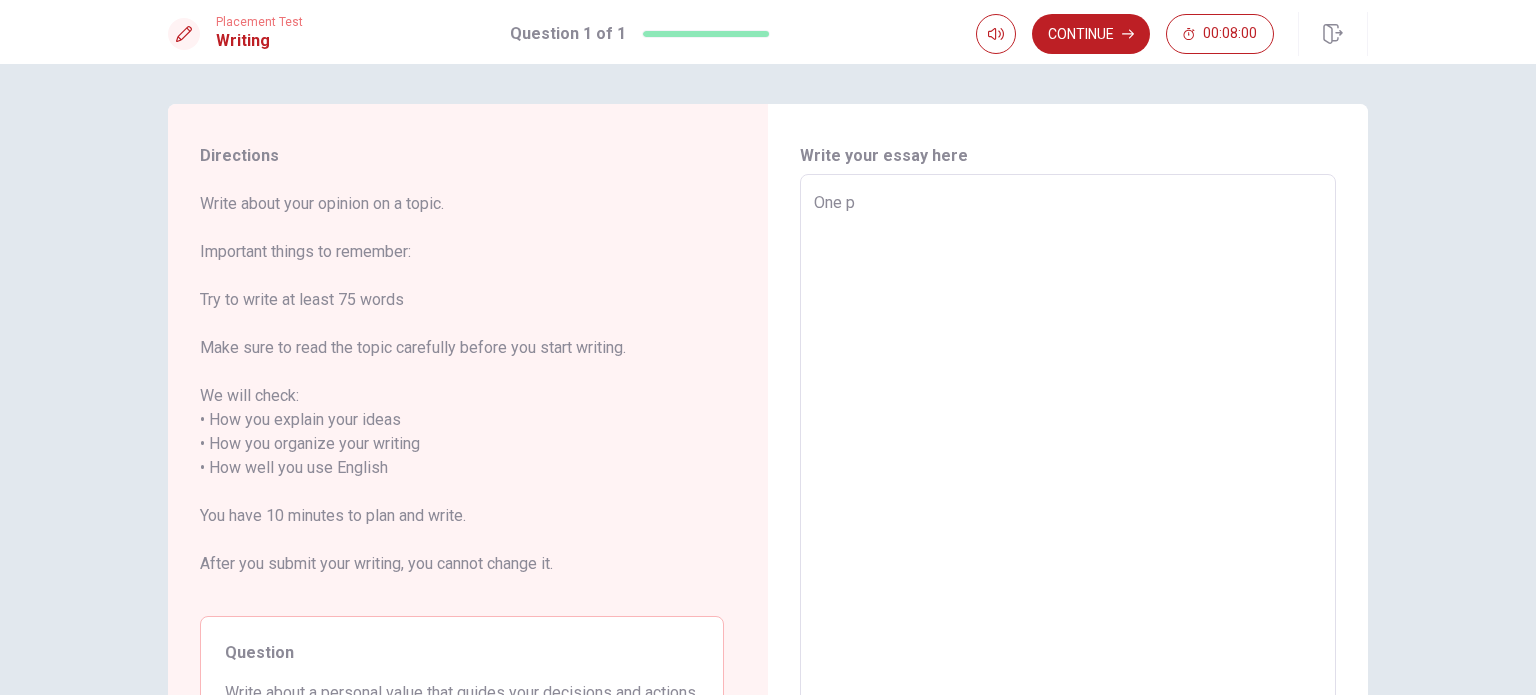 type on "x" 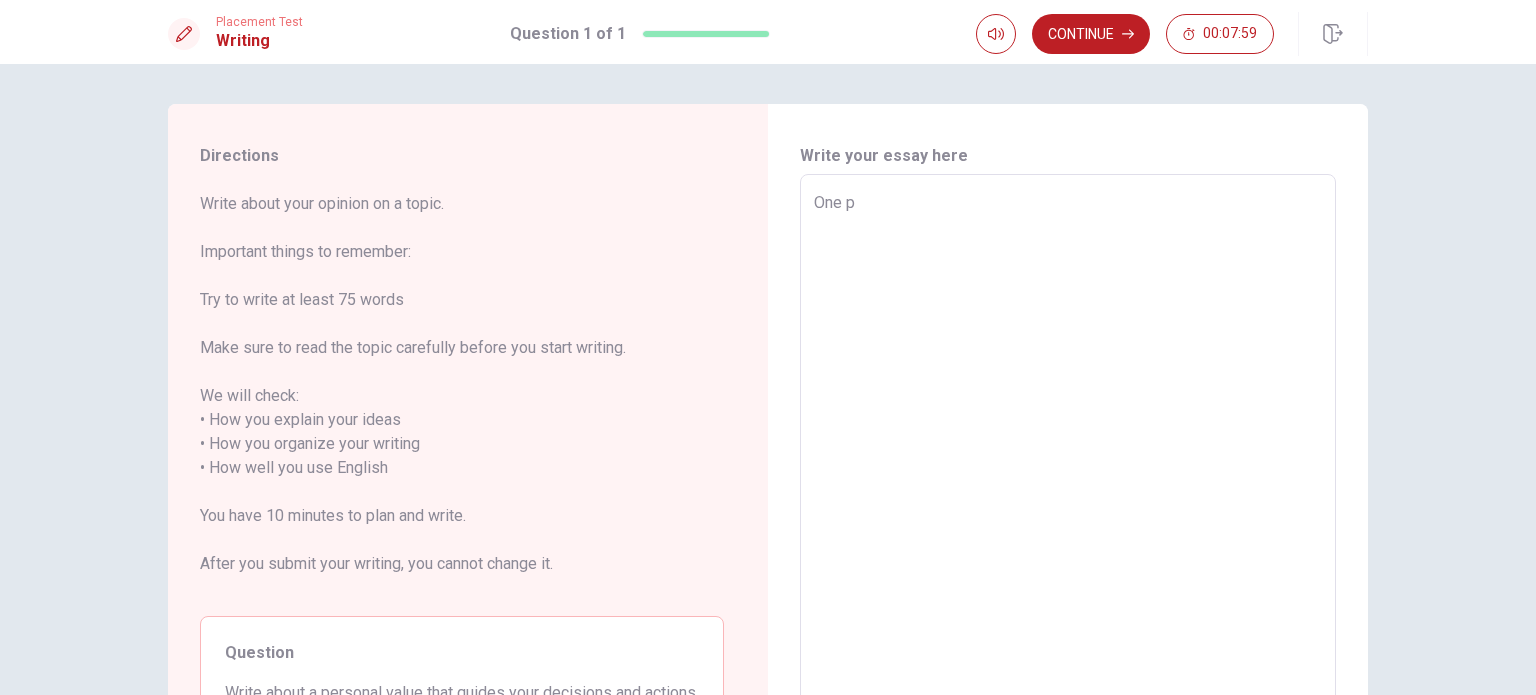 type on "One pe" 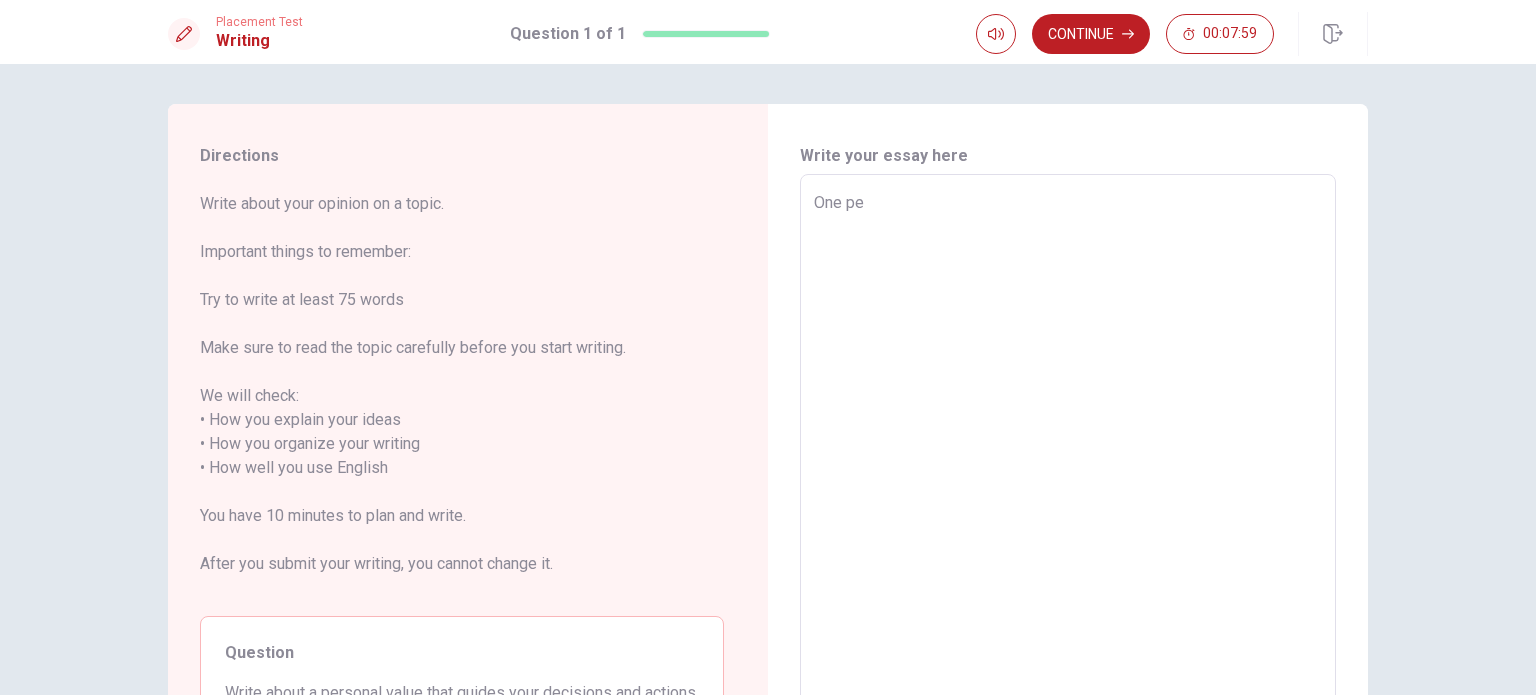type on "x" 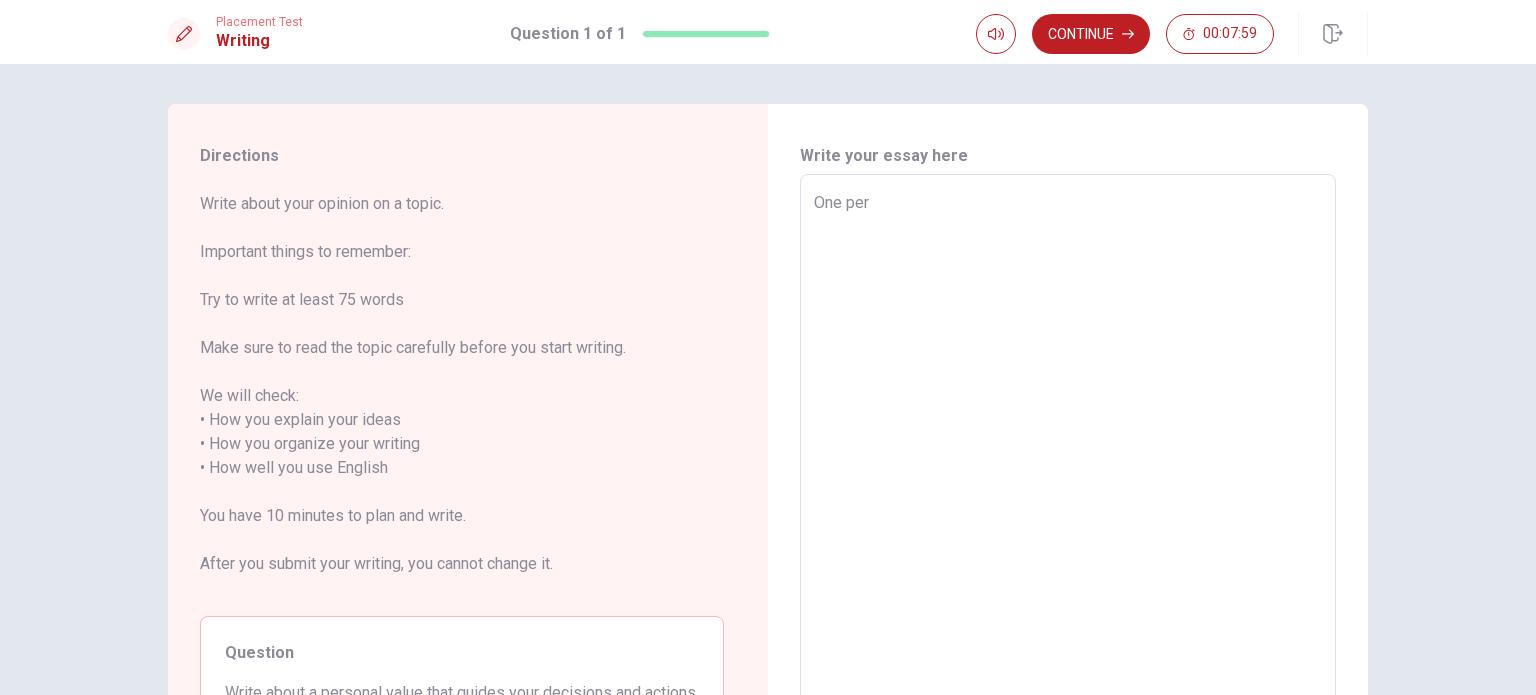 type on "x" 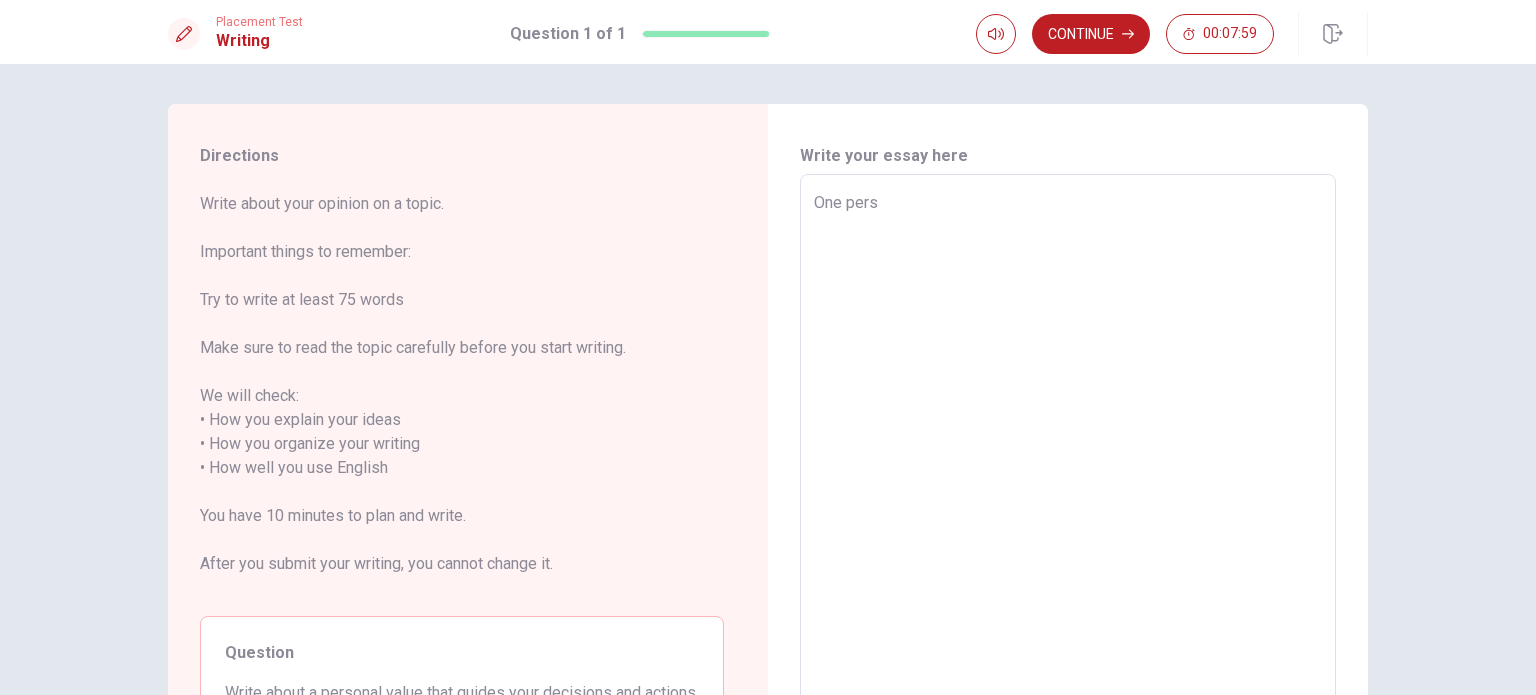 type on "x" 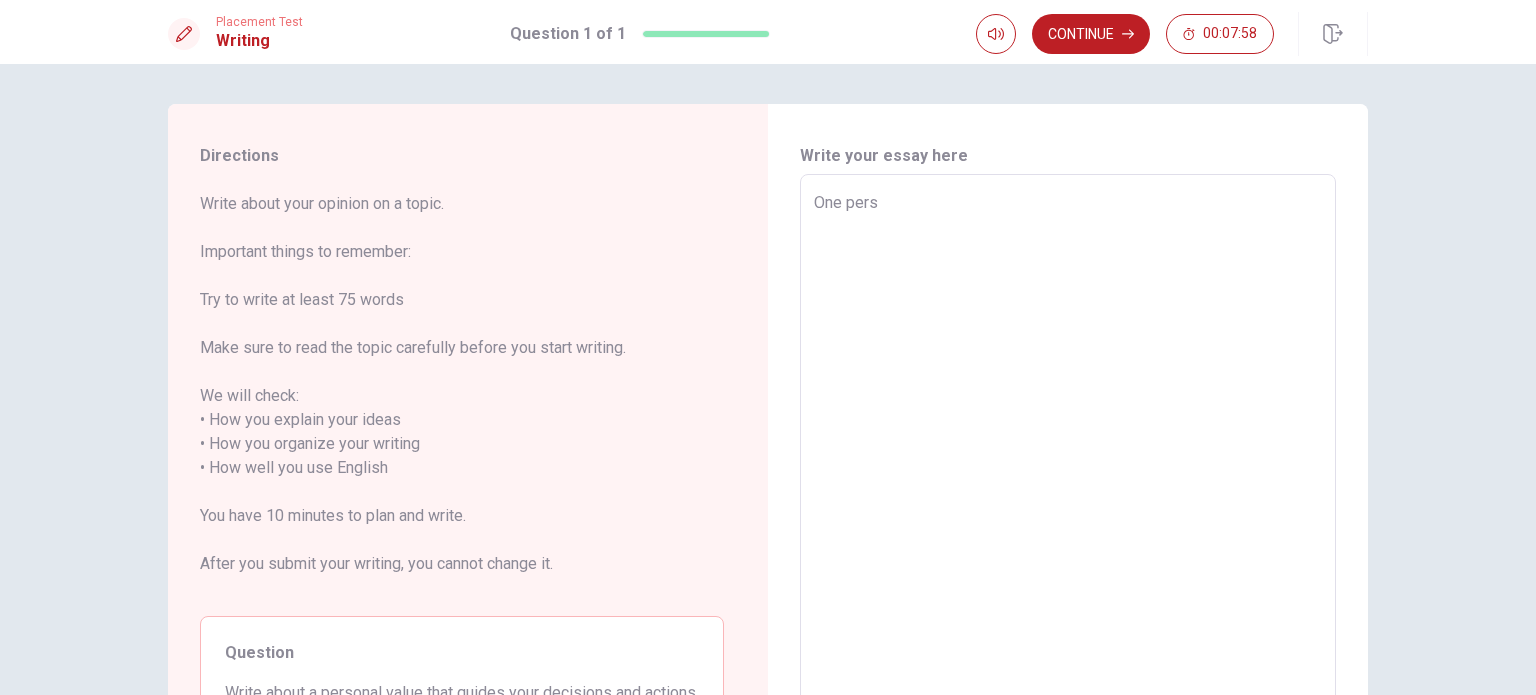 type on "One perso" 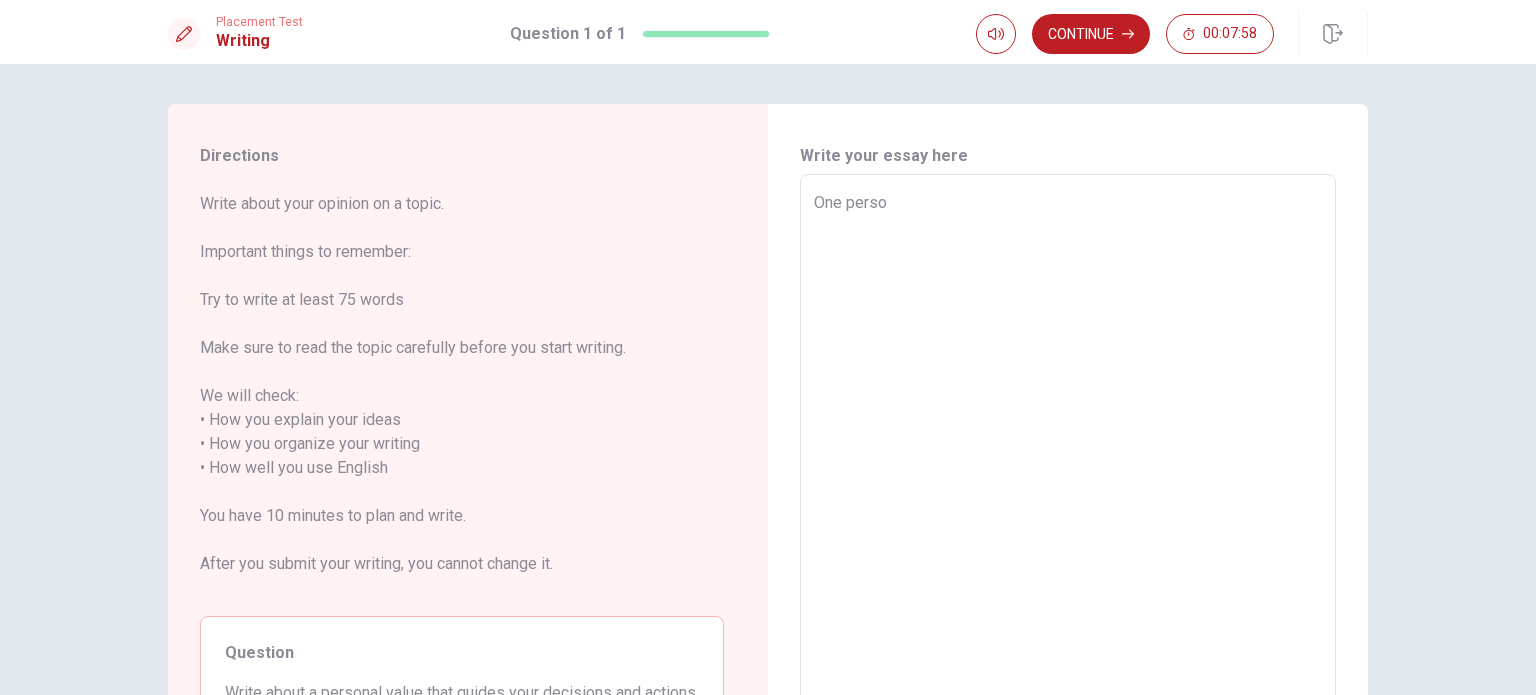 type on "x" 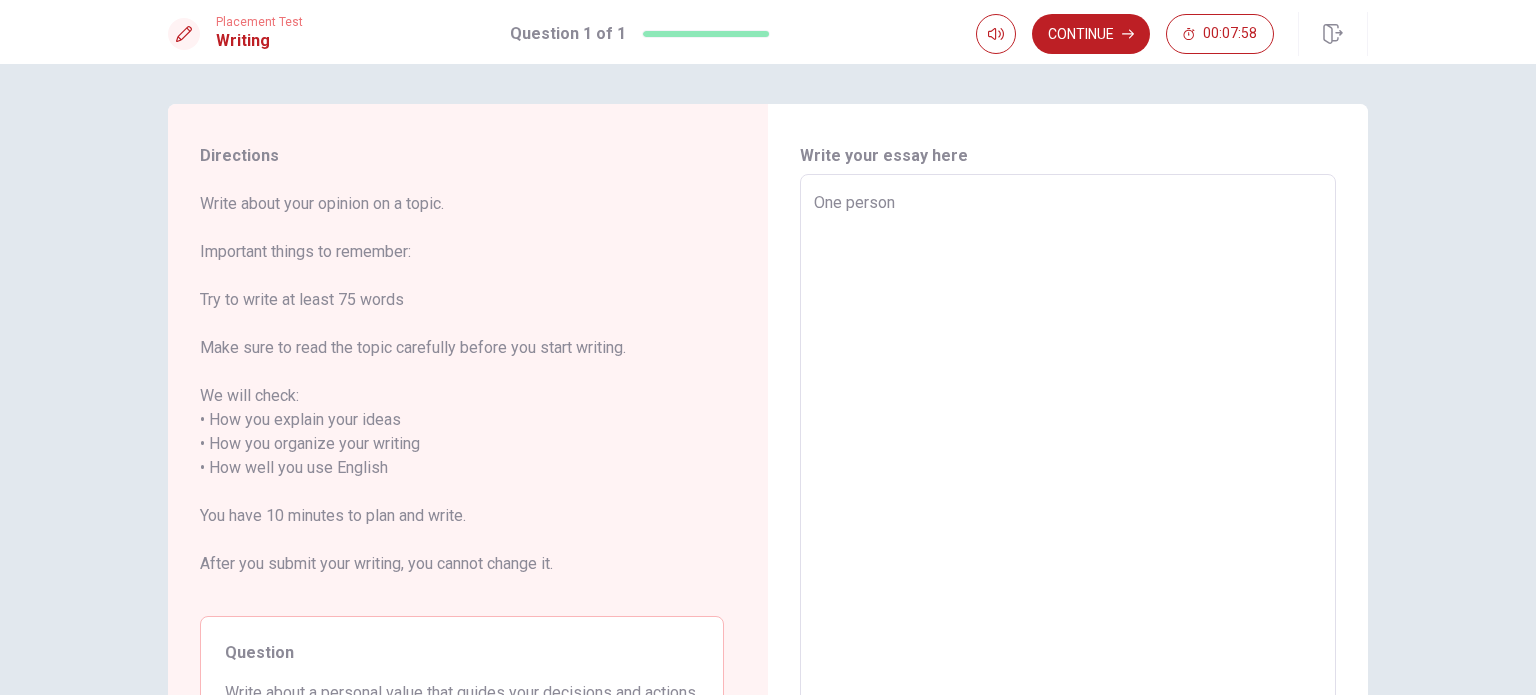 type on "x" 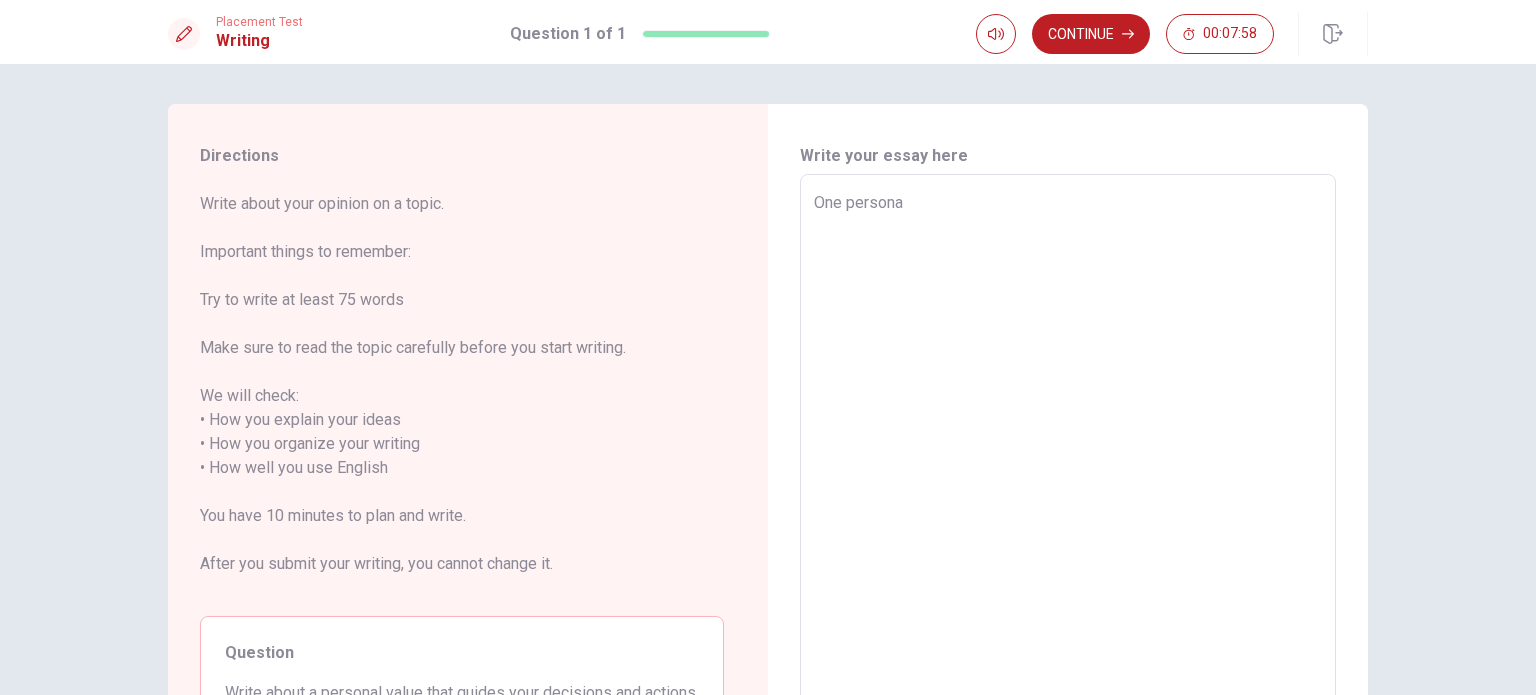 type on "x" 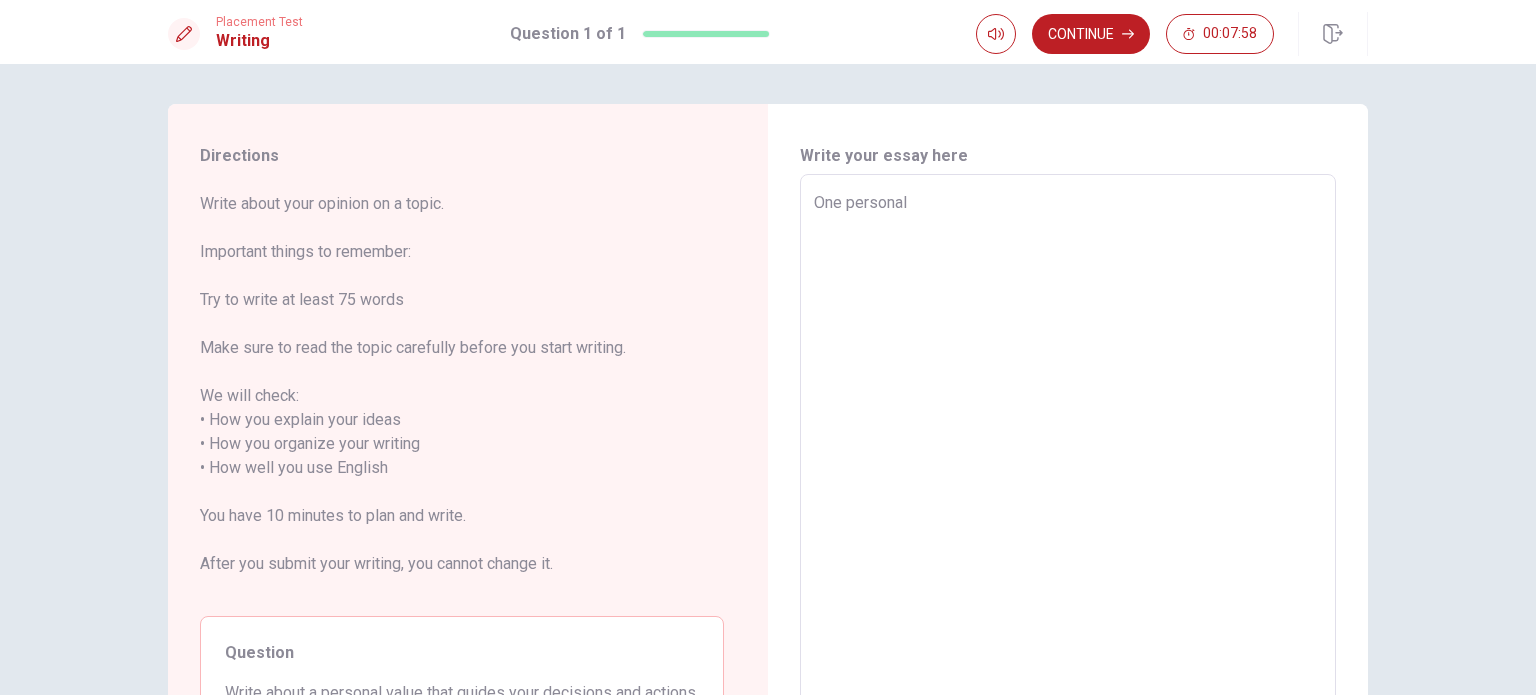 type on "x" 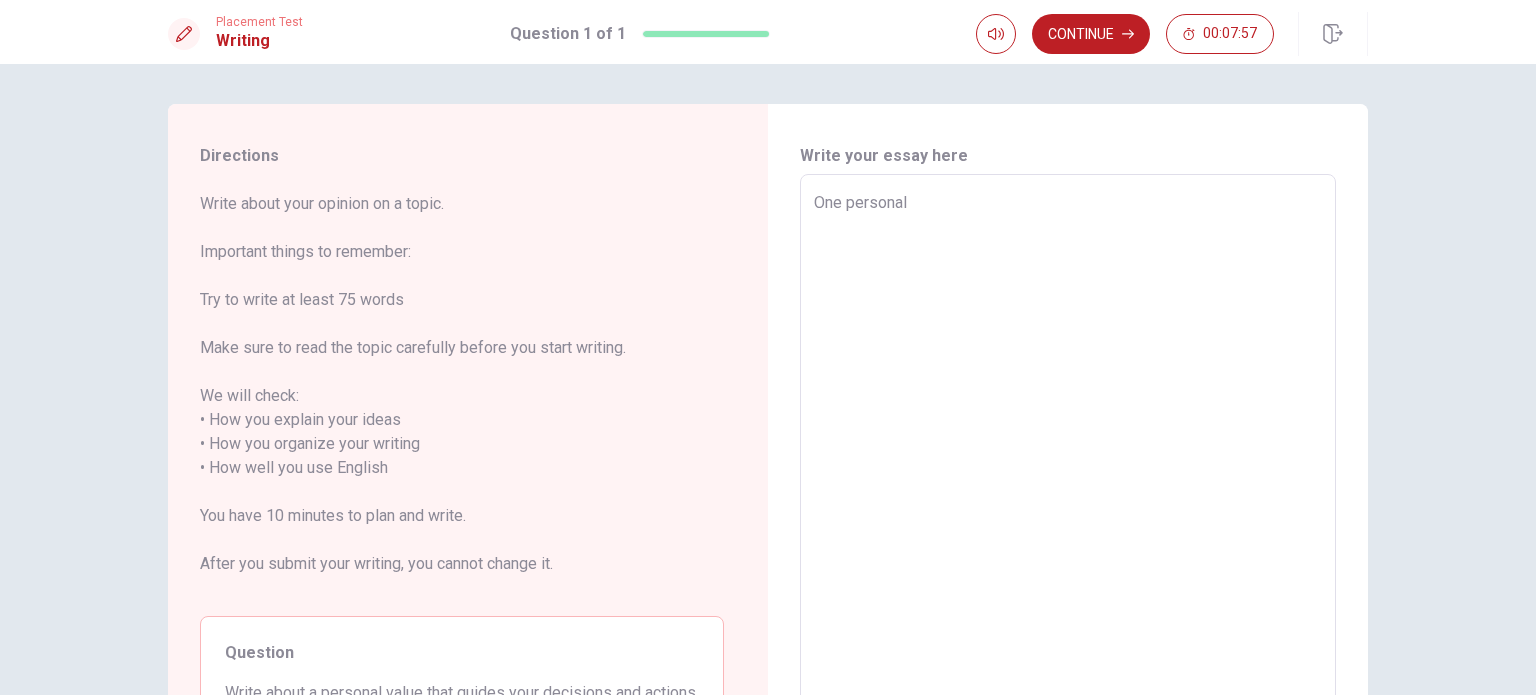 type on "One personal" 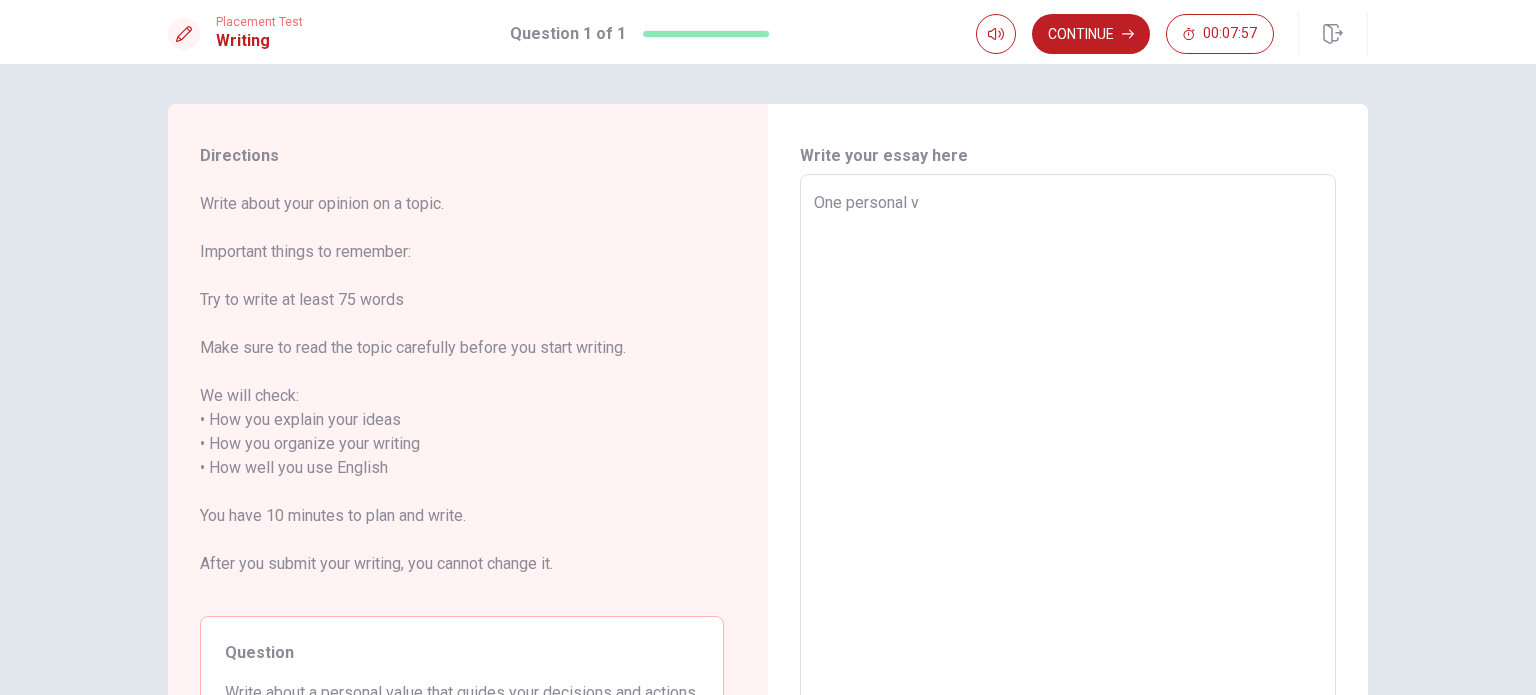 type on "x" 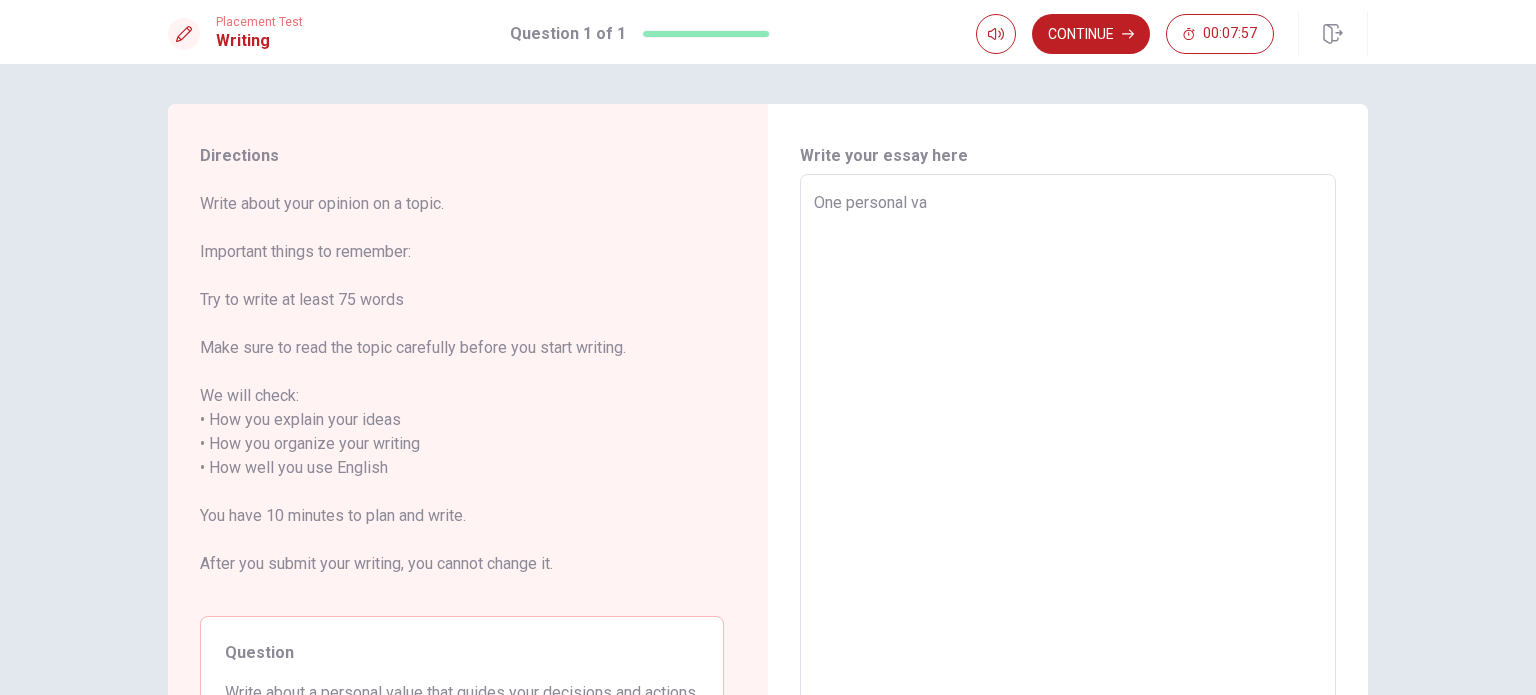 type on "x" 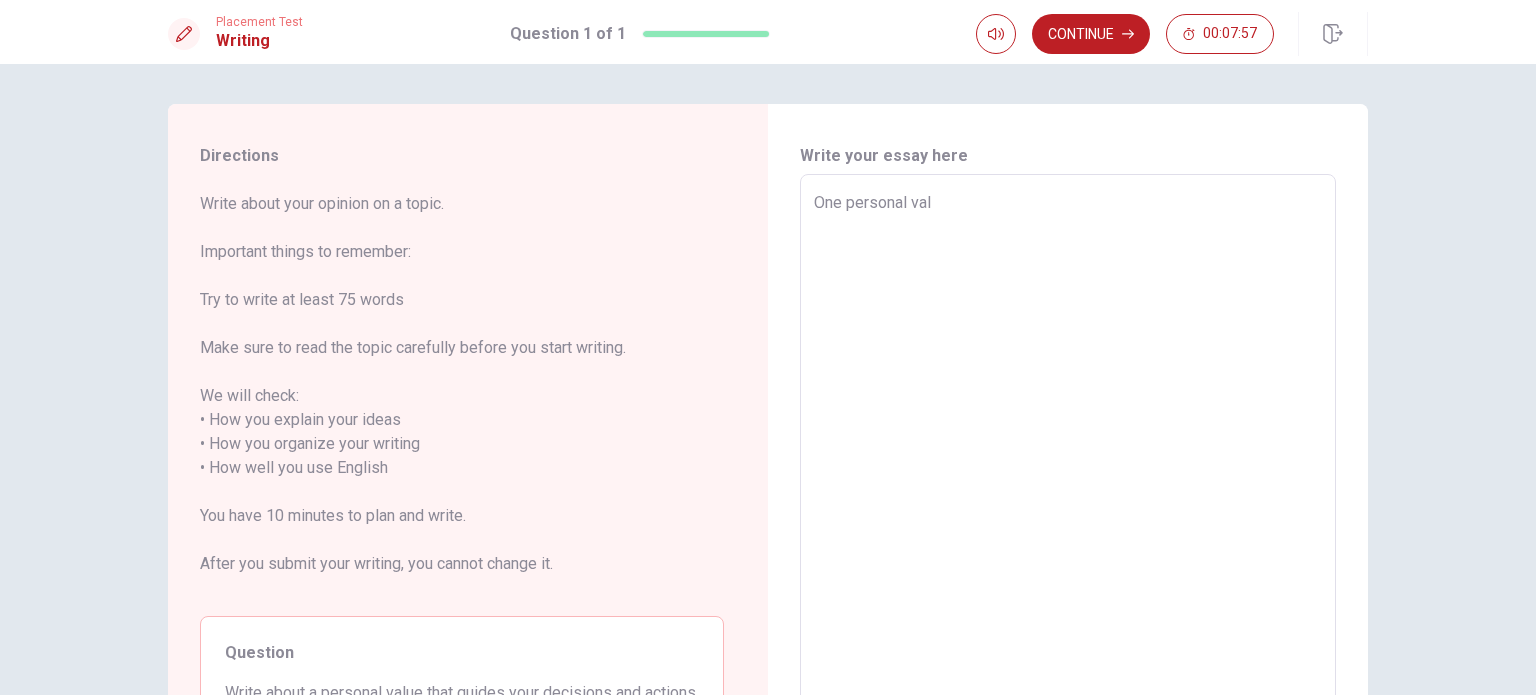 type on "x" 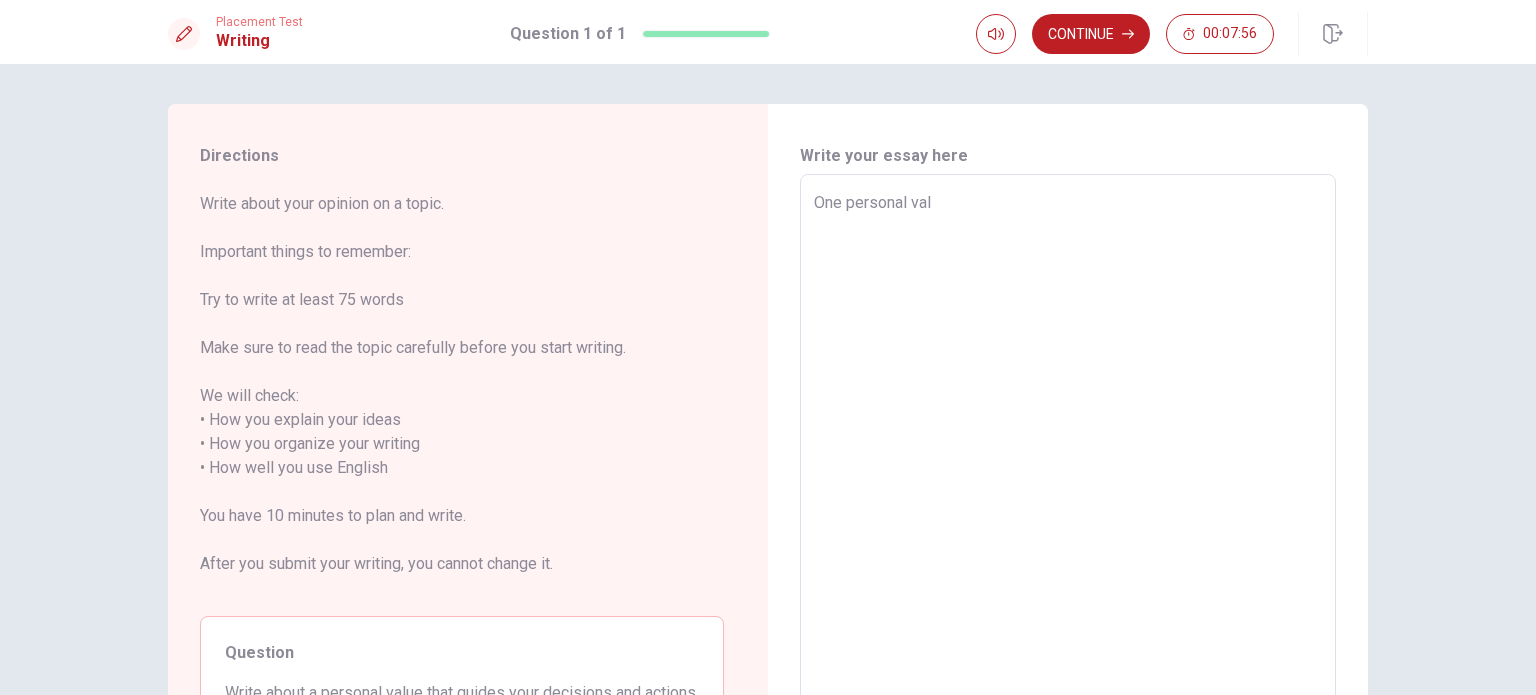 type on "One personal valu" 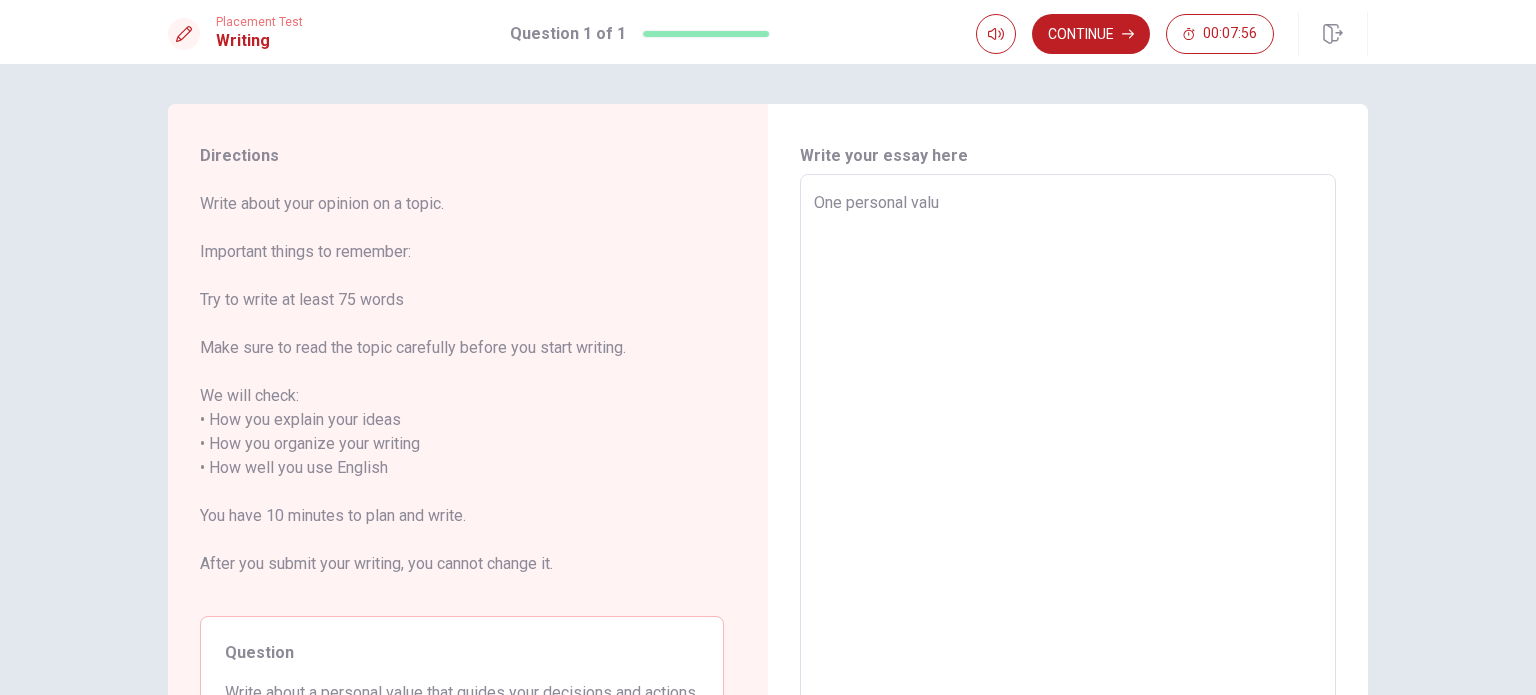 type on "x" 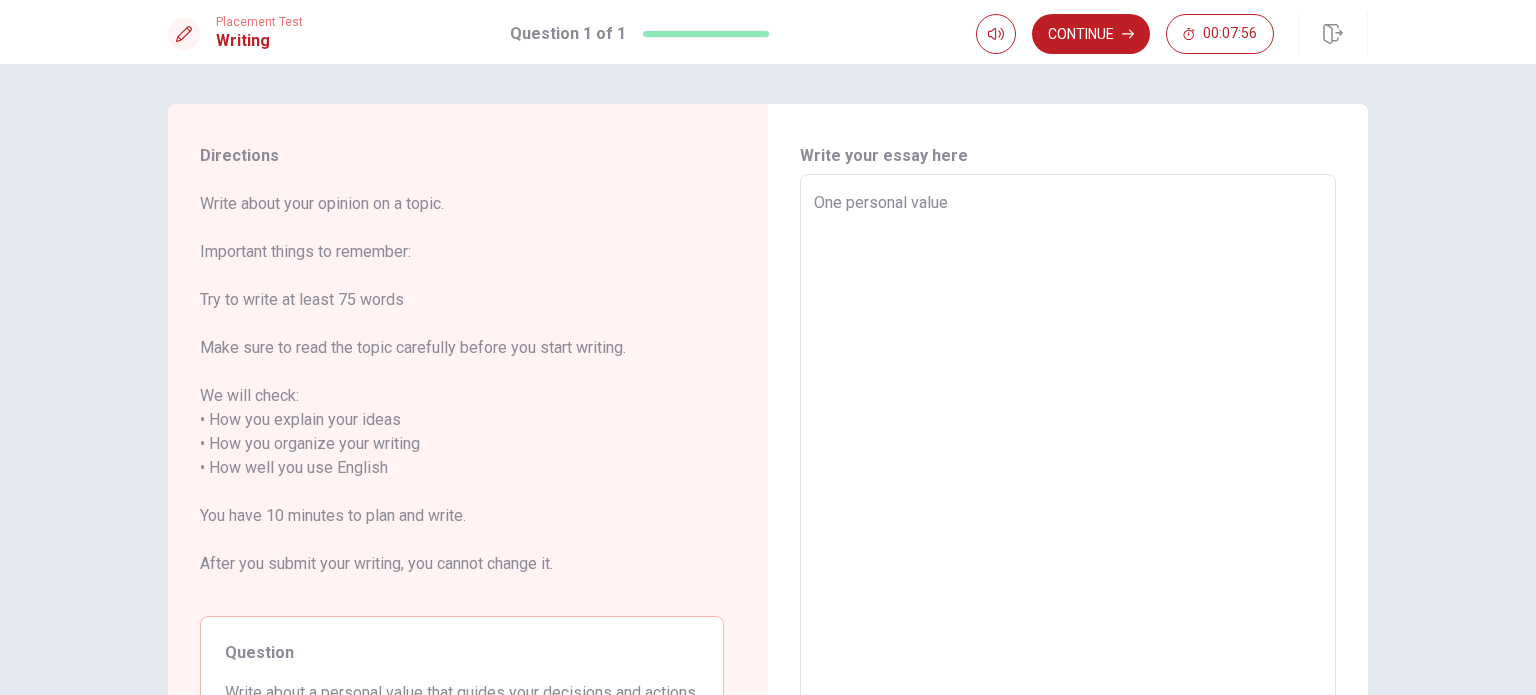type on "x" 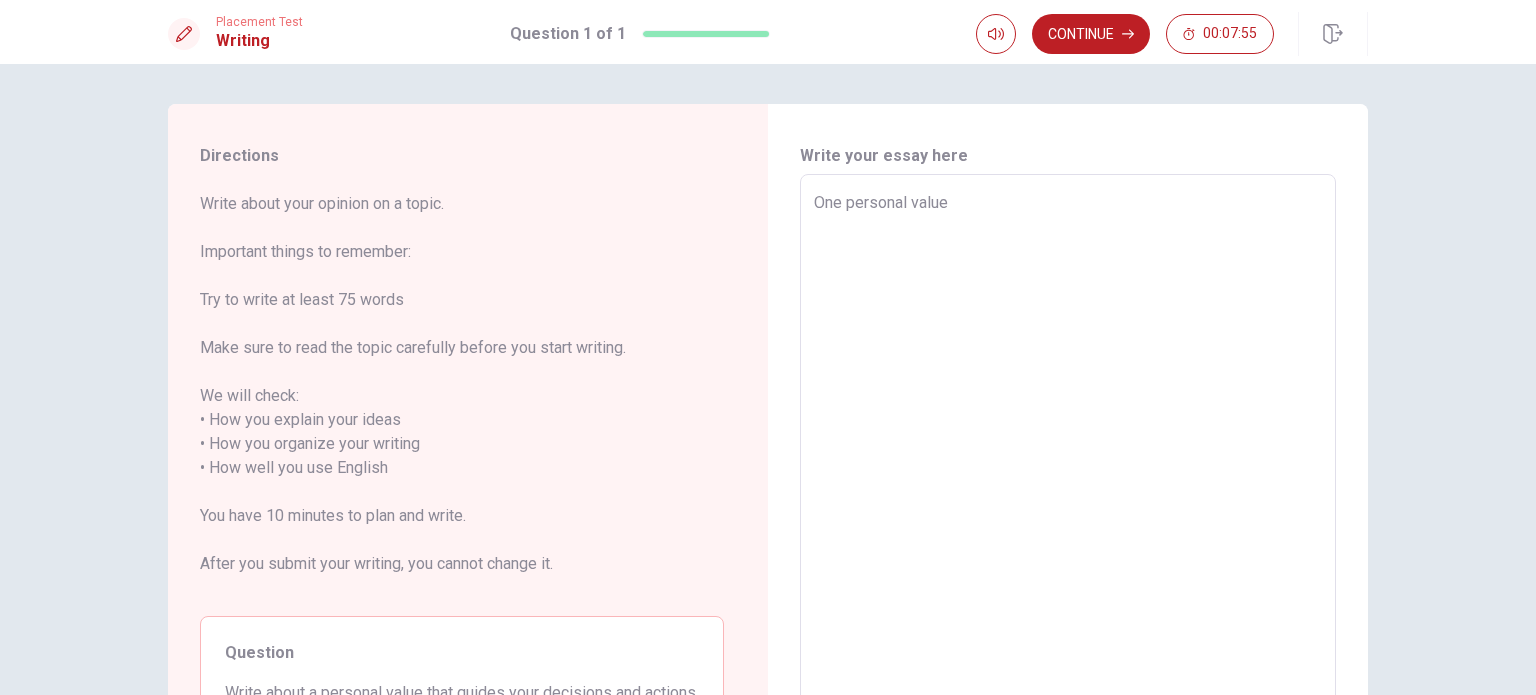 type on "One personal value t" 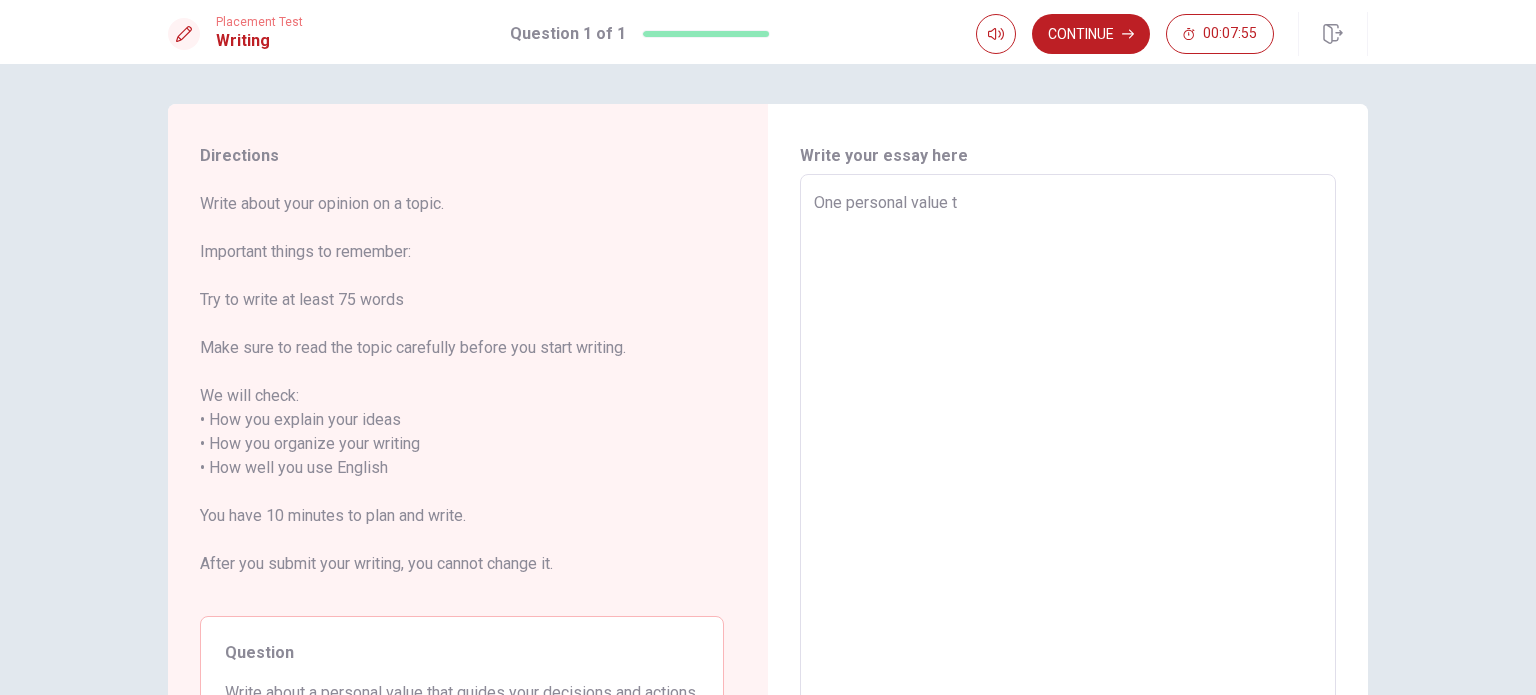 type on "x" 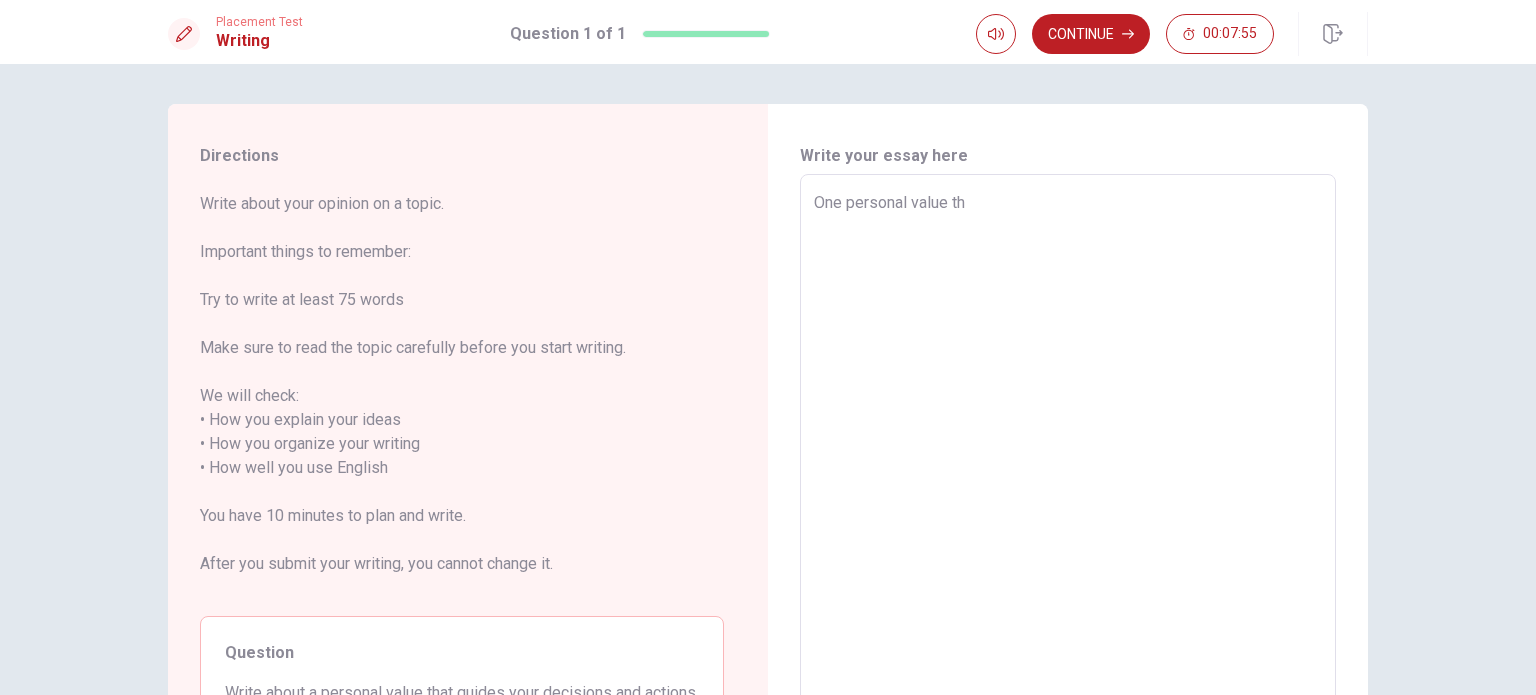 type on "x" 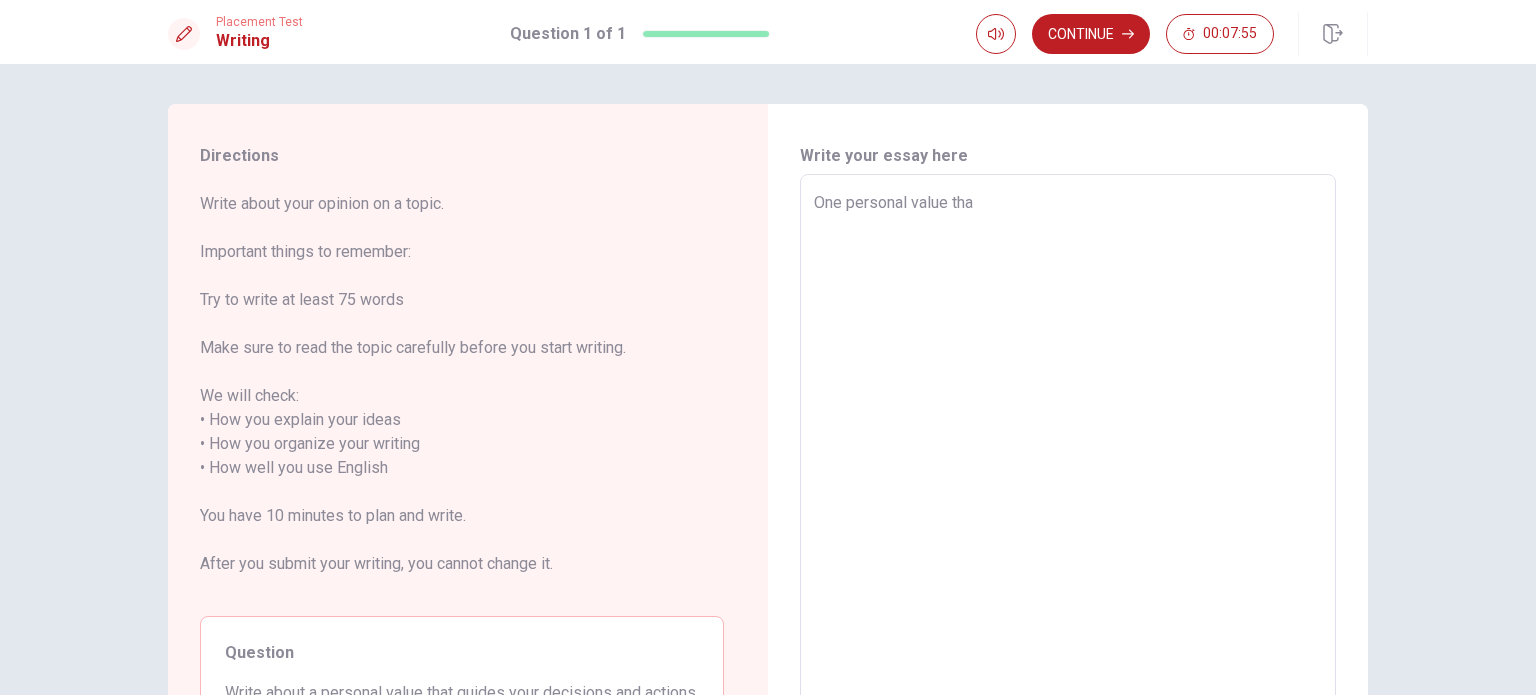 type on "x" 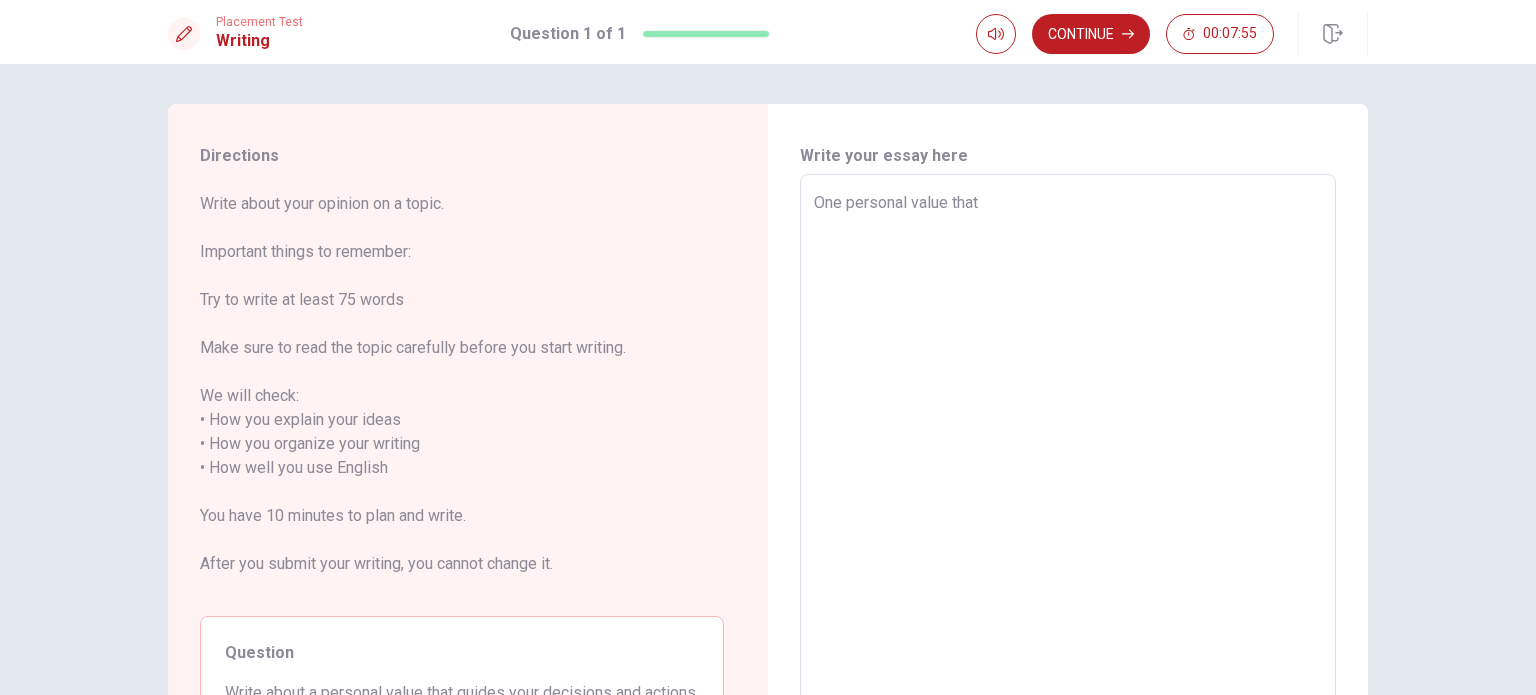 type on "x" 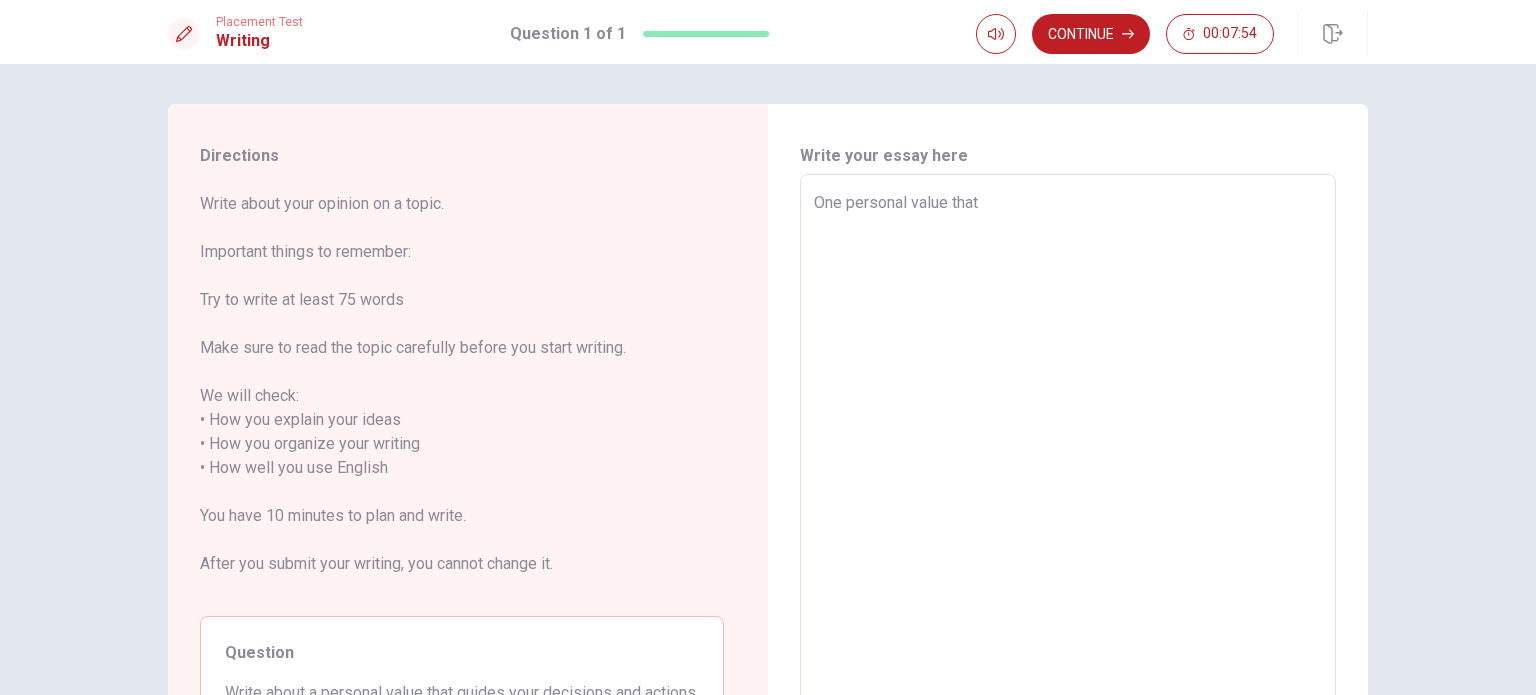 type on "One personal value that" 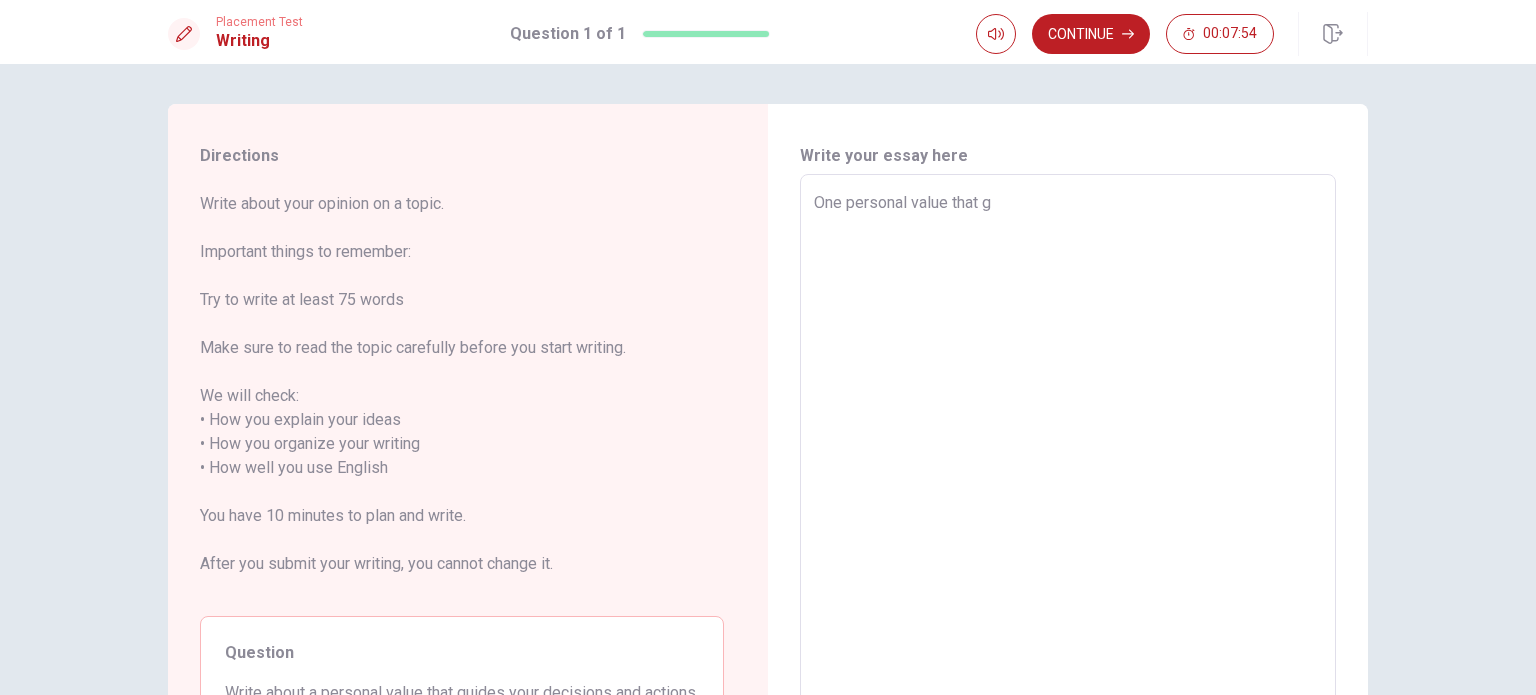 type on "x" 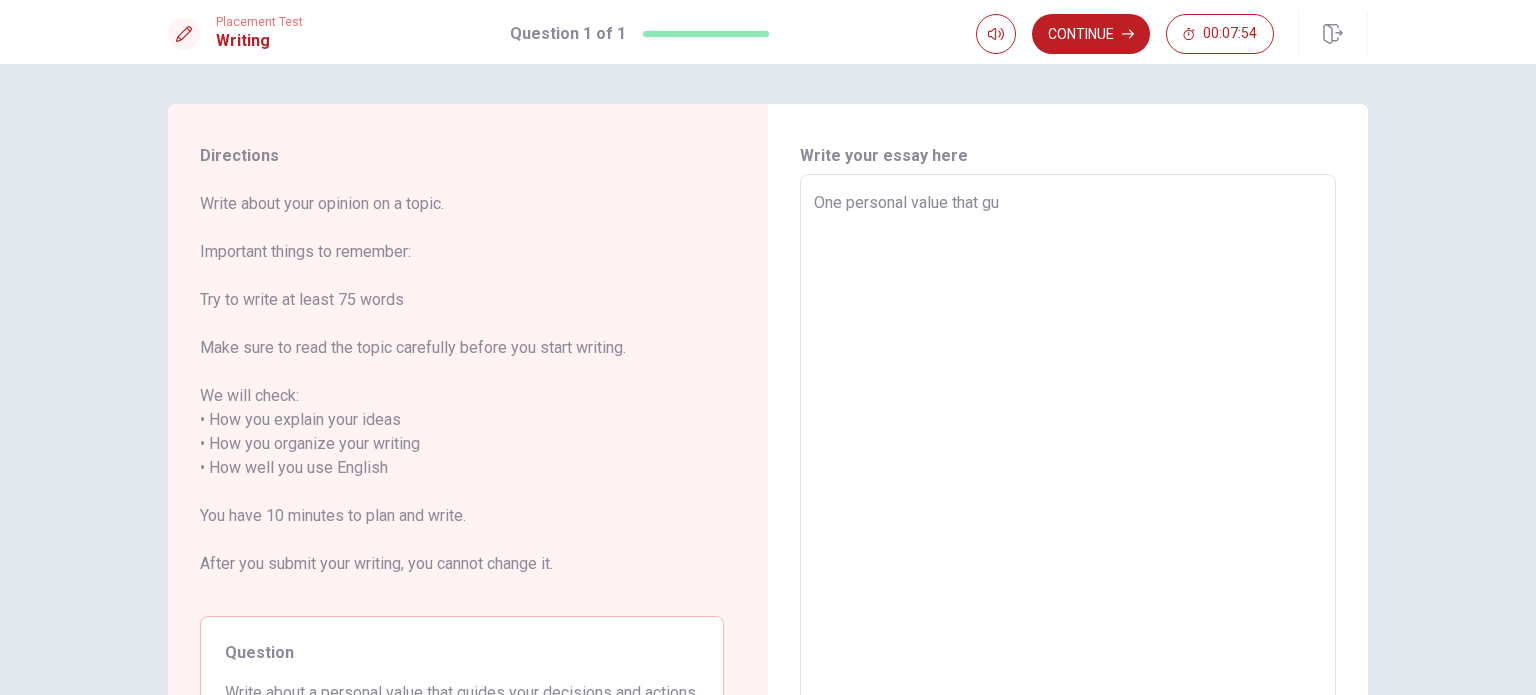 type on "x" 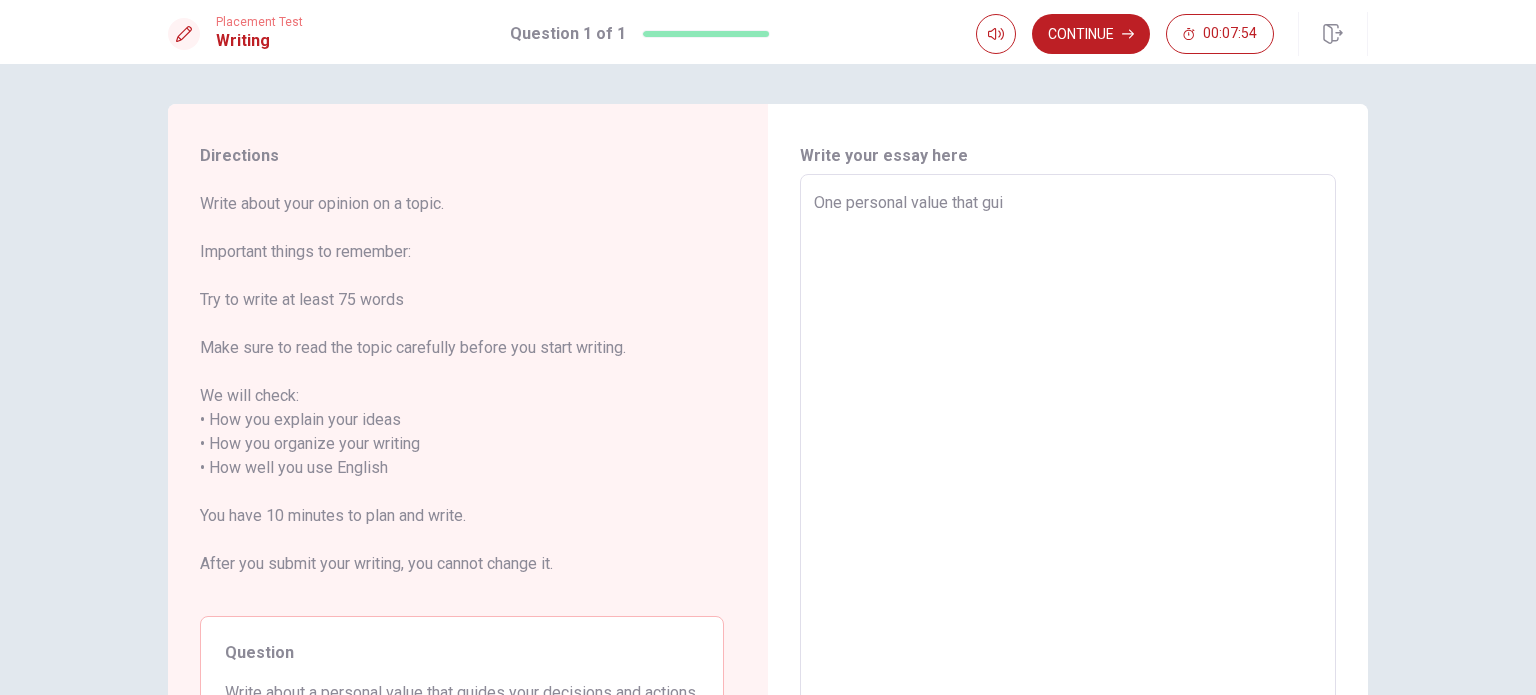 type on "x" 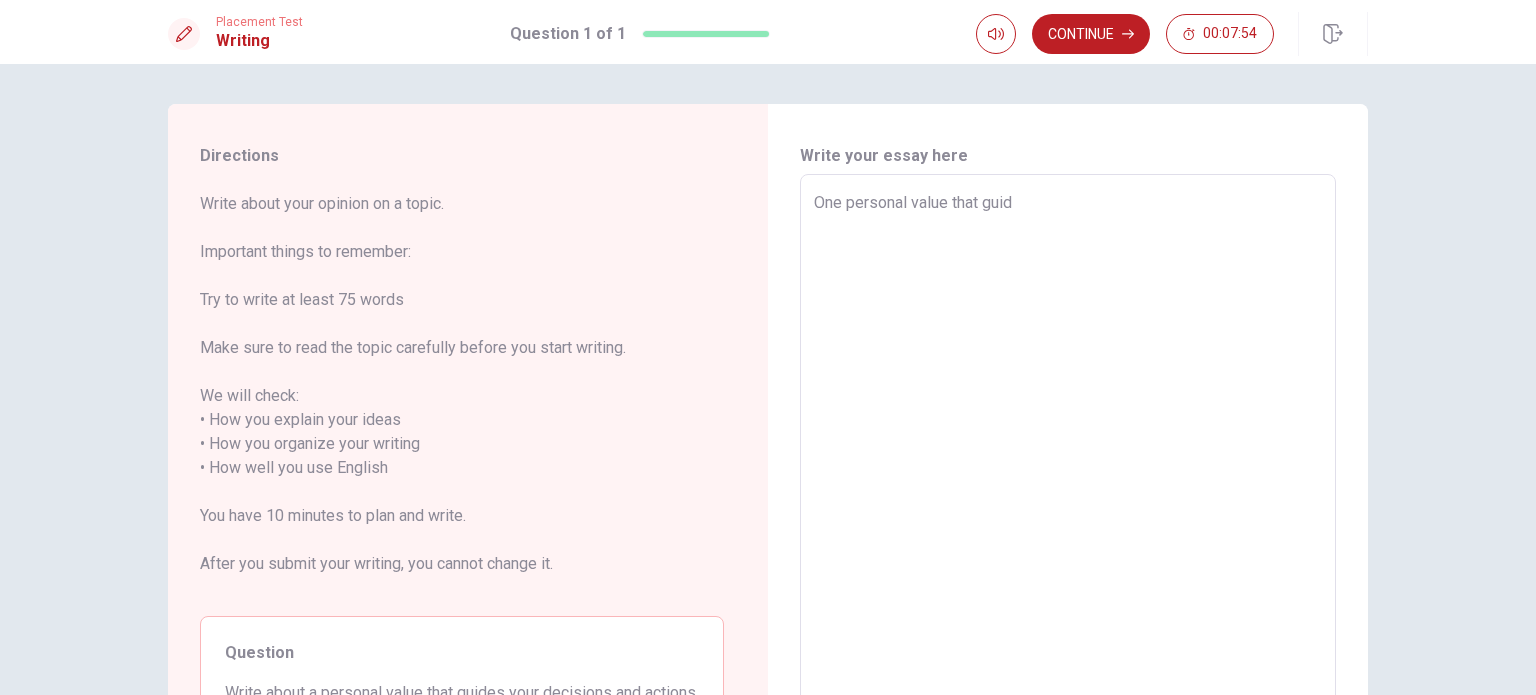 type on "x" 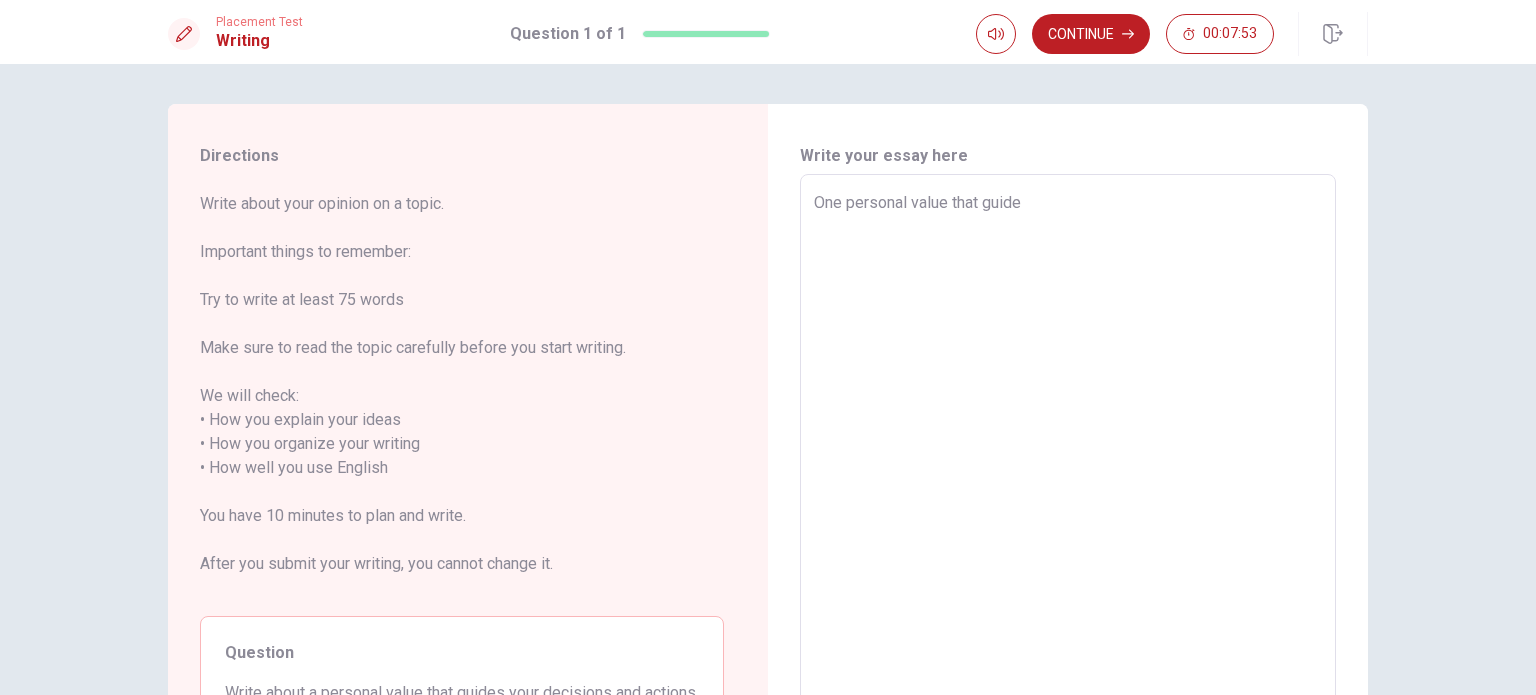 type on "x" 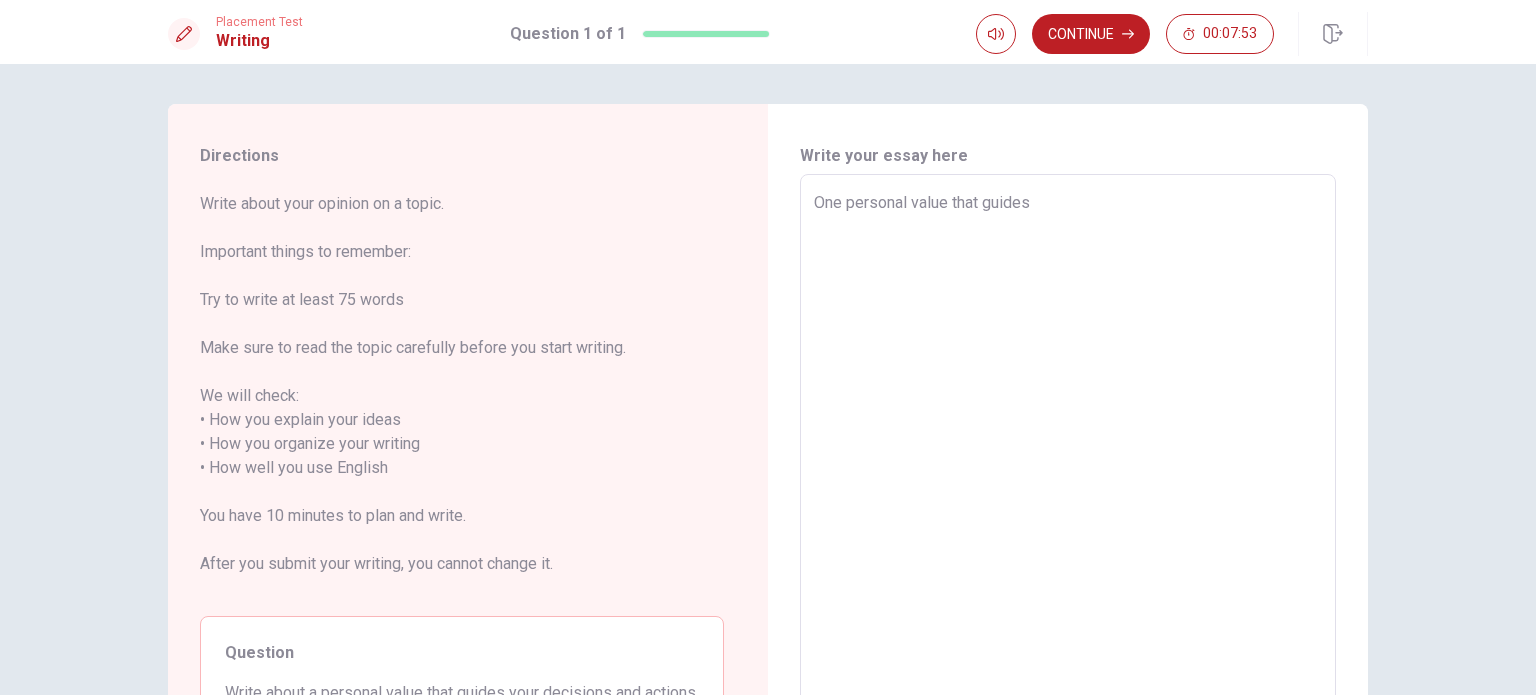 type on "x" 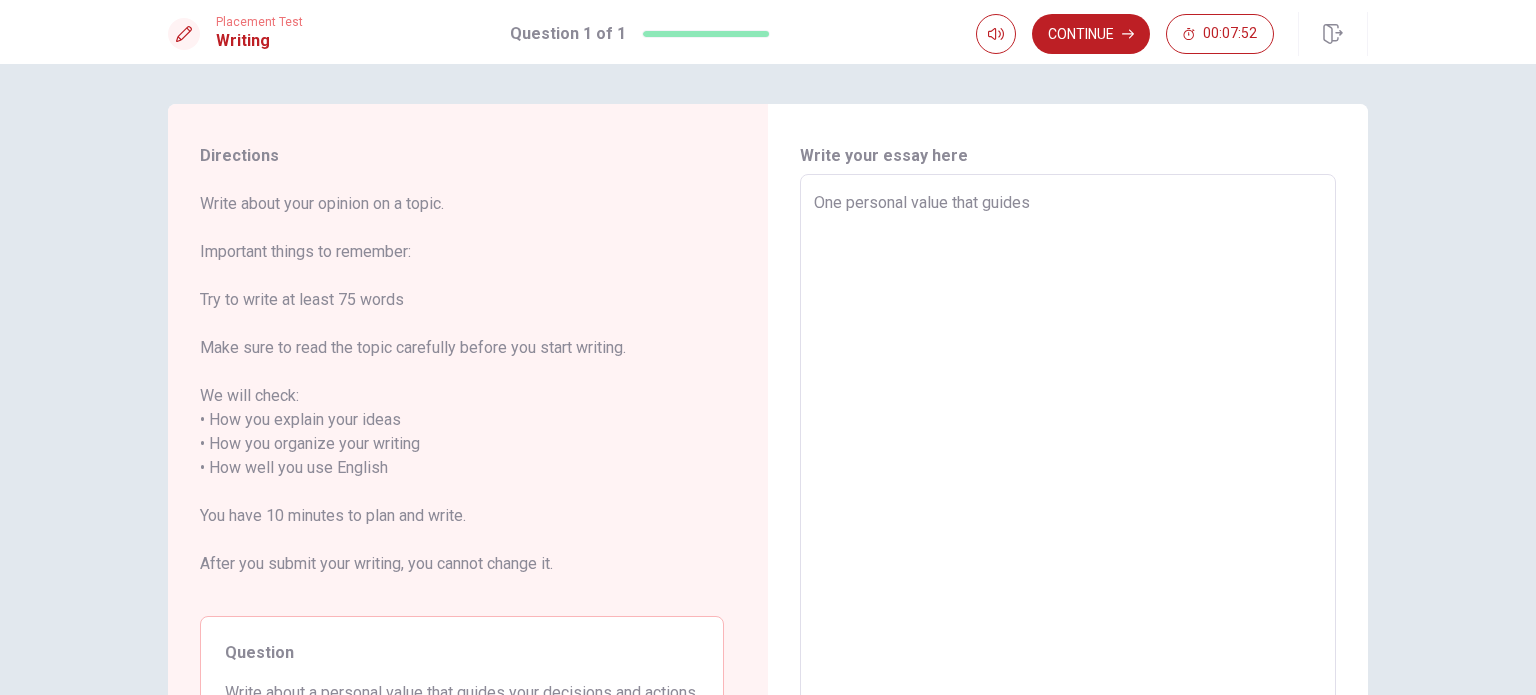 type on "One personal value that guides" 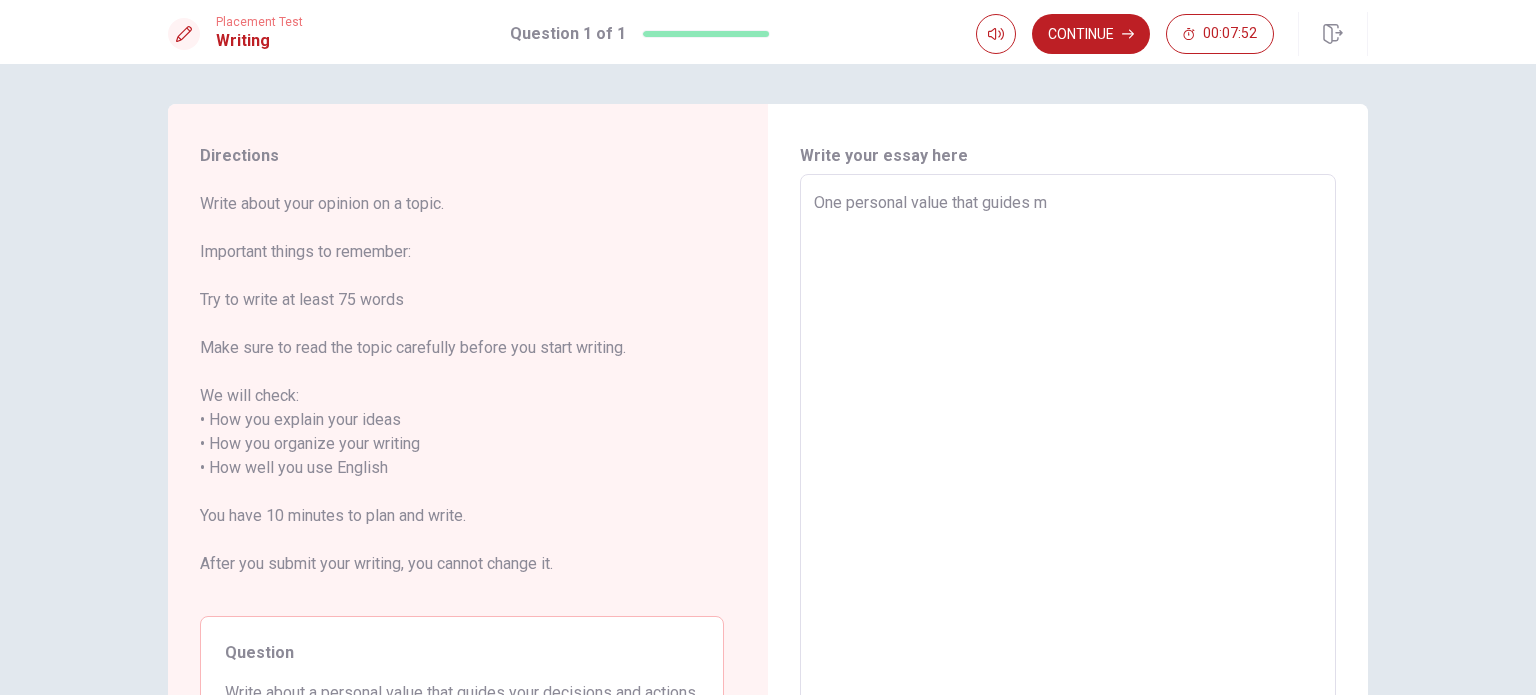 type on "x" 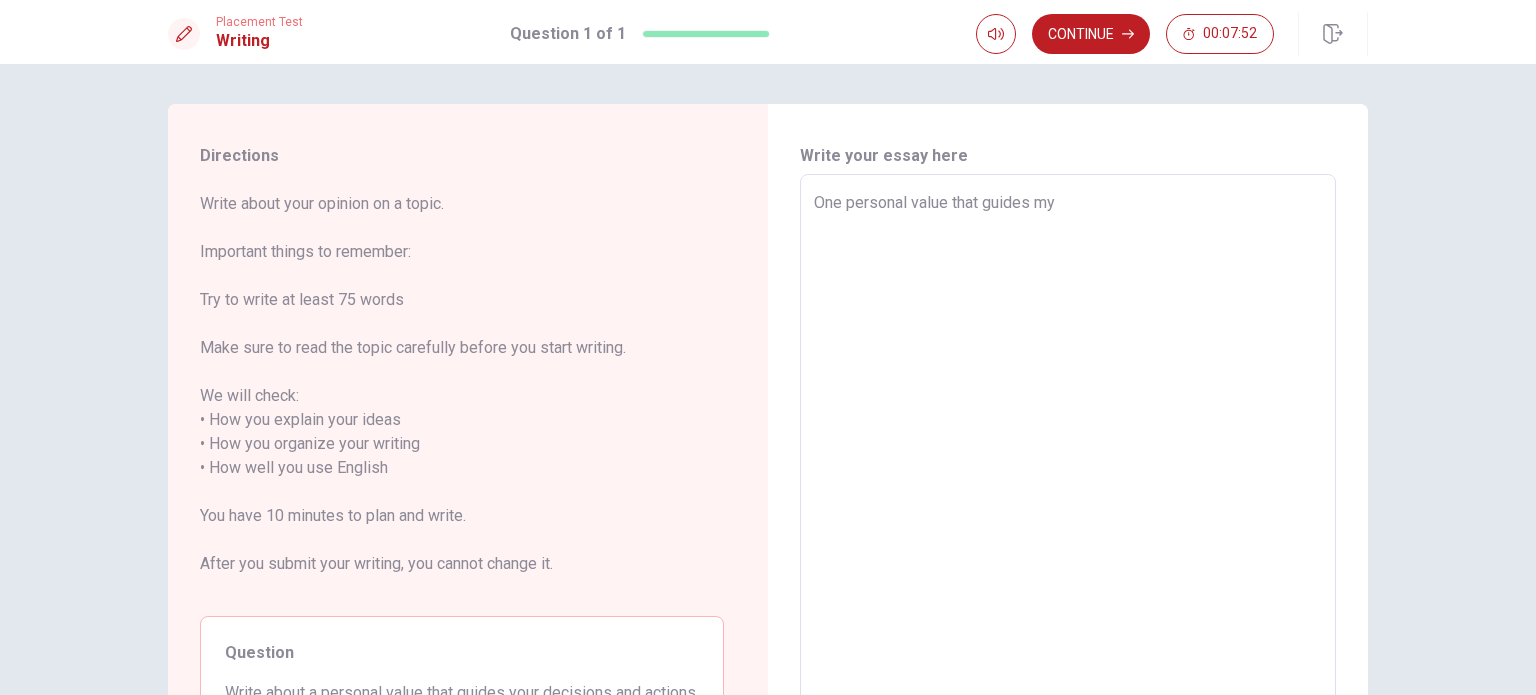 type on "x" 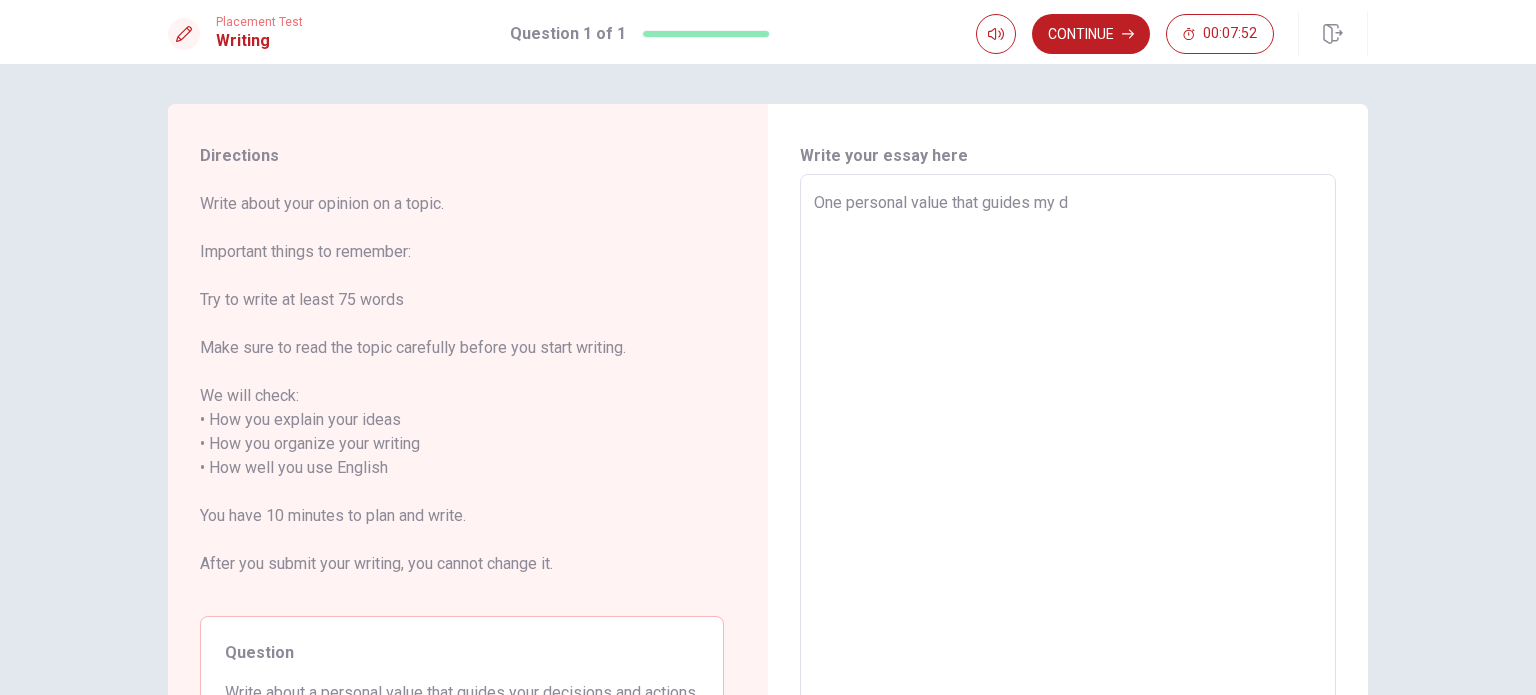 type on "x" 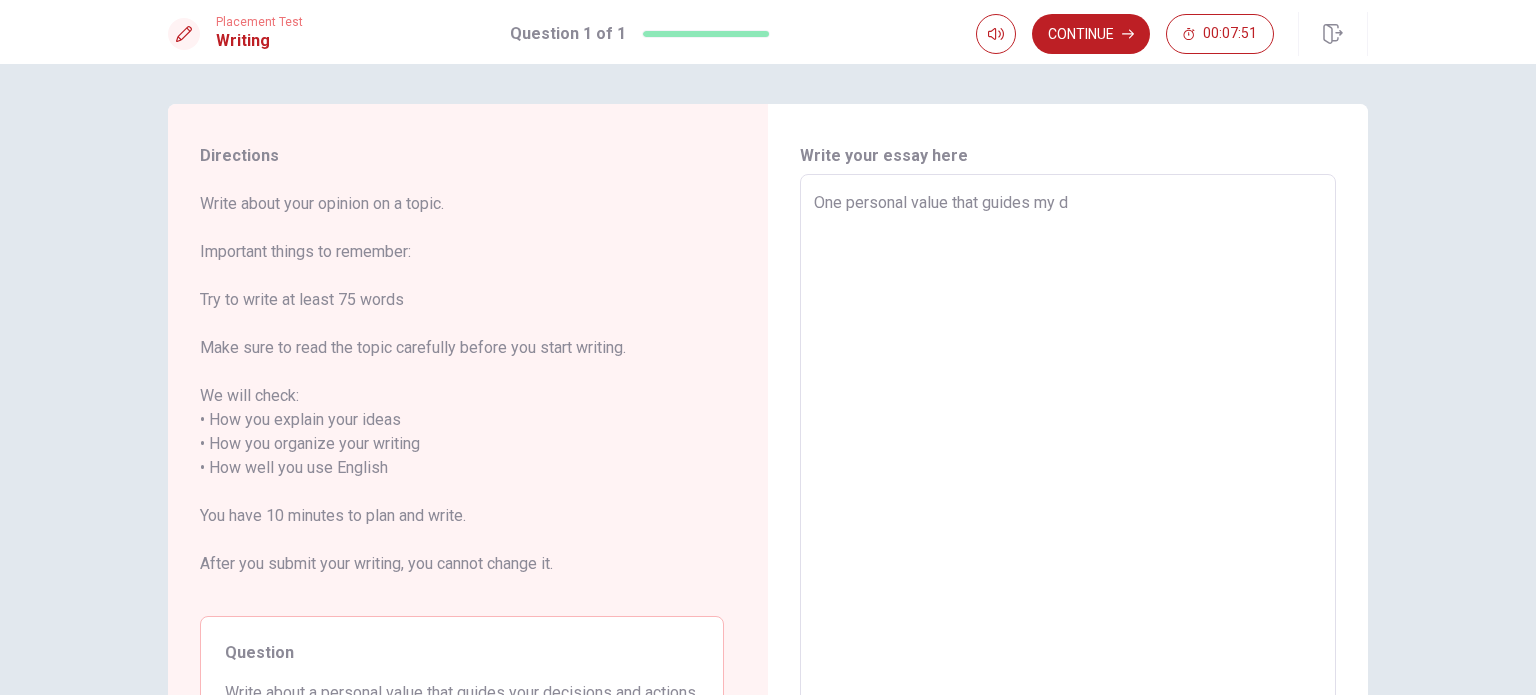 type on "One personal value that guides my de" 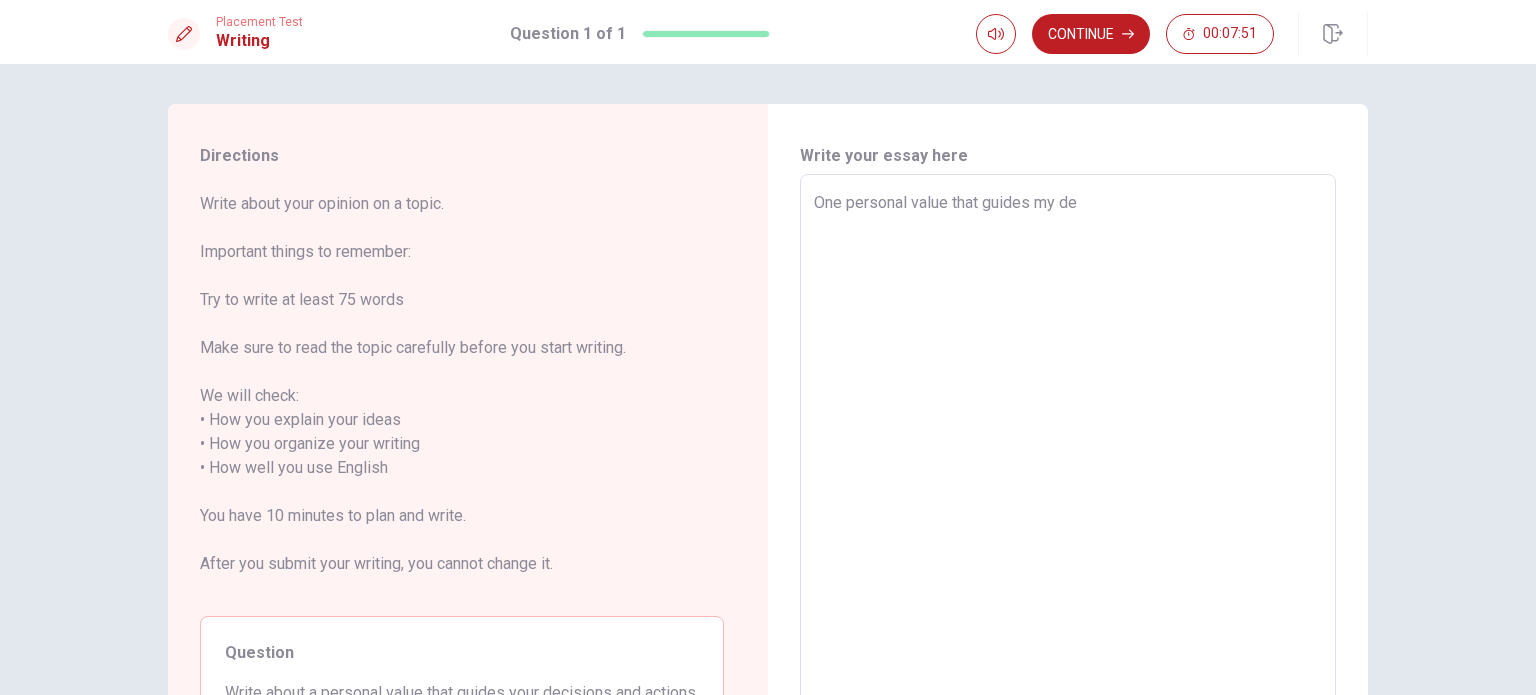 type on "x" 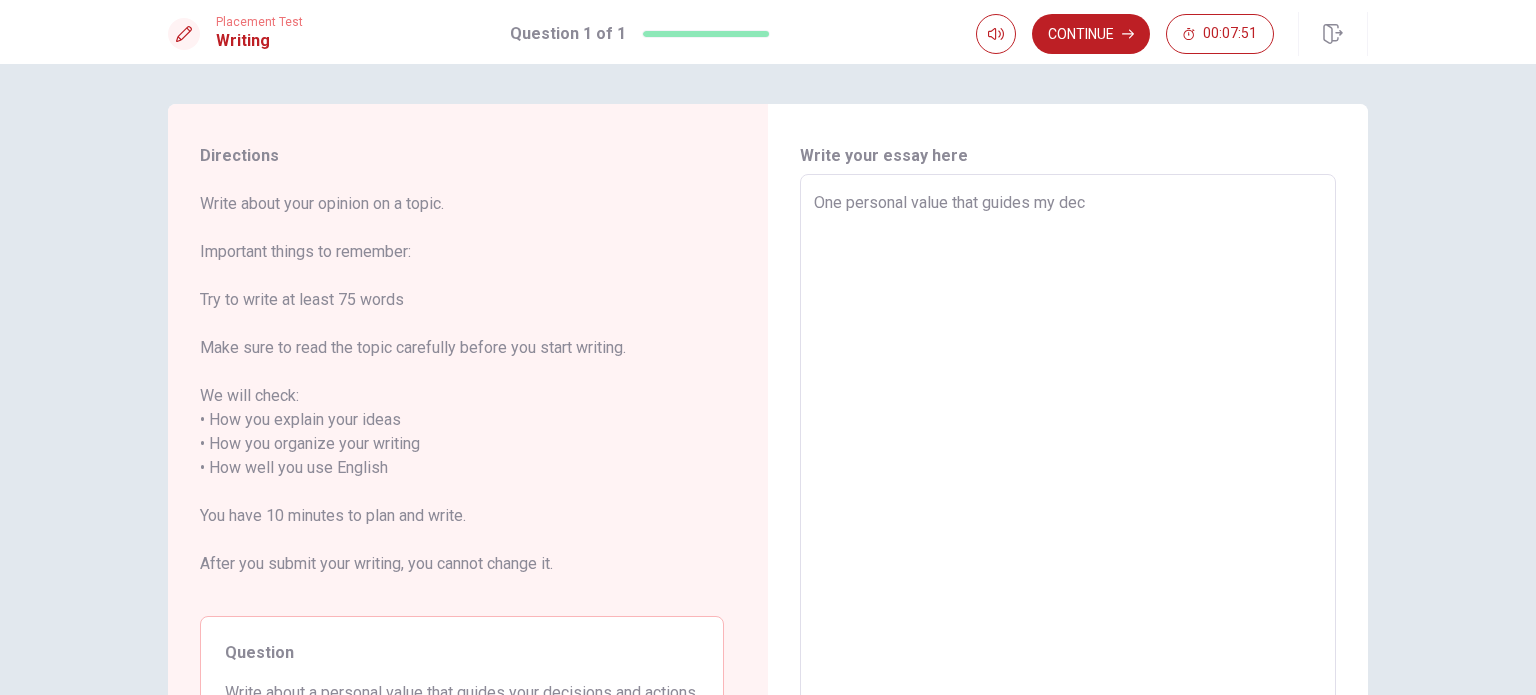 type on "x" 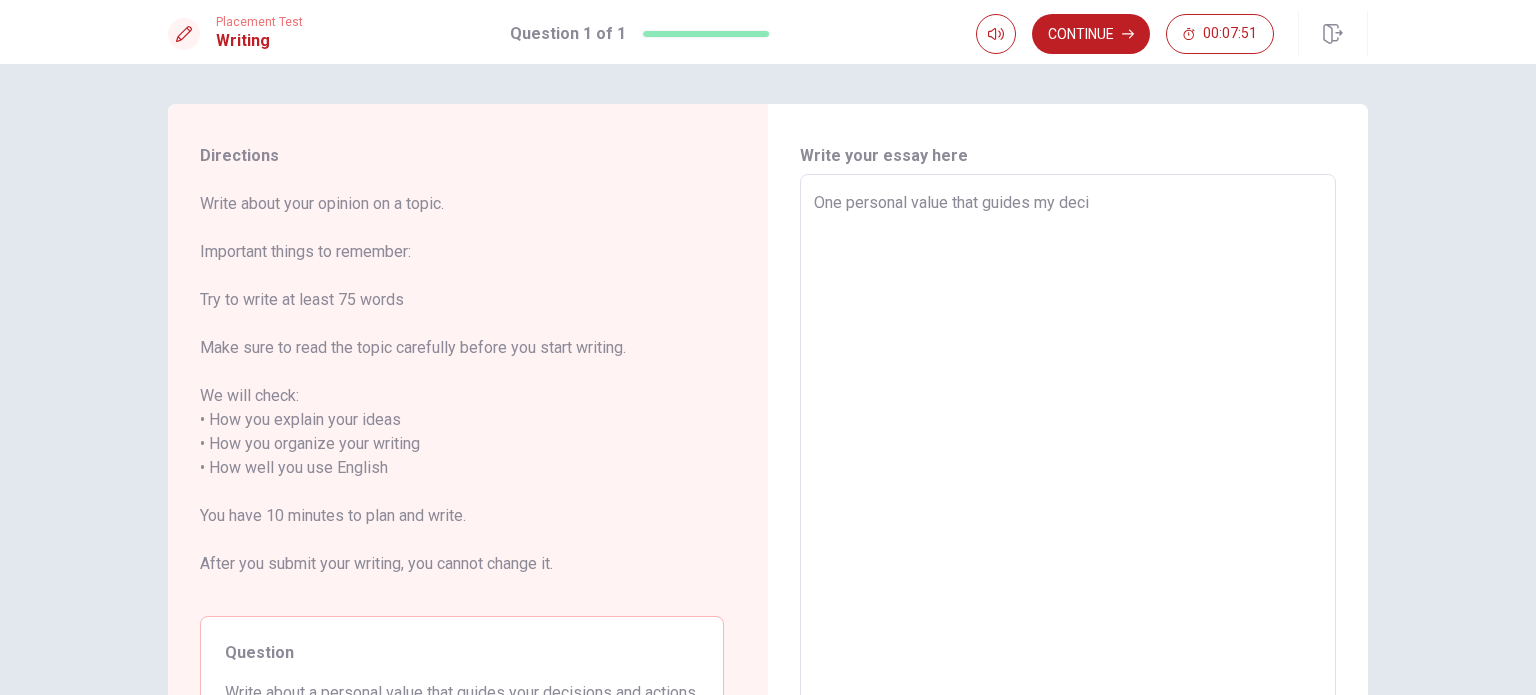 type on "x" 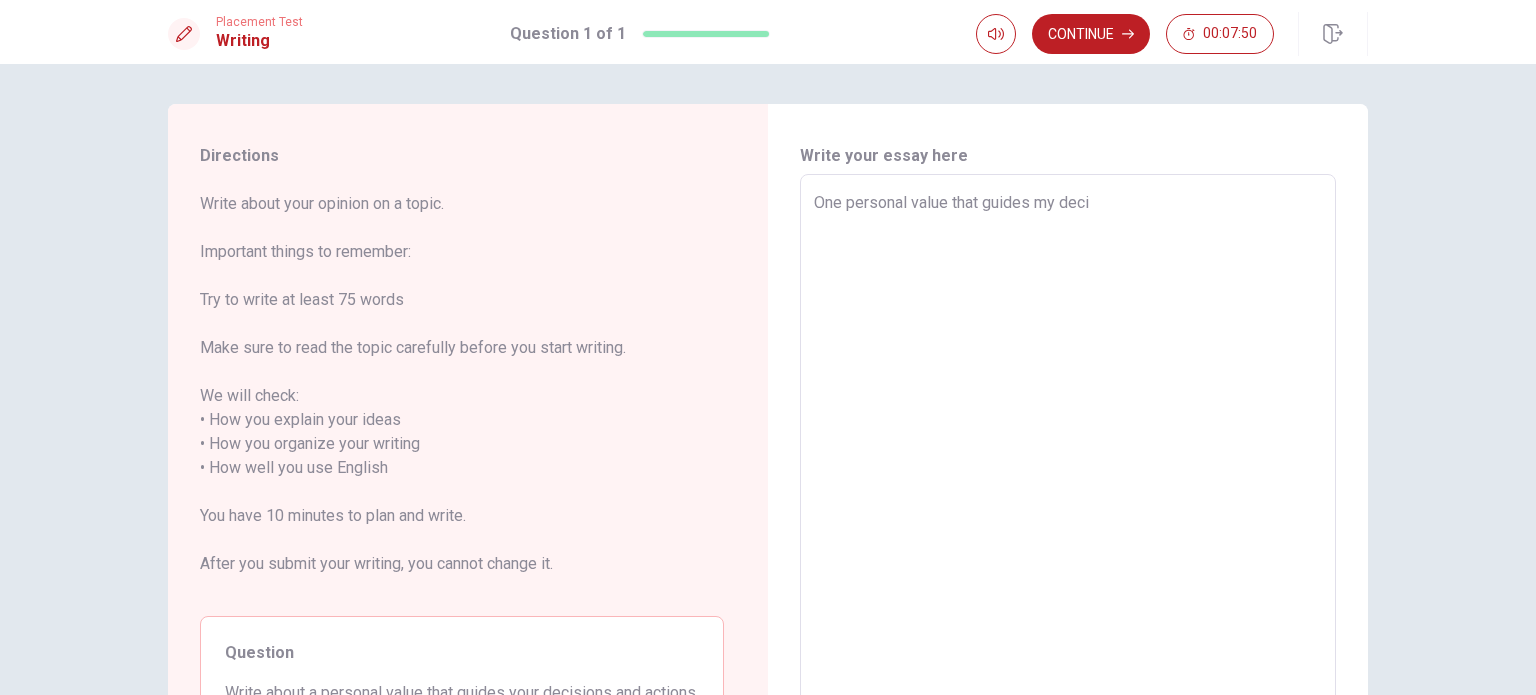 type on "One personal value that guides my decis" 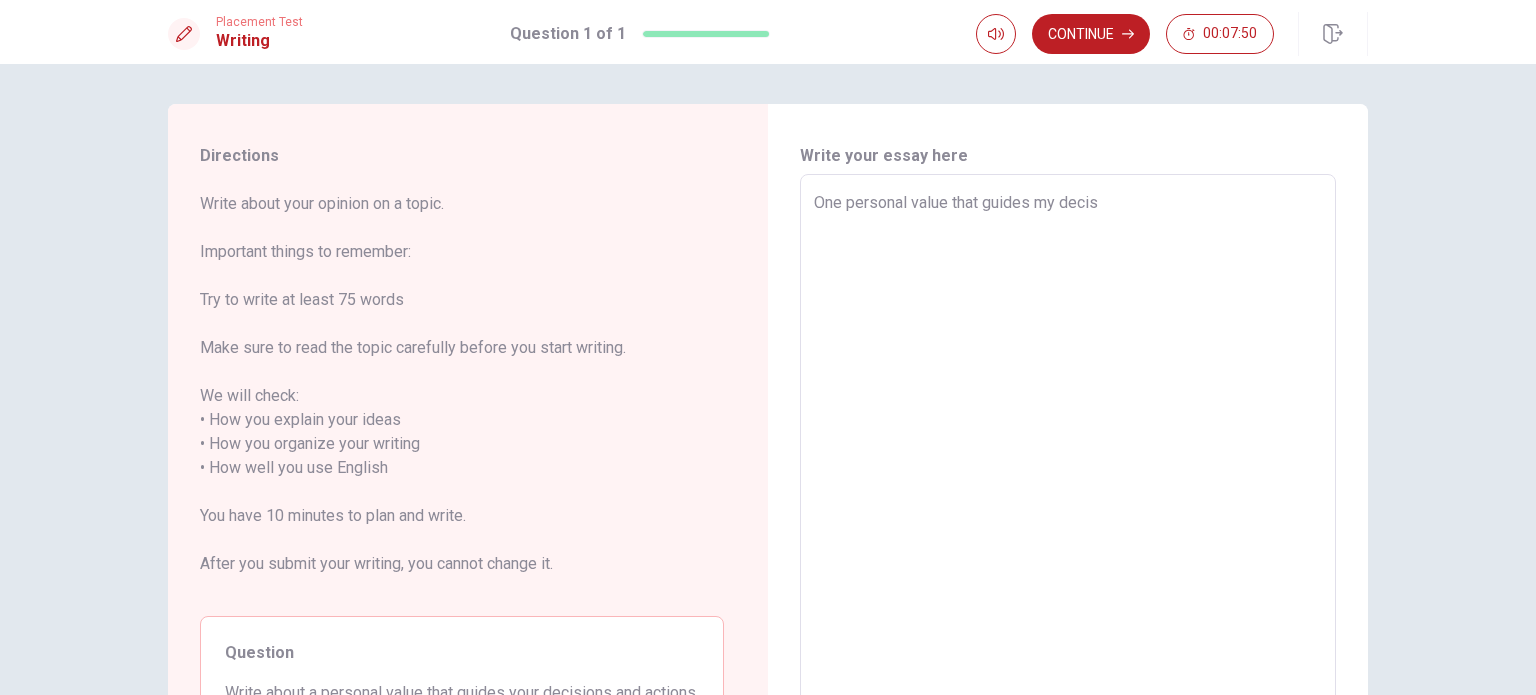 type on "x" 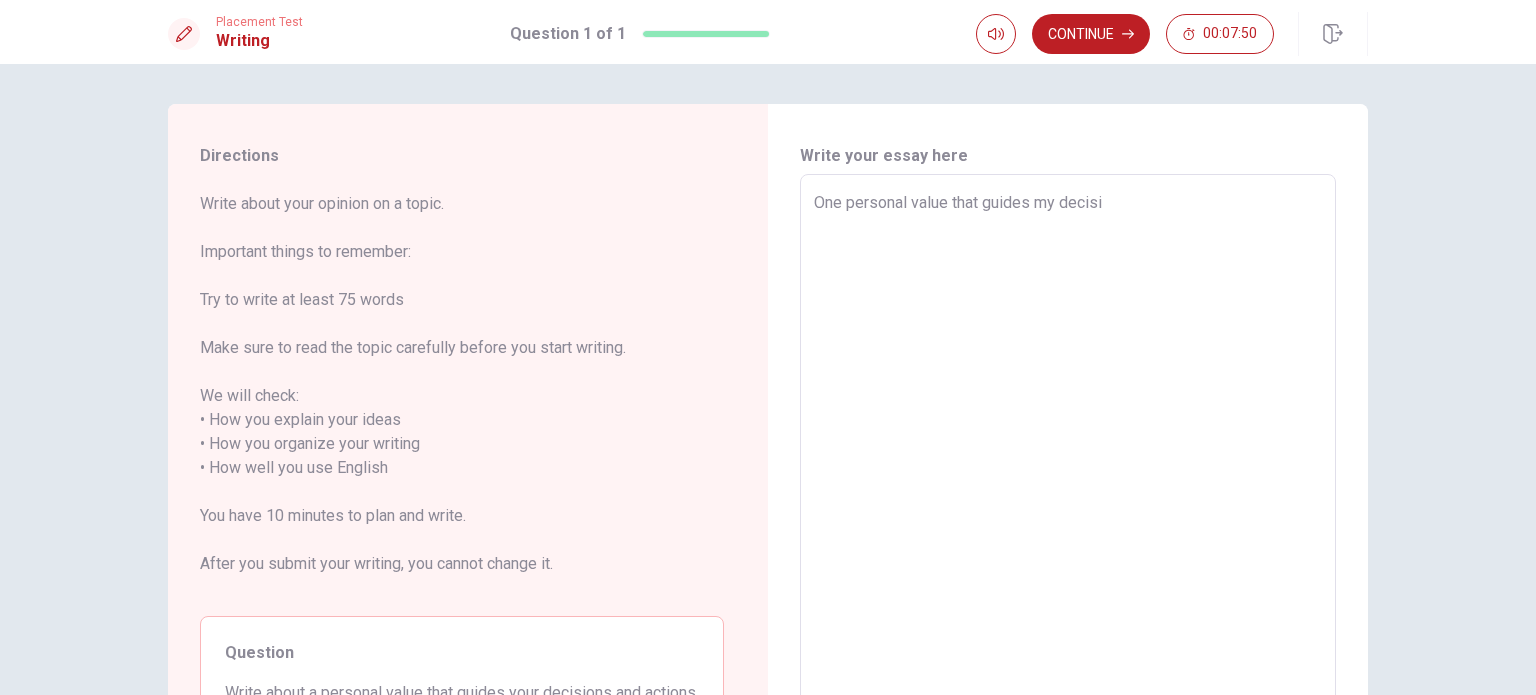 type on "x" 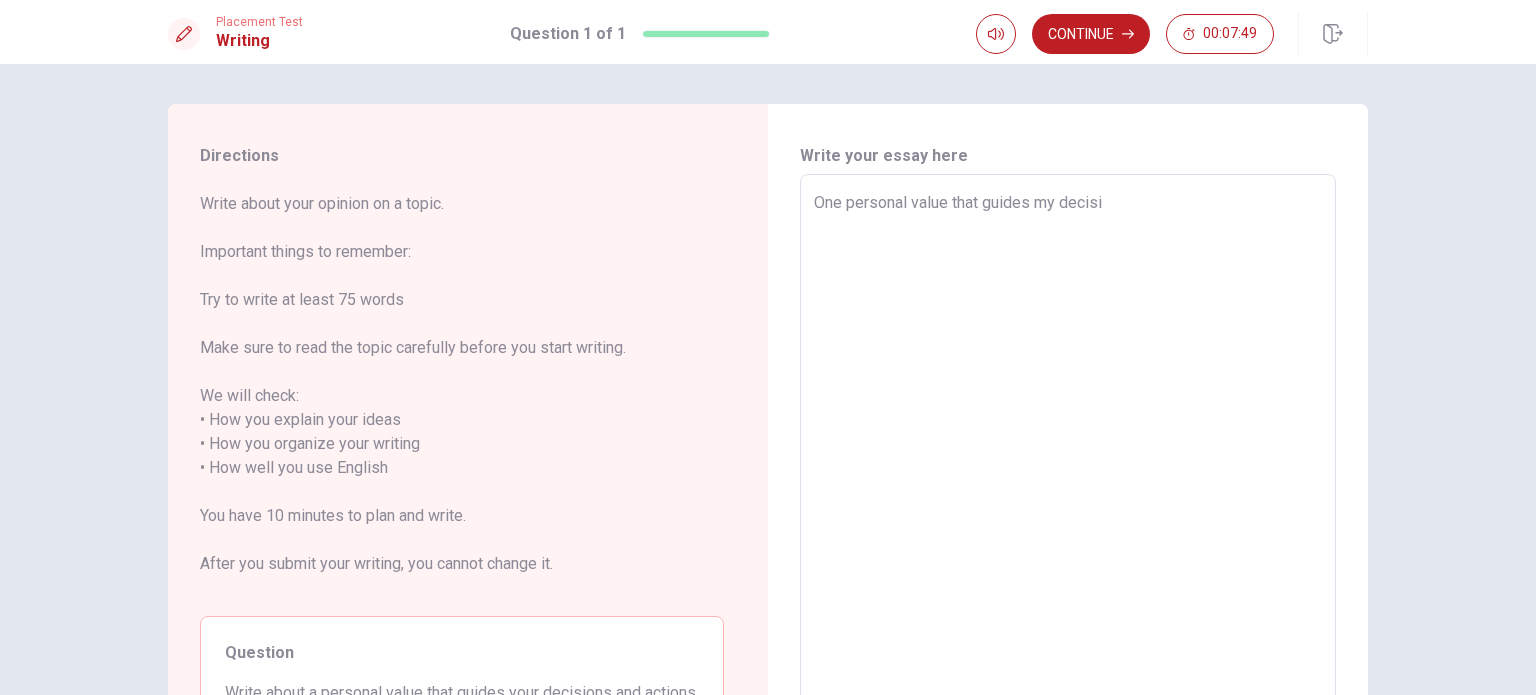 type on "One personal value that guides my decisio" 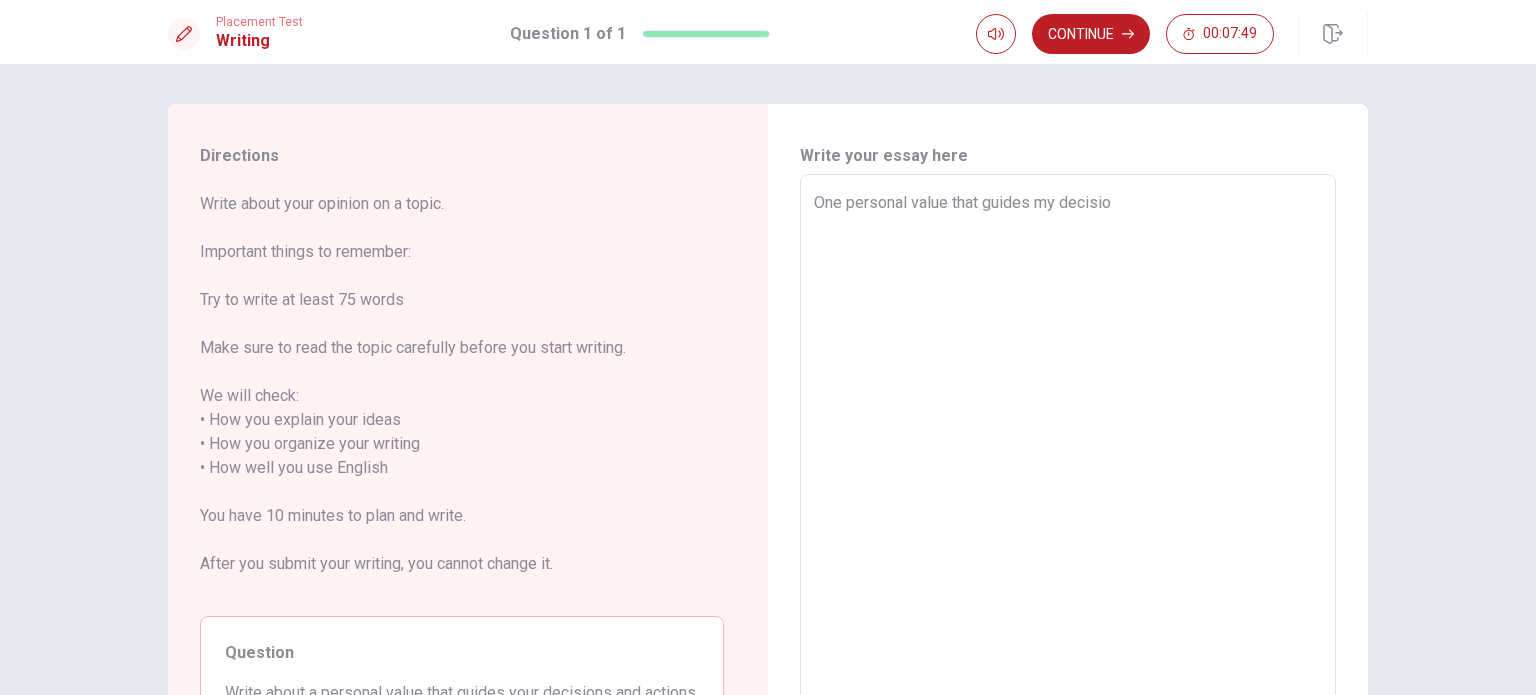 type on "x" 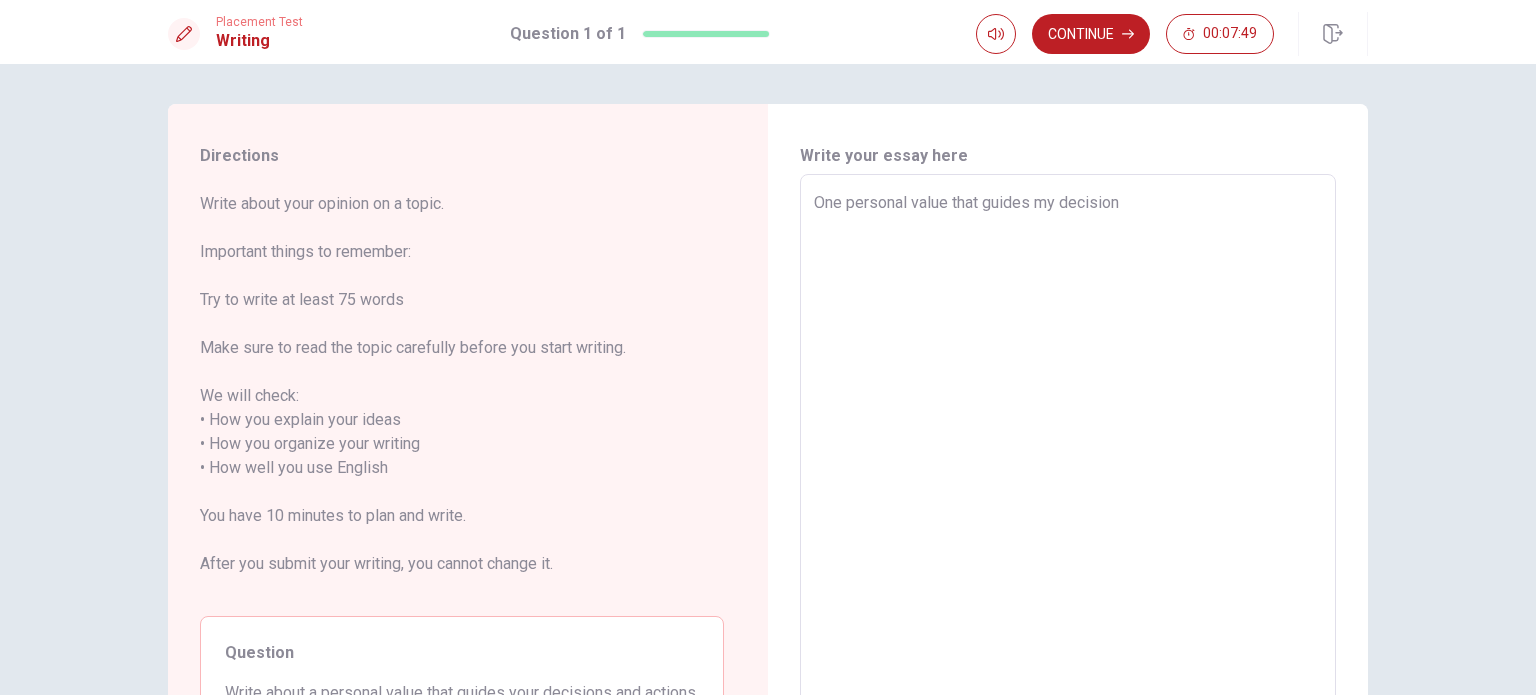 type on "x" 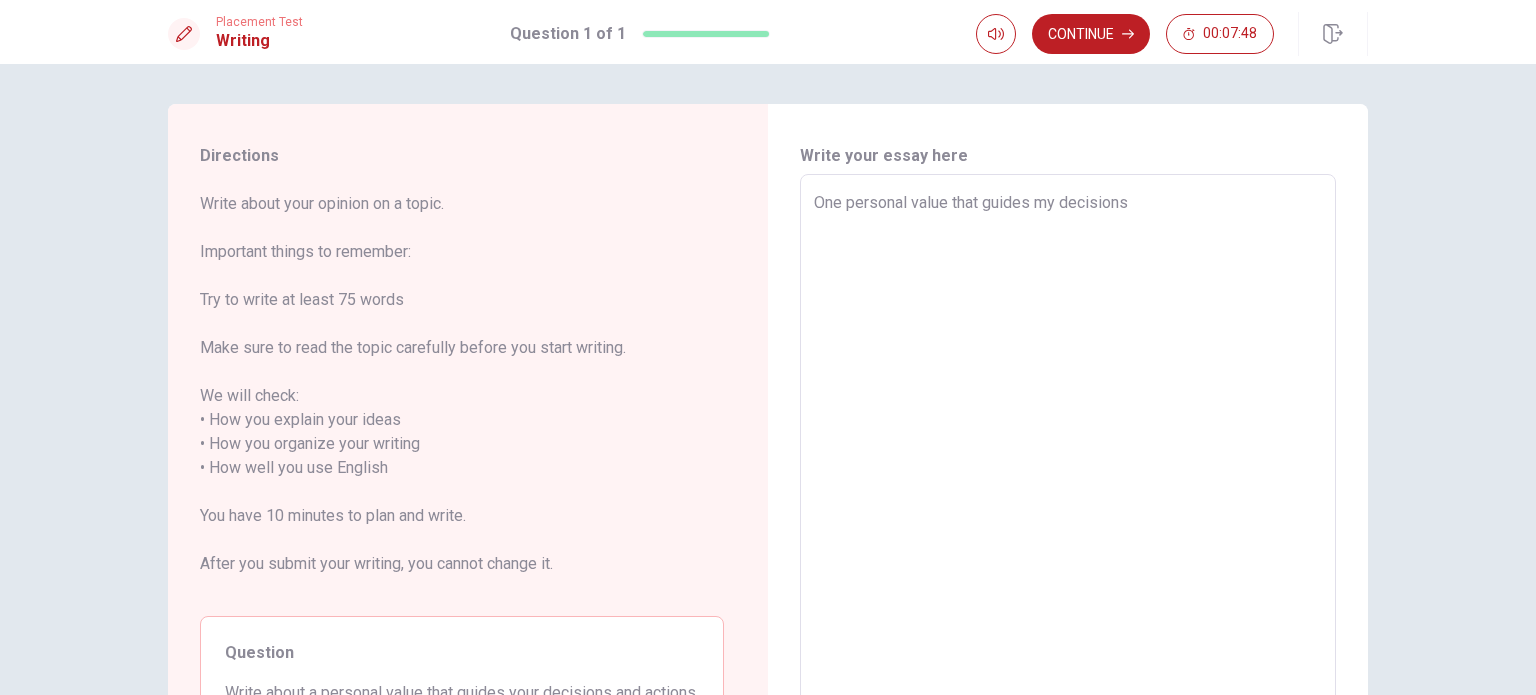 type on "x" 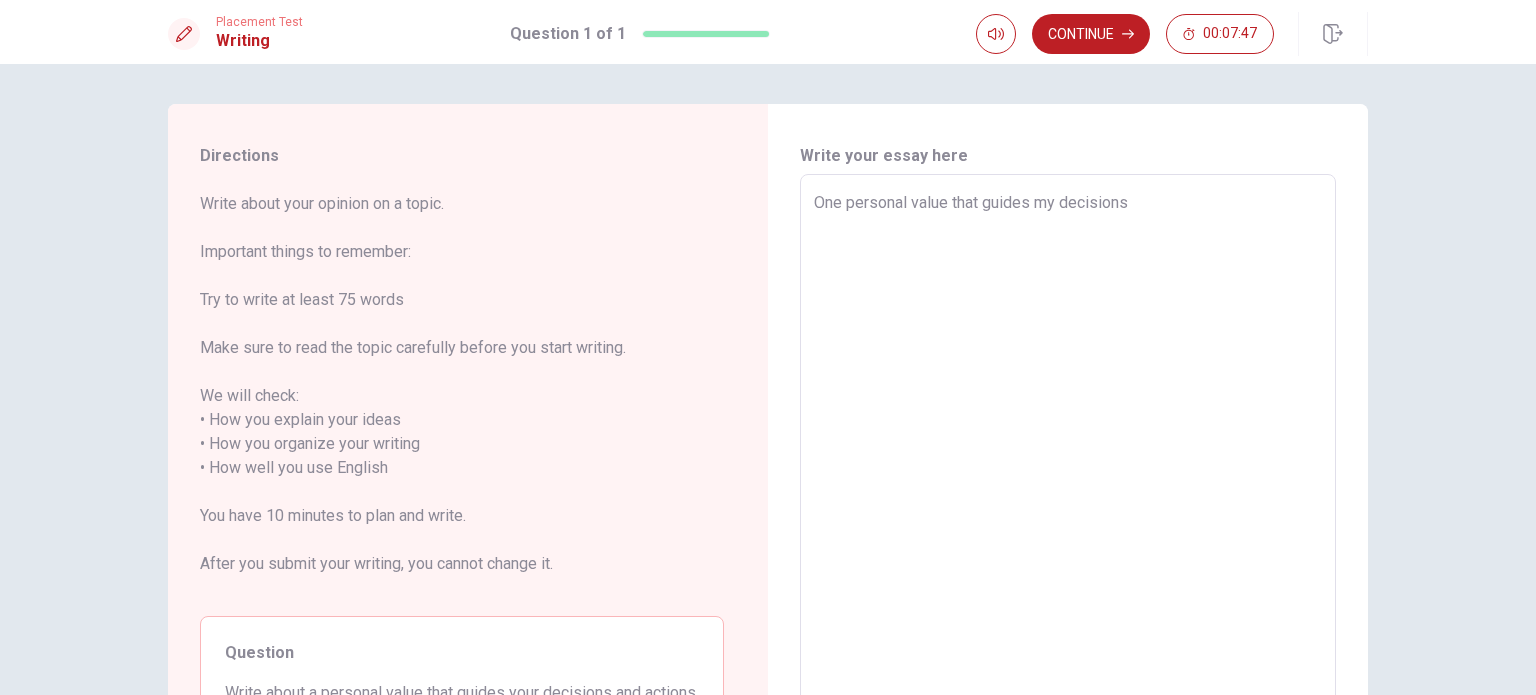 type on "One personal value that guides my decisions" 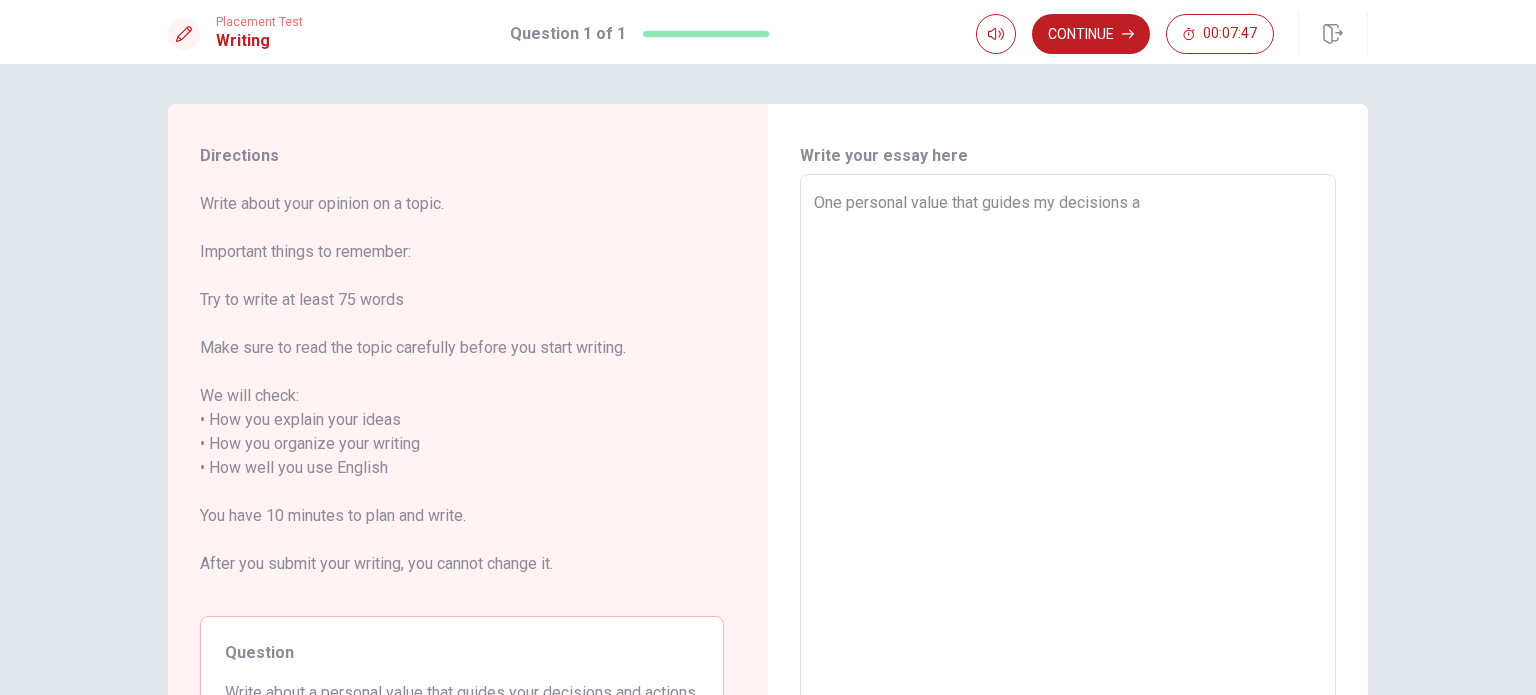 type on "x" 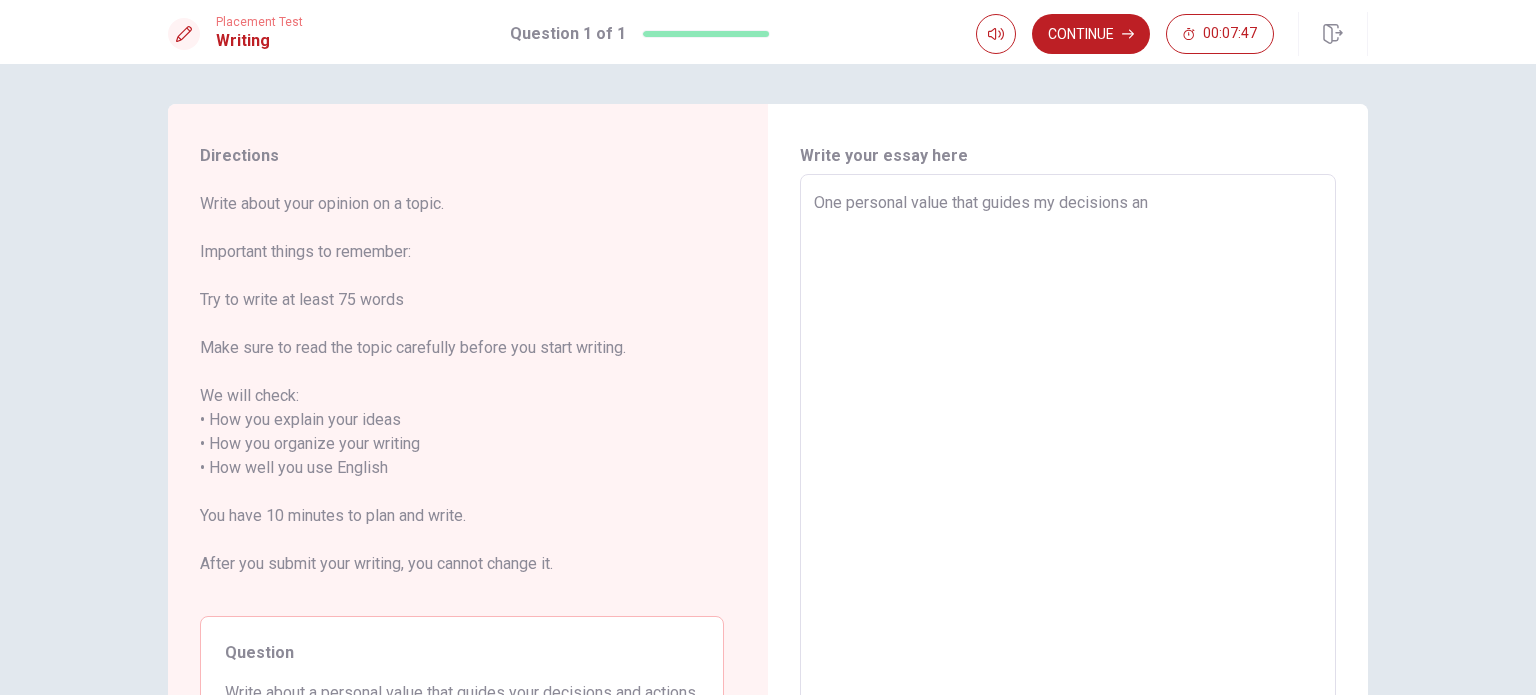 type on "x" 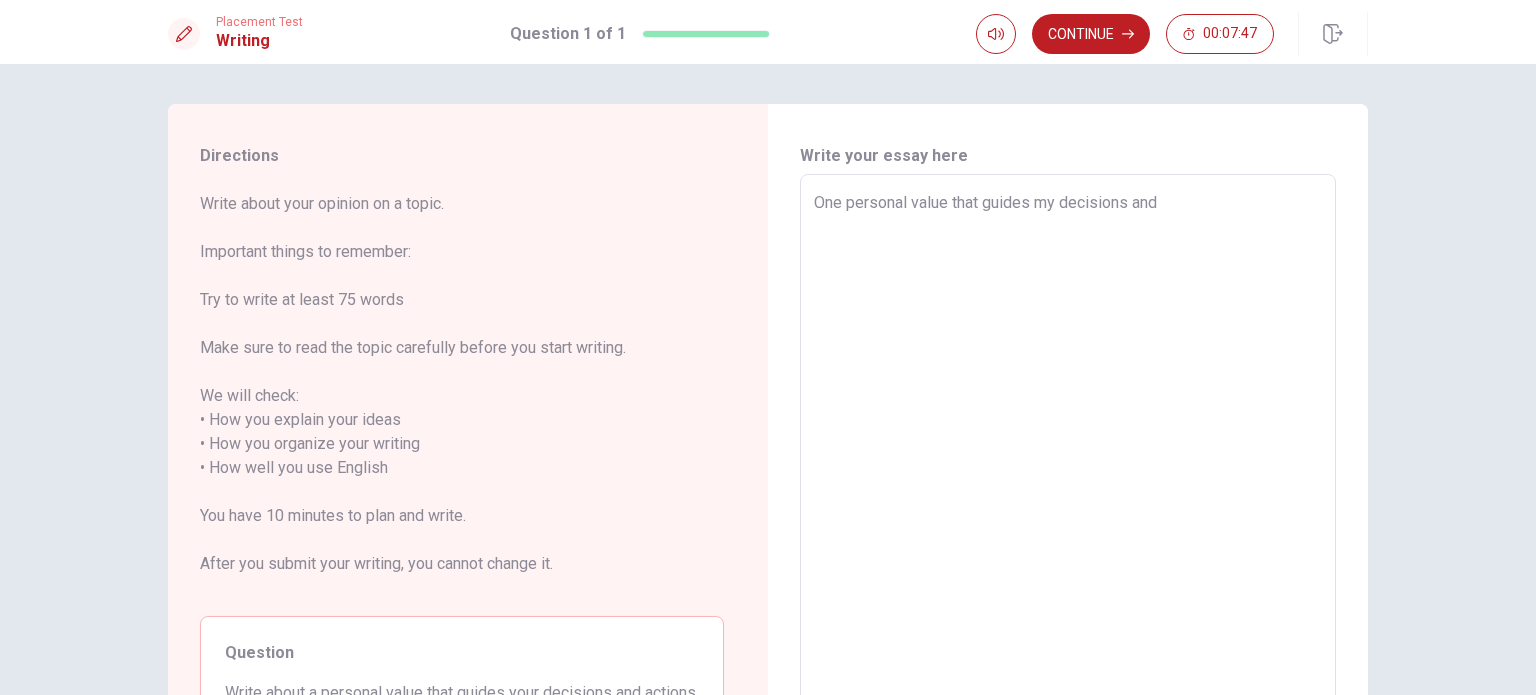 type on "x" 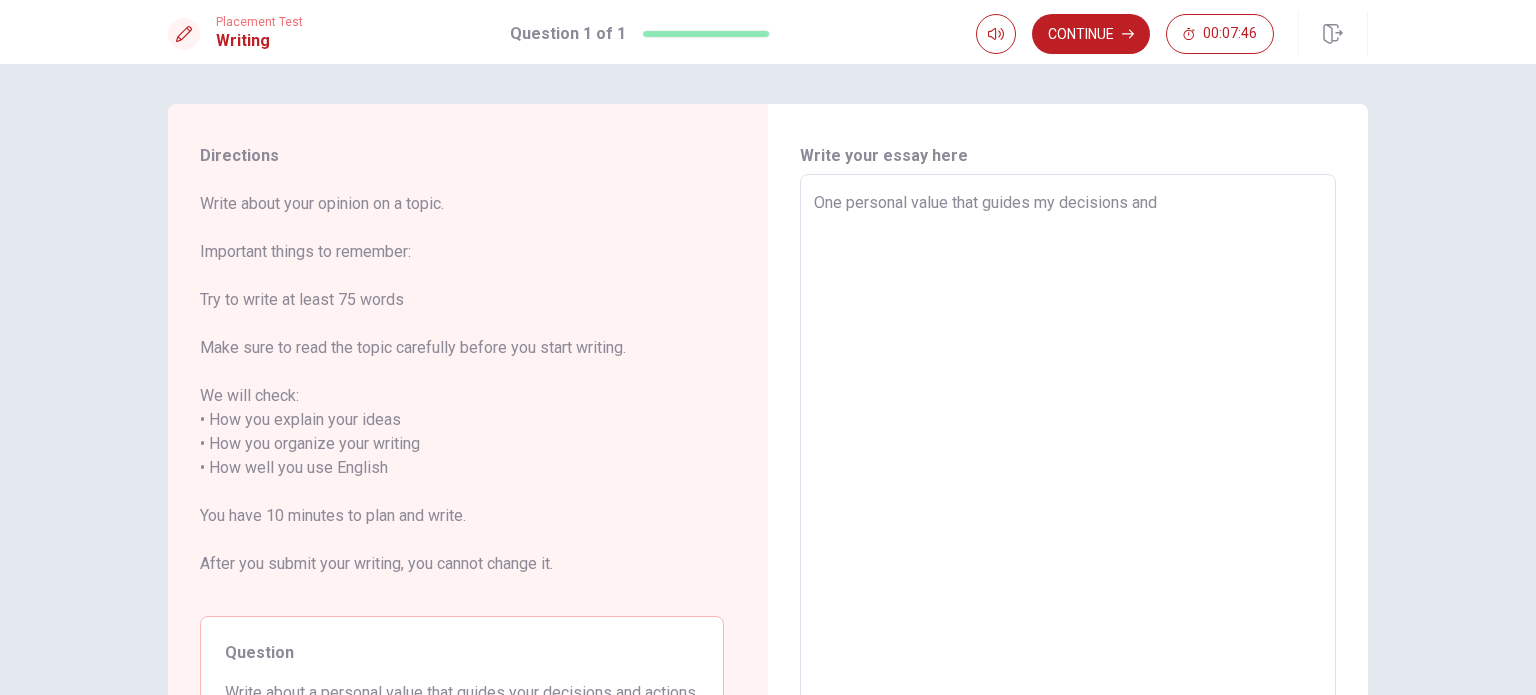 type on "One personal value that guides my decisions and a" 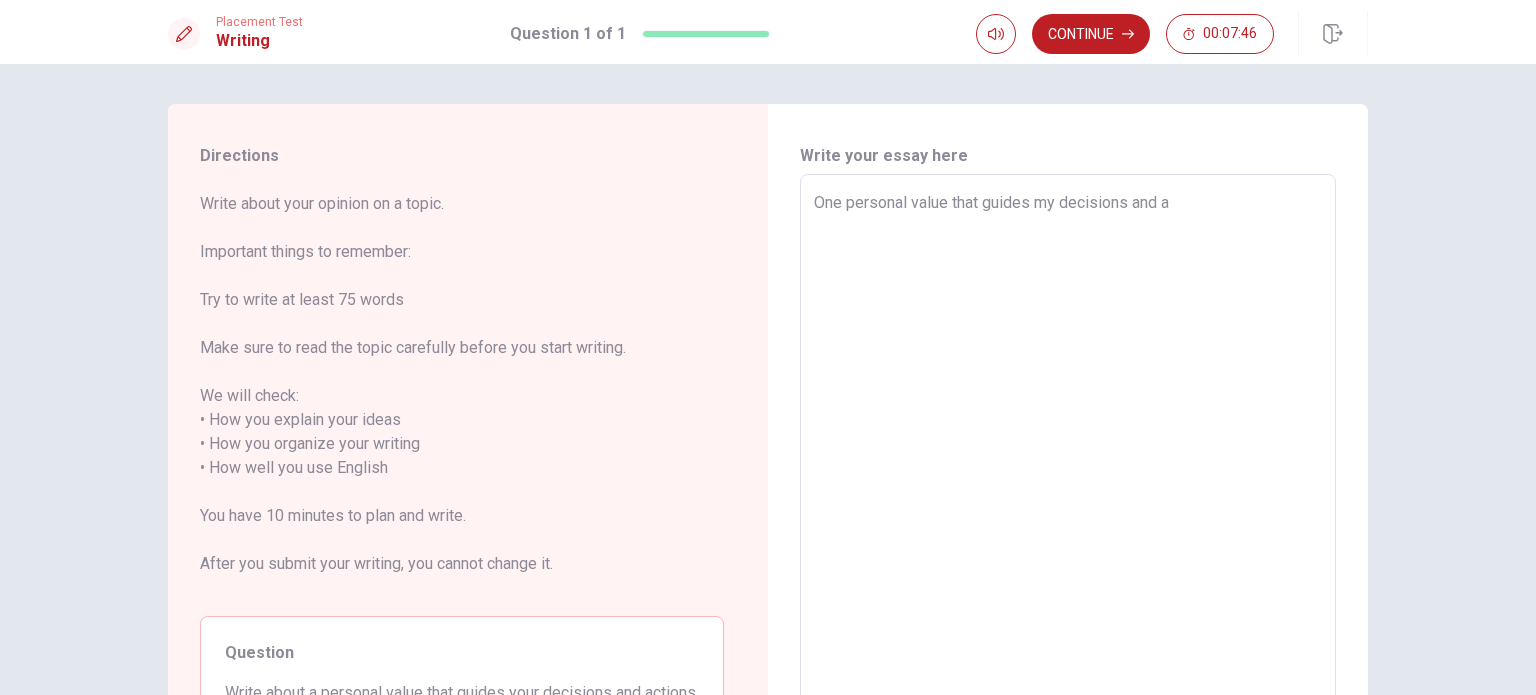 type on "x" 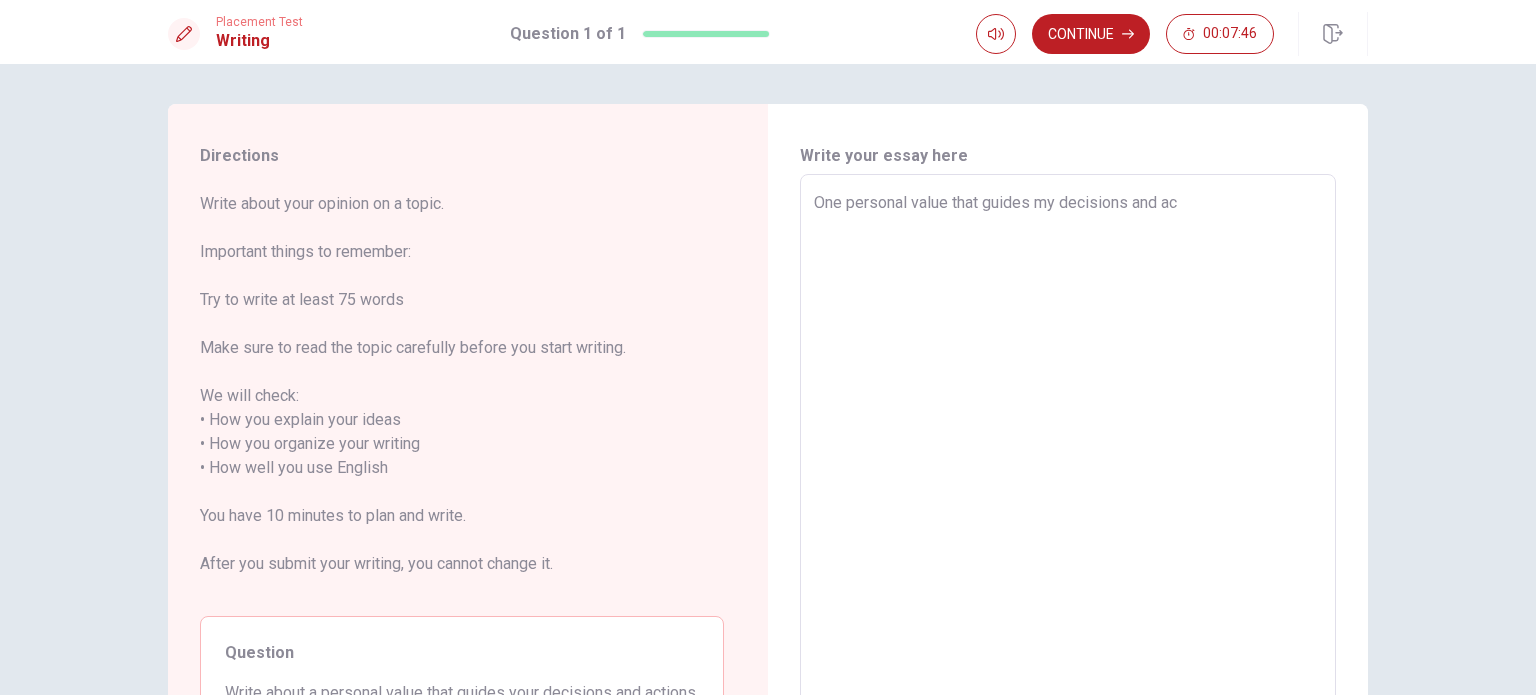 type on "One personal value that guides my decisions and act" 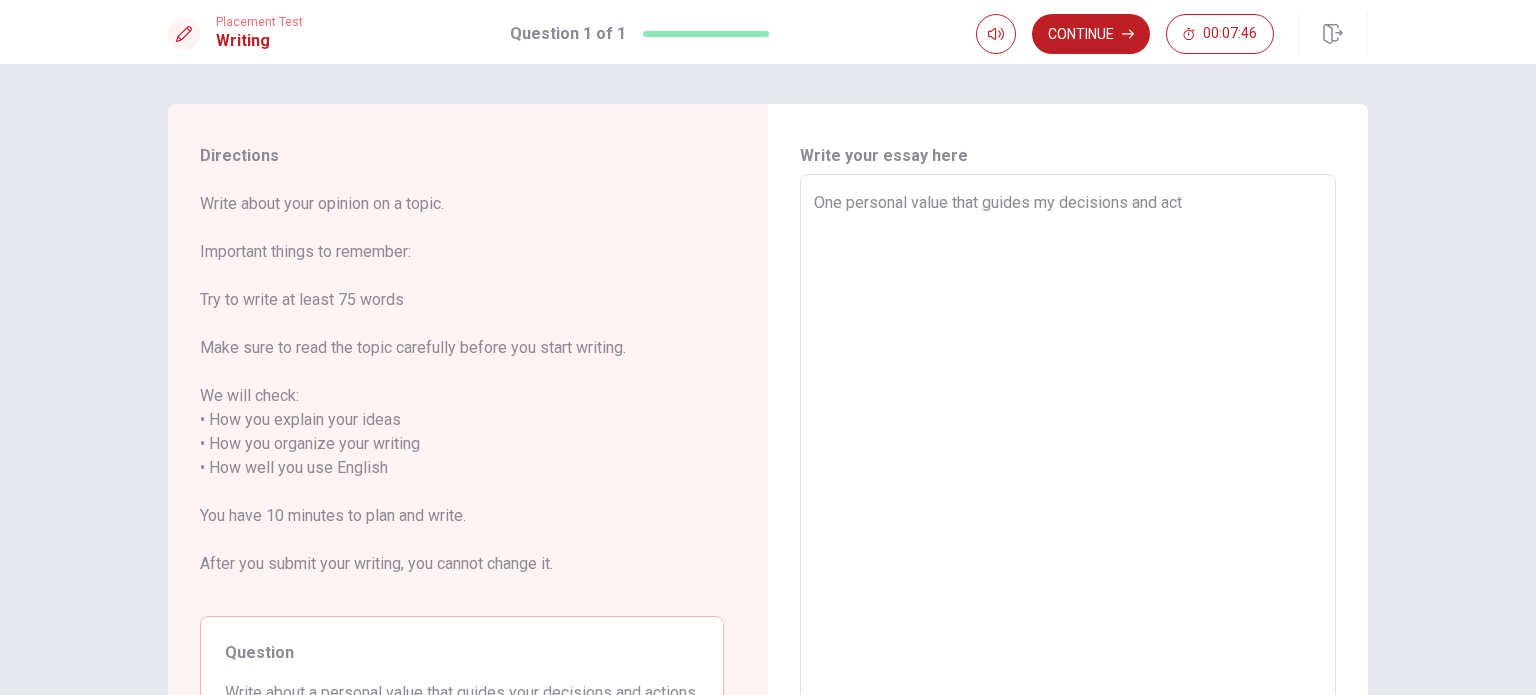 type on "x" 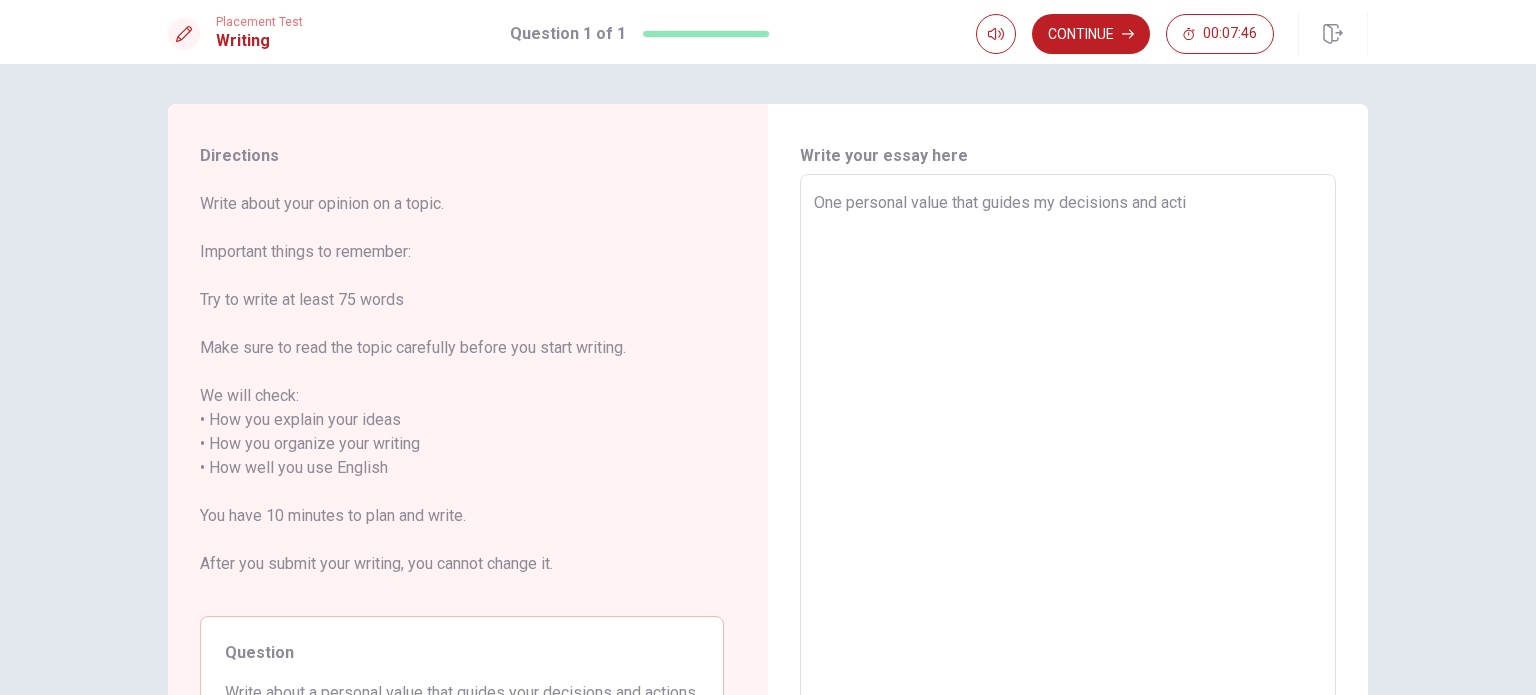 type on "x" 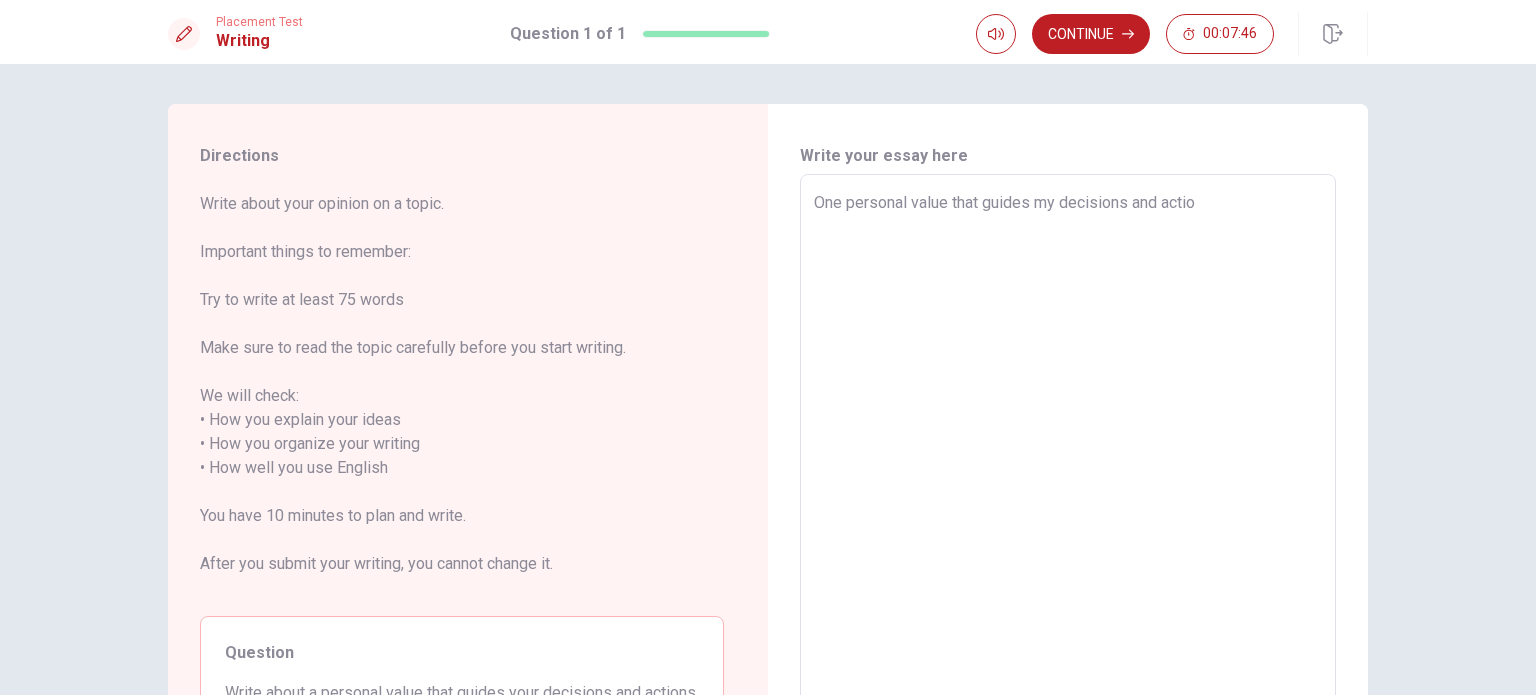 type on "x" 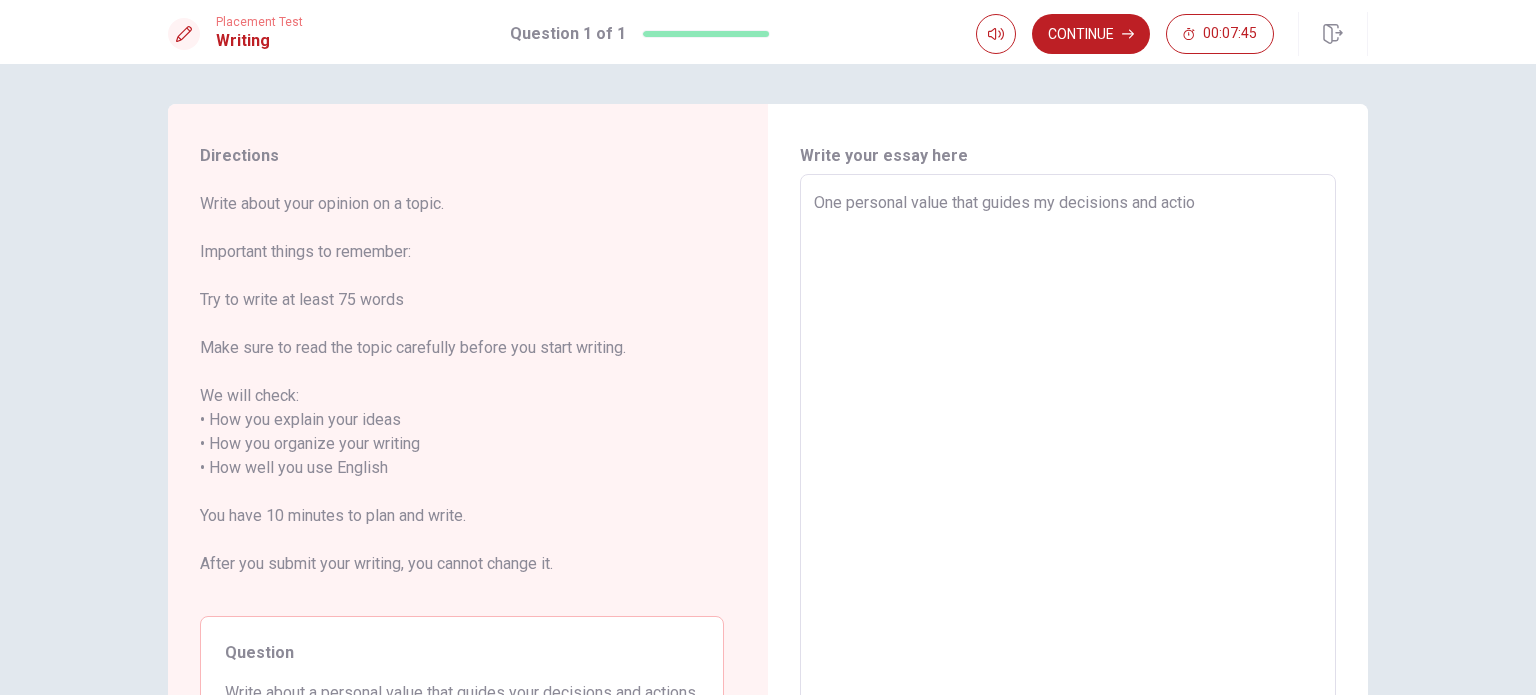 type on "One personal value that guides my decisions and action" 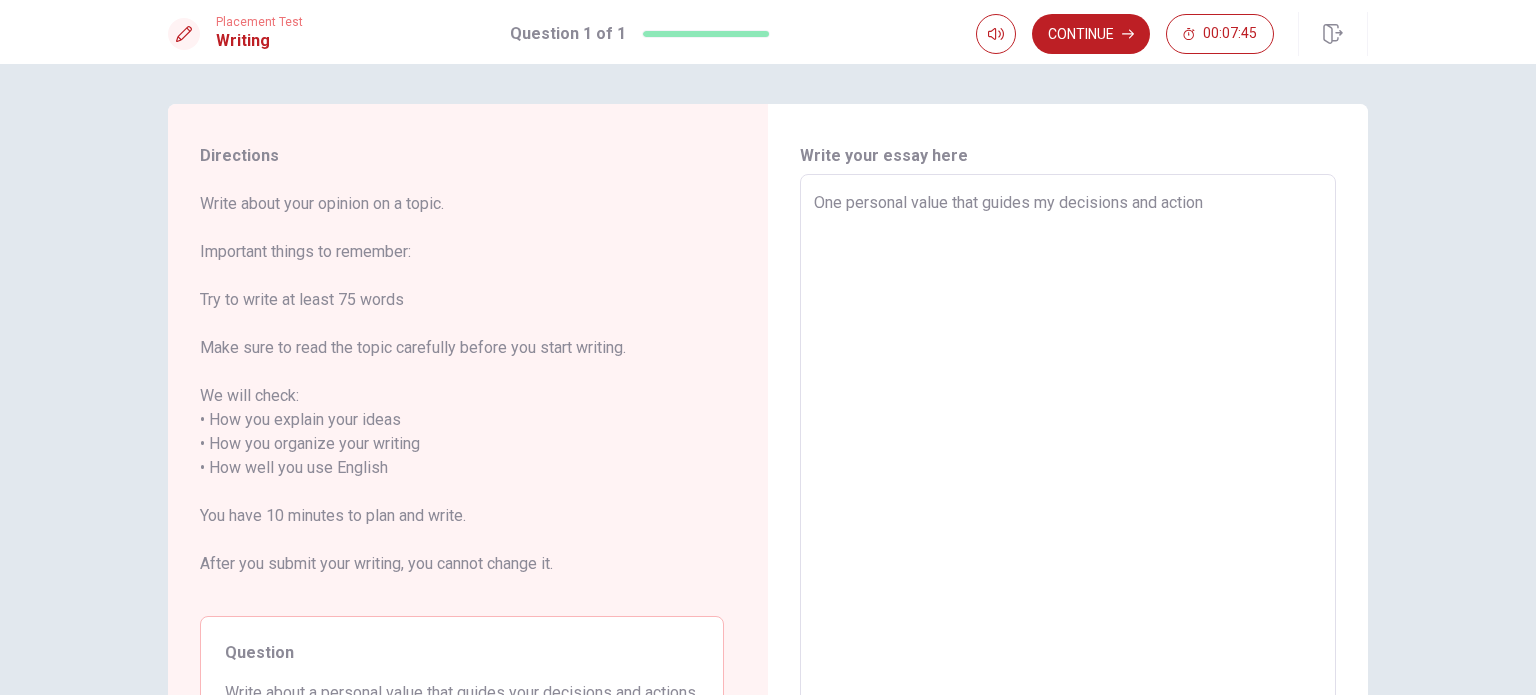 type on "x" 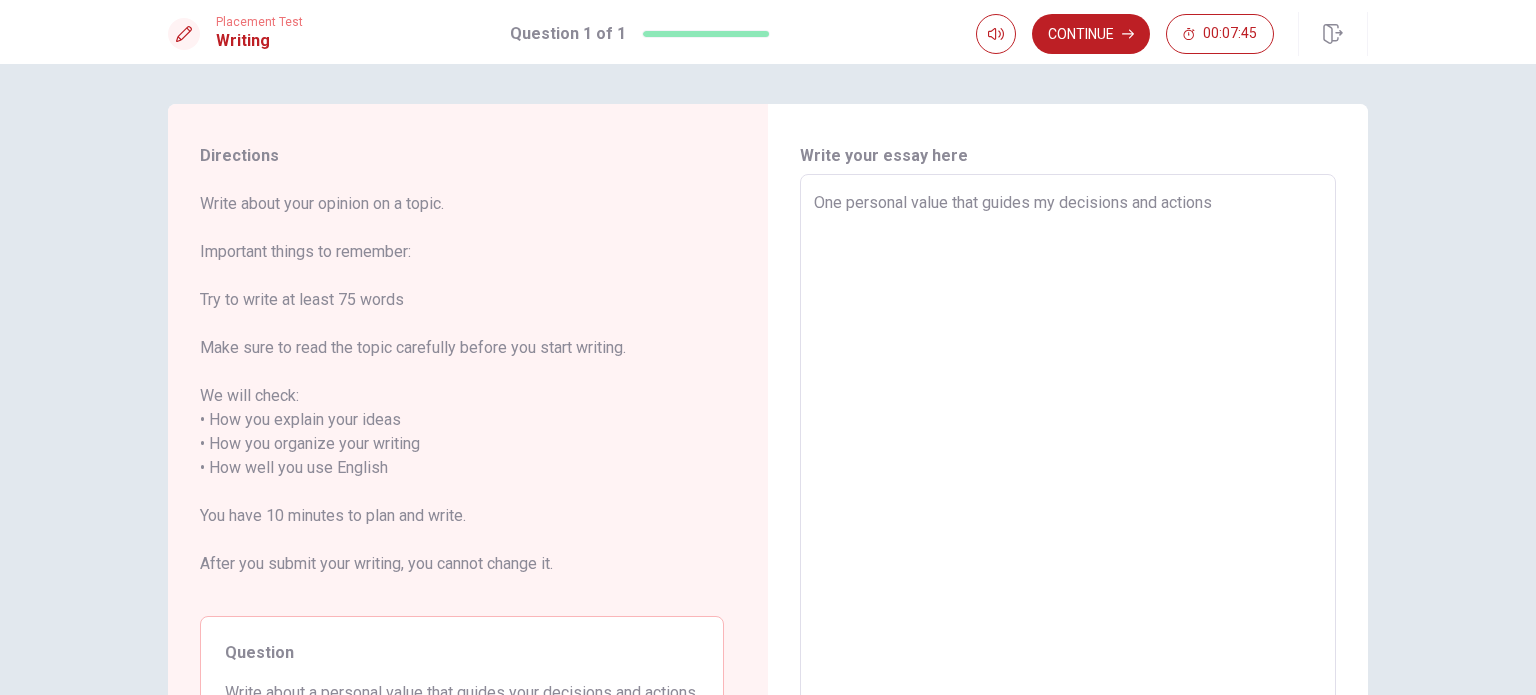 type on "x" 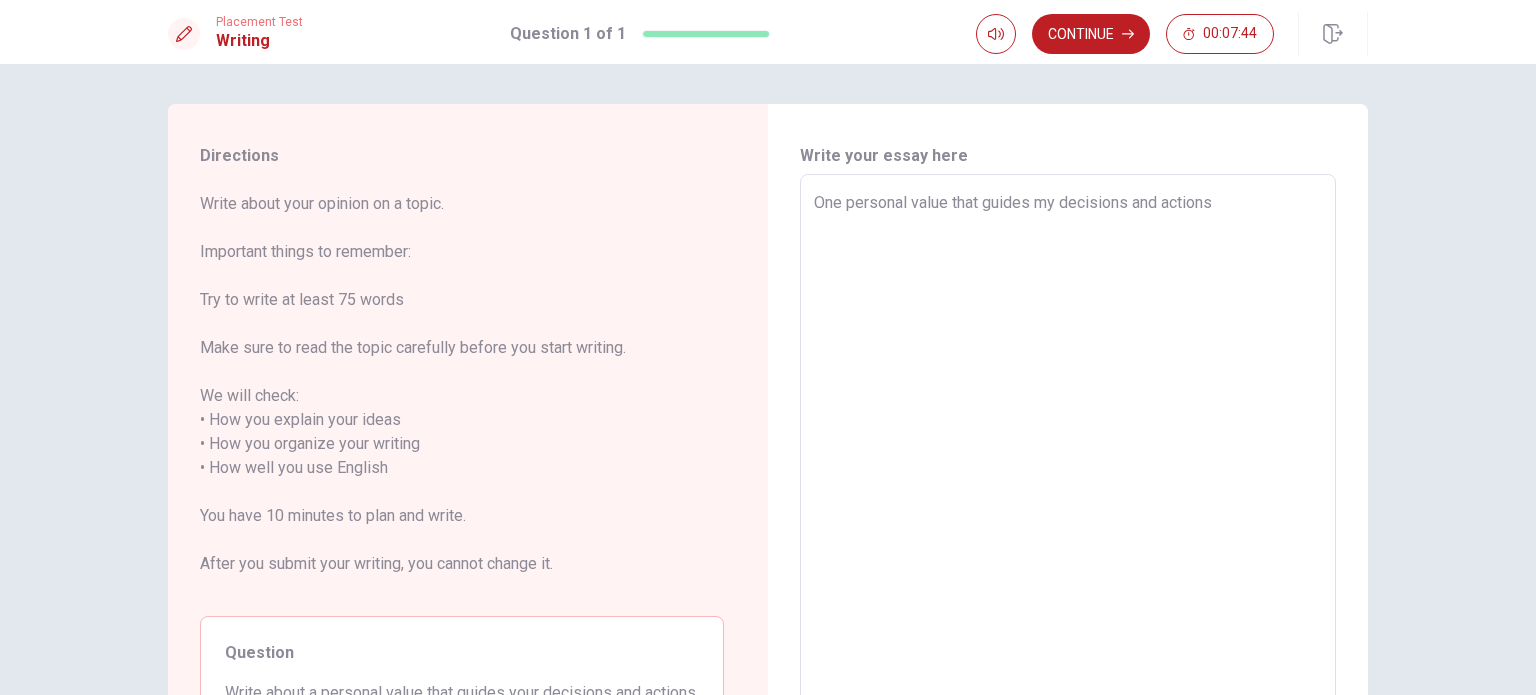 type on "One personal value that guides my decisions and actions i" 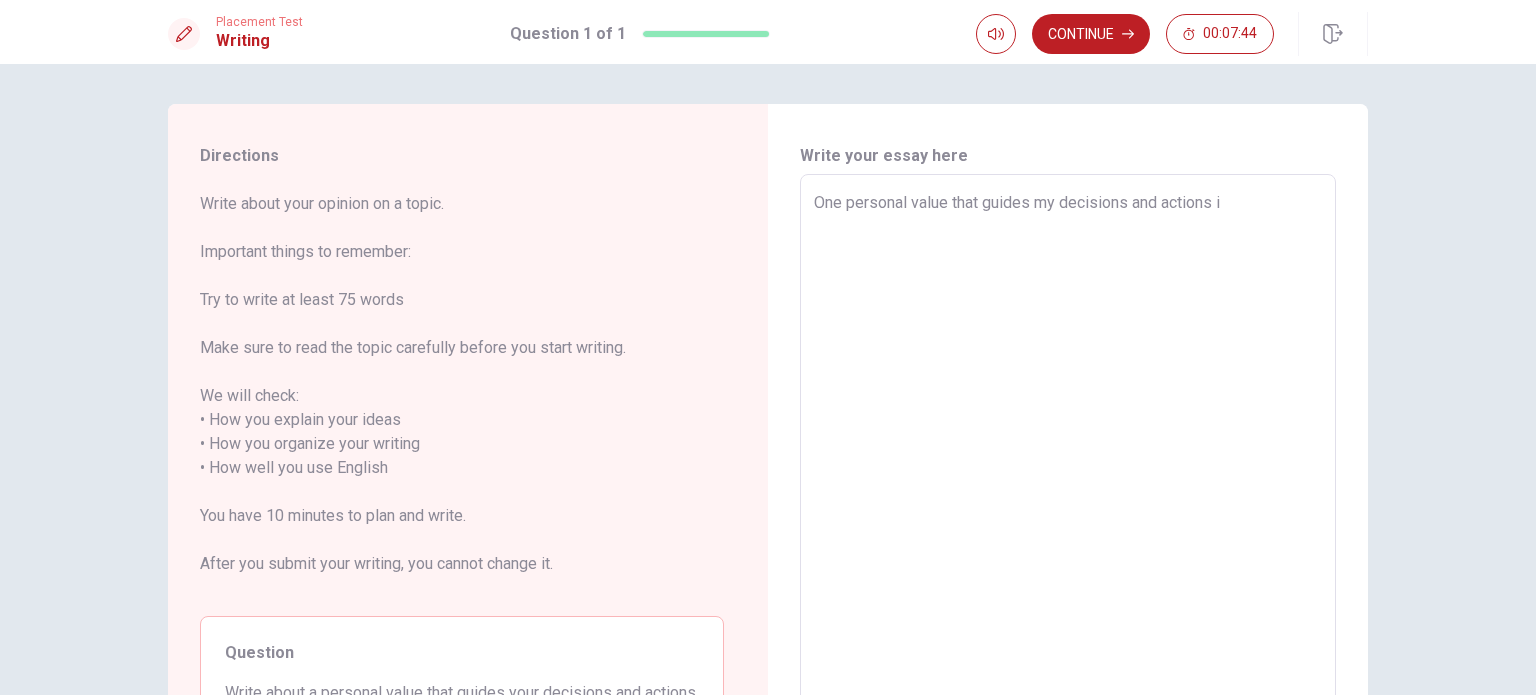 type on "x" 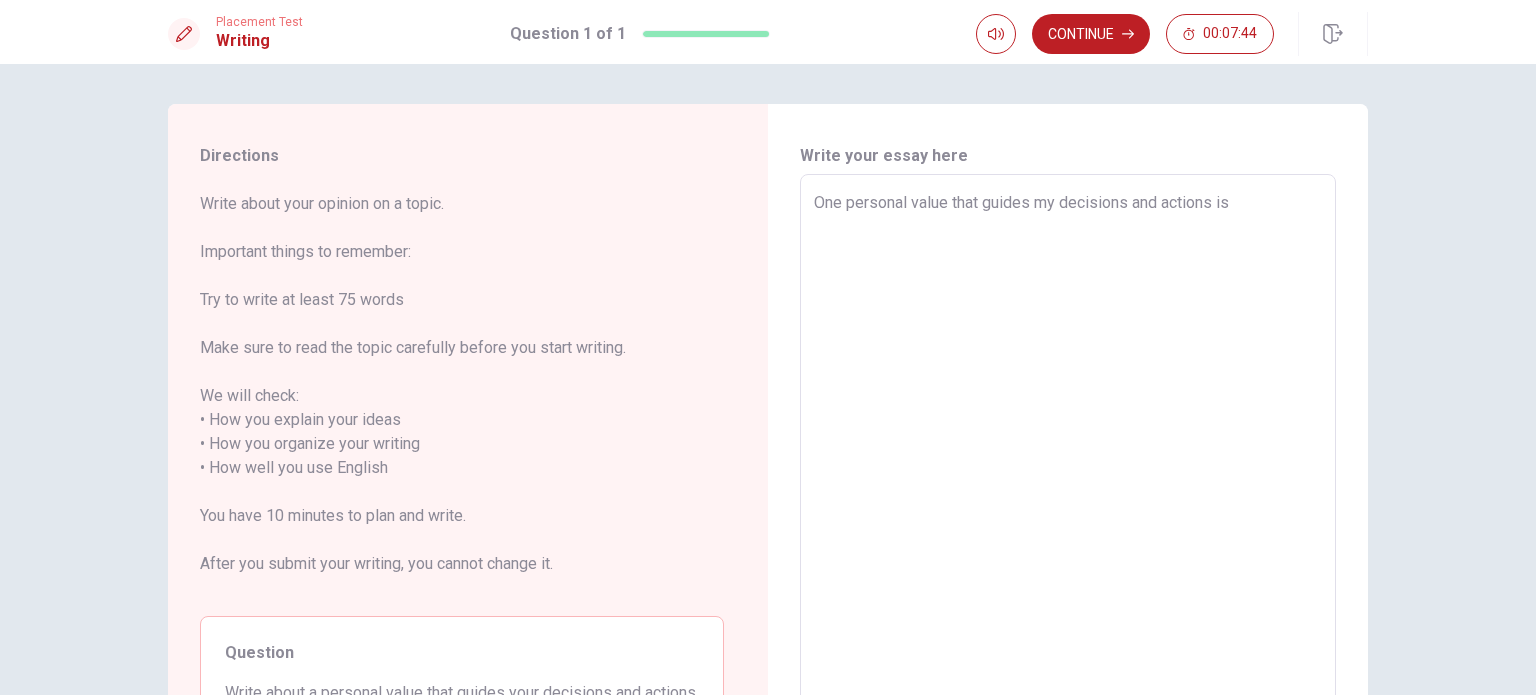 type on "One personal value that guides my decisions and actions is" 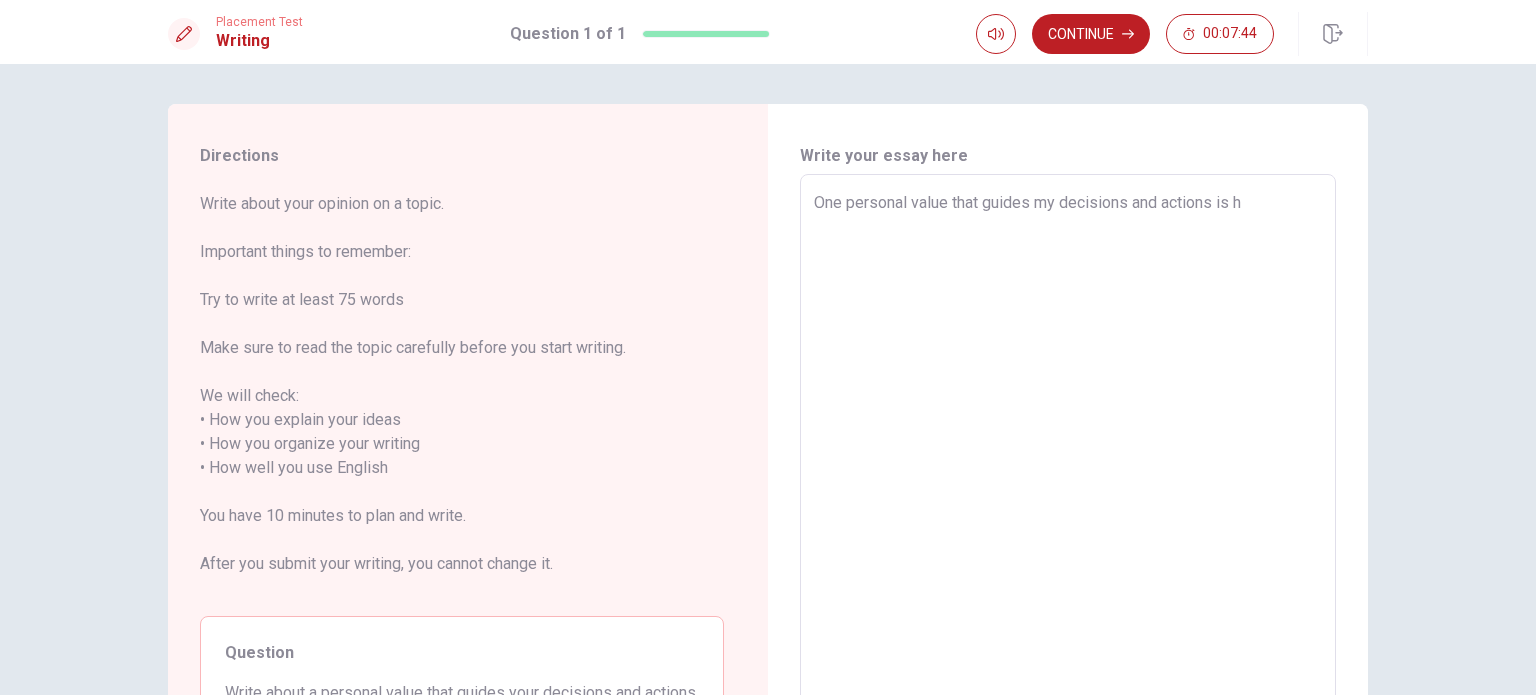 type on "x" 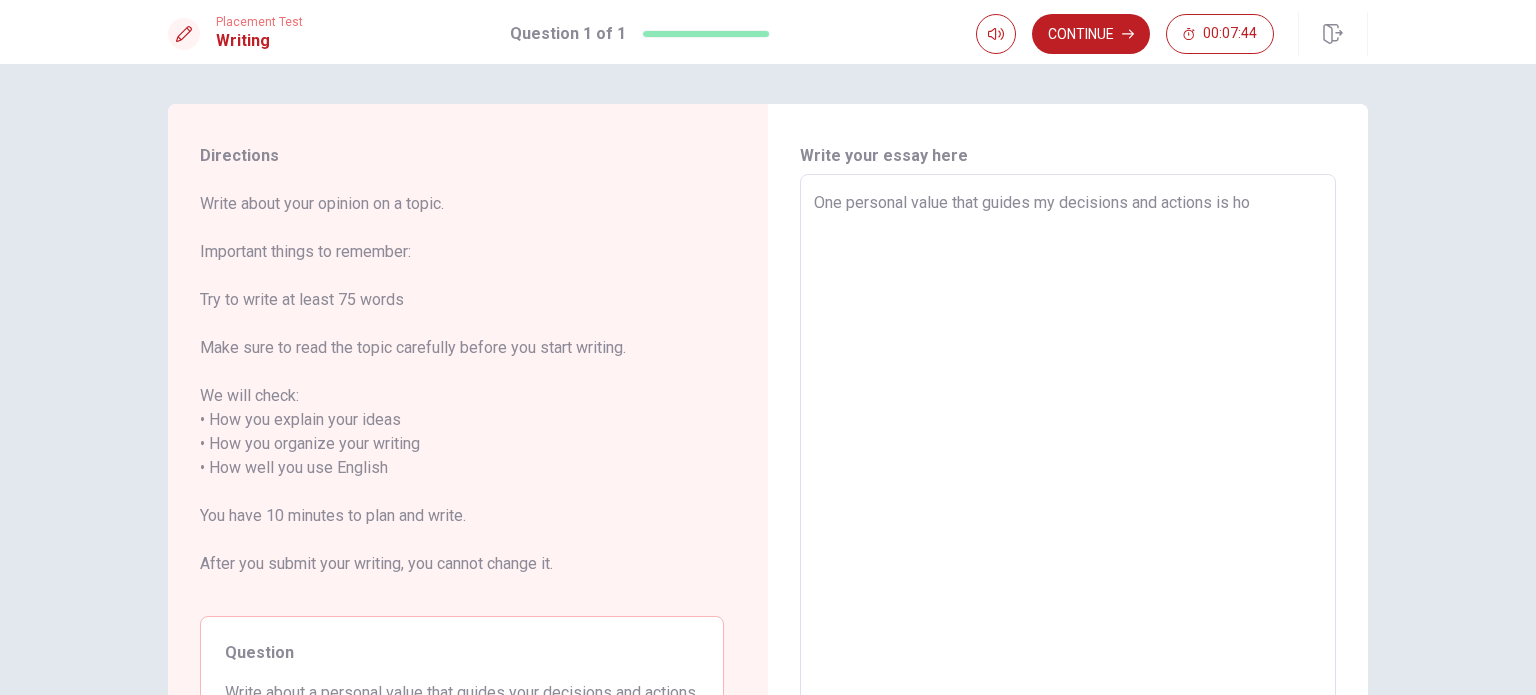 type on "x" 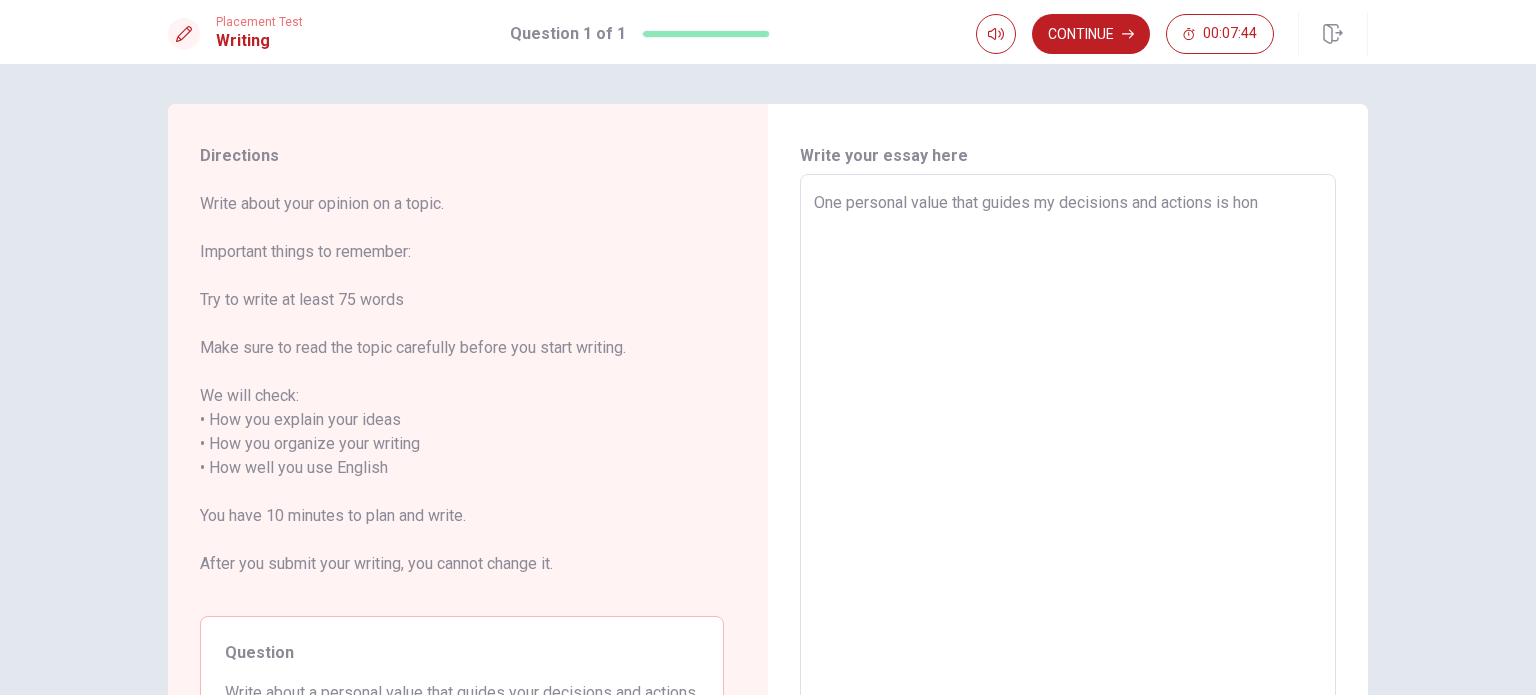 type on "x" 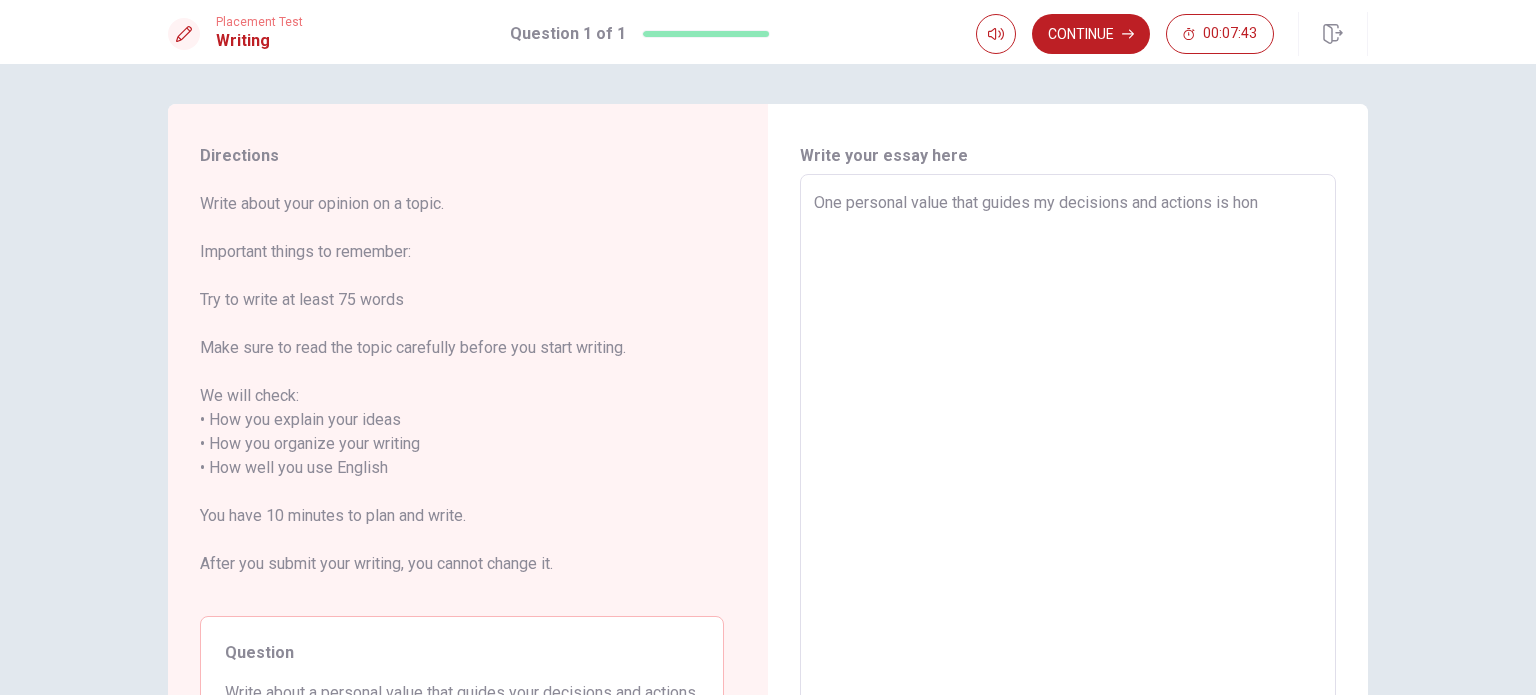 type on "One personal value that guides my decisions and actions is hone" 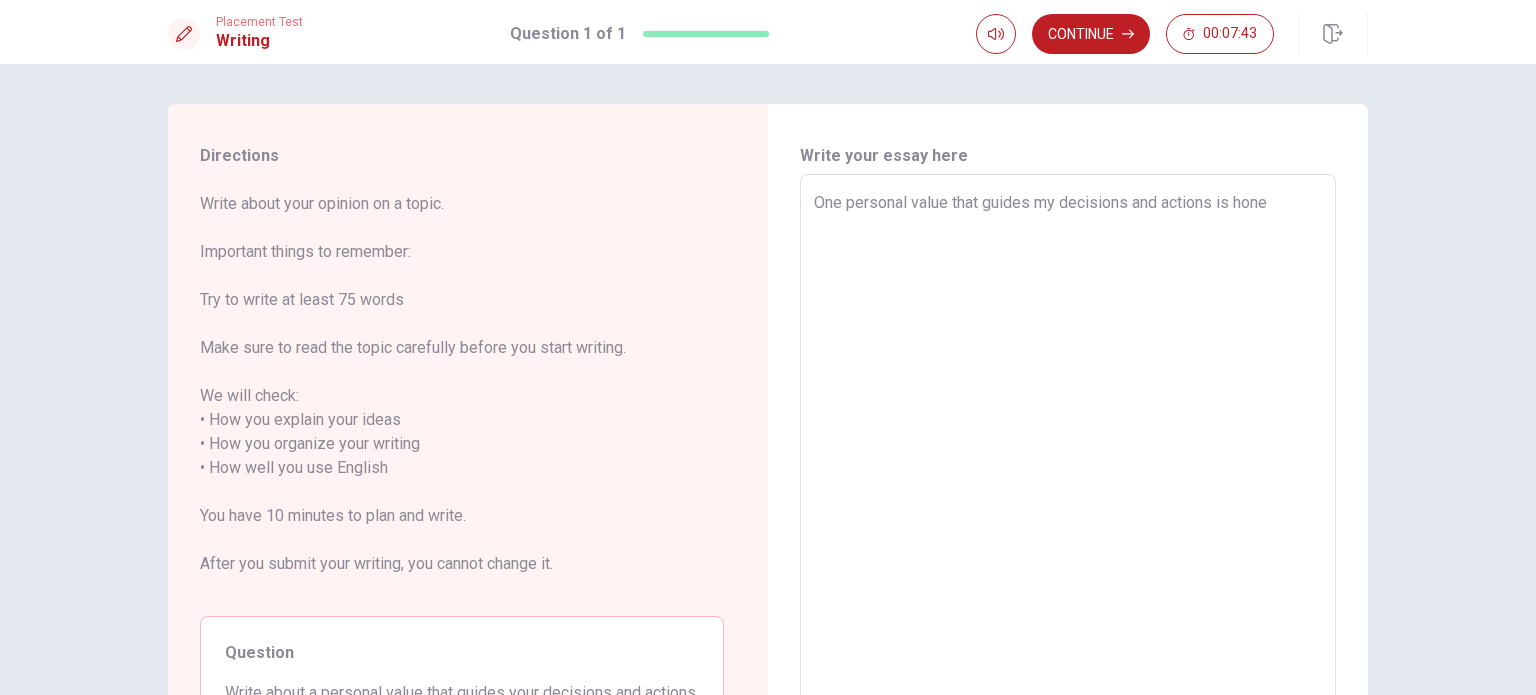 type on "One personal value that guides my decisions and actions is hones" 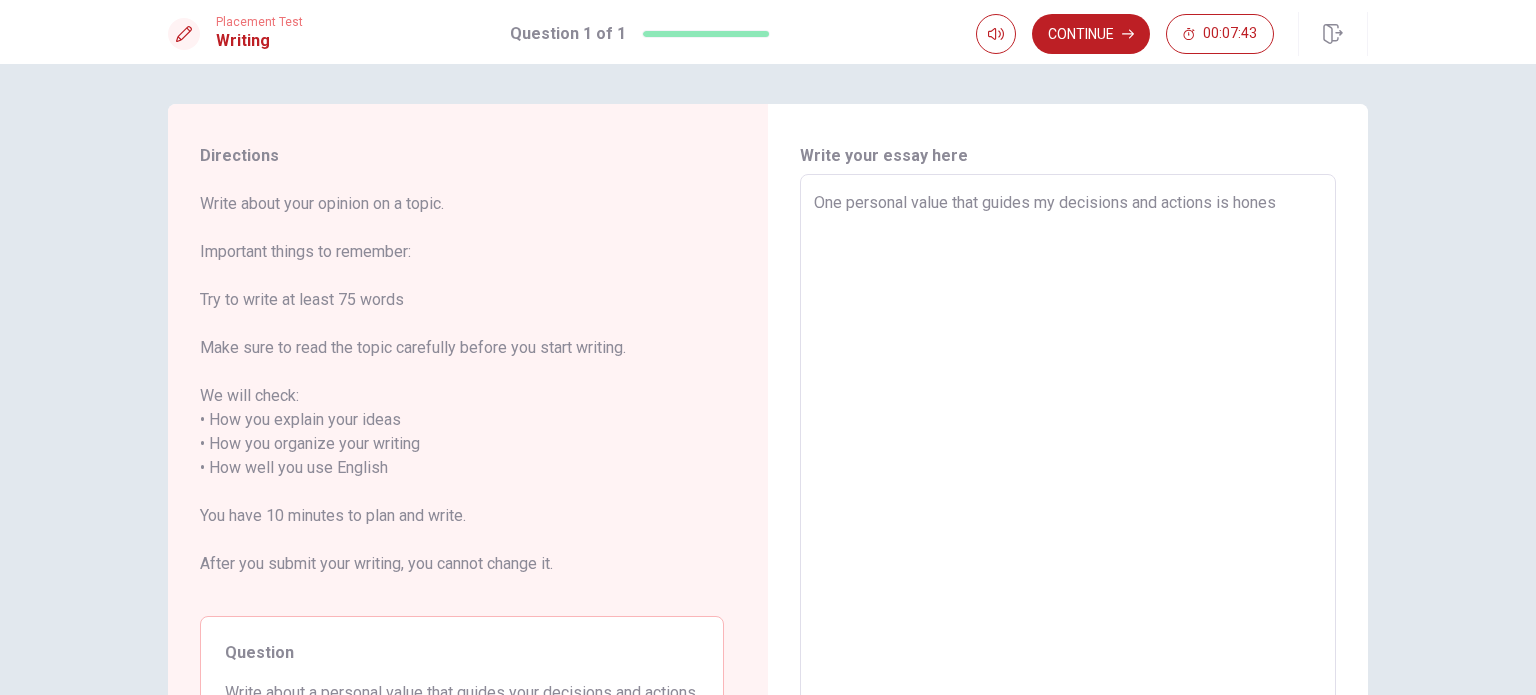 type on "x" 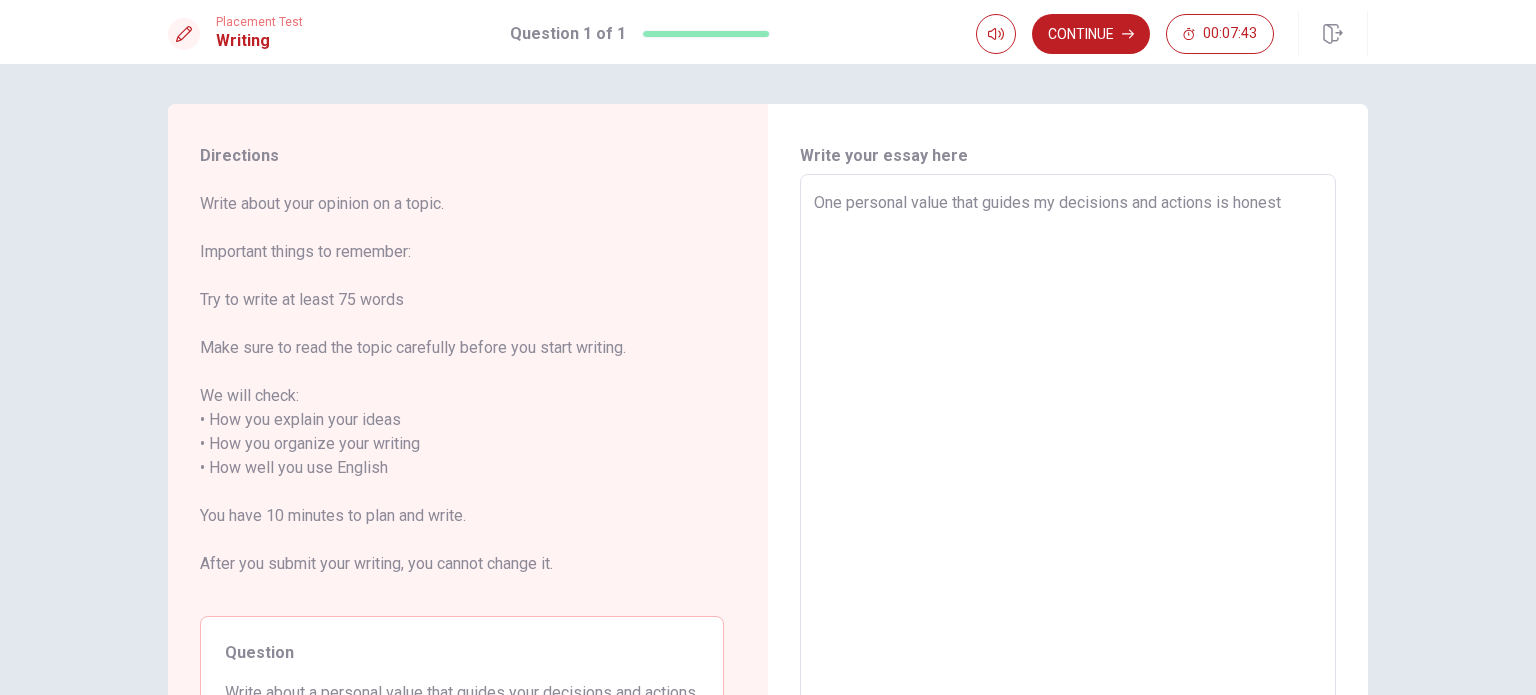 type on "x" 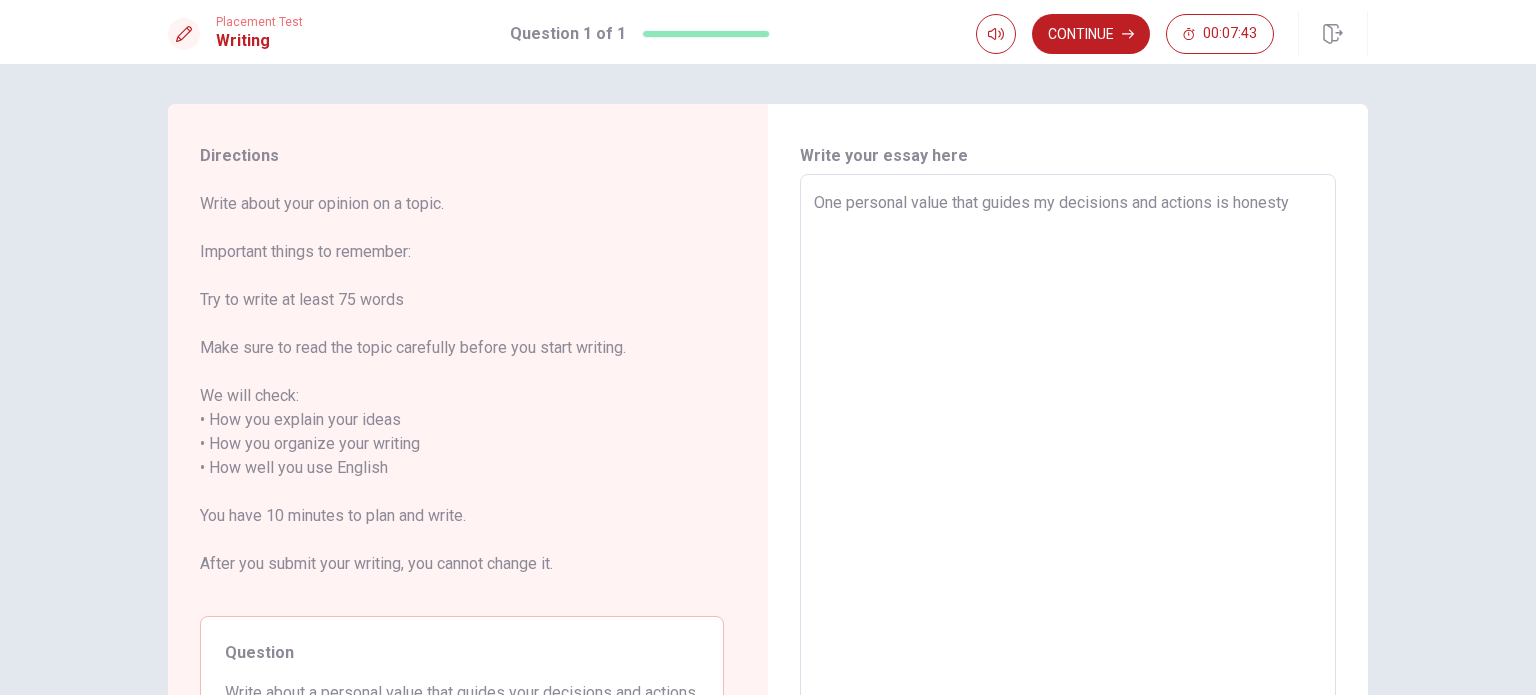 type on "x" 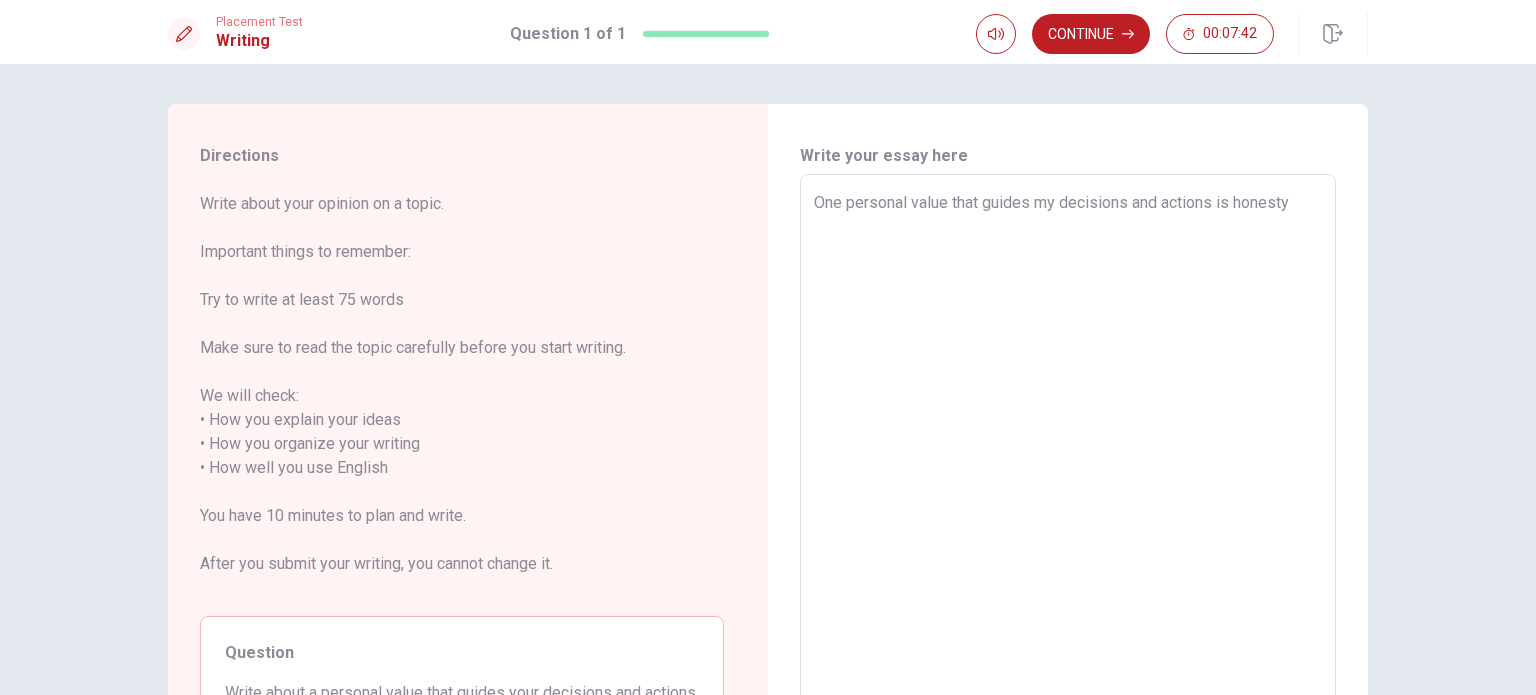 type on "One personal value that guides my decisions and actions is honesty." 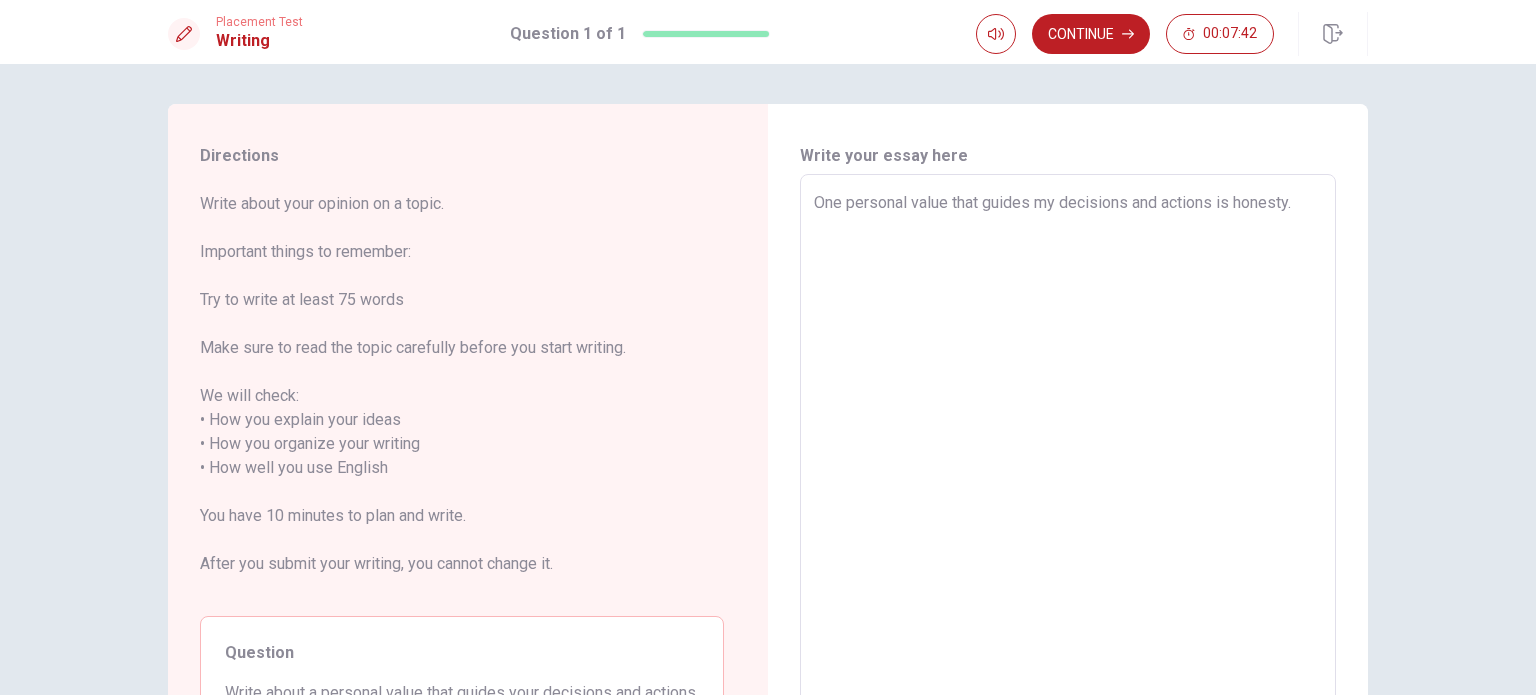 type on "x" 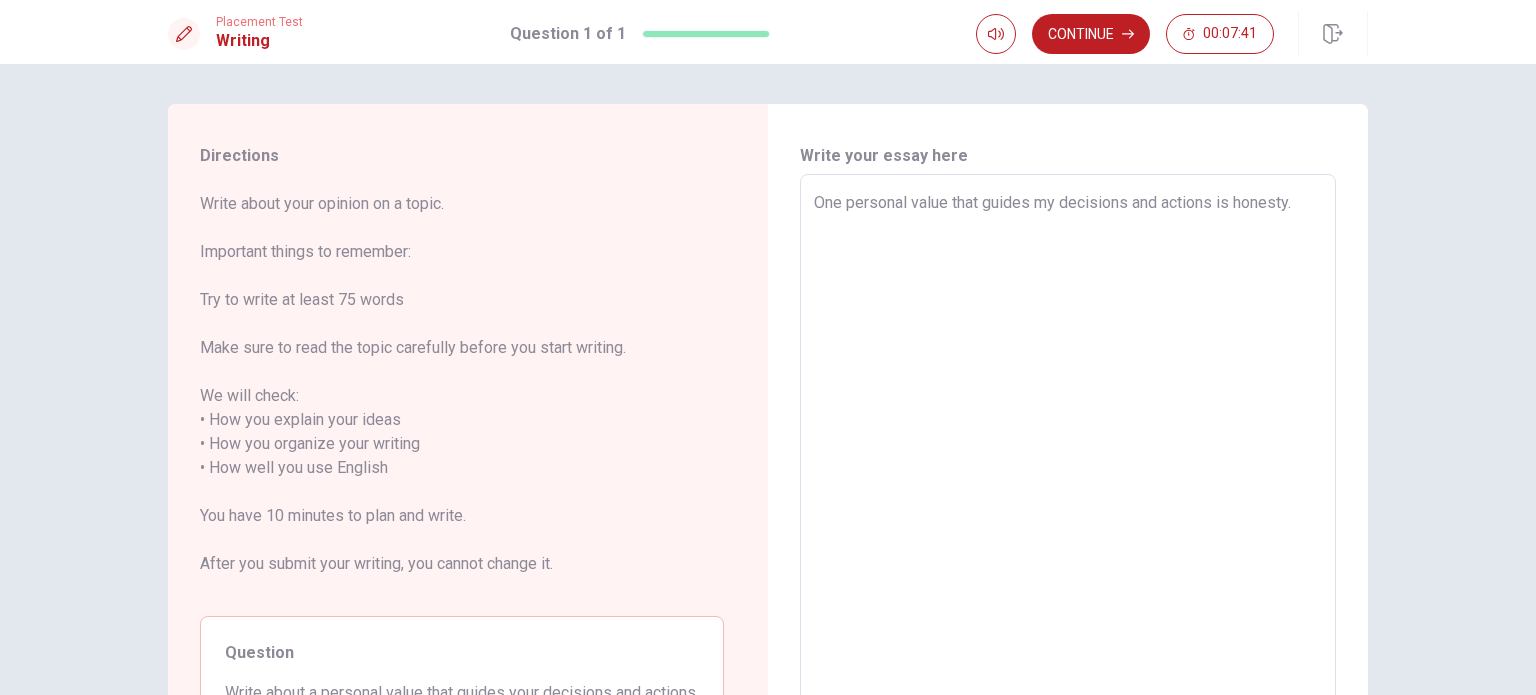 type on "One personal value that guides my decisions and actions is honesty. I" 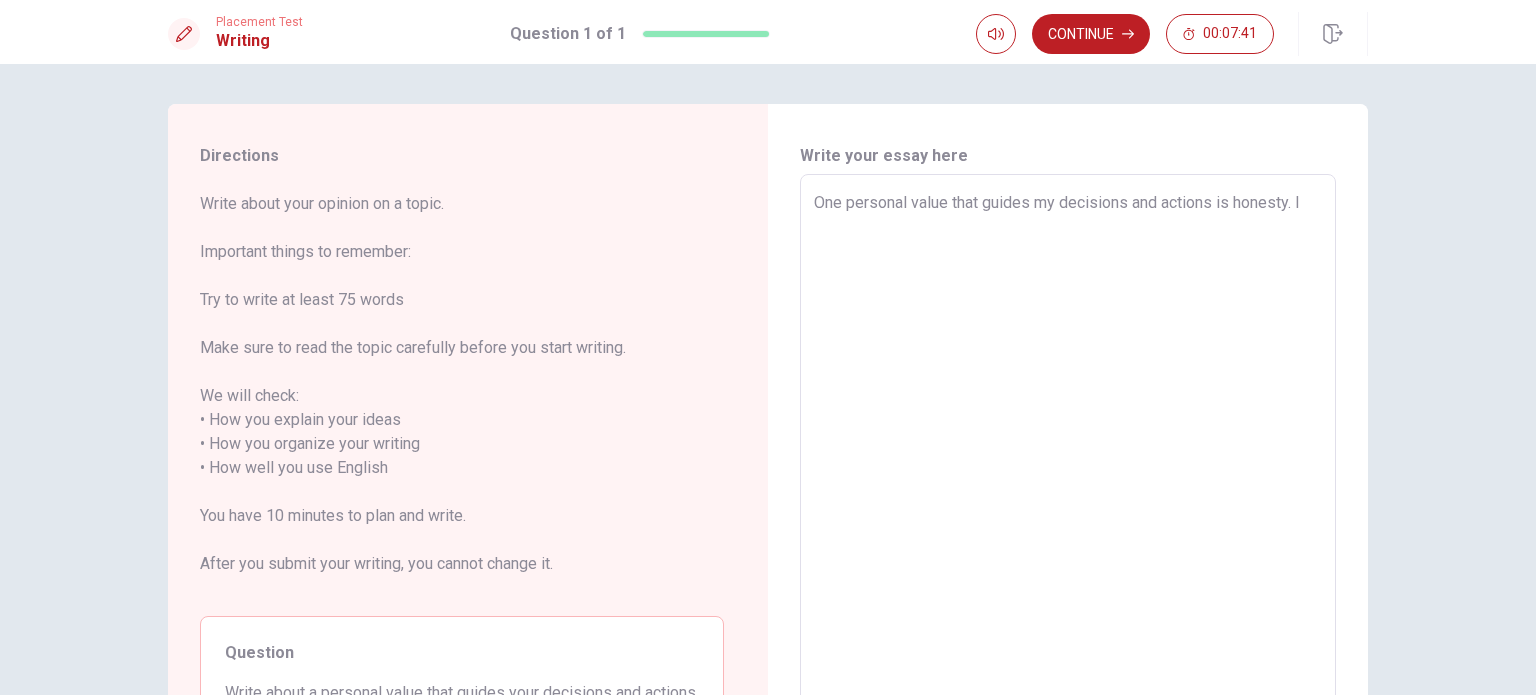 type on "x" 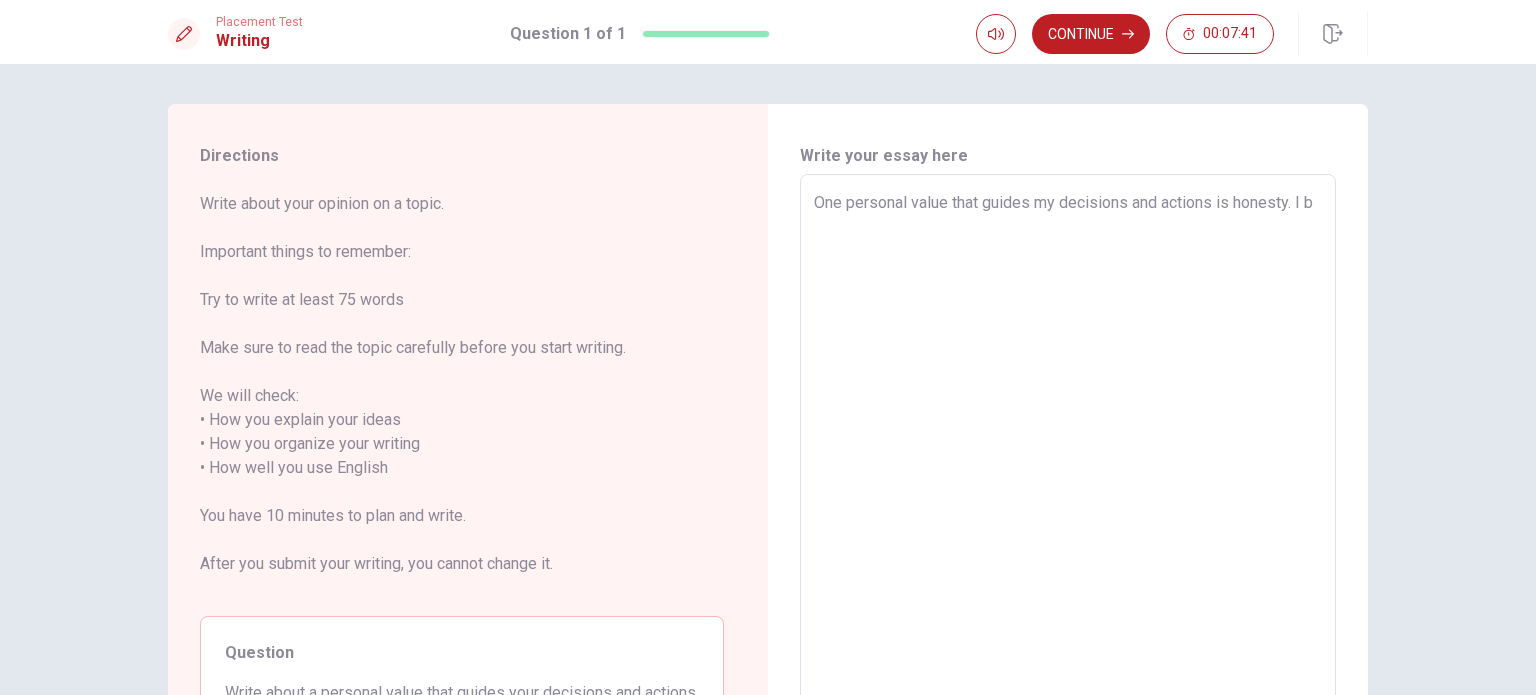 type on "x" 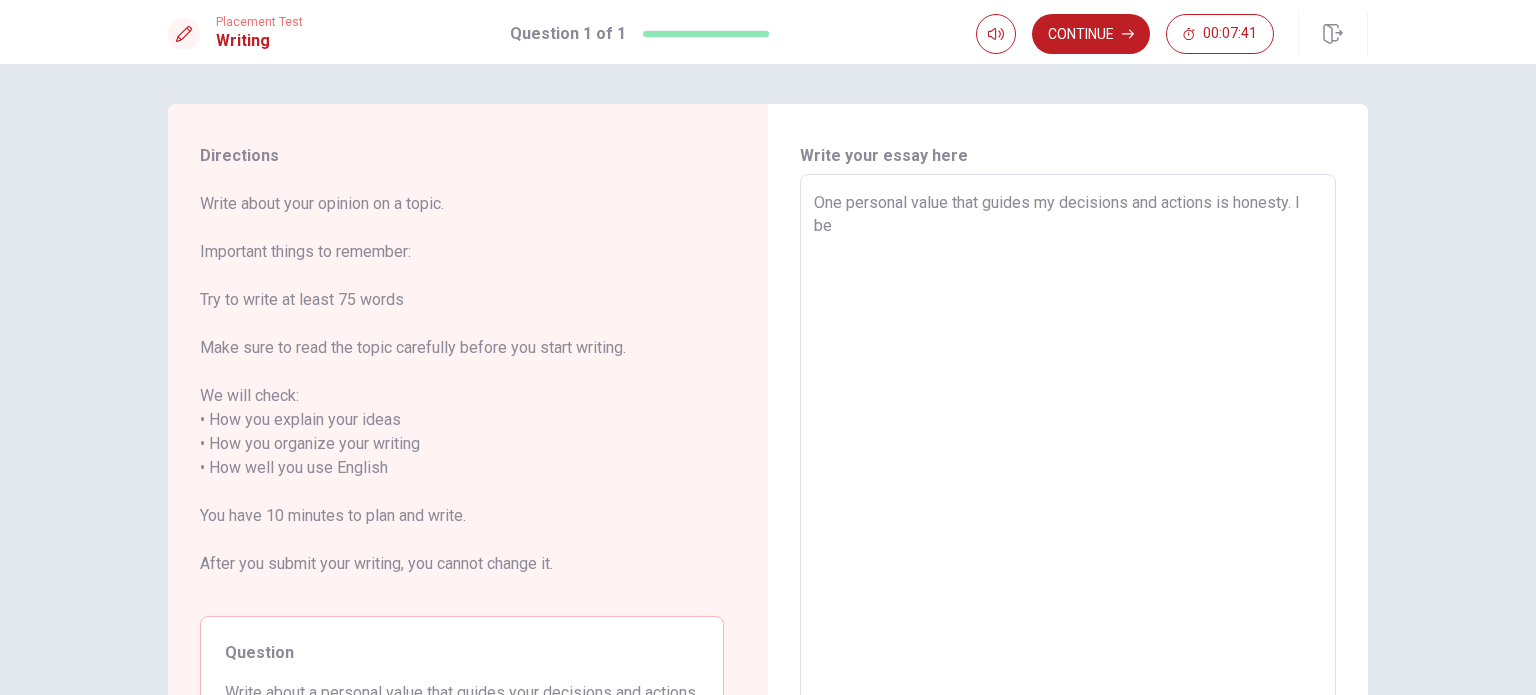 type on "x" 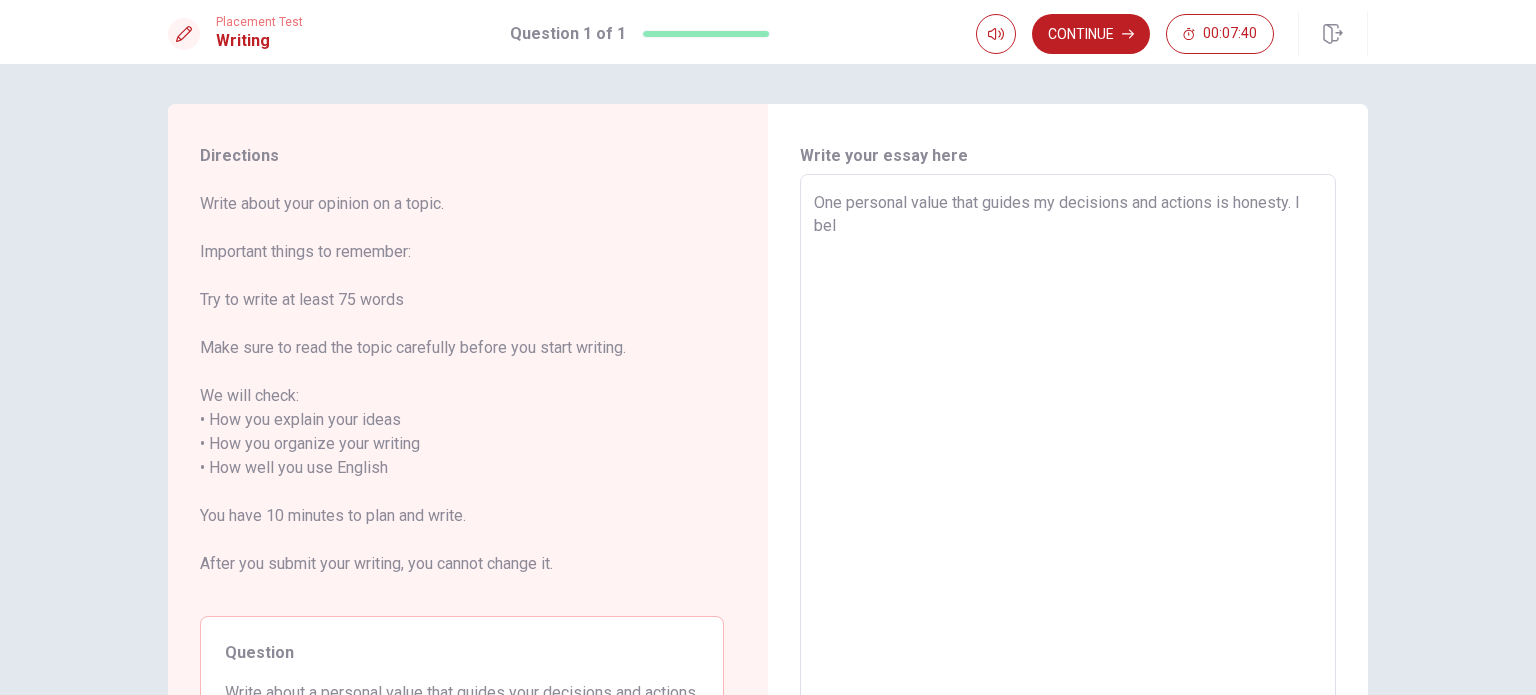 type on "One personal value that guides my decisions and actions is honesty. I beli" 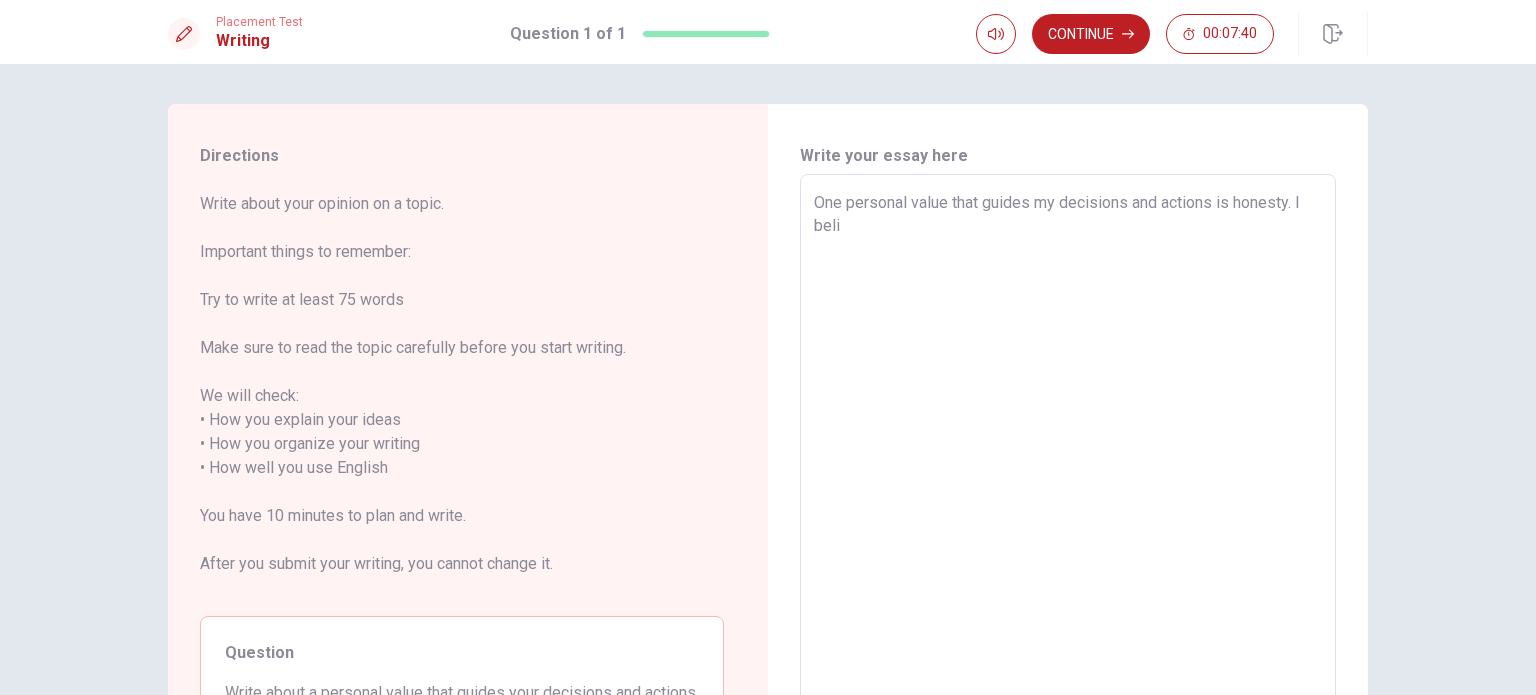 type on "x" 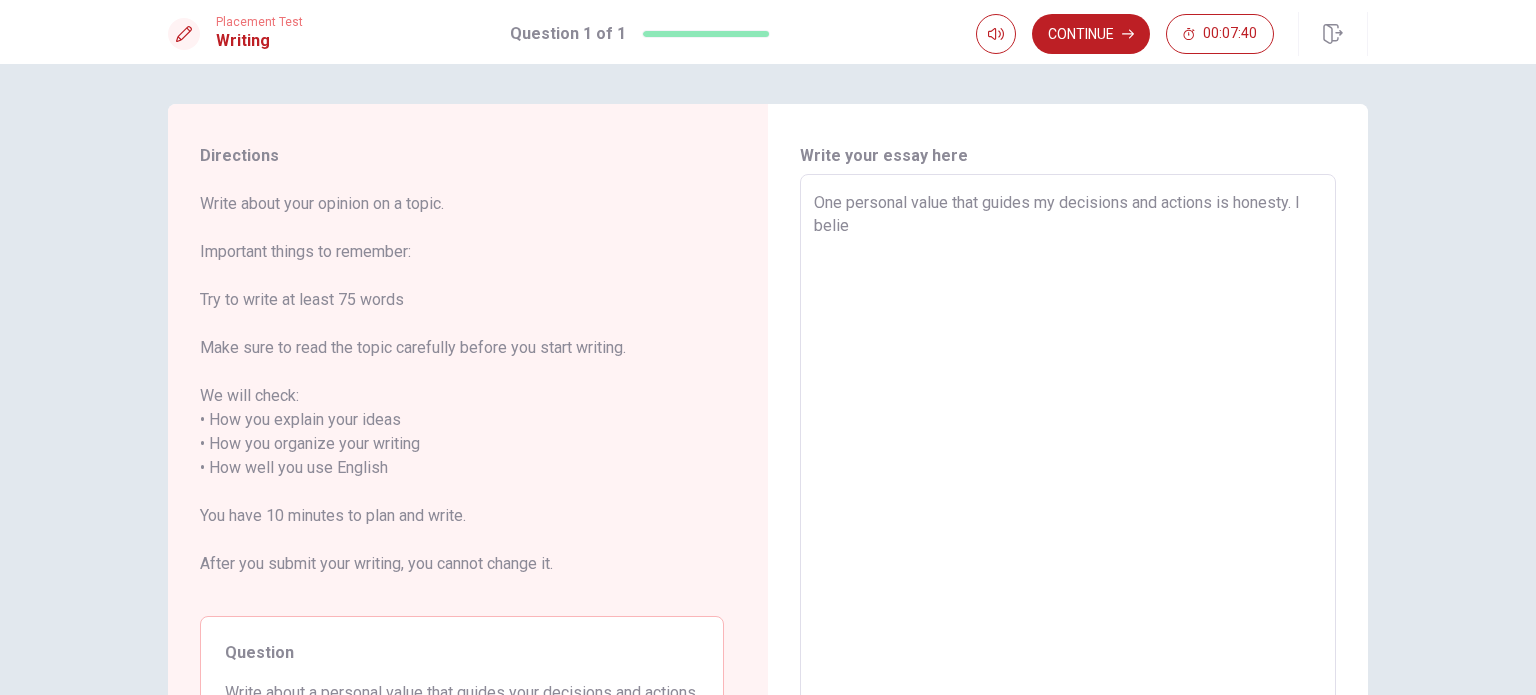 type on "x" 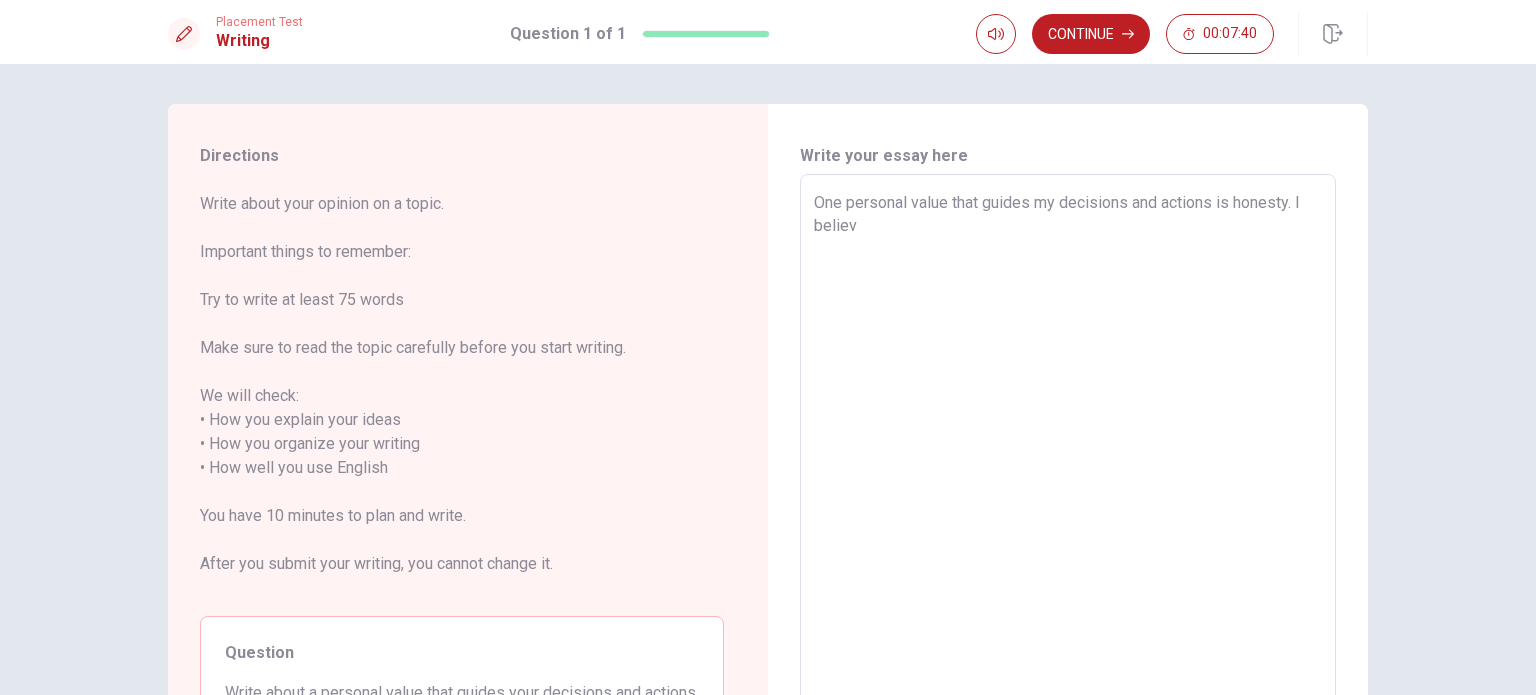 type on "x" 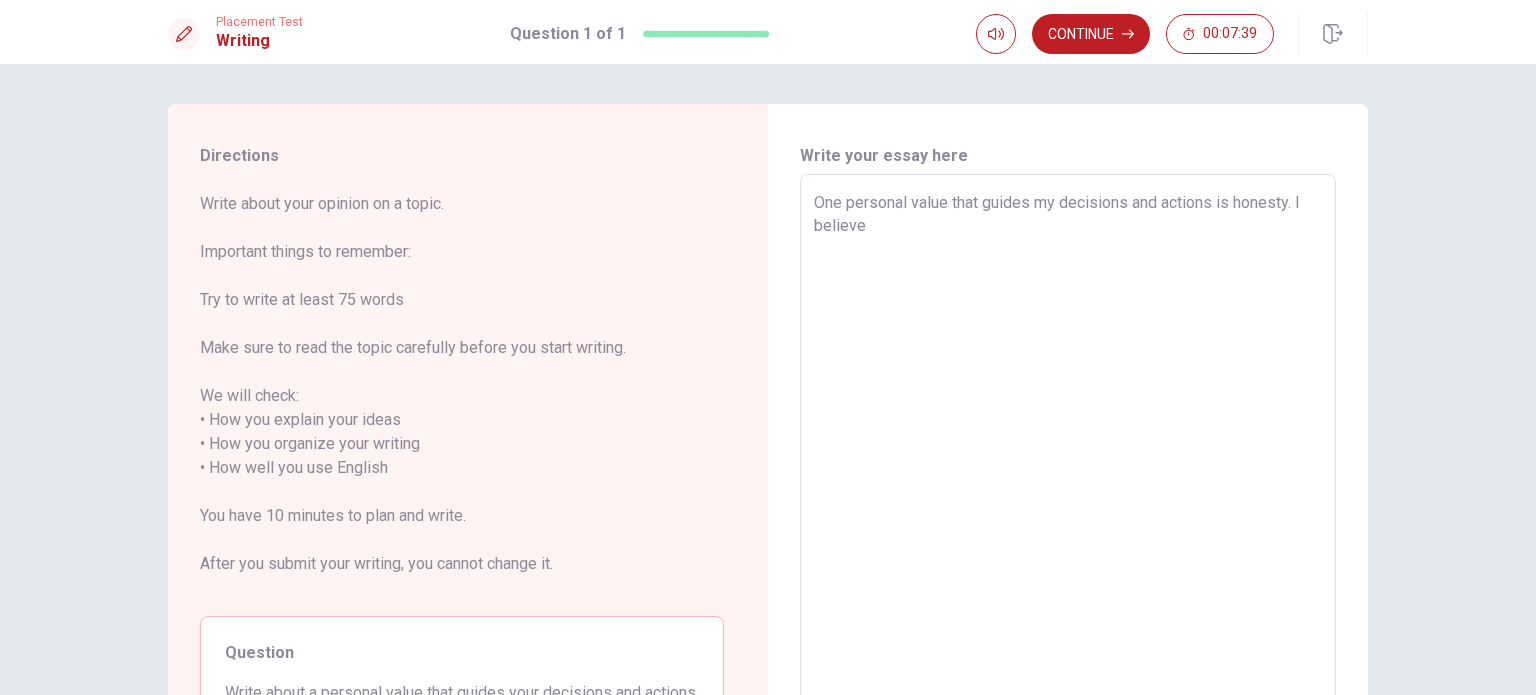 type on "x" 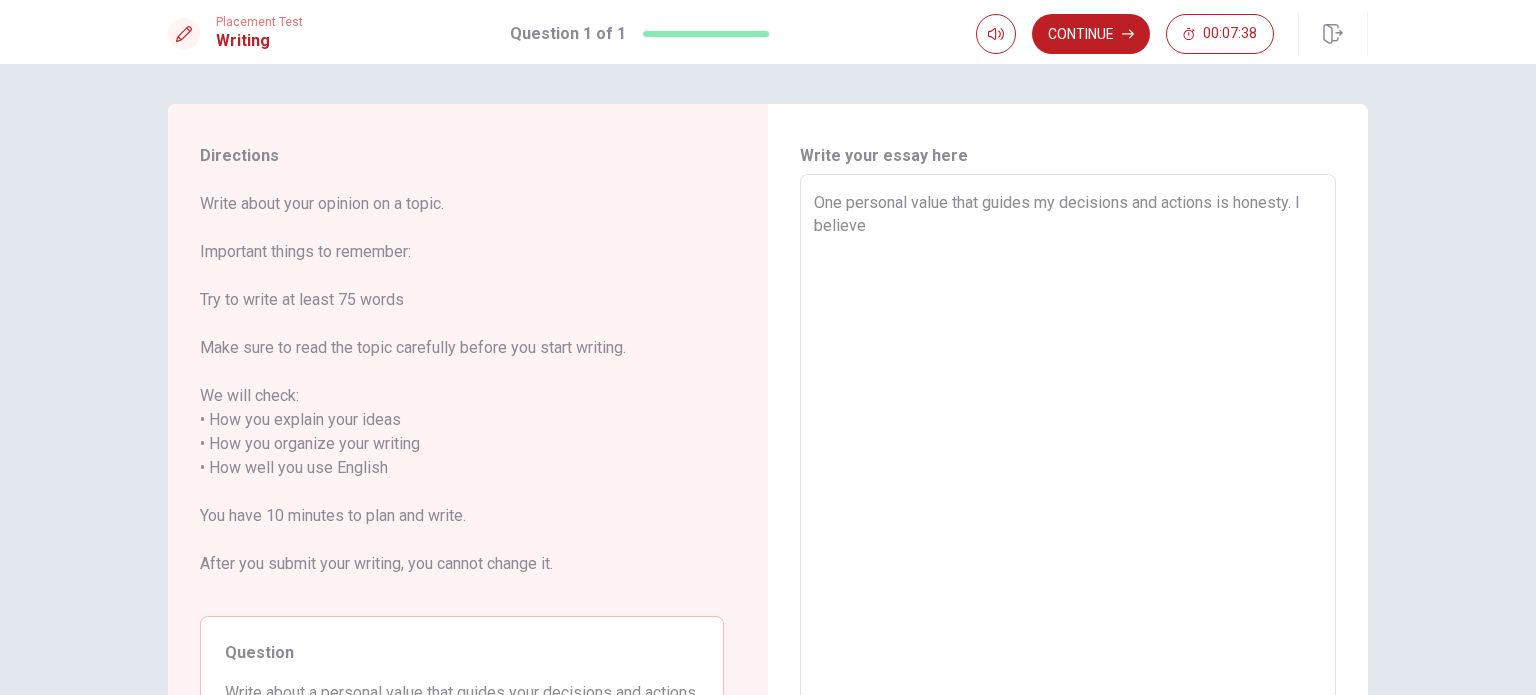 type on "One personal value that guides my decisions and actions is honesty. I believe" 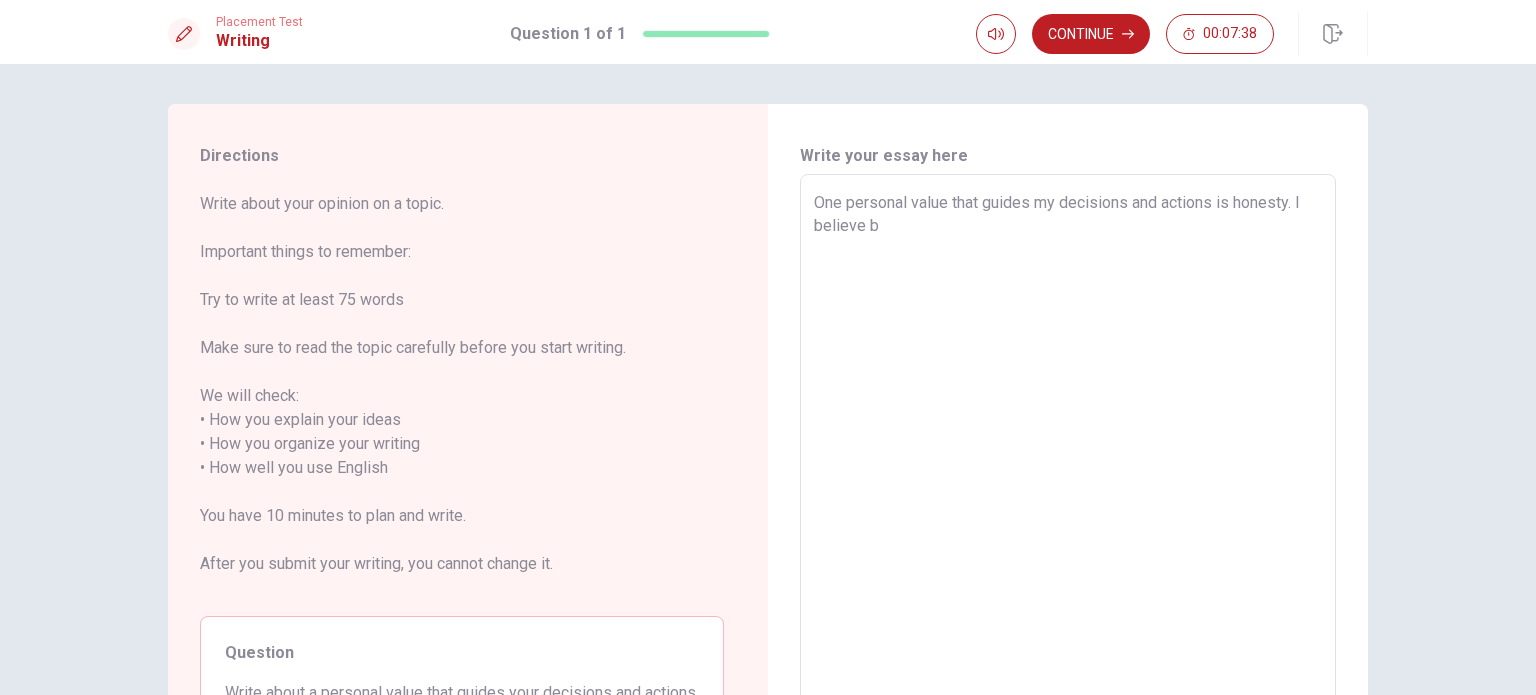 type on "x" 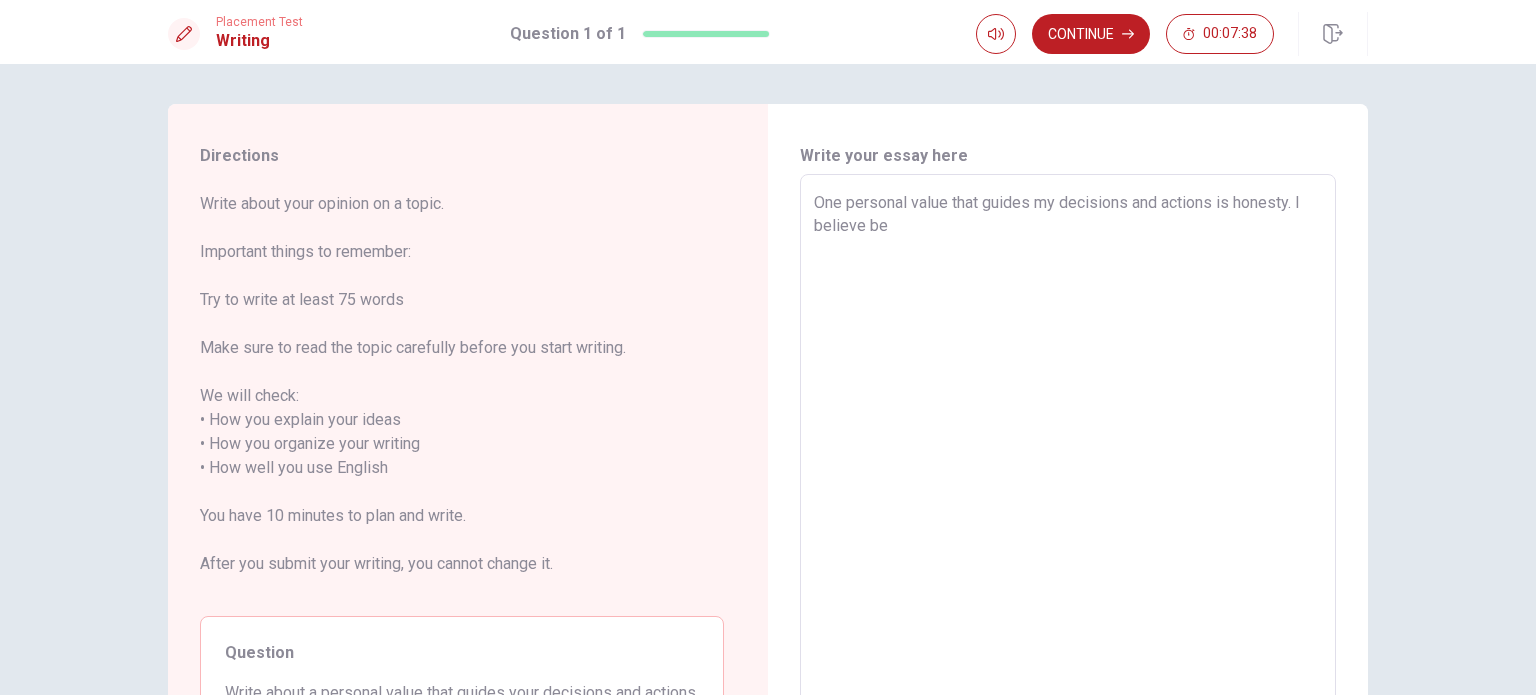type on "x" 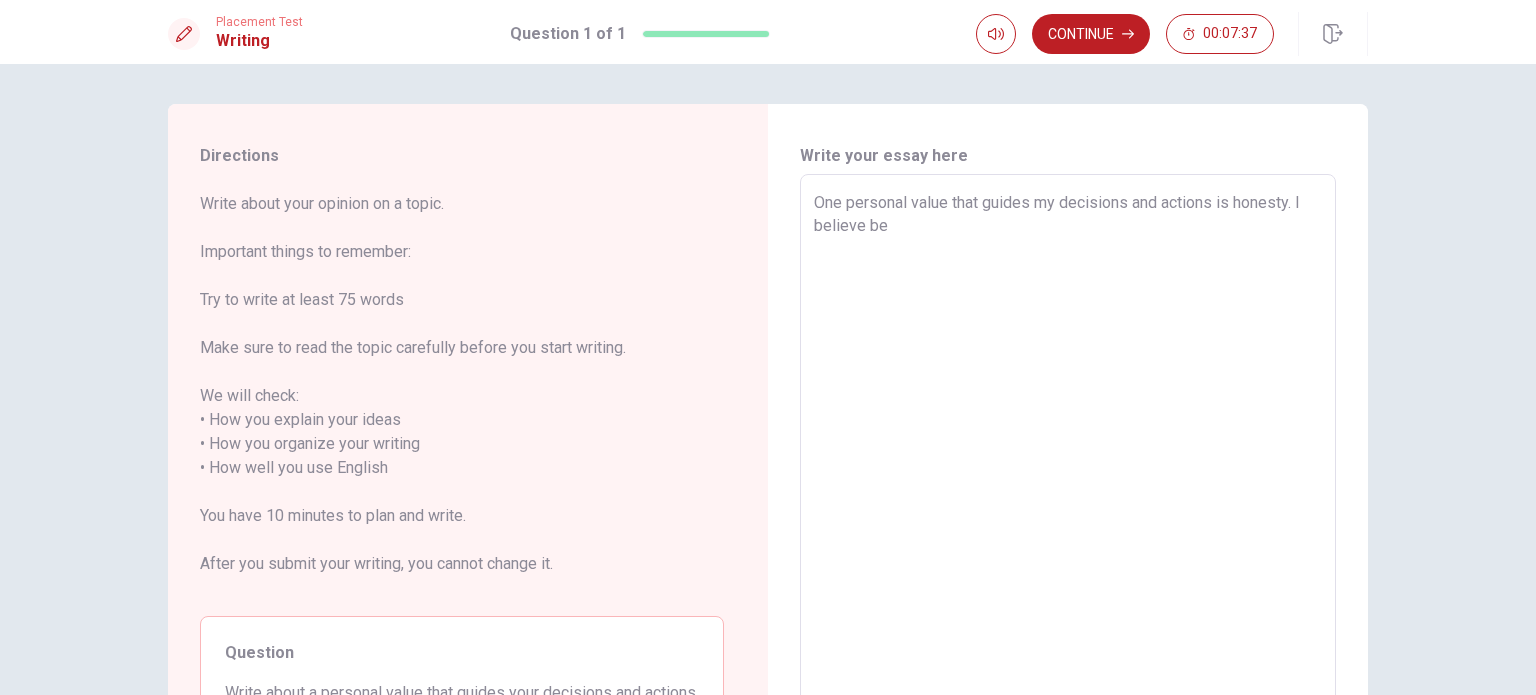 type on "One personal value that guides my decisions and actions is honesty. I believe bei" 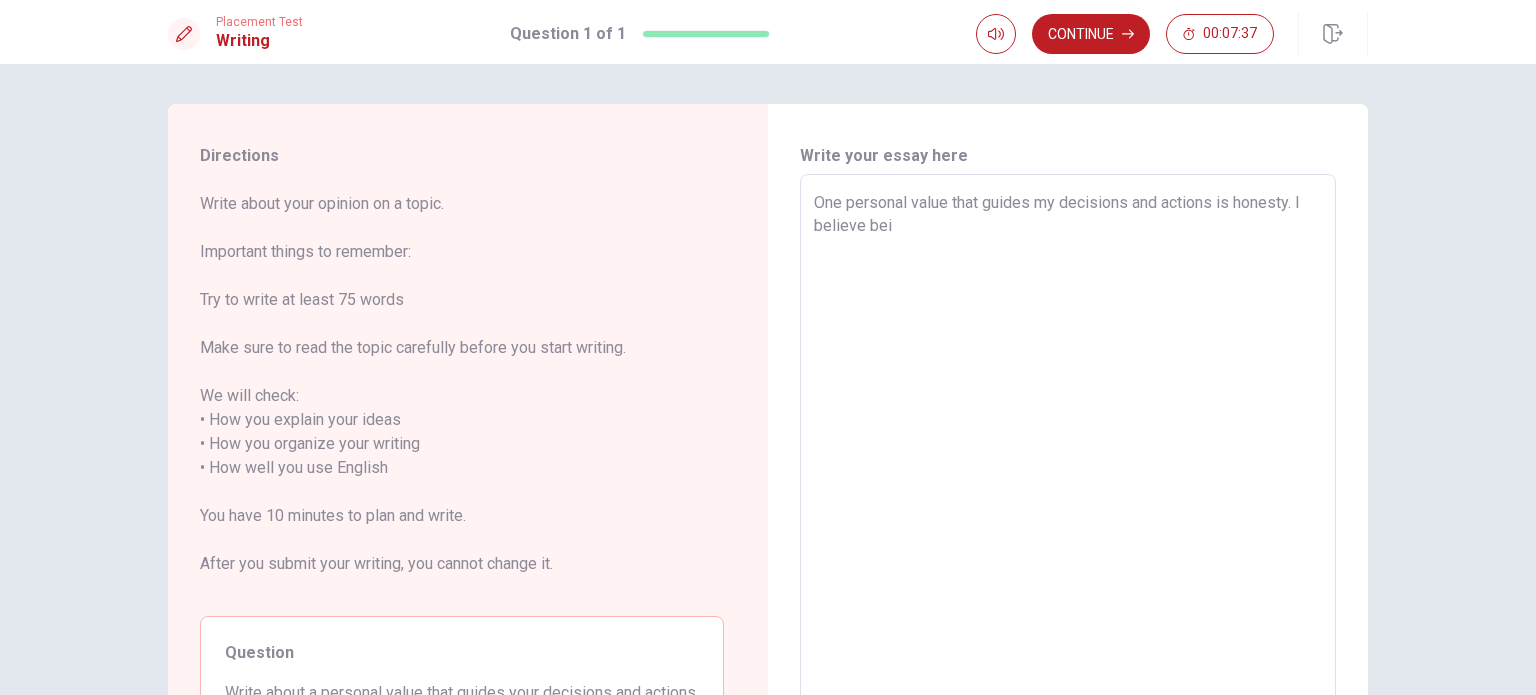 type on "One personal value that guides my decisions and actions is honesty. I believe bein" 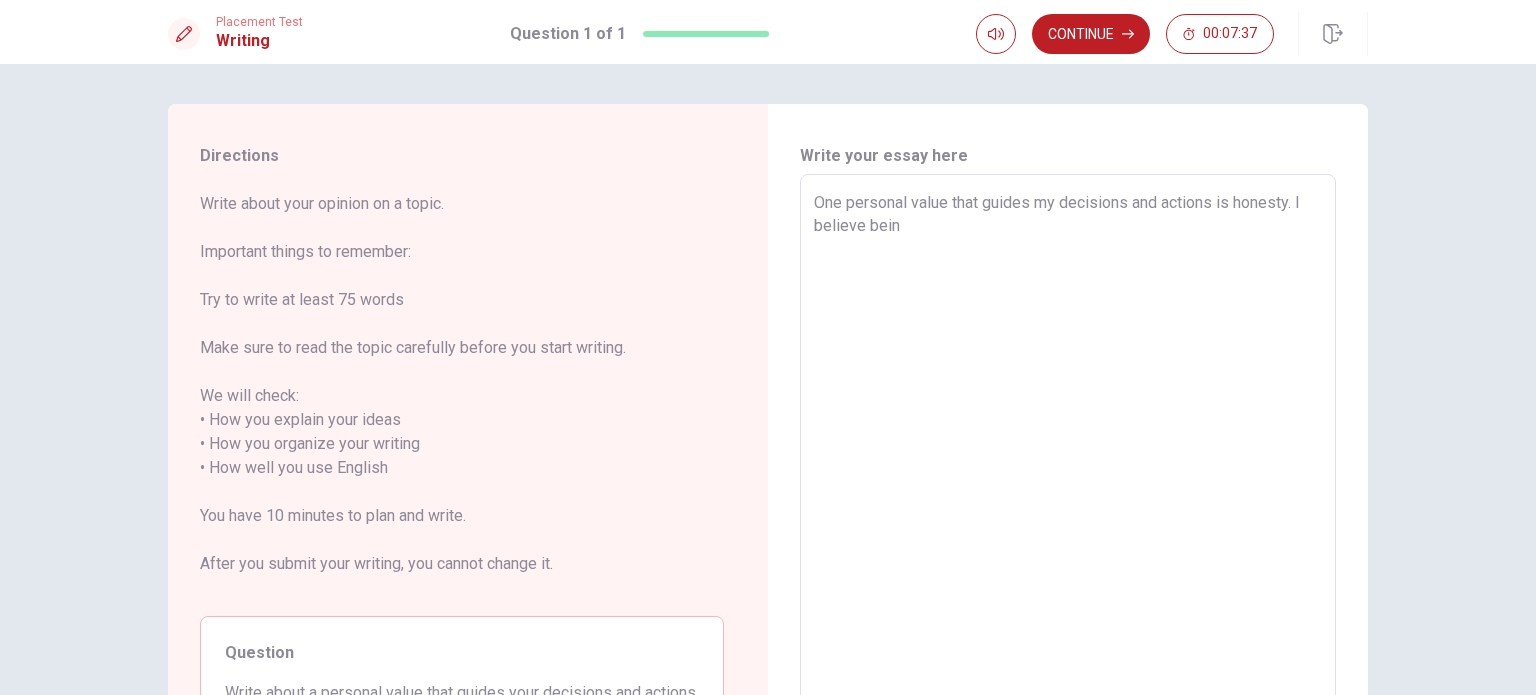 type on "x" 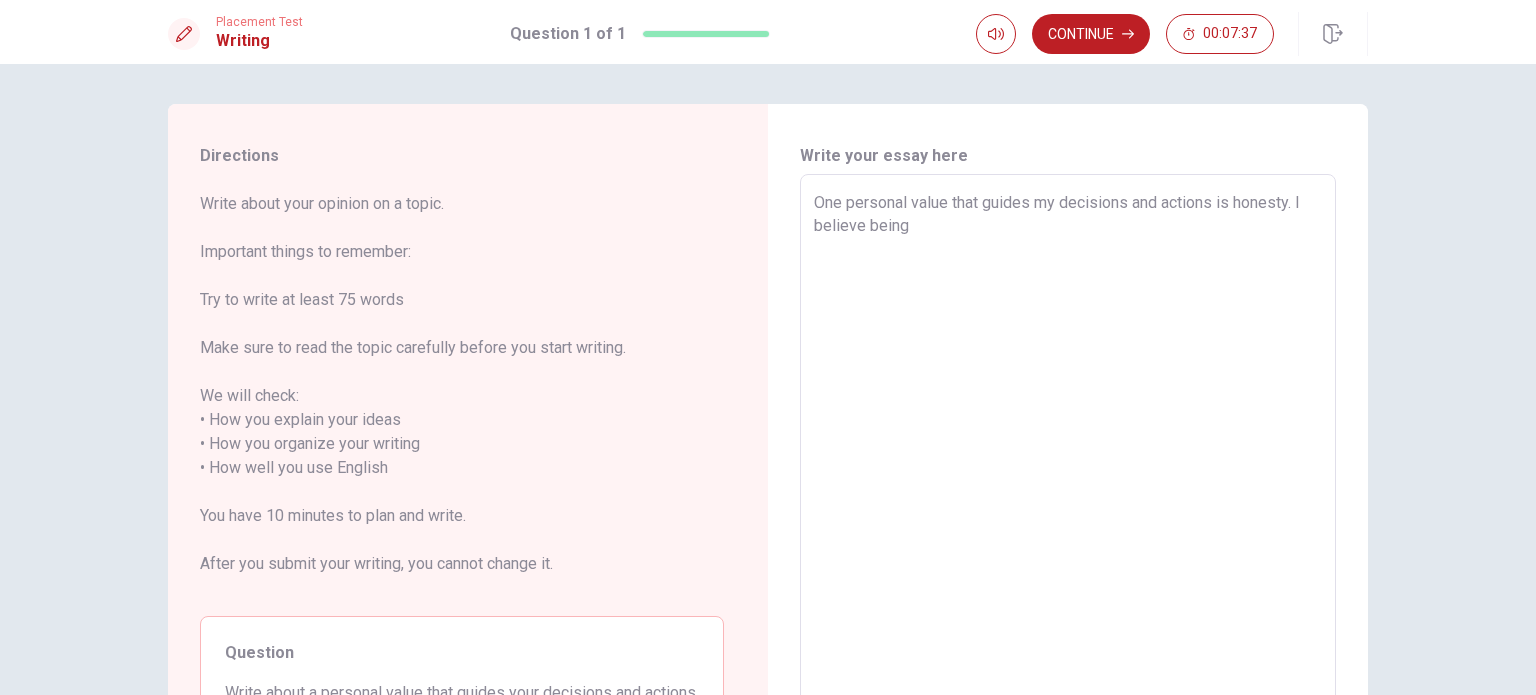 type on "x" 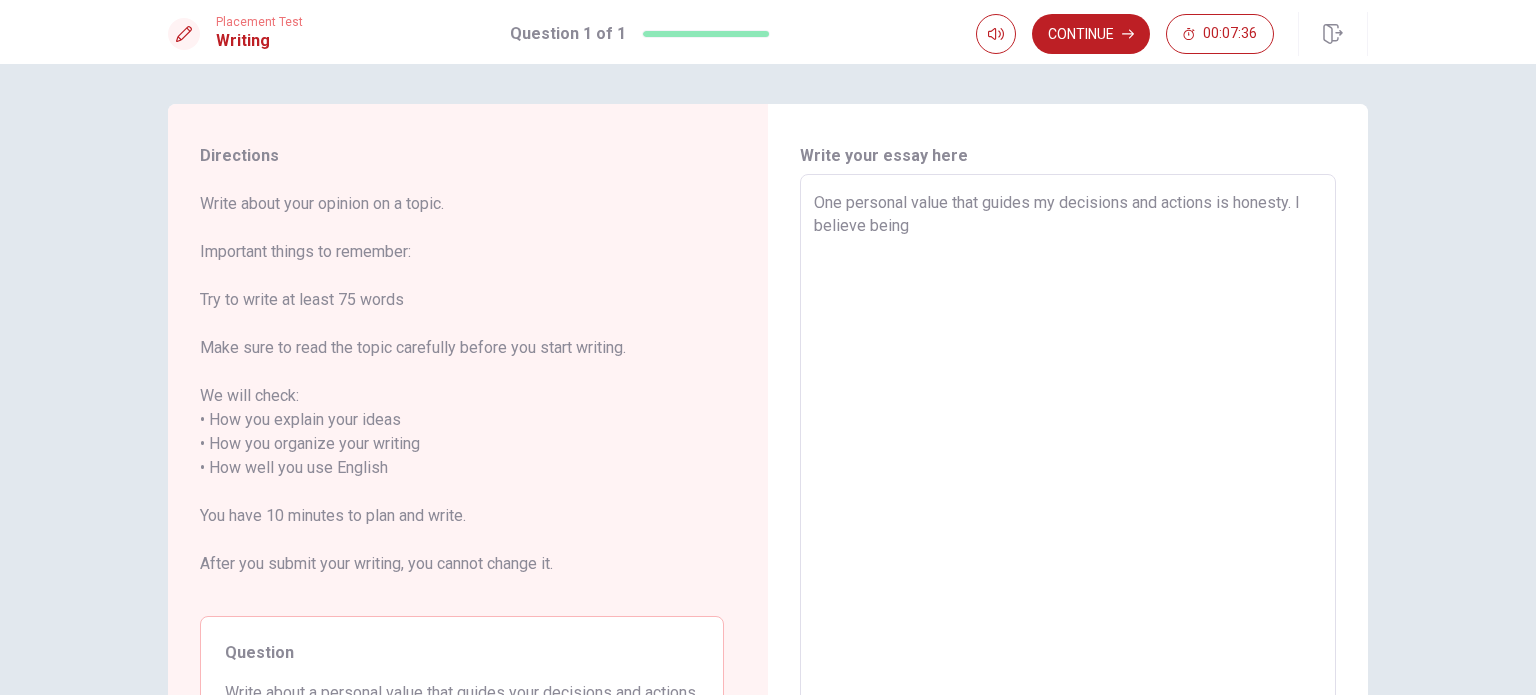 type on "One personal value that guides my decisions and actions is honesty. I believe being t" 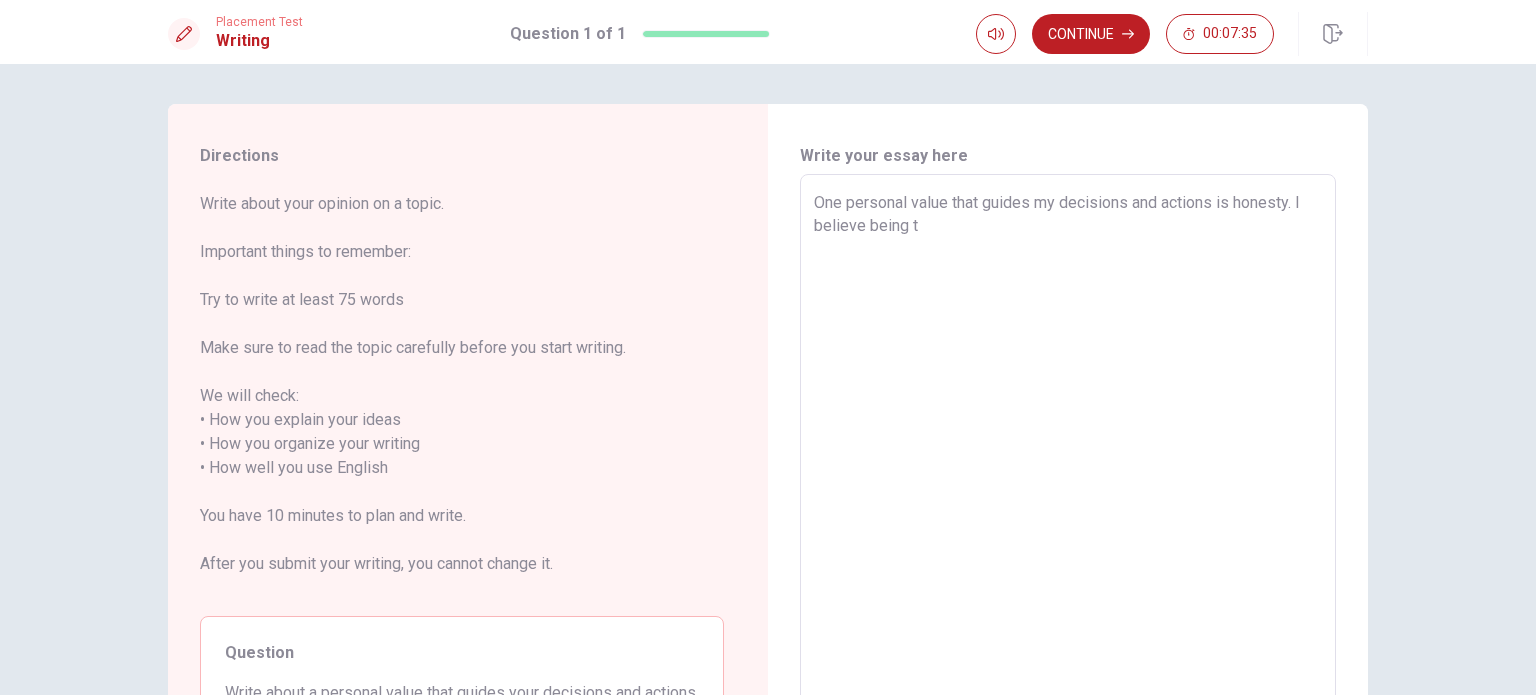 type on "x" 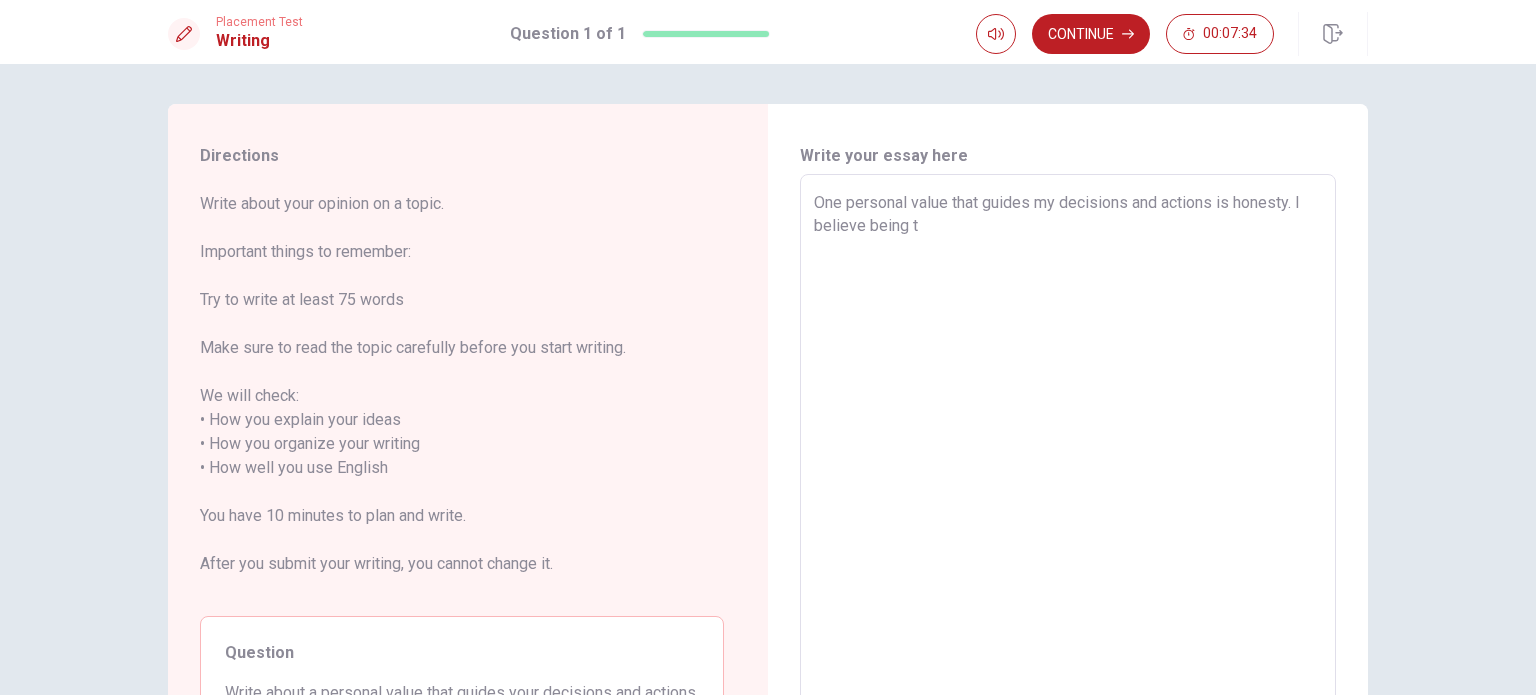 type on "One personal value that guides my decisions and actions is honesty. I believe being tr" 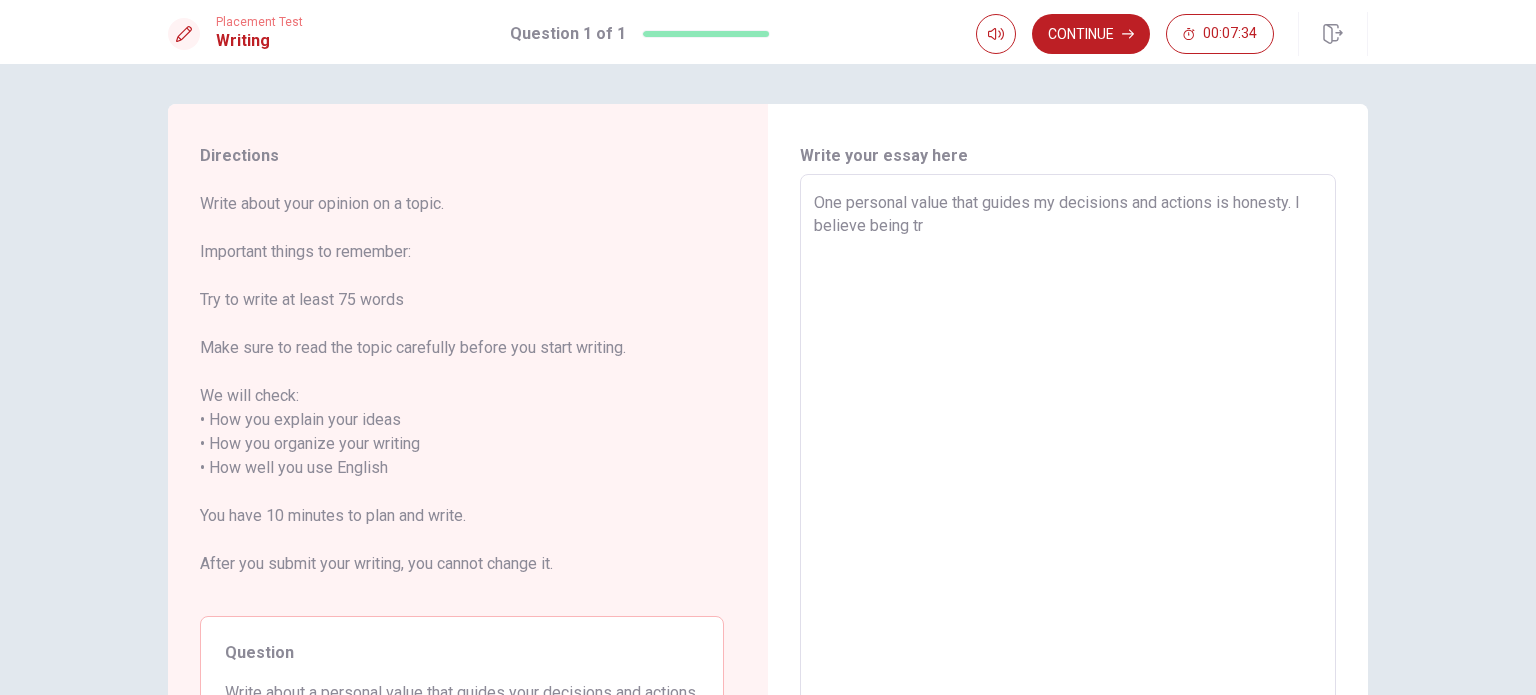 type on "x" 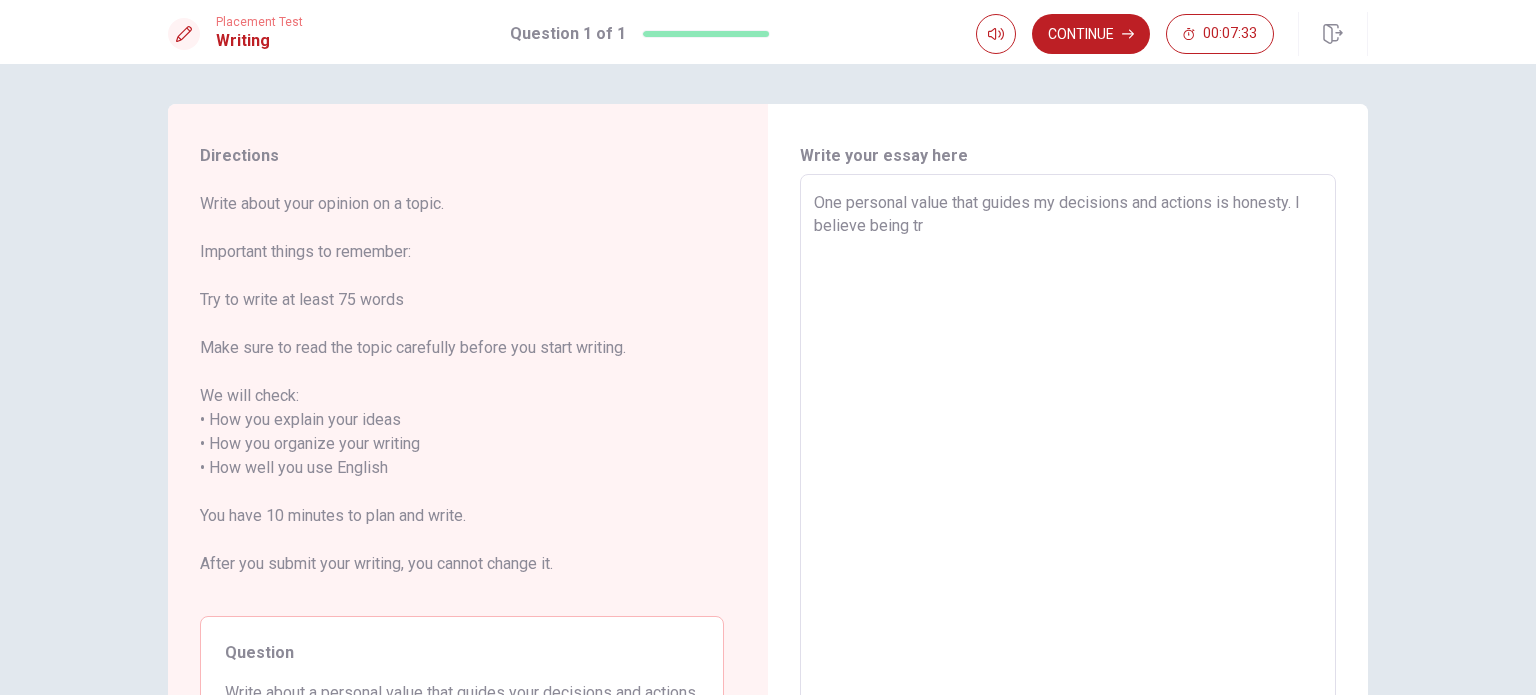 type on "One personal value that guides my decisions and actions is honesty. I believe being tru" 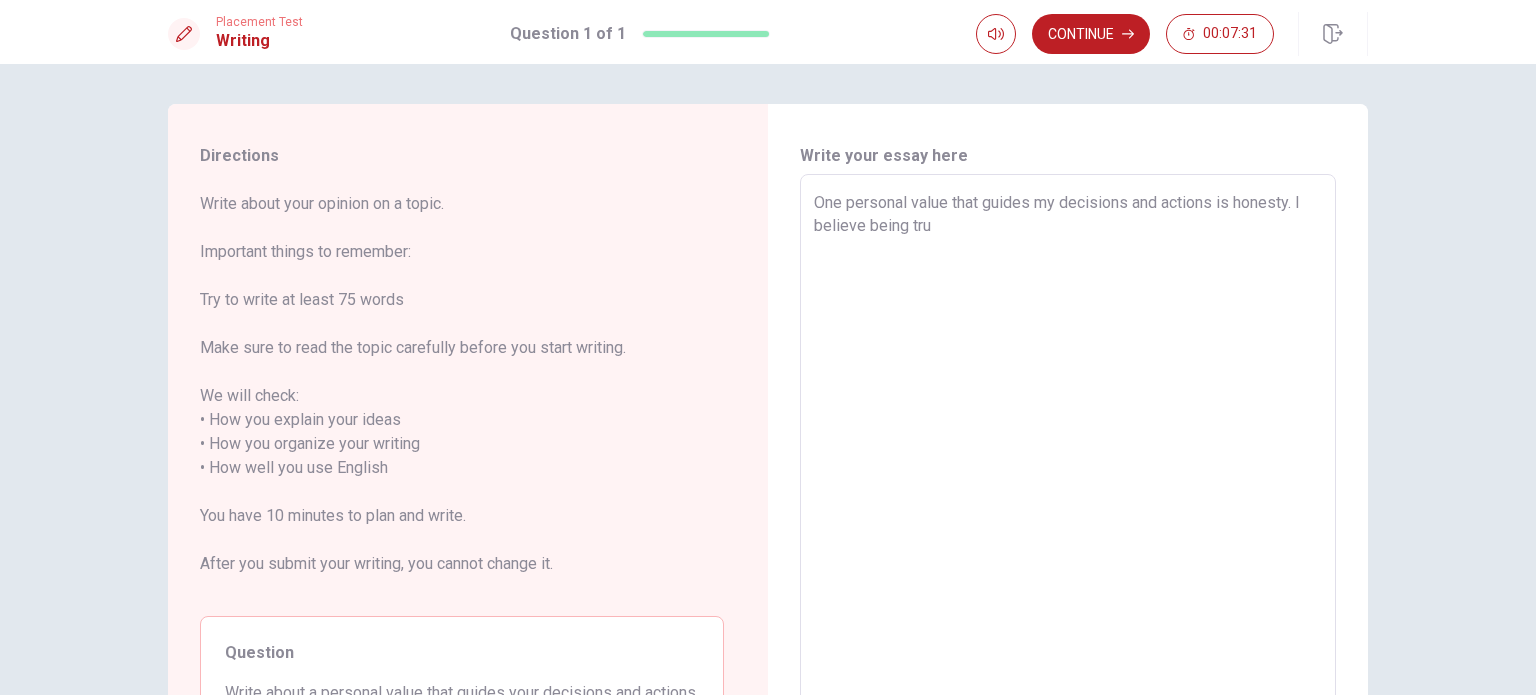 type on "x" 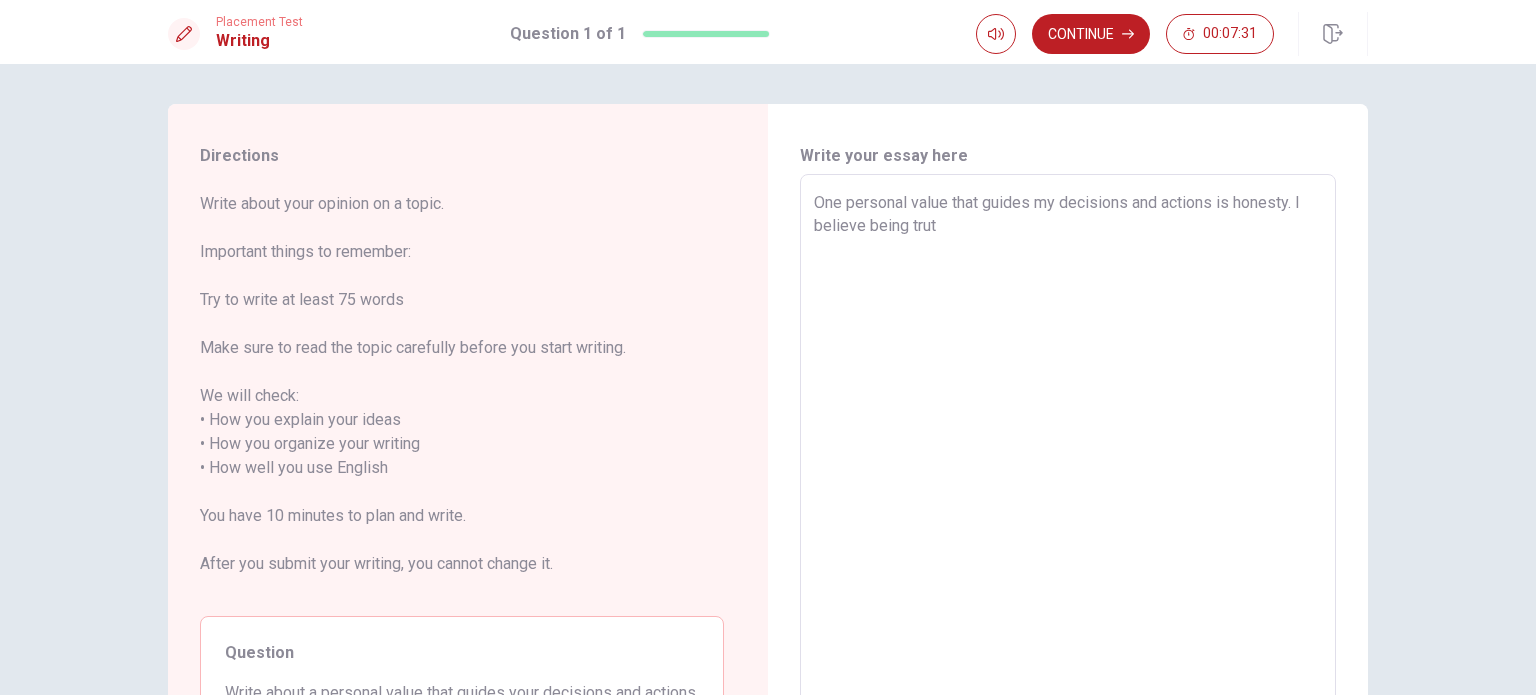 type on "x" 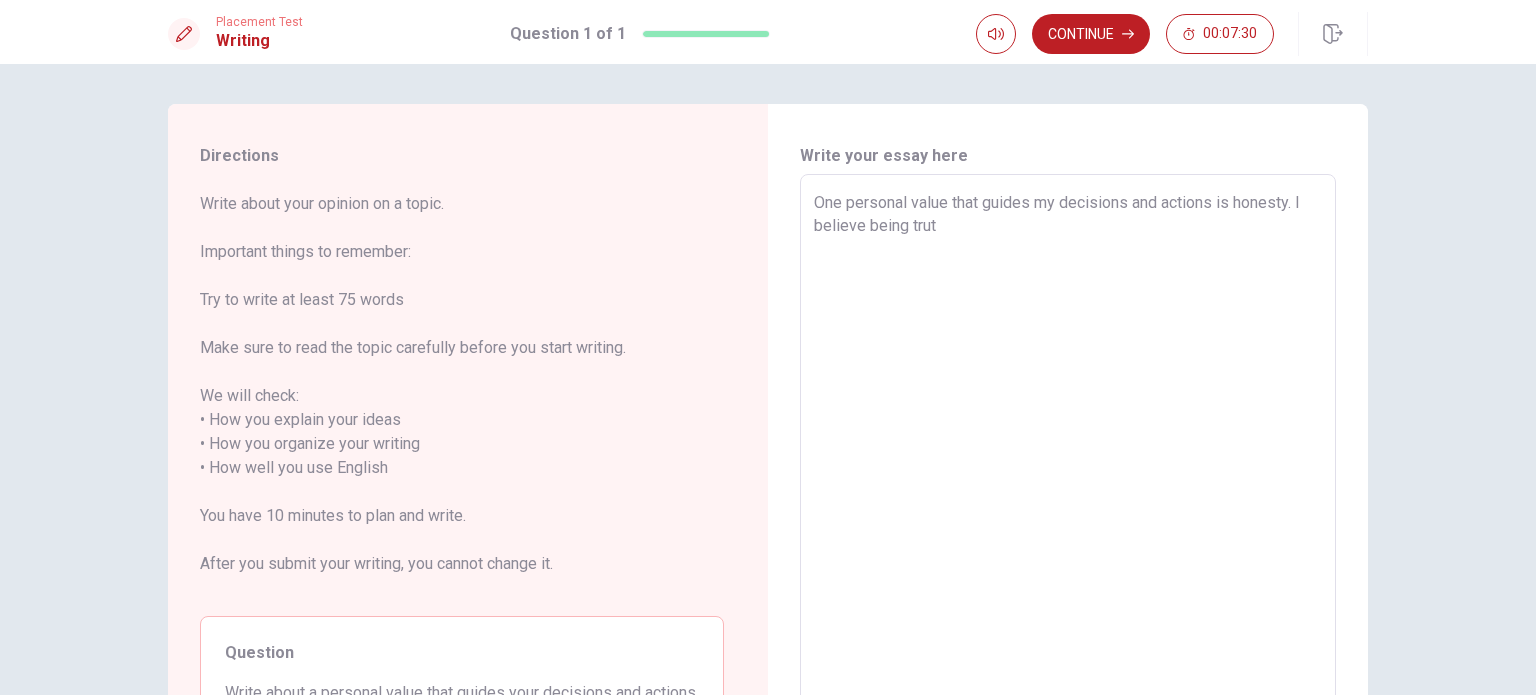 type on "One personal value that guides my decisions and actions is honesty. I believe being truth" 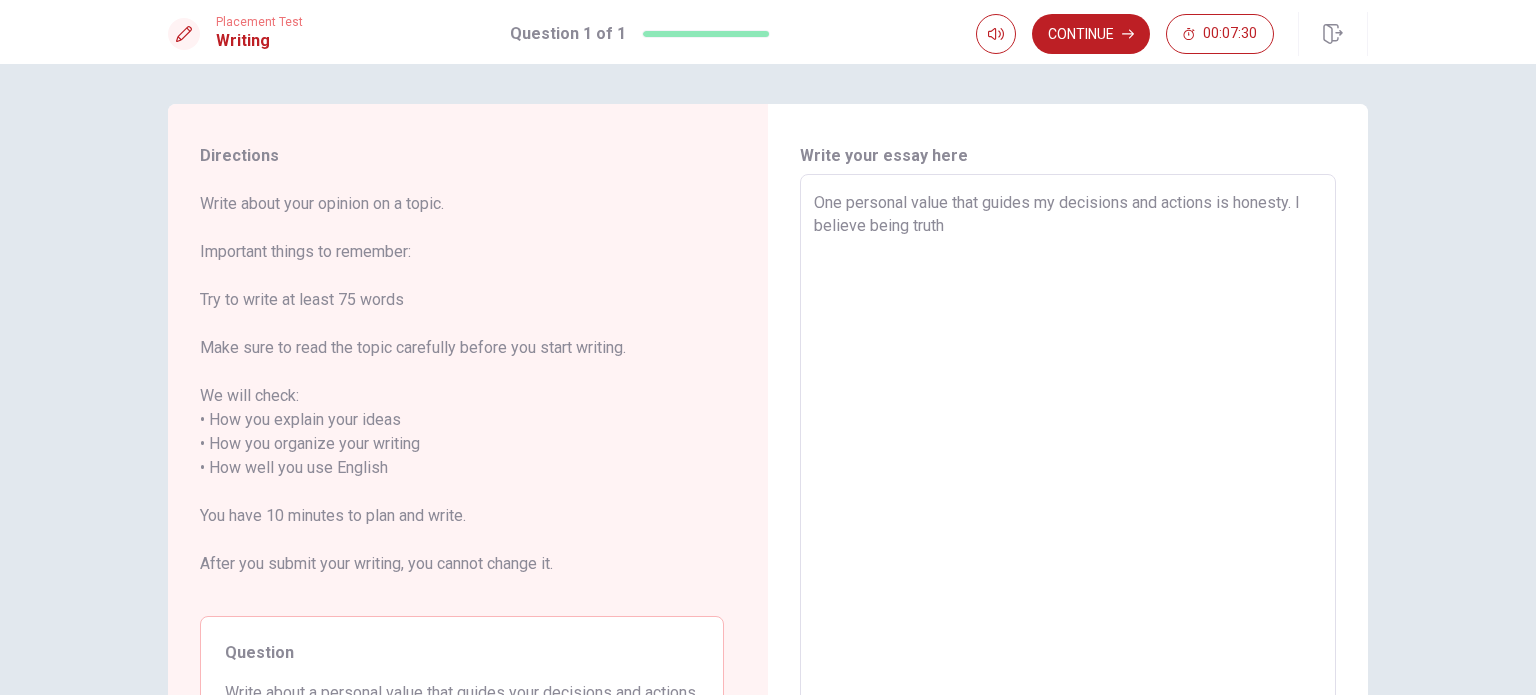 type on "x" 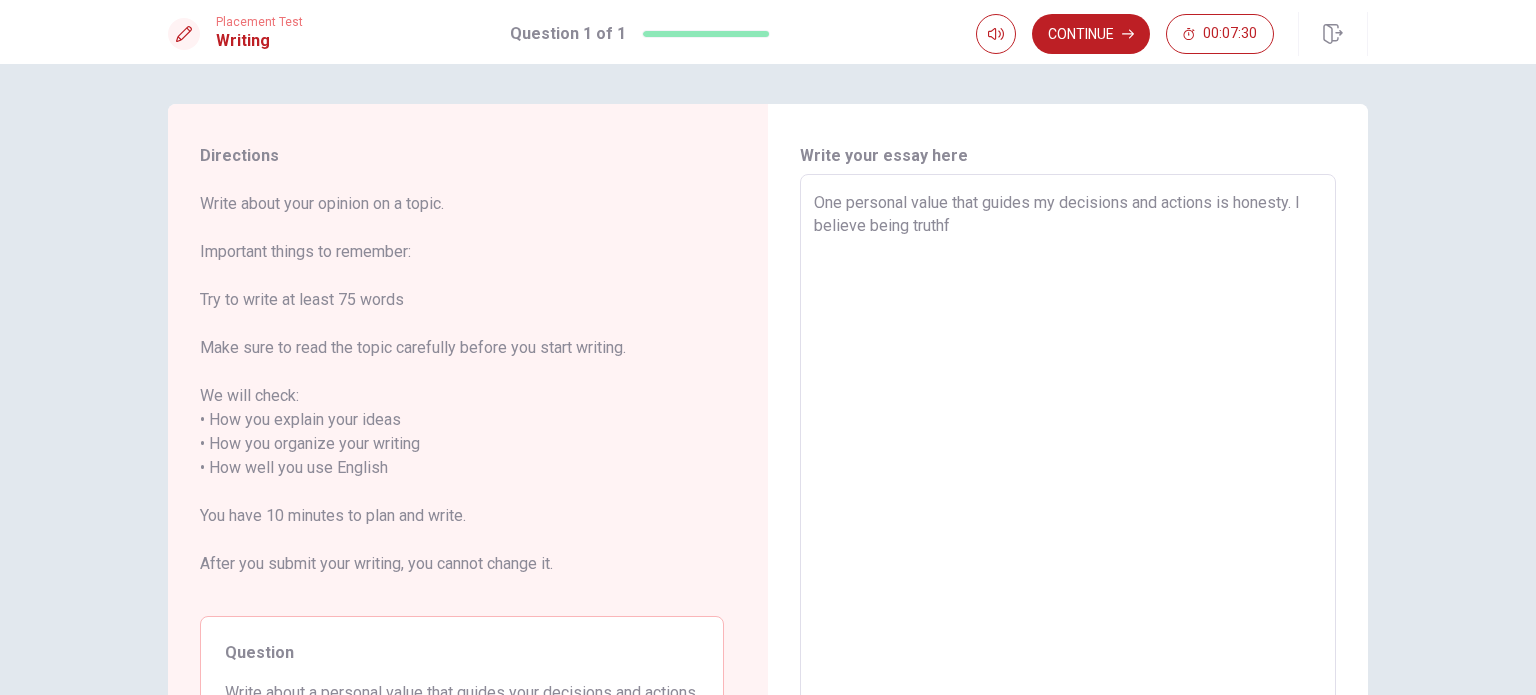 type on "x" 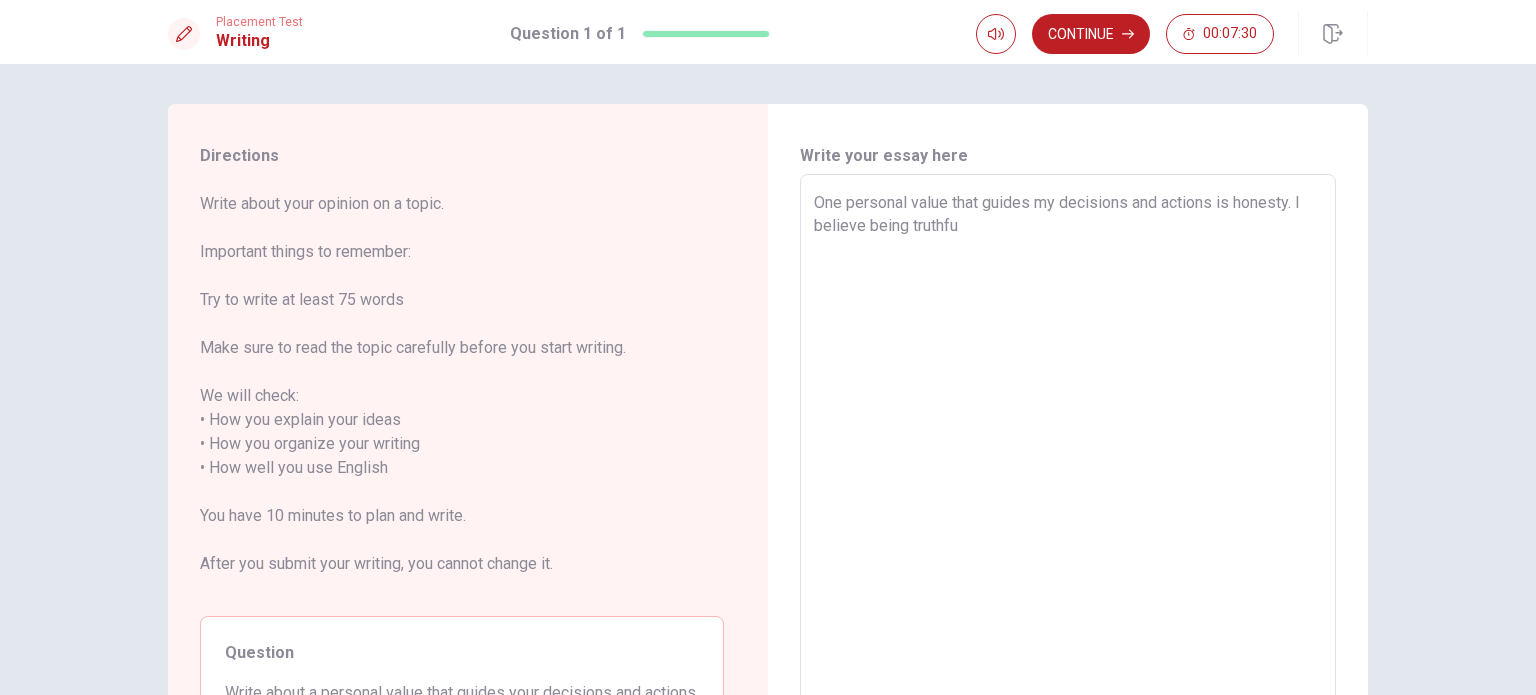type on "x" 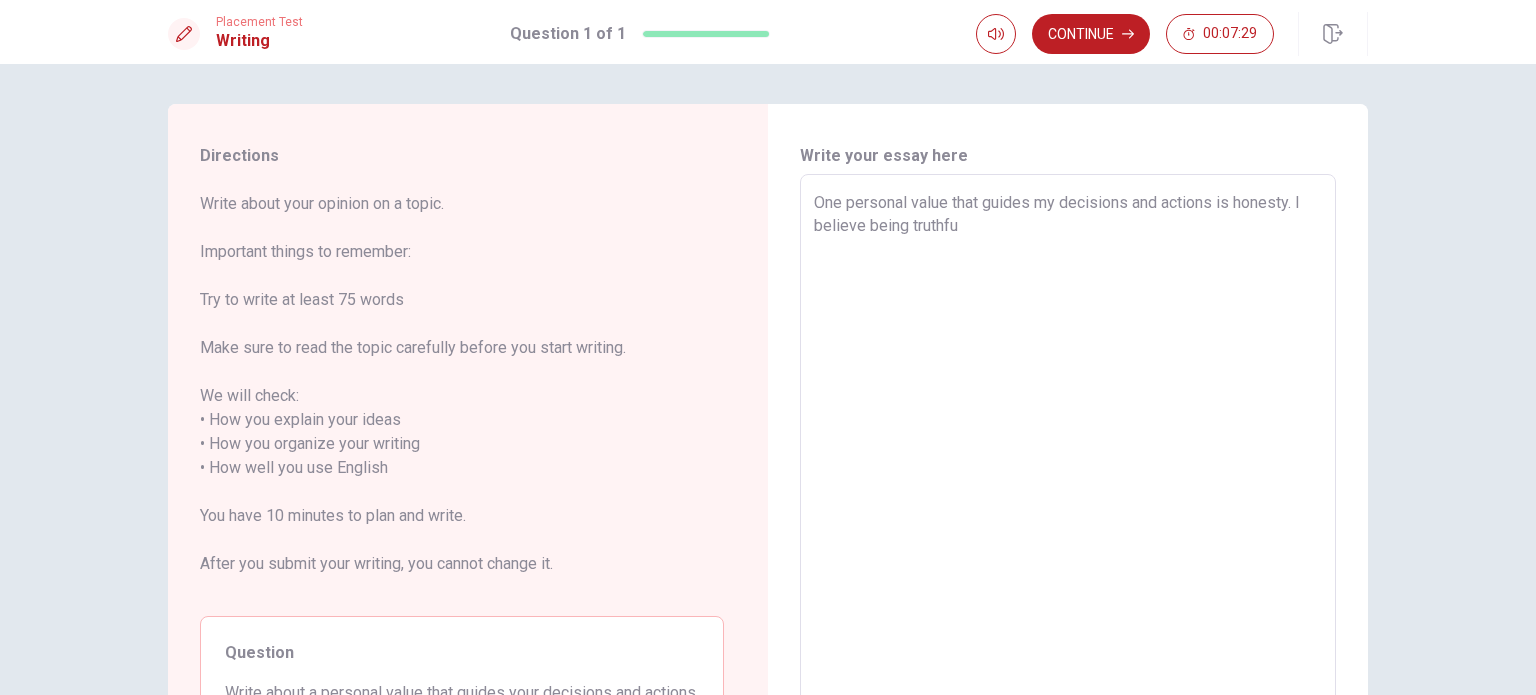 type on "One personal value that guides my decisions and actions is honesty. I believe being truthful" 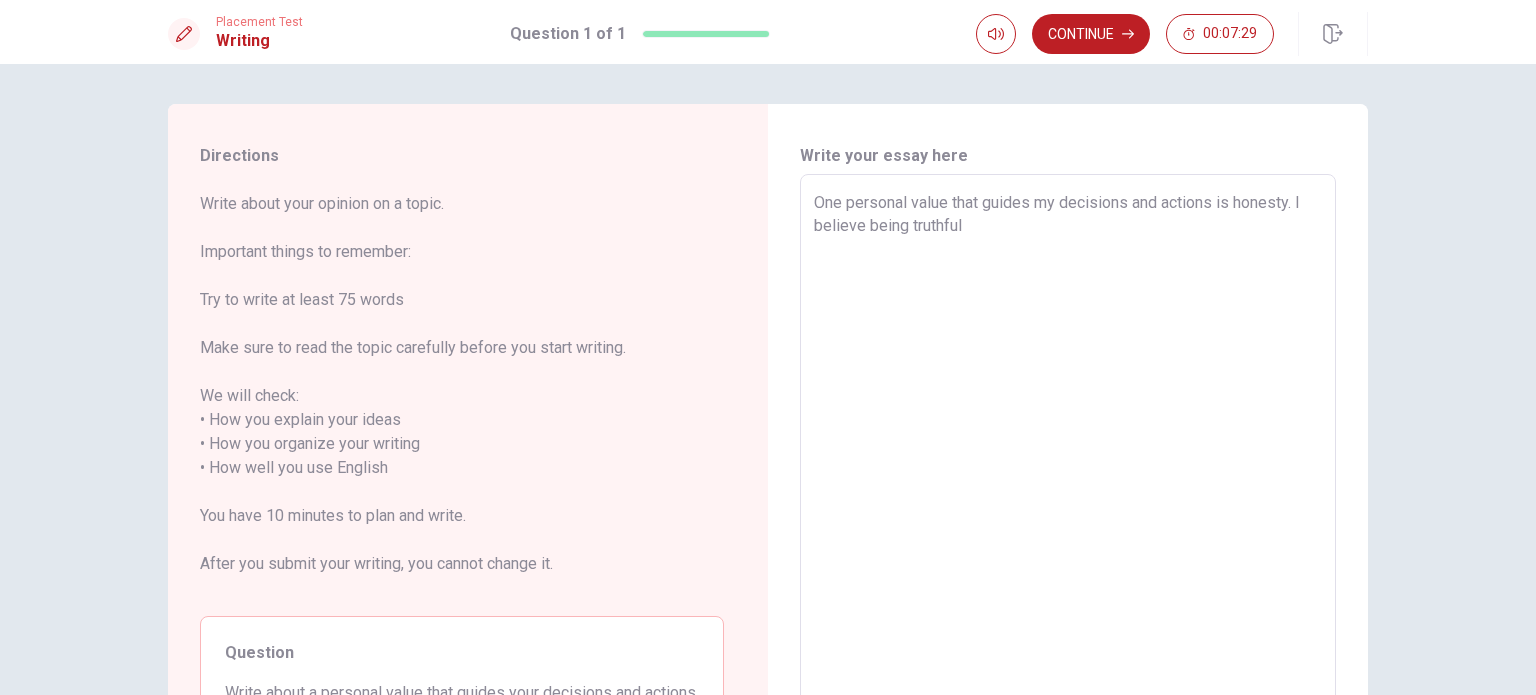 type on "x" 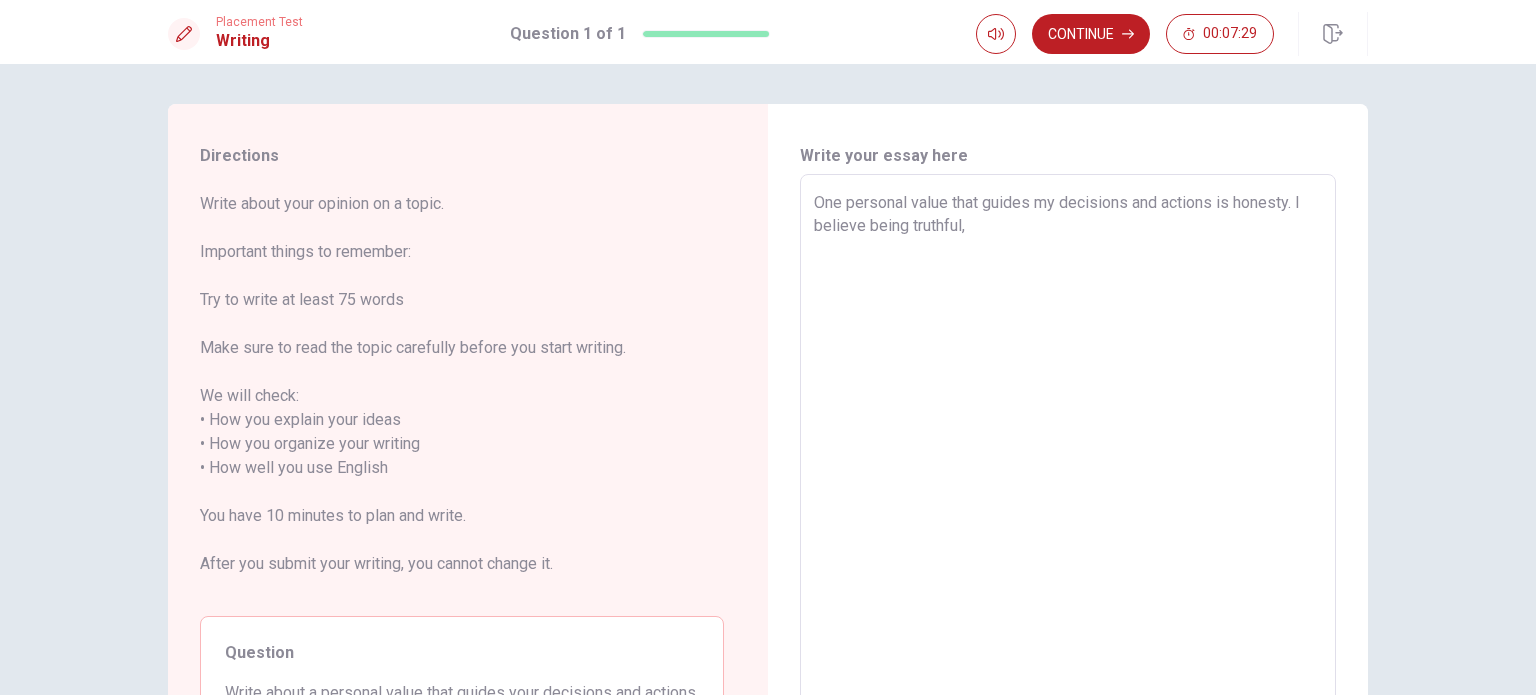 type on "x" 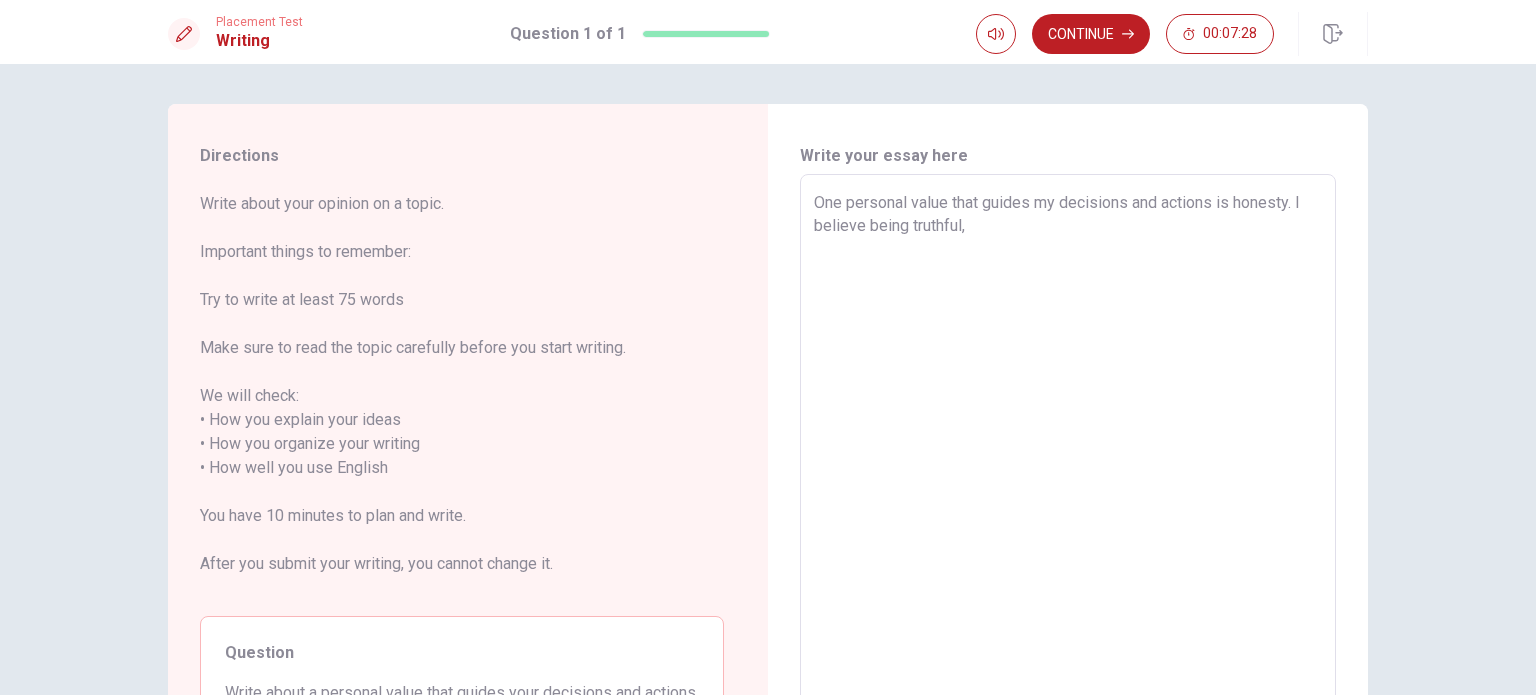 type on "One personal value that guides my decisions and actions is honesty. I believe being truthful," 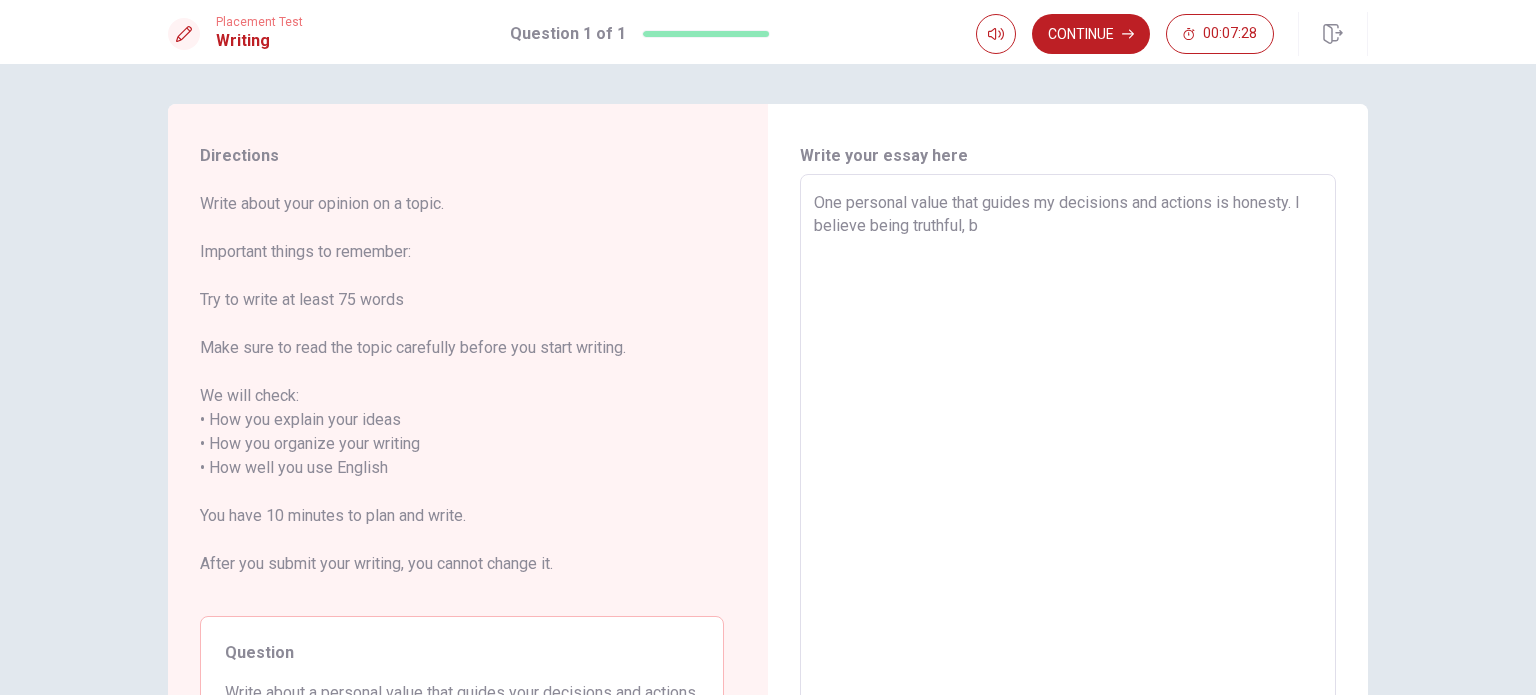 type on "x" 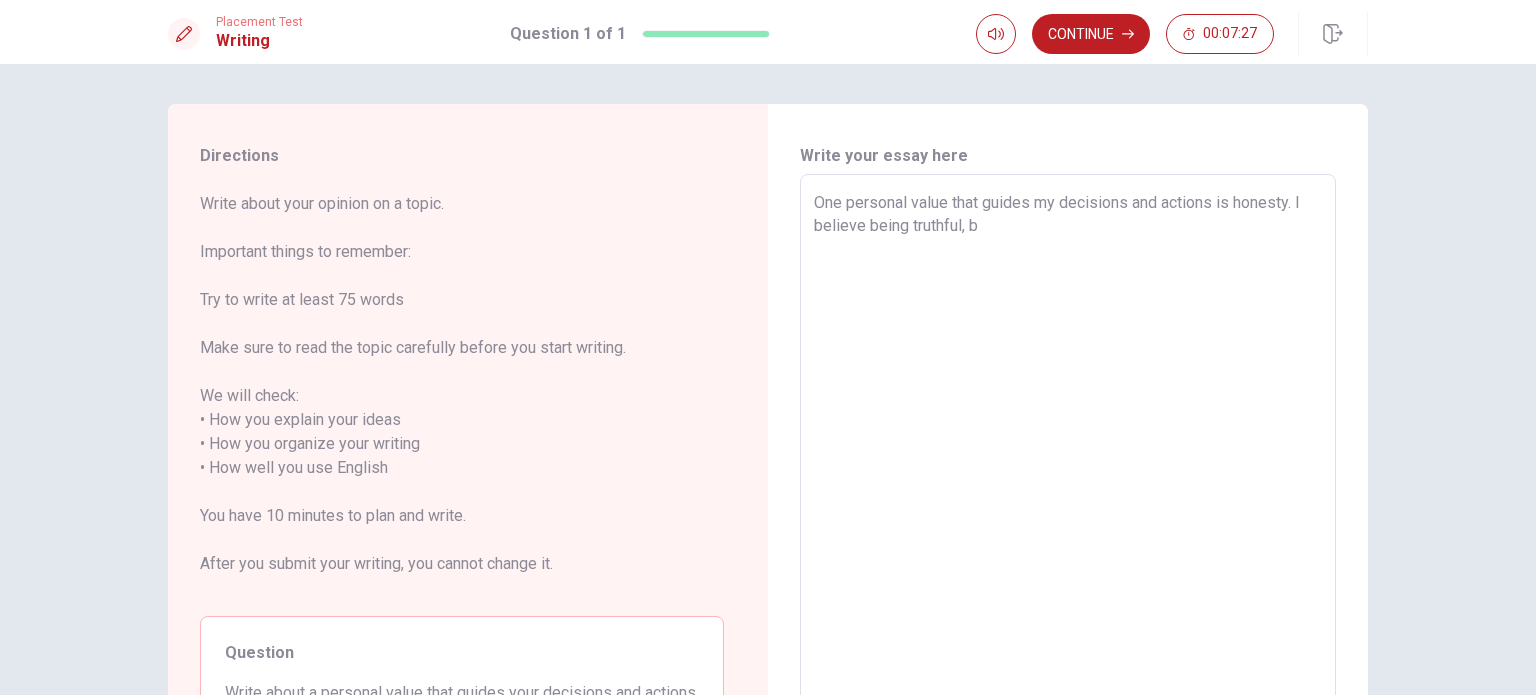type on "One personal value that guides my decisions and actions is honesty. I believe being truthful, bo" 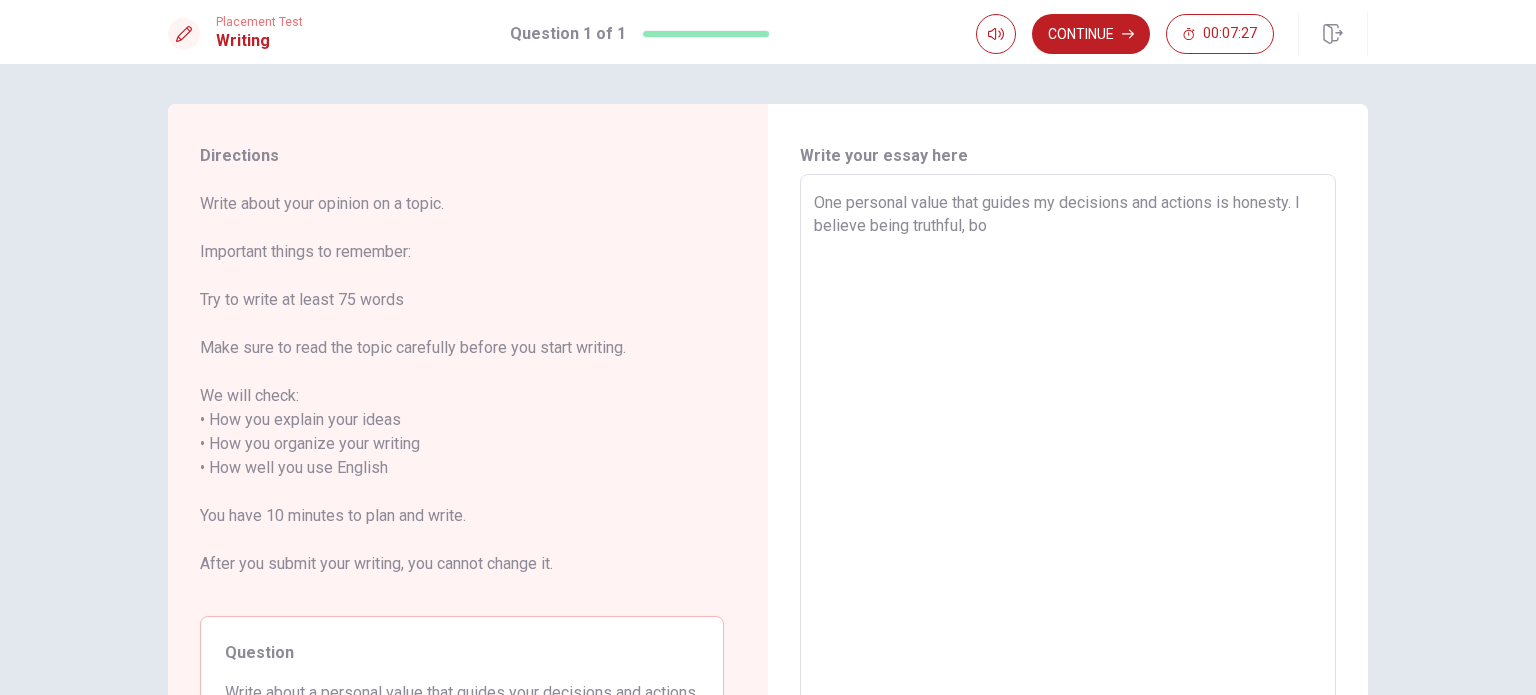 type on "x" 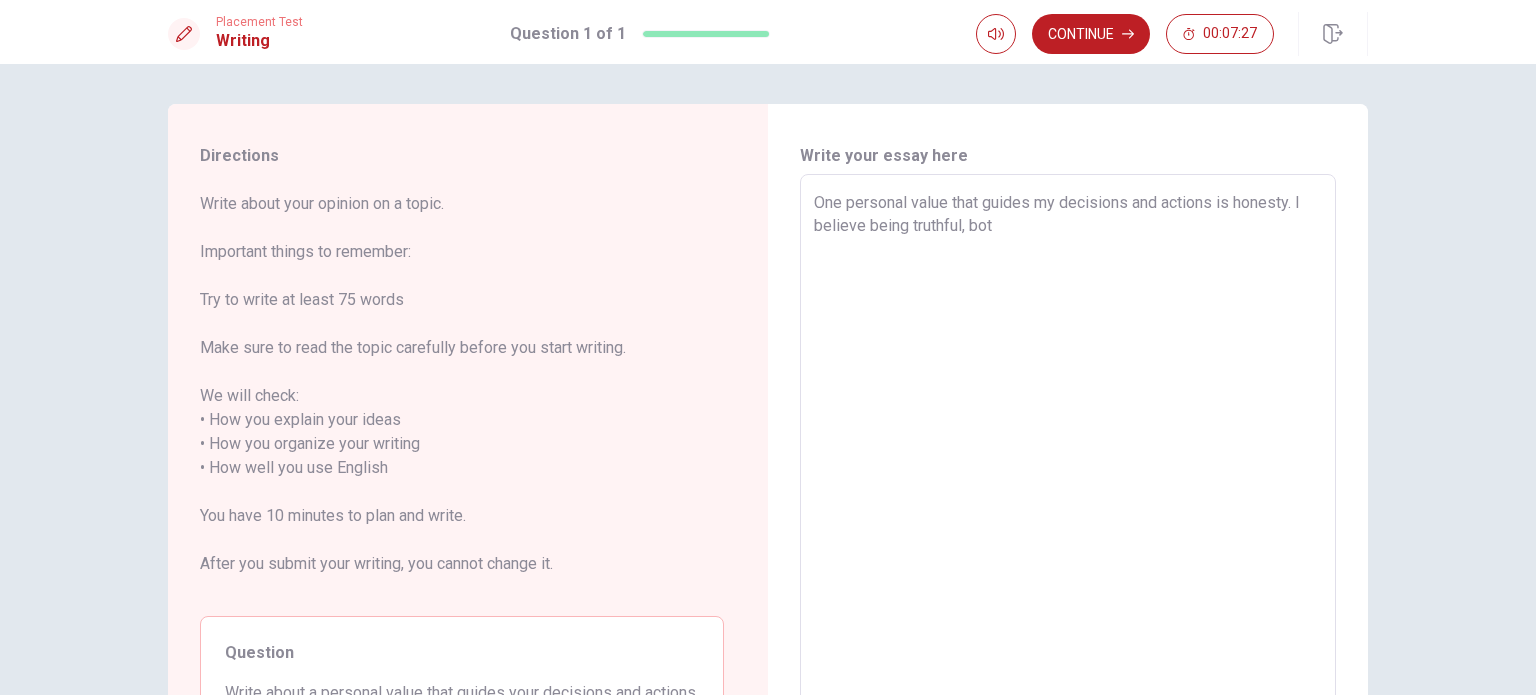 type on "x" 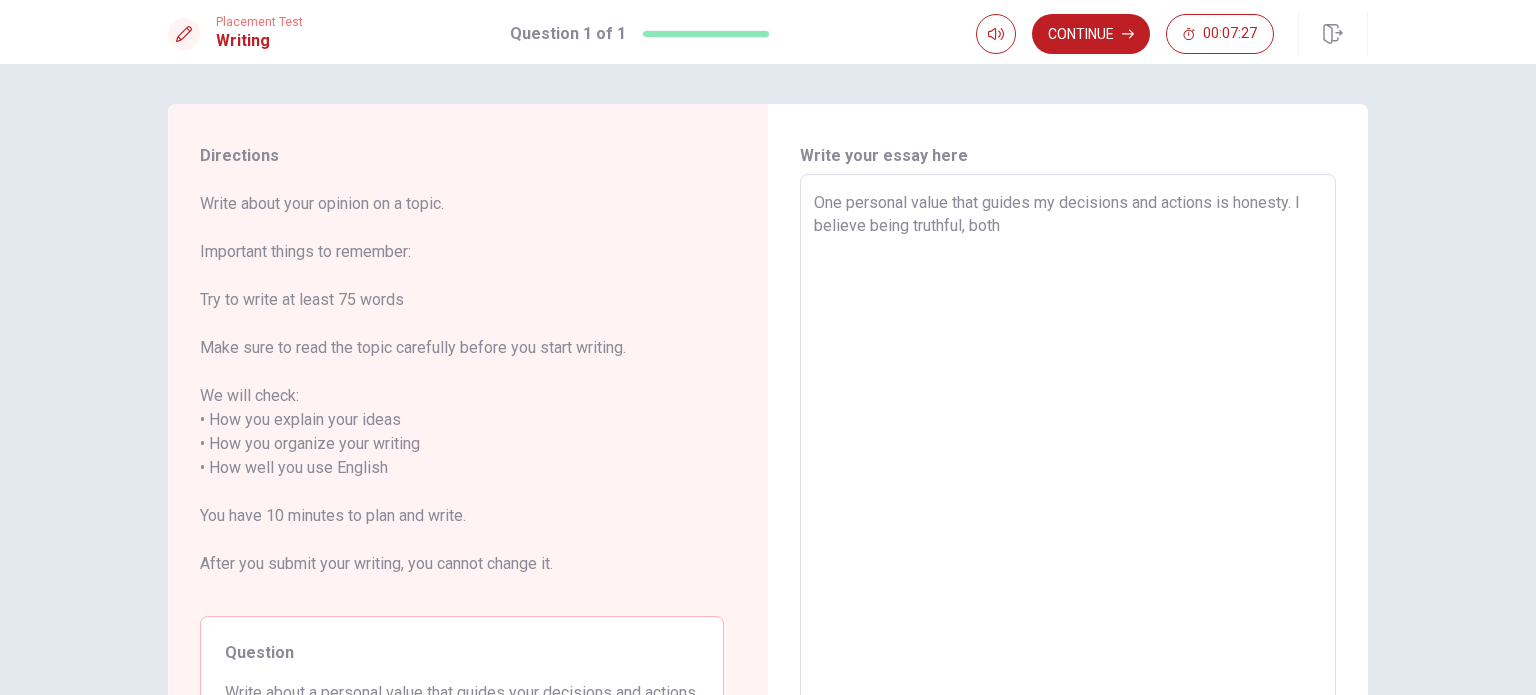 type 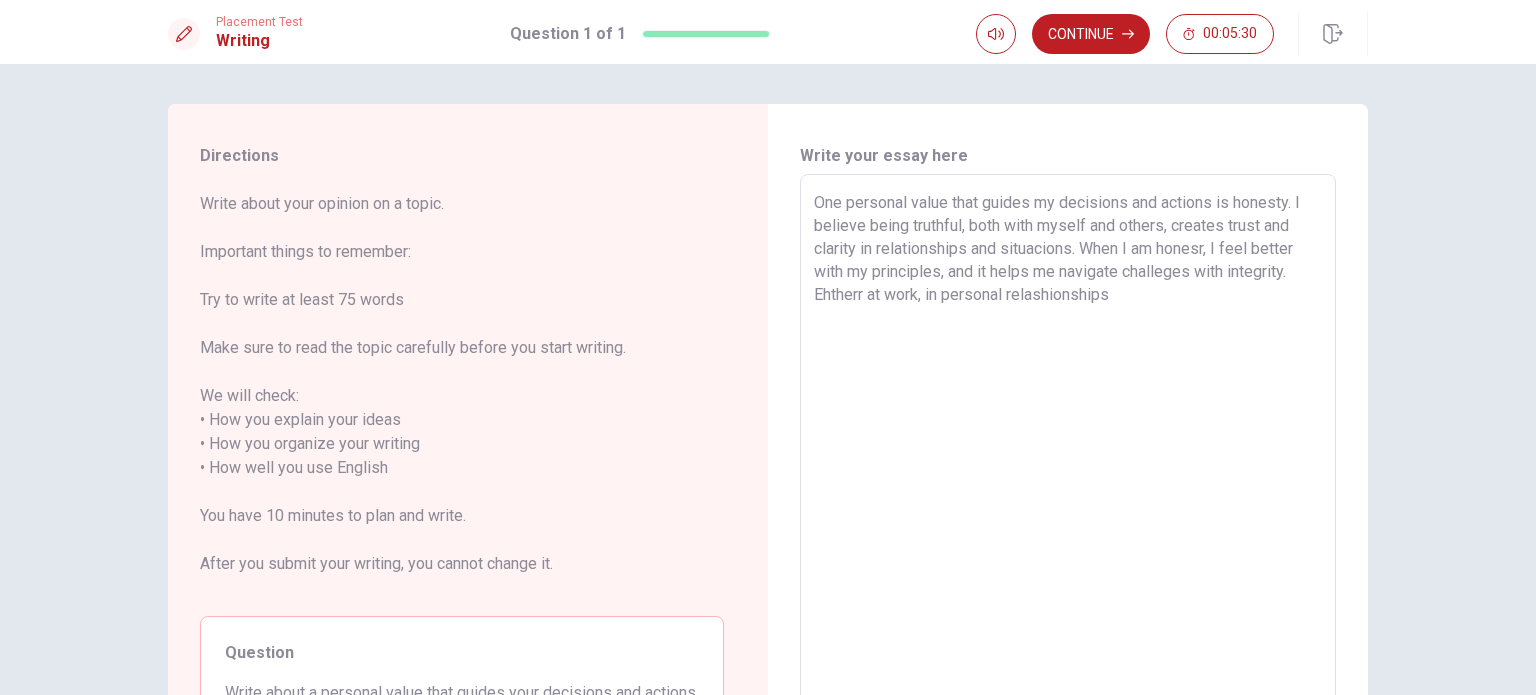 click on "One personal value that guides my decisions and actions is honesty. I believe being truthful, both with myself and others, creates trust and clarity in relationships and situacions. When I am honesr, I feel better with my principles, and it helps me navigate challeges with integrity. Ehtherr at work, in personal relashionships" at bounding box center [1068, 456] 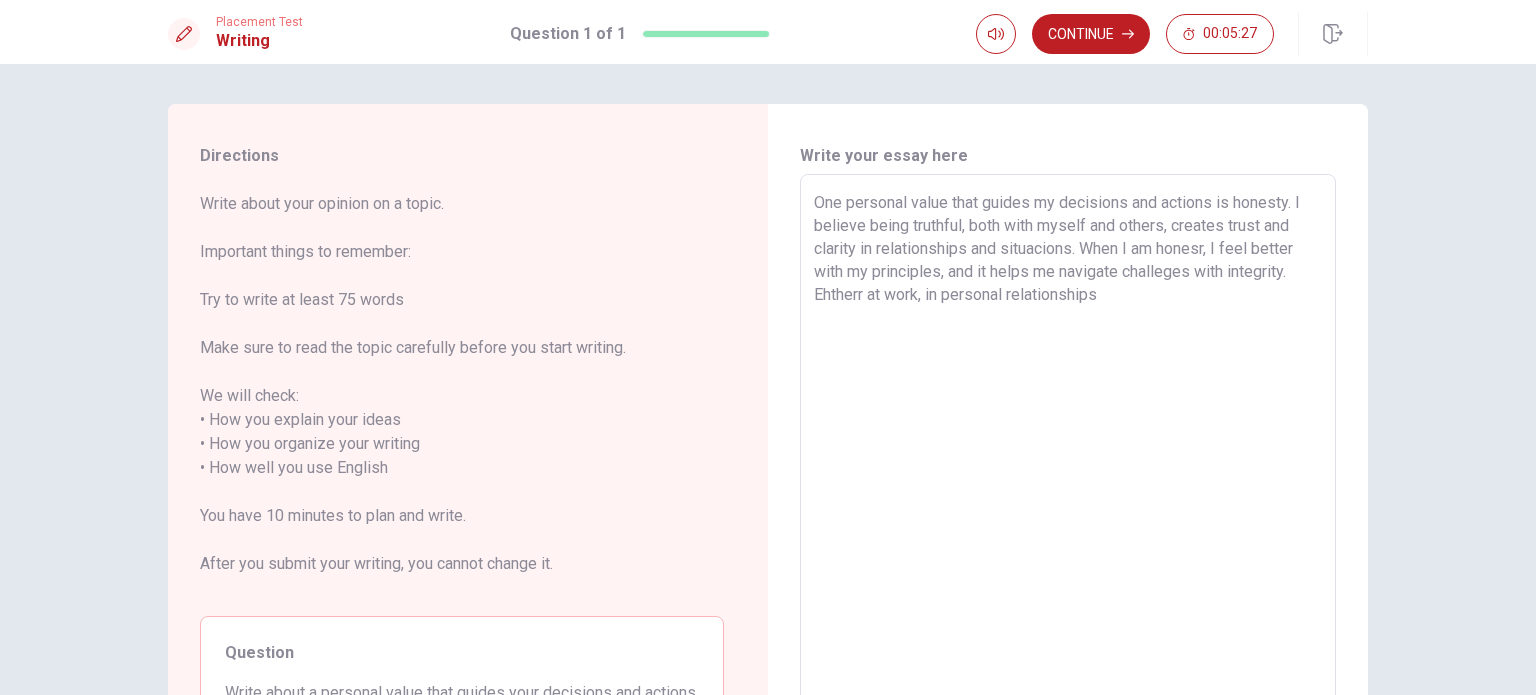 click on "One personal value that guides my decisions and actions is honesty. I believe being truthful, both with myself and others, creates trust and clarity in relationships and situacions. When I am honesr, I feel better with my principles, and it helps me navigate challeges with integrity. Ehtherr at work, in personal relationships" at bounding box center [1068, 456] 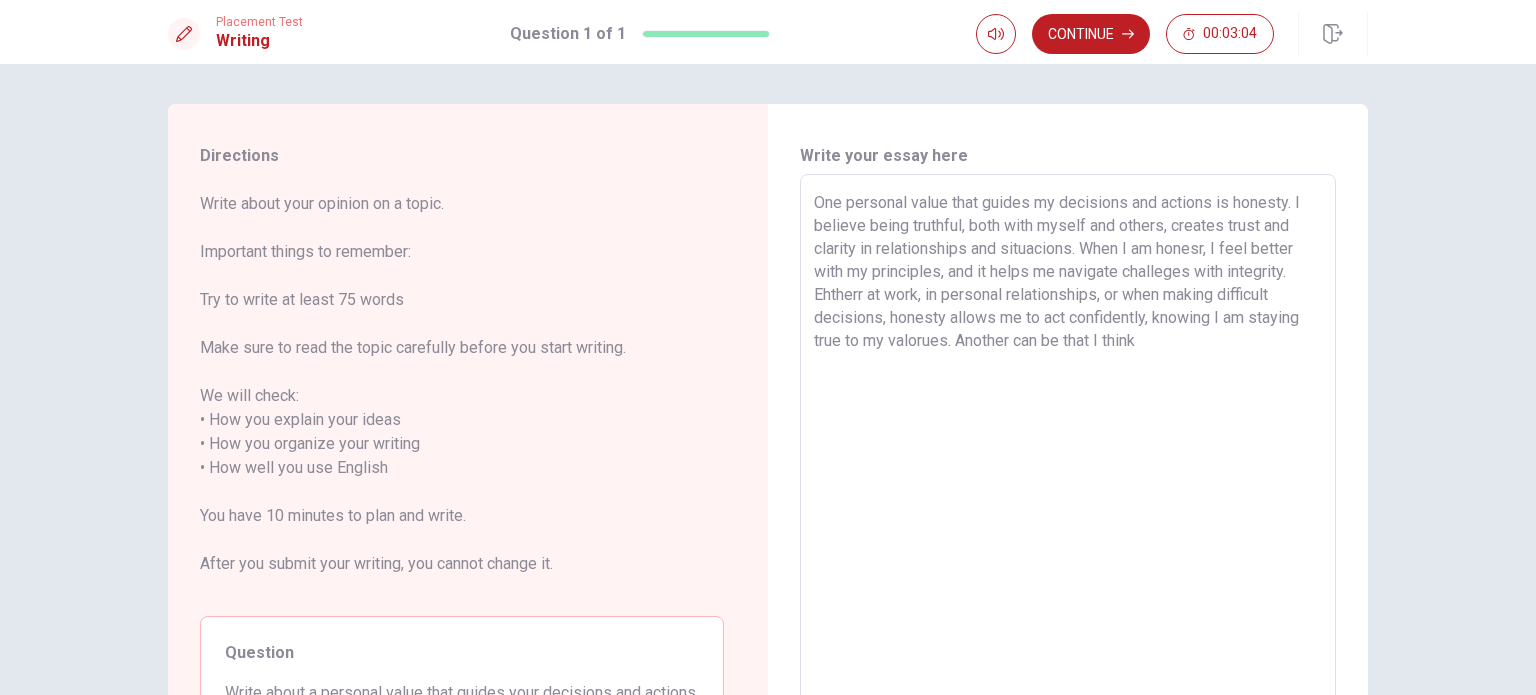 click on "One personal value that guides my decisions and actions is honesty. I believe being truthful, both with myself and others, creates trust and clarity in relationships and situacions. When I am honesr, I feel better with my principles, and it helps me navigate challeges with integrity. Ehtherr at work, in personal relationships, or when making difficult decisions, honesty allows me to act confidently, knowing I am staying true to my valorues. Another can be that I think" at bounding box center (1068, 456) 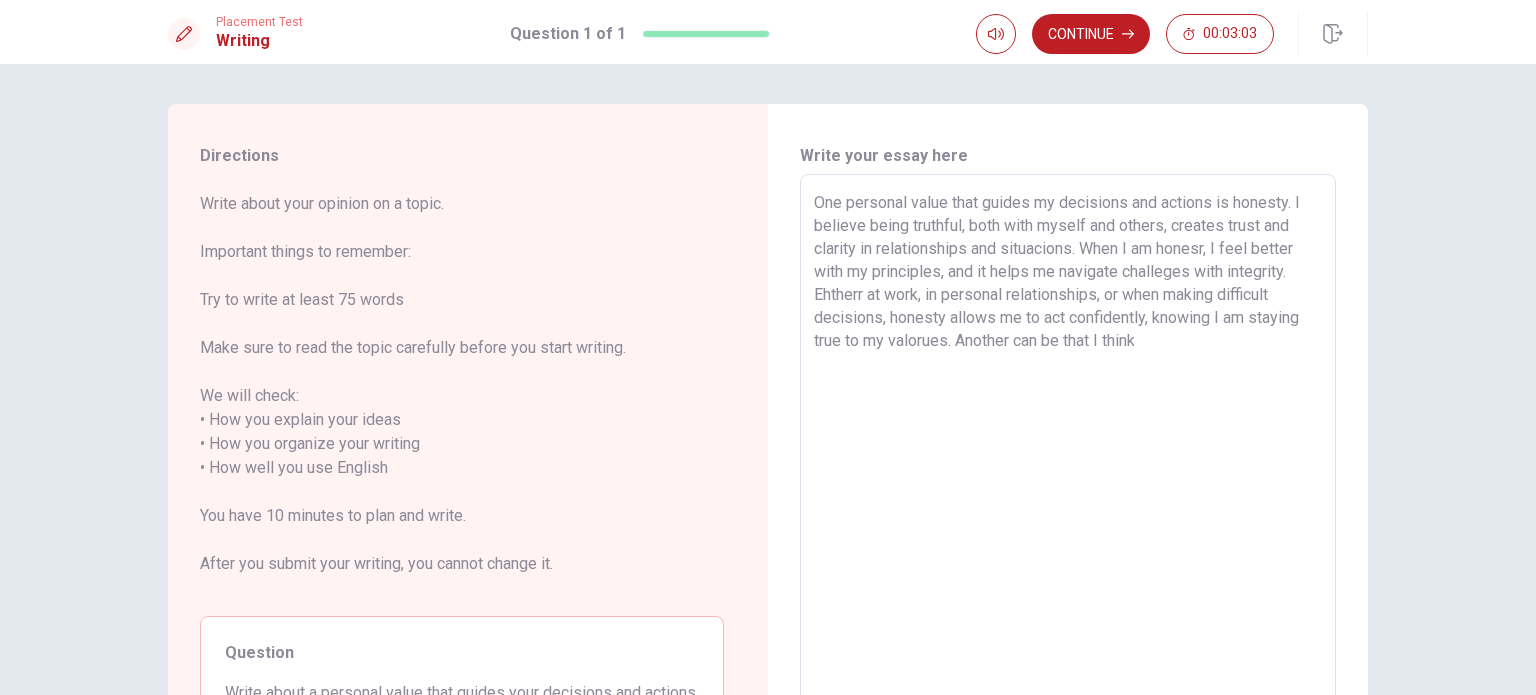 click on "One personal value that guides my decisions and actions is honesty. I believe being truthful, both with myself and others, creates trust and clarity in relationships and situacions. When I am honesr, I feel better with my principles, and it helps me navigate challeges with integrity. Ehtherr at work, in personal relationships, or when making difficult decisions, honesty allows me to act confidently, knowing I am staying true to my valorues. Another can be that I think" at bounding box center (1068, 456) 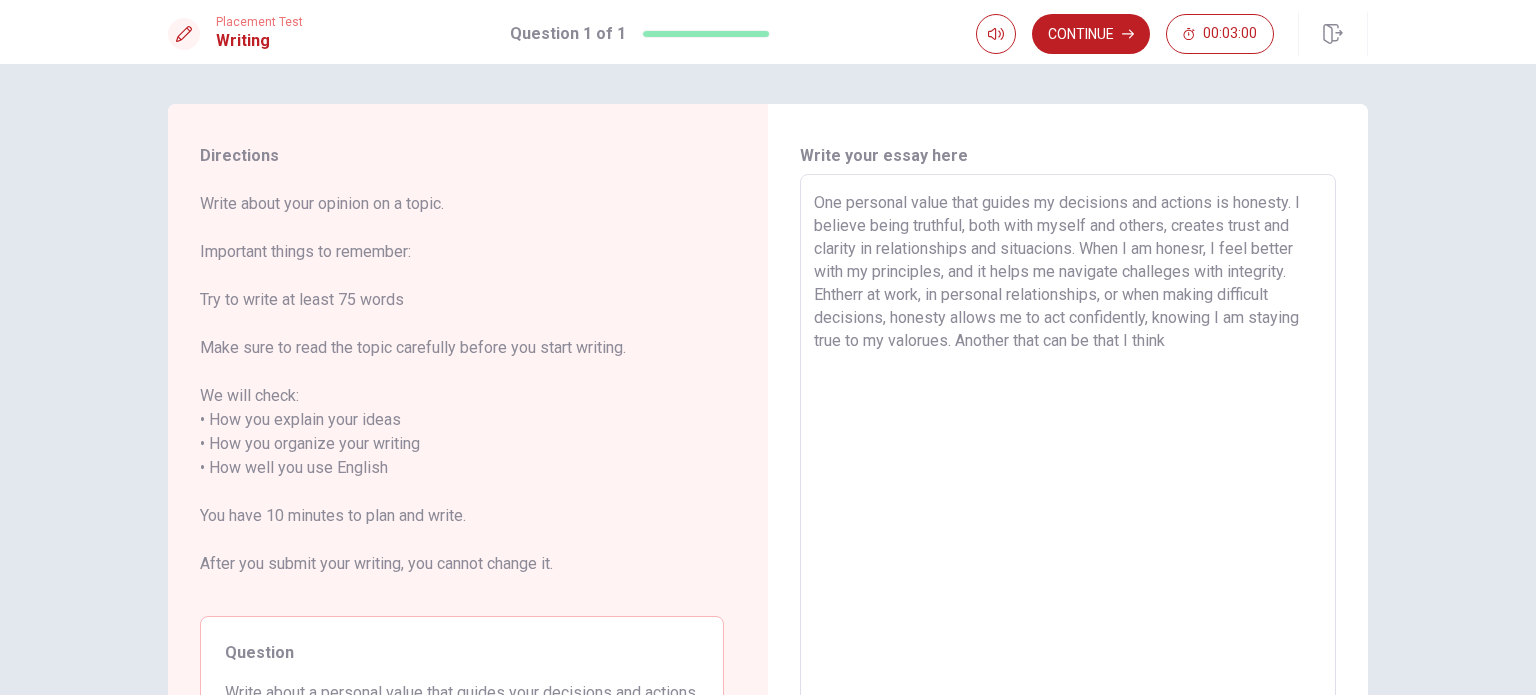 click on "One personal value that guides my decisions and actions is honesty. I believe being truthful, both with myself and others, creates trust and clarity in relationships and situacions. When I am honesr, I feel better with my principles, and it helps me navigate challeges with integrity. Ehtherr at work, in personal relationships, or when making difficult decisions, honesty allows me to act confidently, knowing I am staying true to my valorues. Another that can be that I think" at bounding box center (1068, 456) 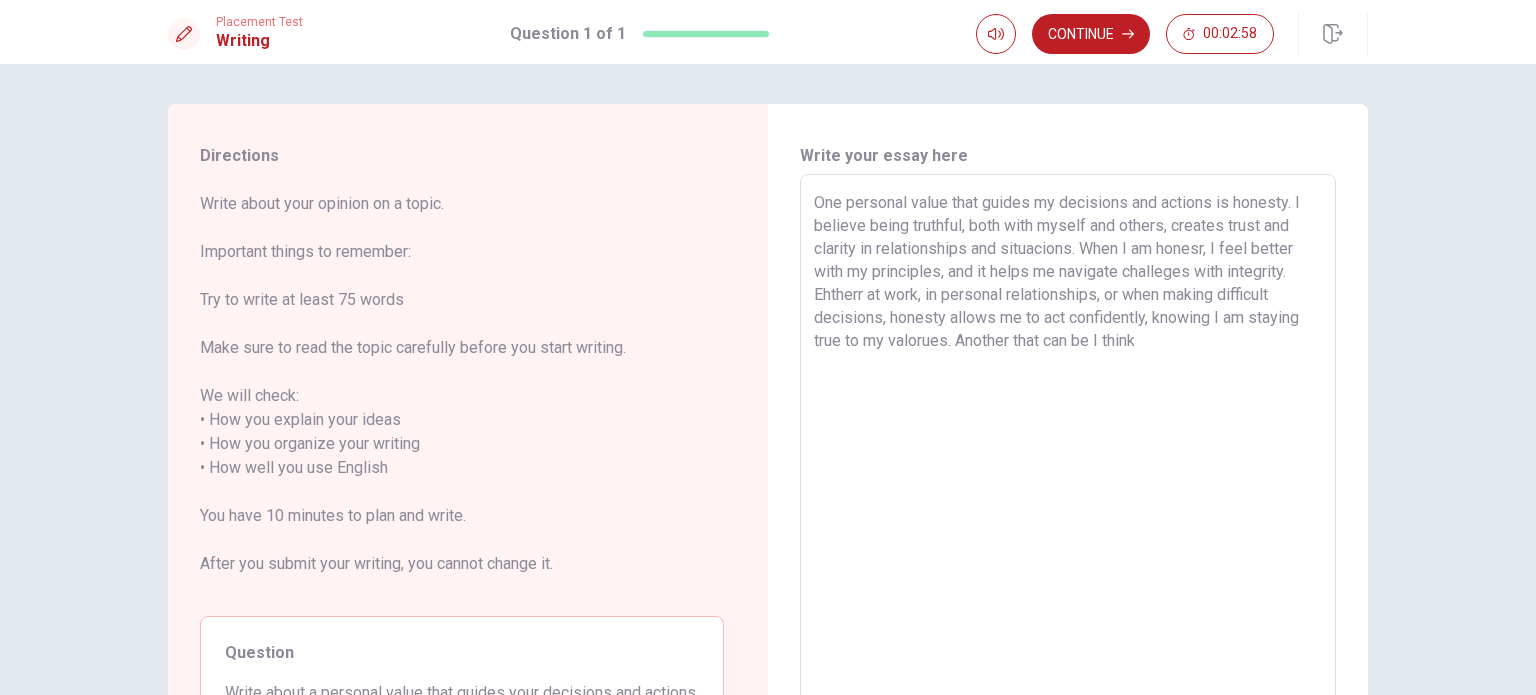 click on "One personal value that guides my decisions and actions is honesty. I believe being truthful, both with myself and others, creates trust and clarity in relationships and situacions. When I am honesr, I feel better with my principles, and it helps me navigate challeges with integrity. Ehtherr at work, in personal relationships, or when making difficult decisions, honesty allows me to act confidently, knowing I am staying true to my valorues. Another that can be I think" at bounding box center (1068, 456) 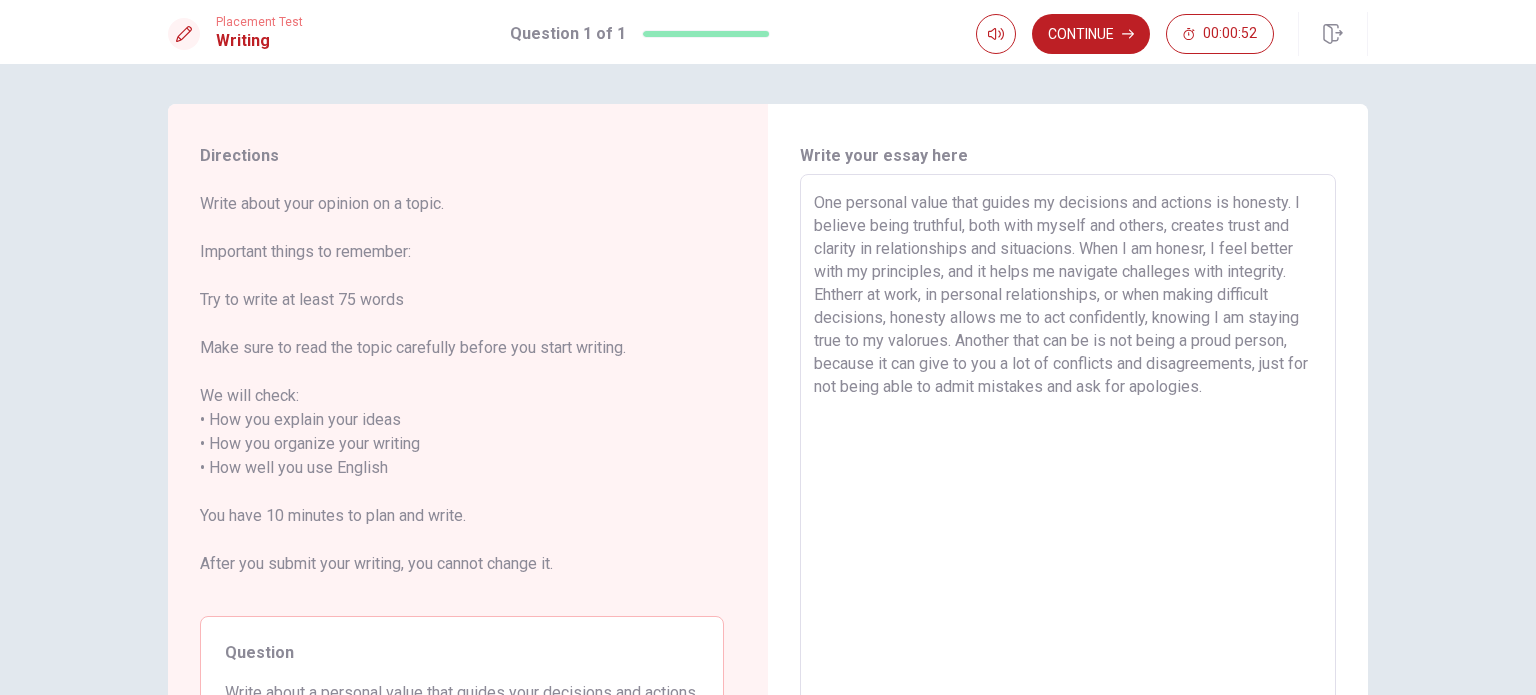 click on "One personal value that guides my decisions and actions is honesty. I believe being truthful, both with myself and others, creates trust and clarity in relationships and situacions. When I am honesr, I feel better with my principles, and it helps me navigate challeges with integrity. Ehtherr at work, in personal relationships, or when making difficult decisions, honesty allows me to act confidently, knowing I am staying true to my valorues. Another that can be is not being a proud person, because it can give to you a lot of conflicts and disagreements, just for not being able to admit mistakes and ask for apologies." at bounding box center (1068, 456) 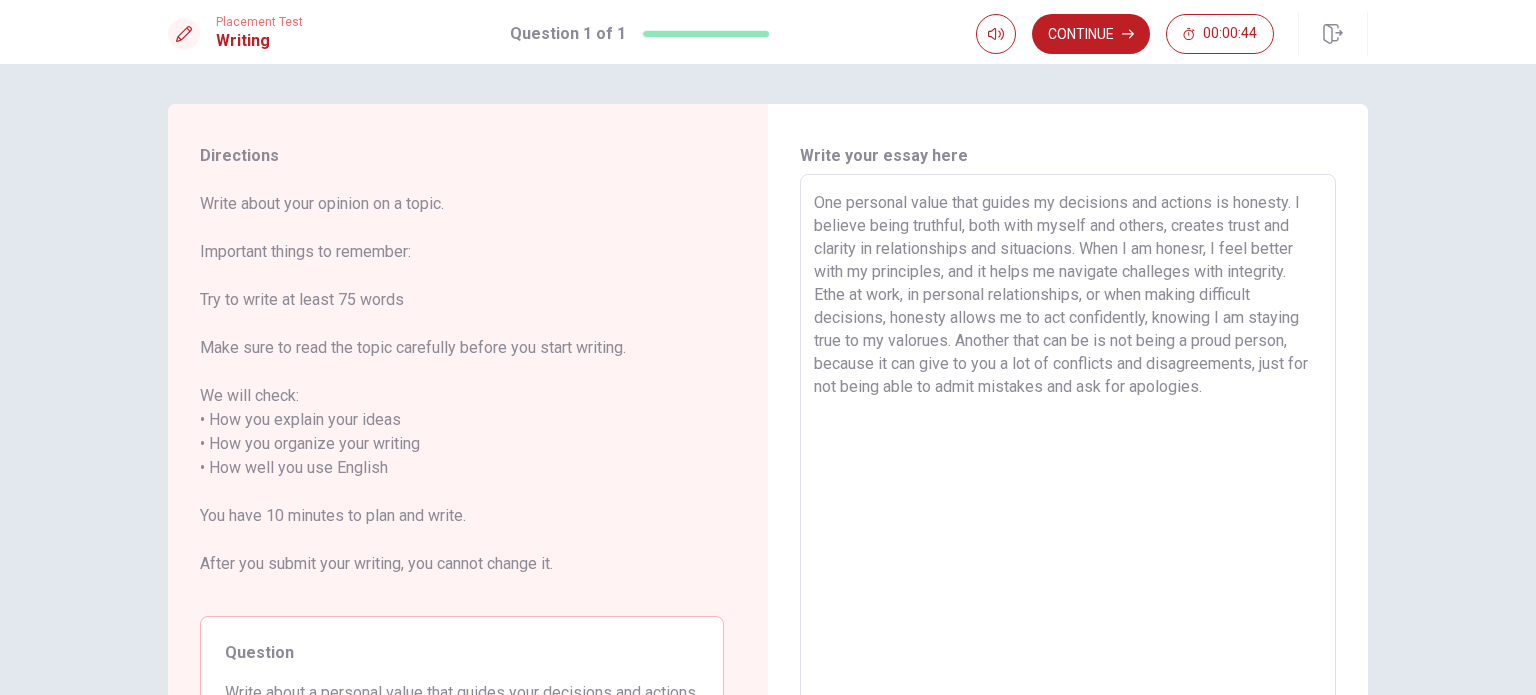 click on "One personal value that guides my decisions and actions is honesty. I believe being truthful, both with myself and others, creates trust and clarity in relationships and situacions. When I am honesr, I feel better with my principles, and it helps me navigate challeges with integrity. Ethe at work, in personal relationships, or when making difficult decisions, honesty allows me to act confidently, knowing I am staying true to my valorues. Another that can be is not being a proud person, because it can give to you a lot of conflicts and disagreements, just for not being able to admit mistakes and ask for apologies." at bounding box center (1068, 456) 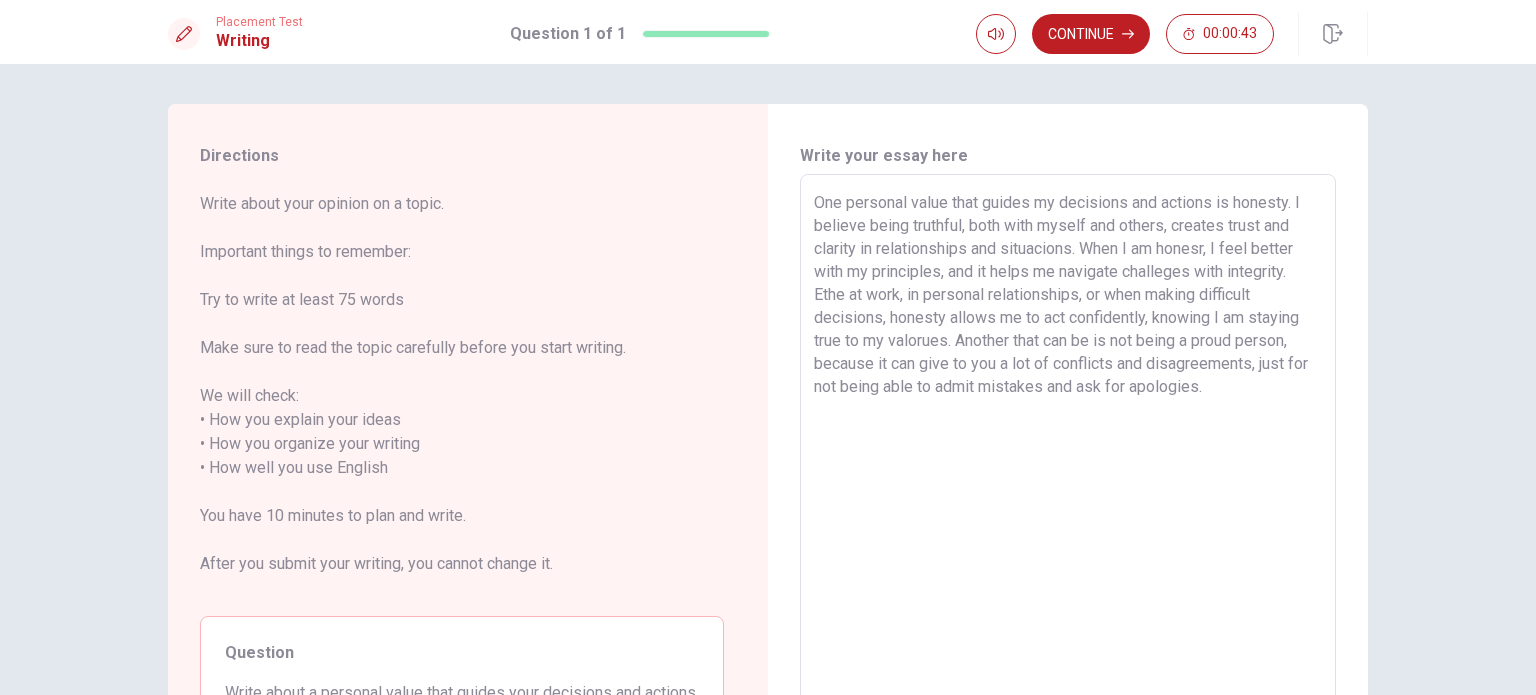 click on "One personal value that guides my decisions and actions is honesty. I believe being truthful, both with myself and others, creates trust and clarity in relationships and situacions. When I am honesr, I feel better with my principles, and it helps me navigate challeges with integrity. Ethe at work, in personal relationships, or when making difficult decisions, honesty allows me to act confidently, knowing I am staying true to my valorues. Another that can be is not being a proud person, because it can give to you a lot of conflicts and disagreements, just for not being able to admit mistakes and ask for apologies." at bounding box center (1068, 456) 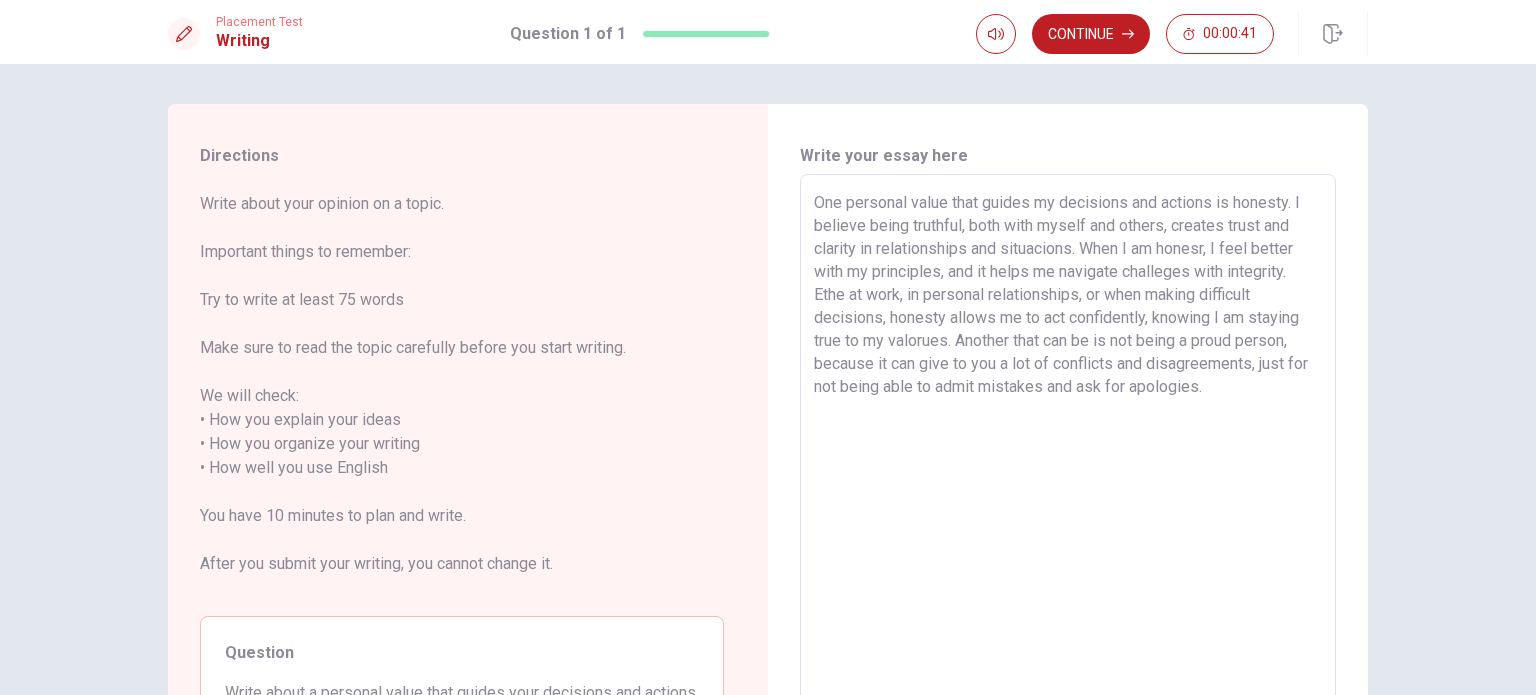 click on "One personal value that guides my decisions and actions is honesty. I believe being truthful, both with myself and others, creates trust and clarity in relationships and situacions. When I am honesr, I feel better with my principles, and it helps me navigate challeges with integrity. Ethe at work, in personal relationships, or when making difficult decisions, honesty allows me to act confidently, knowing I am staying true to my valorues. Another that can be is not being a proud person, because it can give to you a lot of conflicts and disagreements, just for not being able to admit mistakes and ask for apologies." at bounding box center (1068, 456) 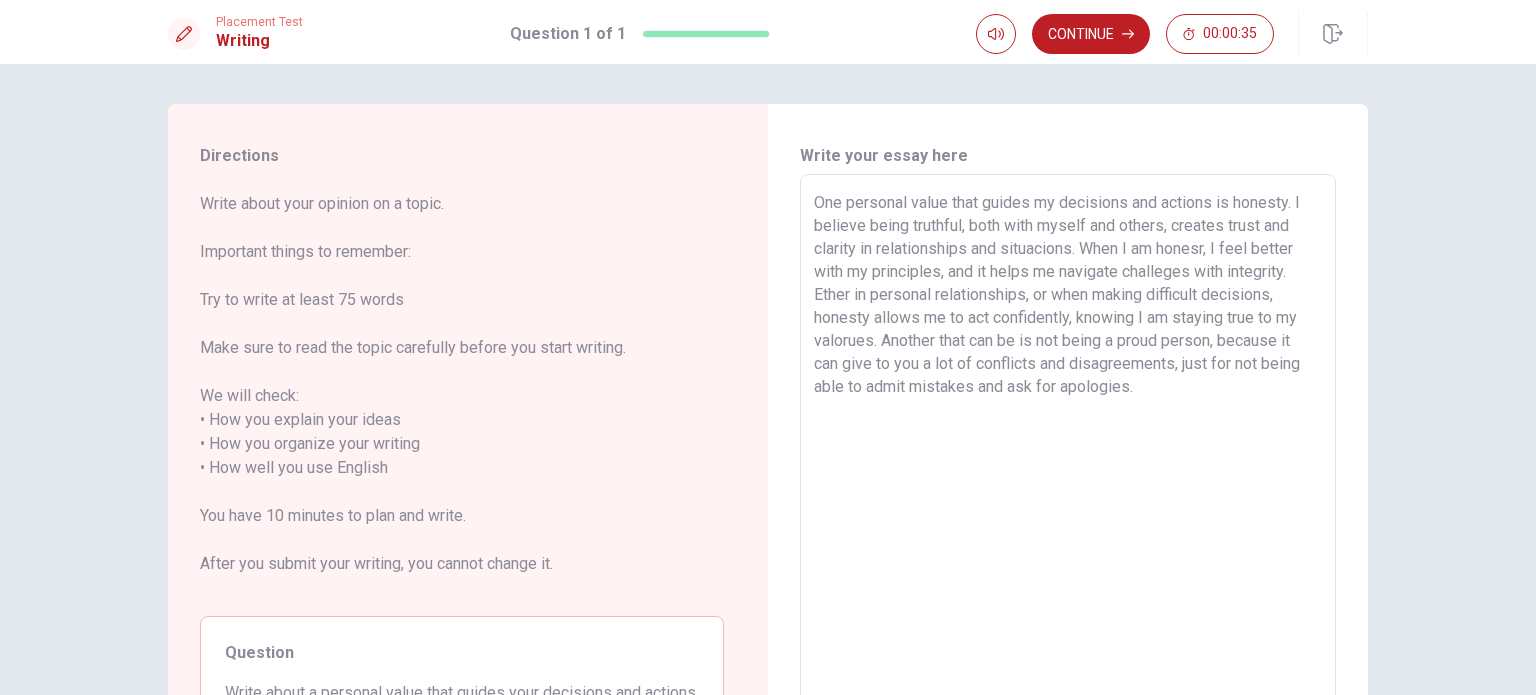 click on "One personal value that guides my decisions and actions is honesty. I believe being truthful, both with myself and others, creates trust and clarity in relationships and situacions. When I am honesr, I feel better with my principles, and it helps me navigate challeges with integrity. Ether in personal relationships, or when making difficult decisions, honesty allows me to act confidently, knowing I am staying true to my valorues. Another that can be is not being a proud person, because it can give to you a lot of conflicts and disagreements, just for not being able to admit mistakes and ask for apologies." at bounding box center [1068, 456] 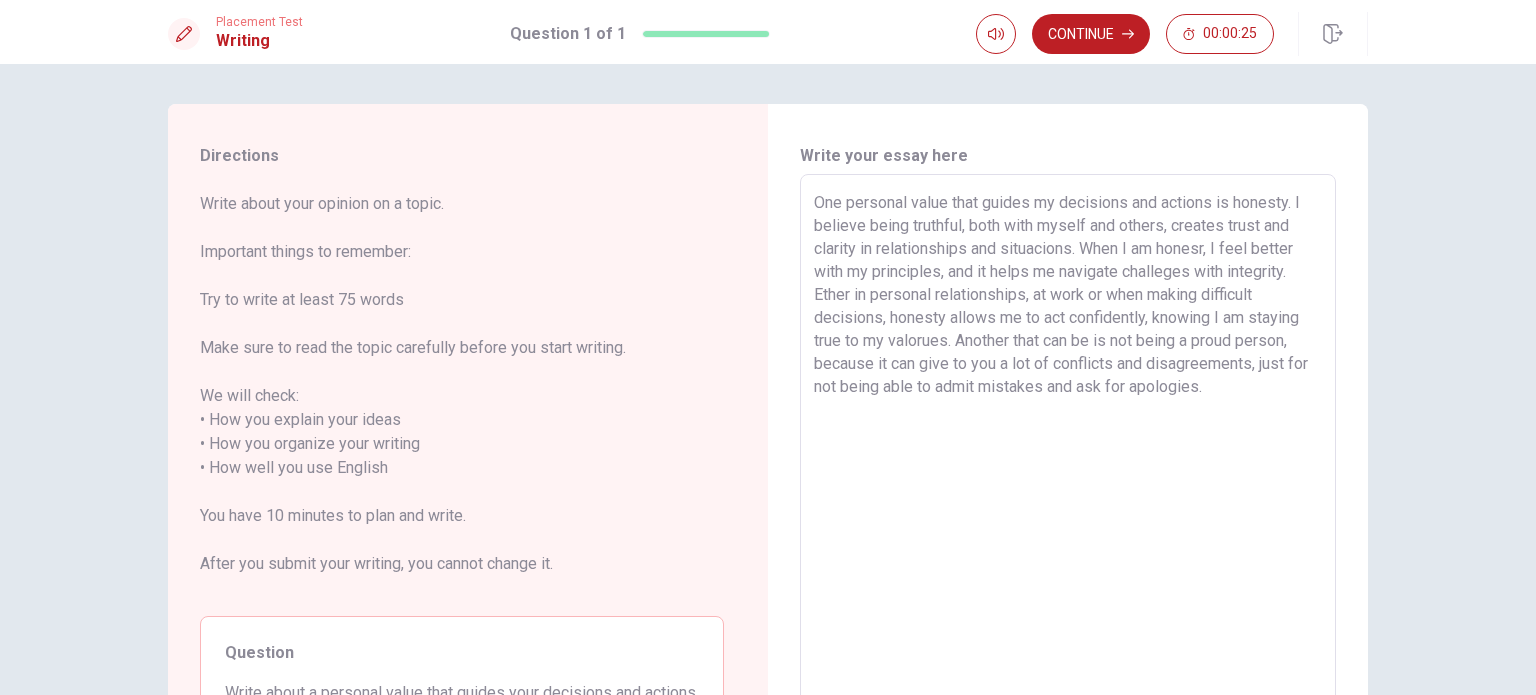 drag, startPoint x: 881, startPoint y: 315, endPoint x: 1089, endPoint y: 287, distance: 209.87616 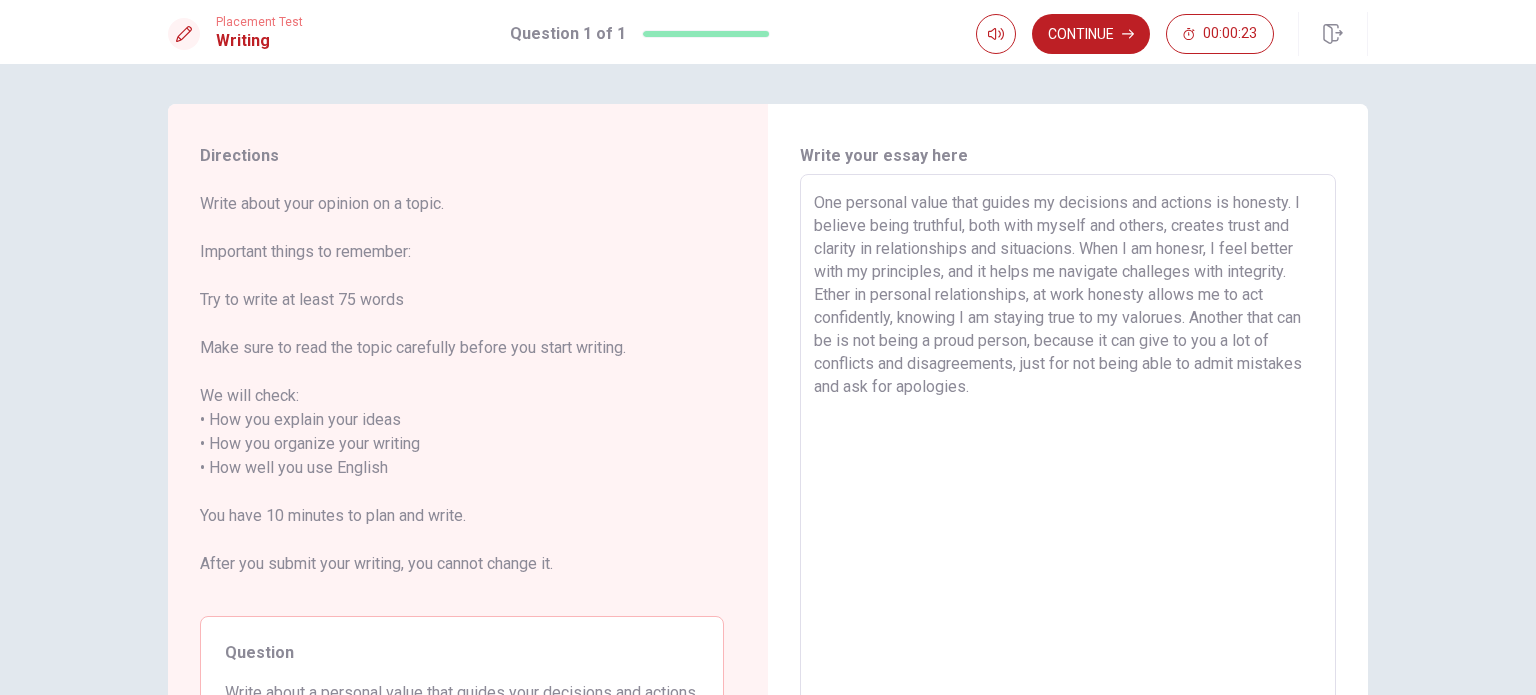 click on "One personal value that guides my decisions and actions is honesty. I believe being truthful, both with myself and others, creates trust and clarity in relationships and situacions. When I am honesr, I feel better with my principles, and it helps me navigate challeges with integrity. Ether in personal relationships, at work honesty allows me to act confidently, knowing I am staying true to my valorues. Another that can be is not being a proud person, because it can give to you a lot of conflicts and disagreements, just for not being able to admit mistakes and ask for apologies." at bounding box center [1068, 456] 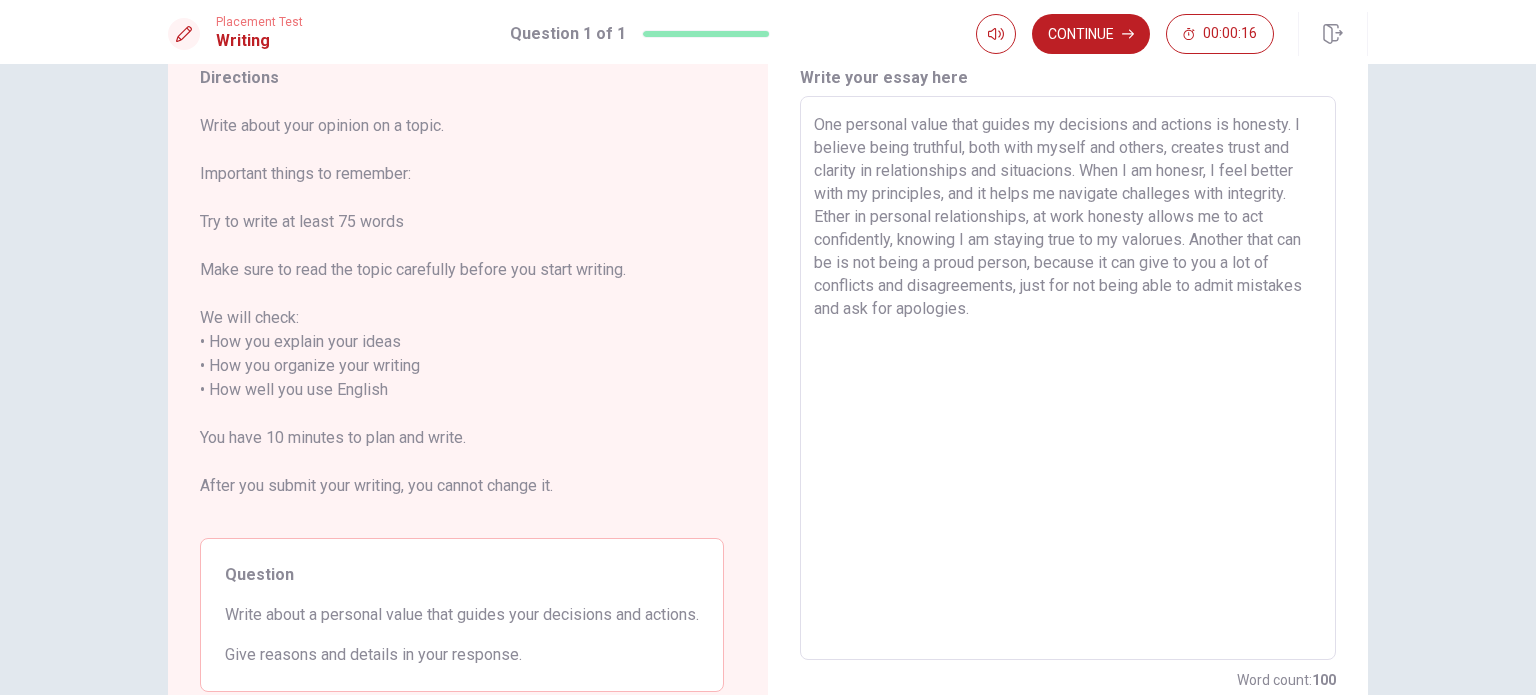 scroll, scrollTop: 79, scrollLeft: 0, axis: vertical 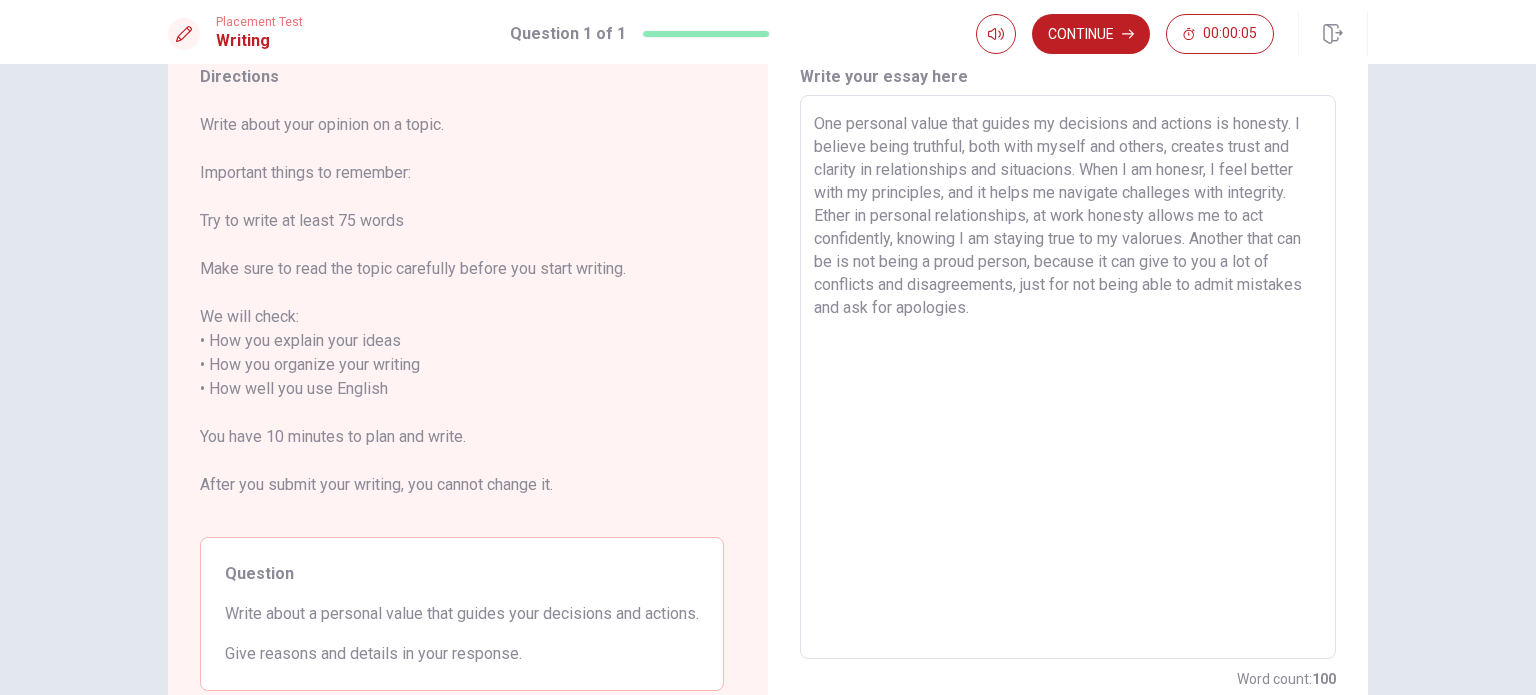 click on "One personal value that guides my decisions and actions is honesty. I believe being truthful, both with myself and others, creates trust and clarity in relationships and situacions. When I am honesr, I feel better with my principles, and it helps me navigate challeges with integrity. Ether in personal relationships, at work honesty allows me to act confidently, knowing I am staying true to my valorues. Another that can be is not being a proud person, because it can give to you a lot of conflicts and disagreements, just for not being able to admit mistakes and ask for apologies." at bounding box center (1068, 377) 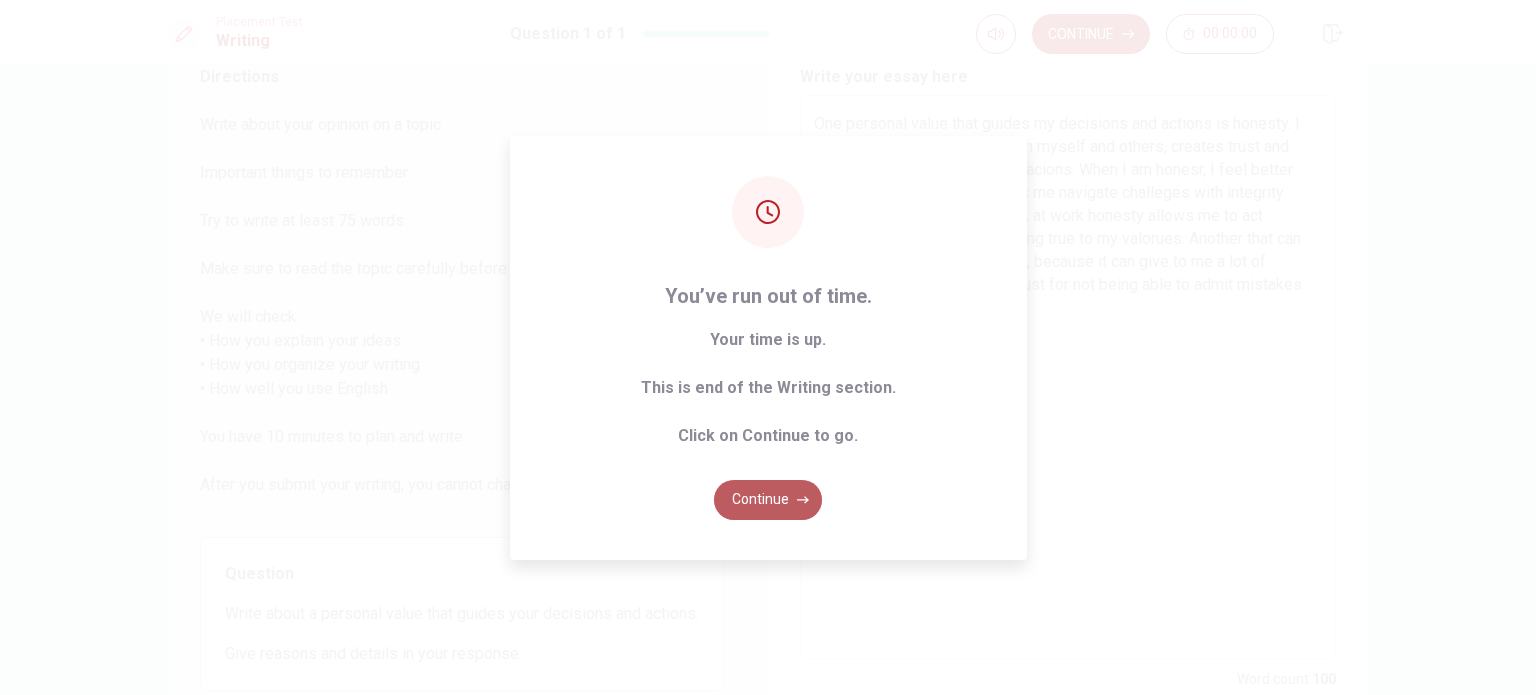 click on "Continue" at bounding box center [768, 500] 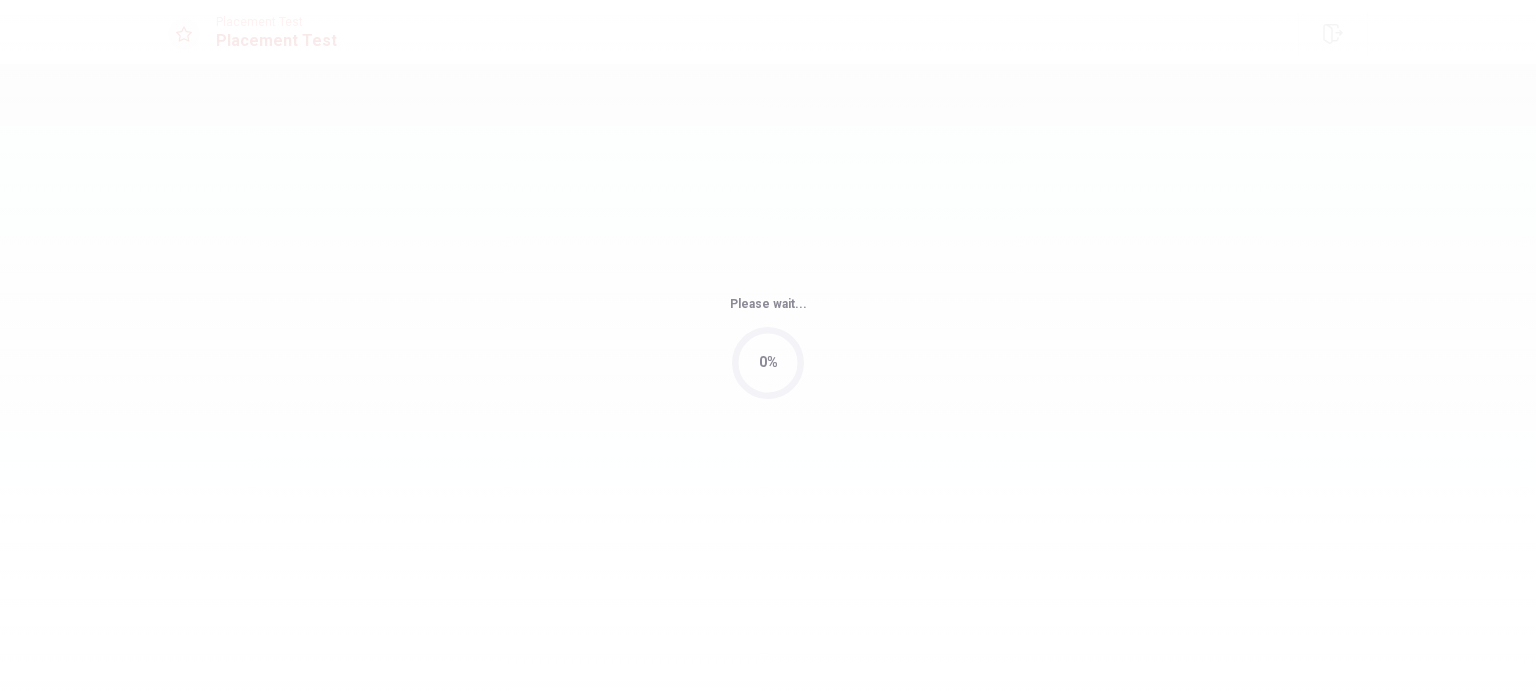 scroll, scrollTop: 0, scrollLeft: 0, axis: both 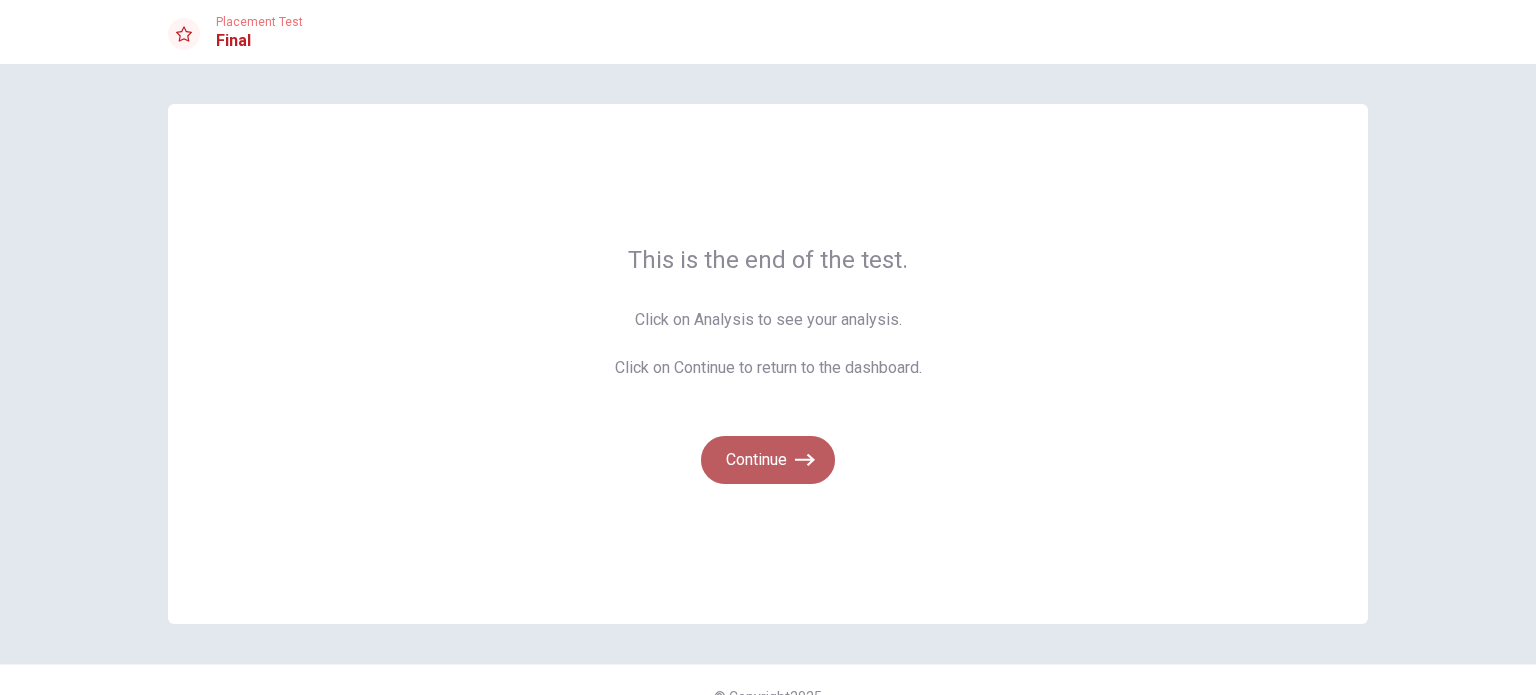 click on "Continue" at bounding box center [768, 460] 